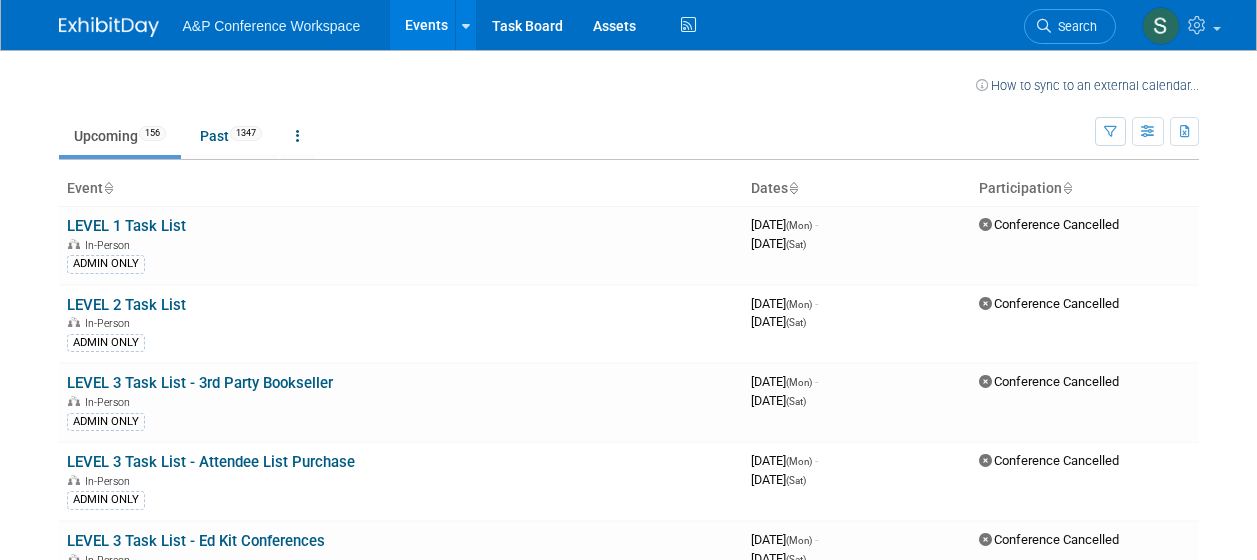 scroll, scrollTop: 0, scrollLeft: 0, axis: both 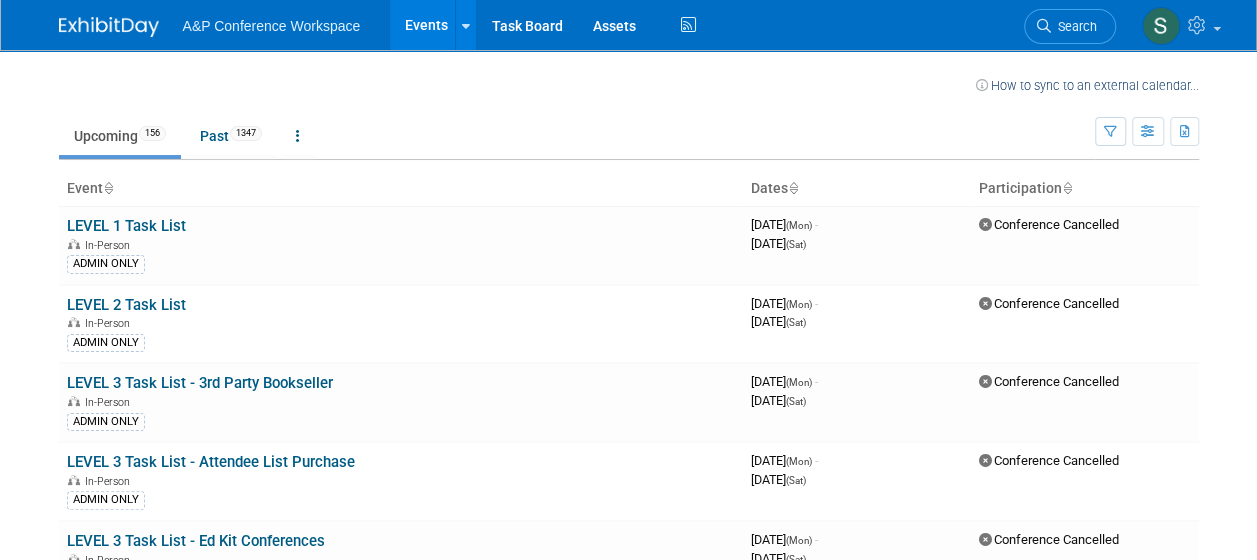 click on "Search" at bounding box center [1070, 26] 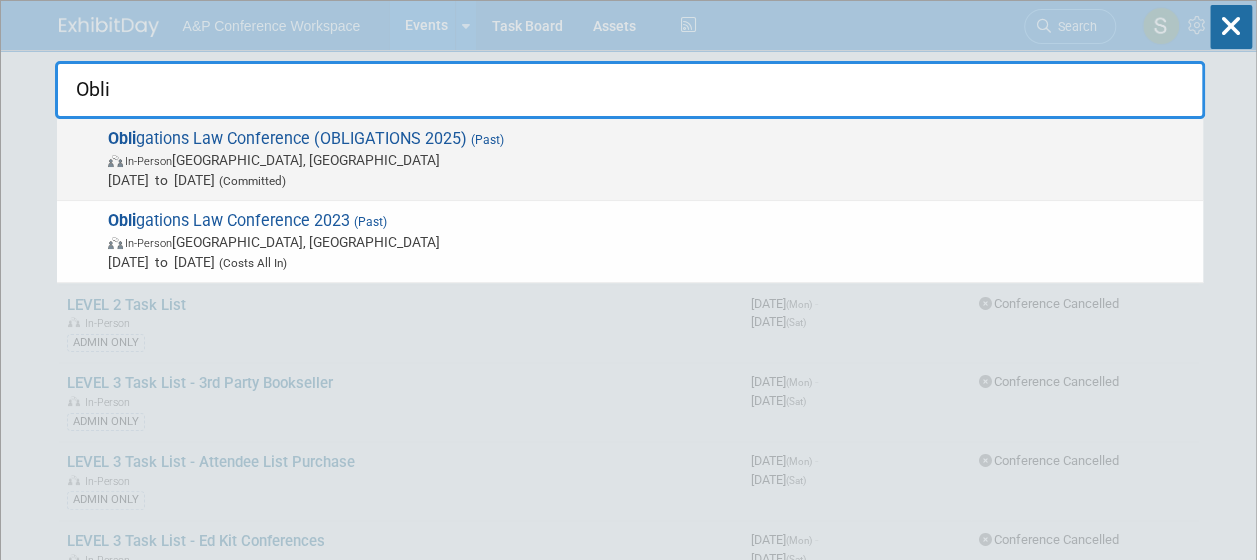 type on "Obli" 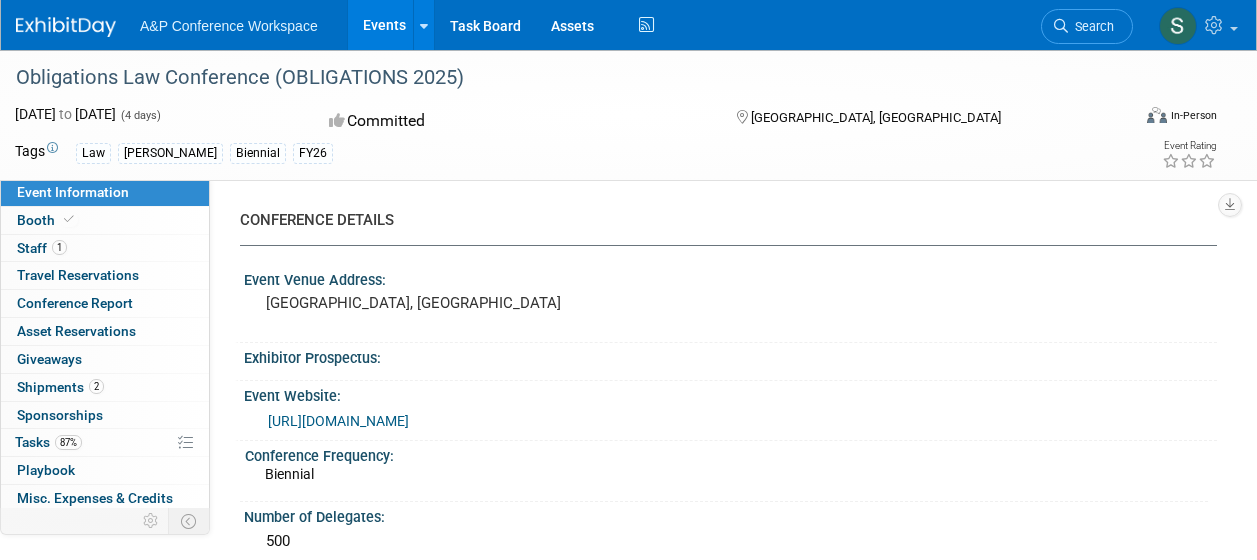 scroll, scrollTop: 0, scrollLeft: 0, axis: both 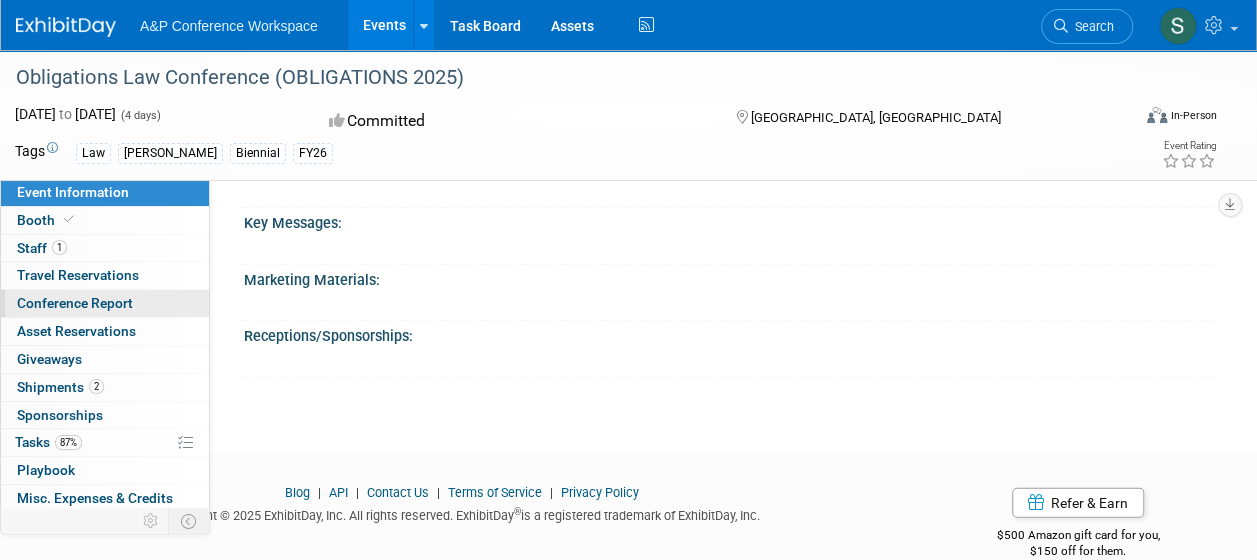 click on "Conference Report" at bounding box center (75, 303) 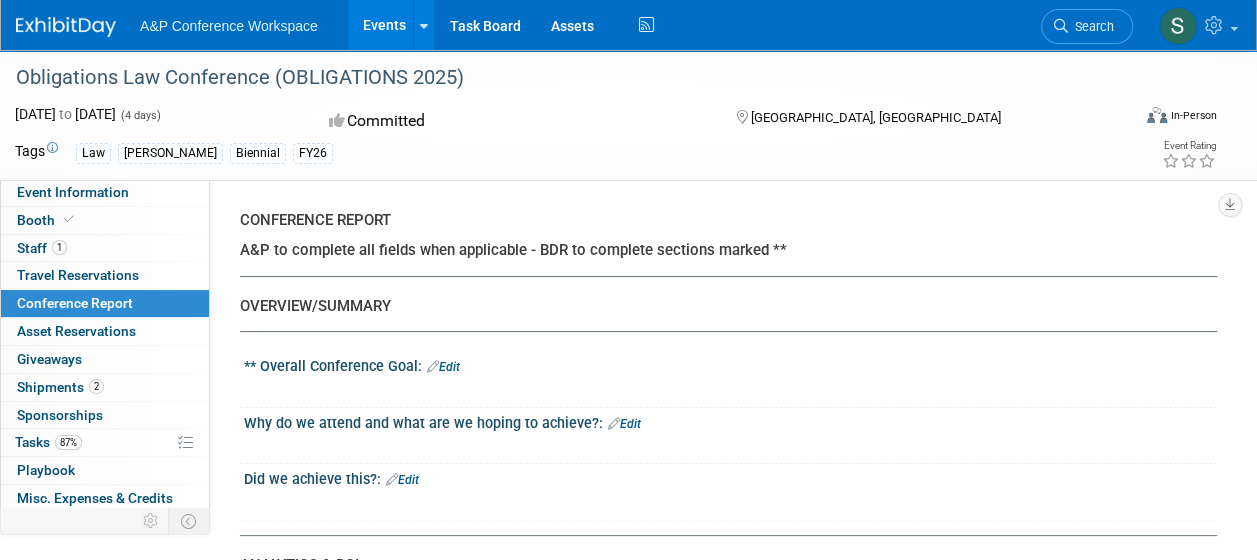 click on "Edit" at bounding box center (443, 367) 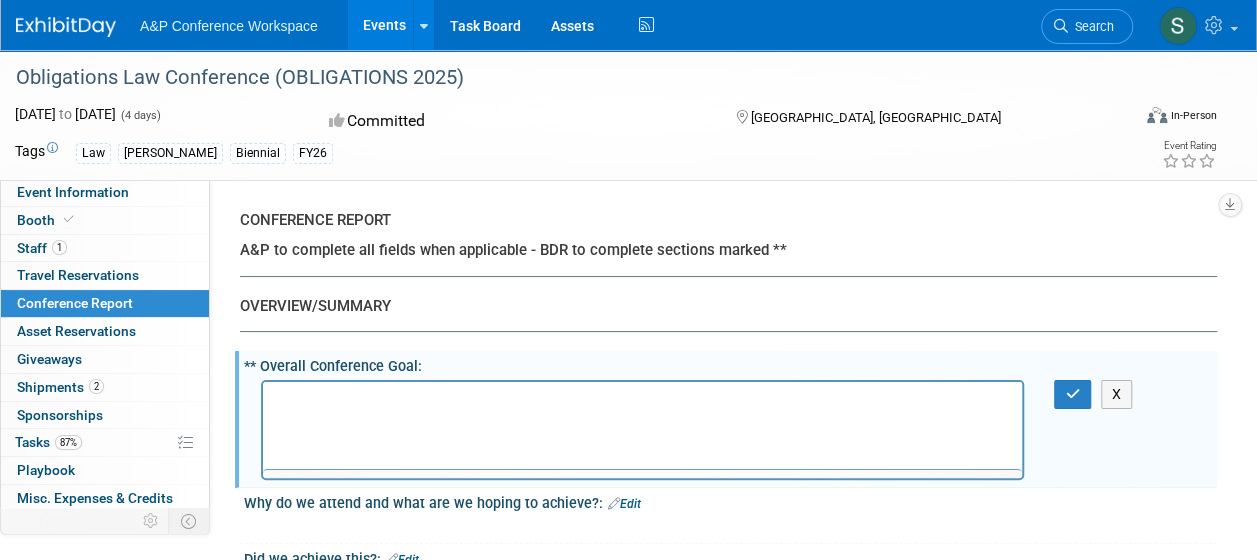 scroll, scrollTop: 0, scrollLeft: 0, axis: both 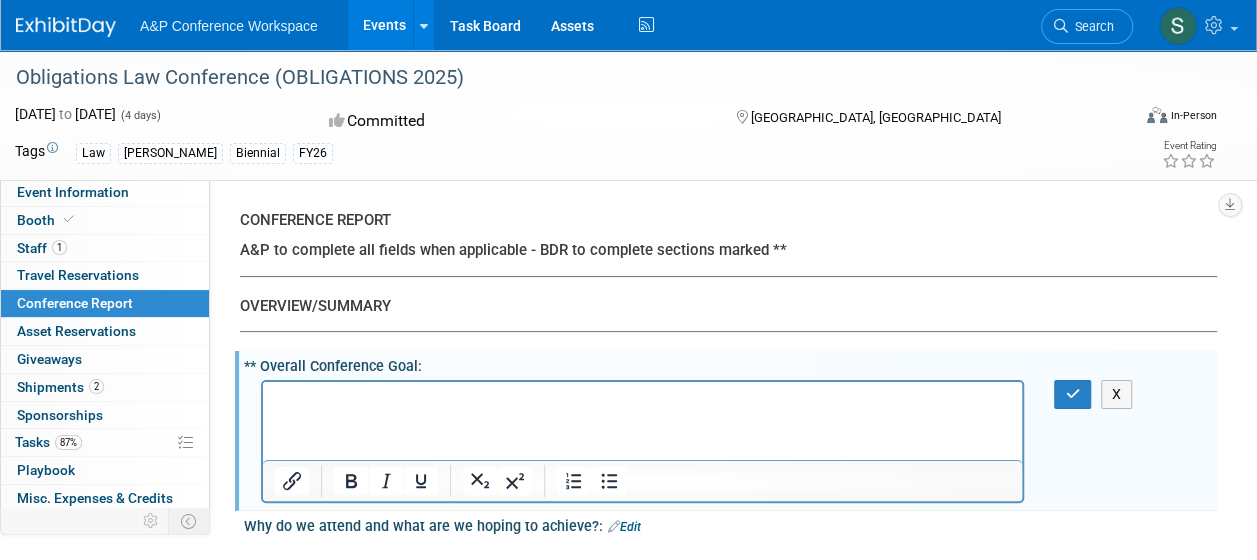 type 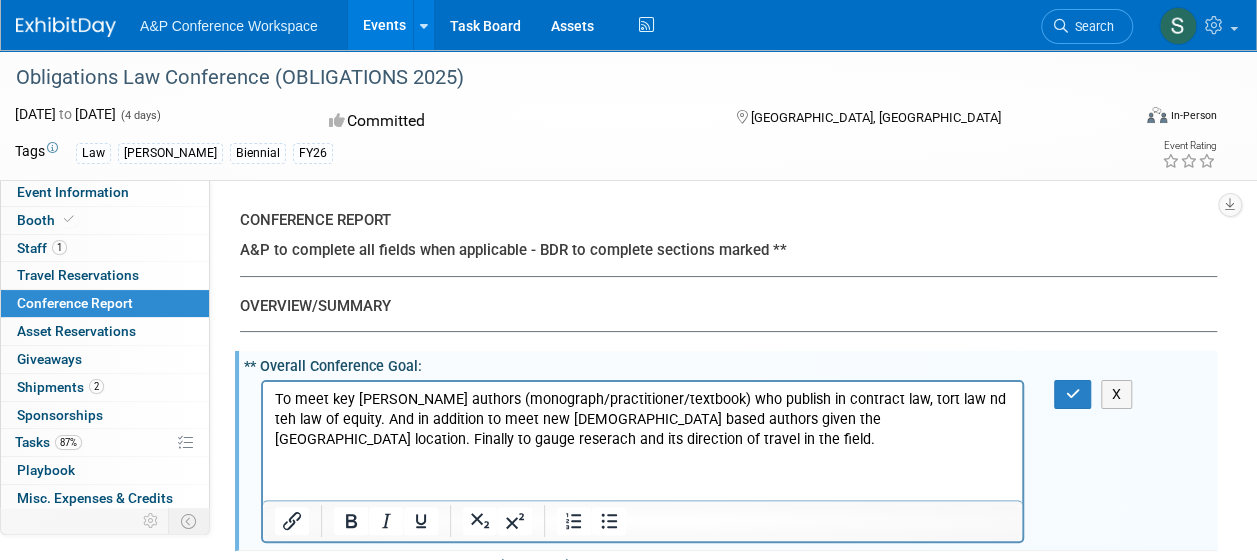 drag, startPoint x: 932, startPoint y: 400, endPoint x: 920, endPoint y: 382, distance: 21.633308 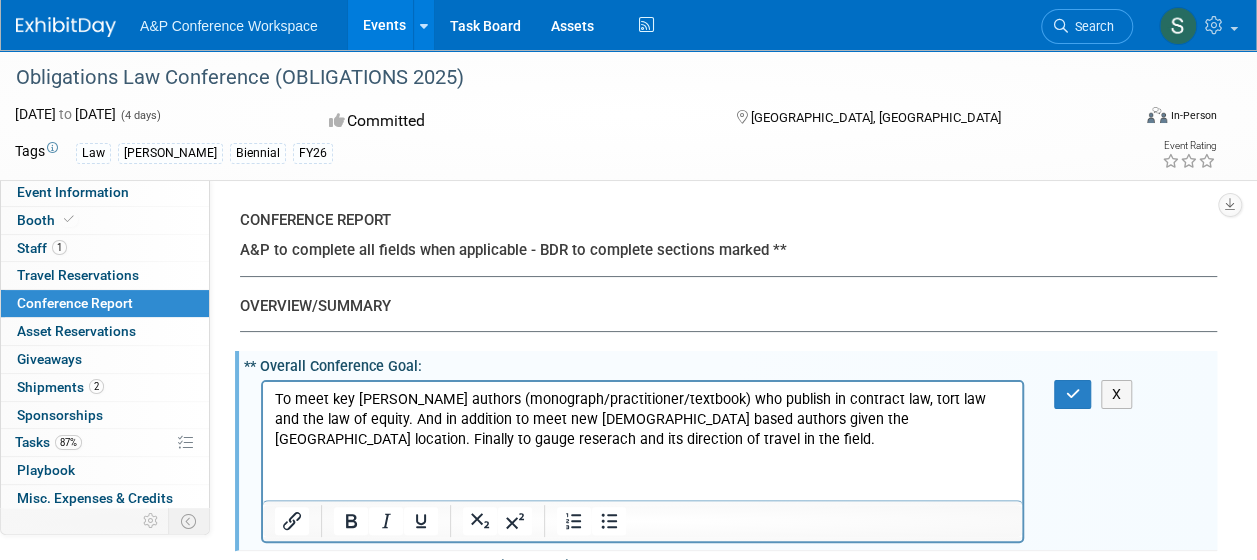 scroll, scrollTop: 200, scrollLeft: 0, axis: vertical 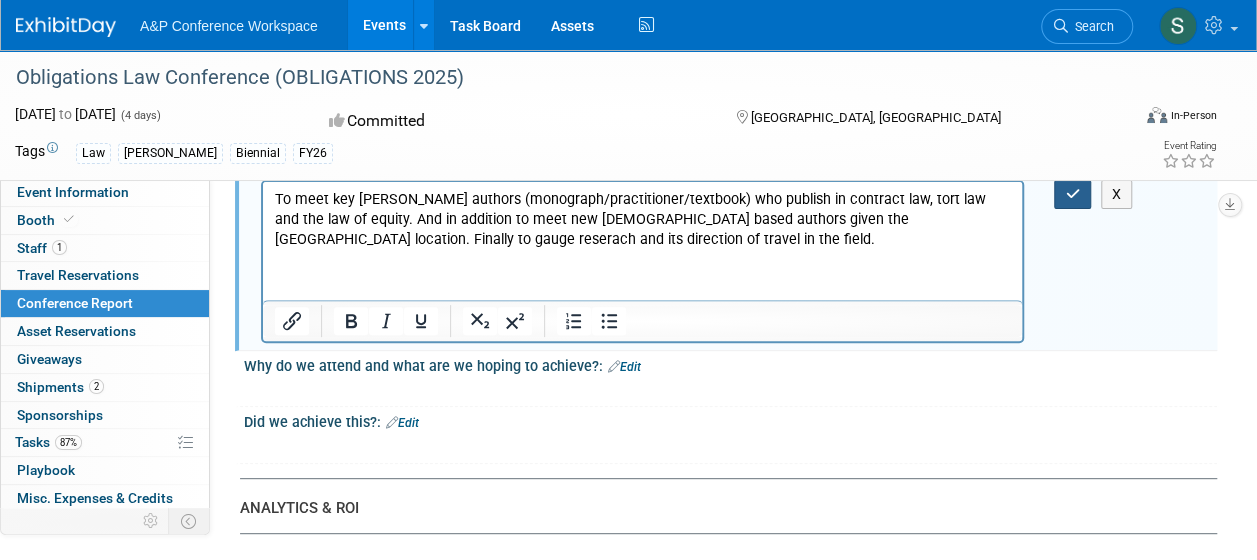click at bounding box center [1072, 194] 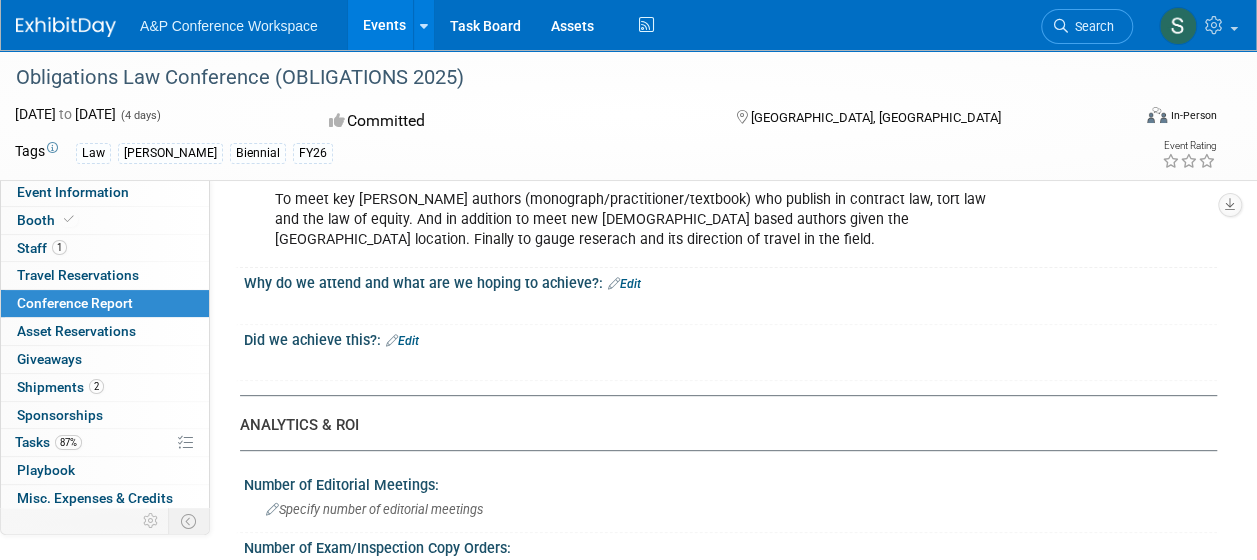 scroll, scrollTop: 400, scrollLeft: 0, axis: vertical 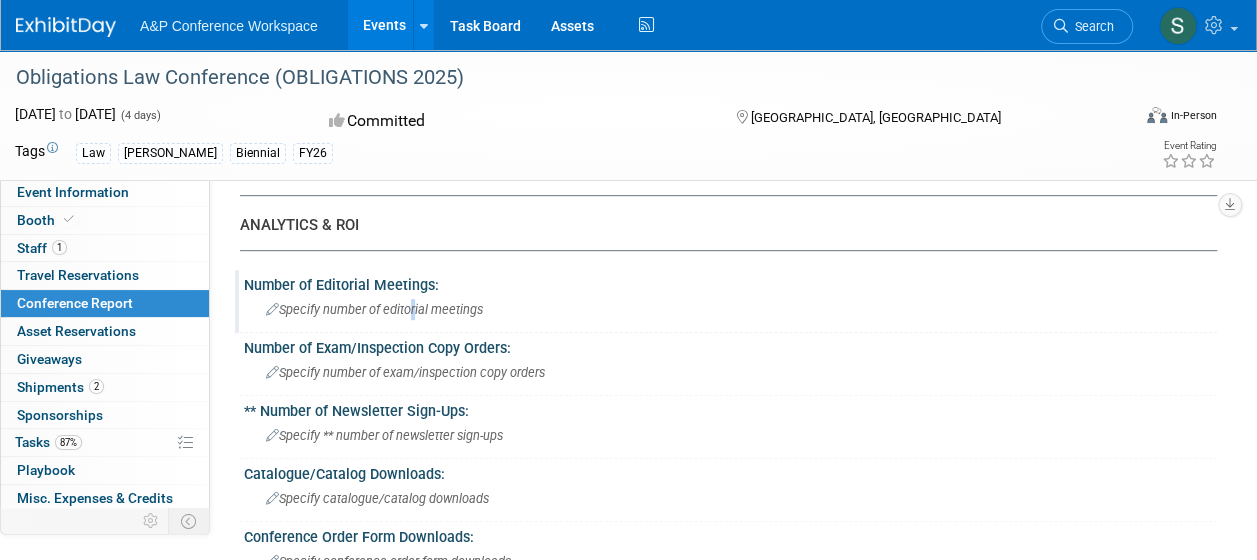 click on "Specify number of editorial meetings" at bounding box center (374, 309) 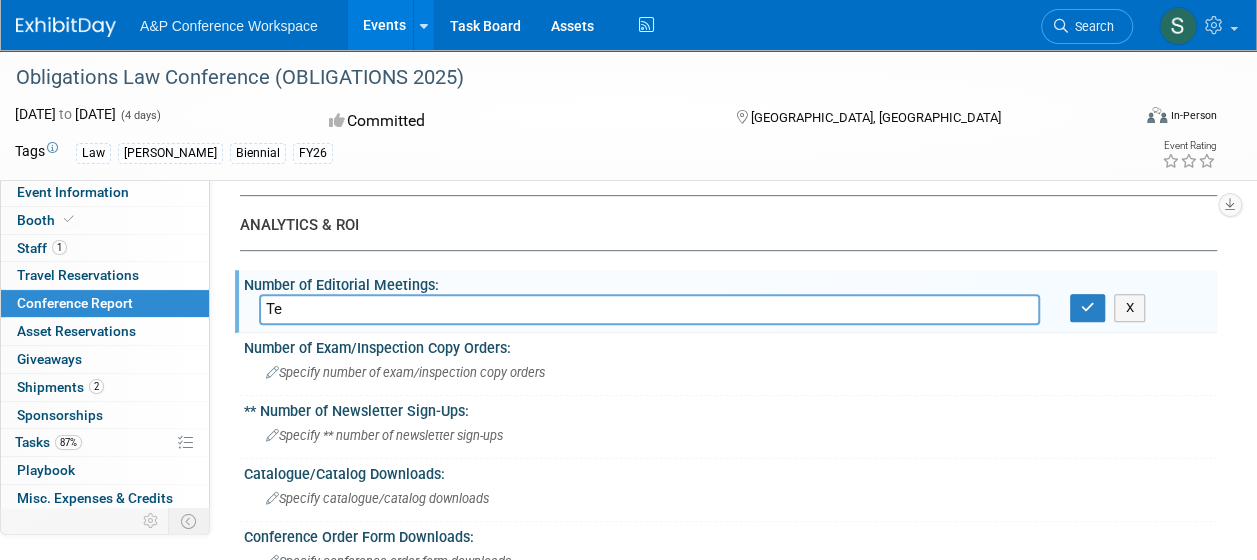 type on "T" 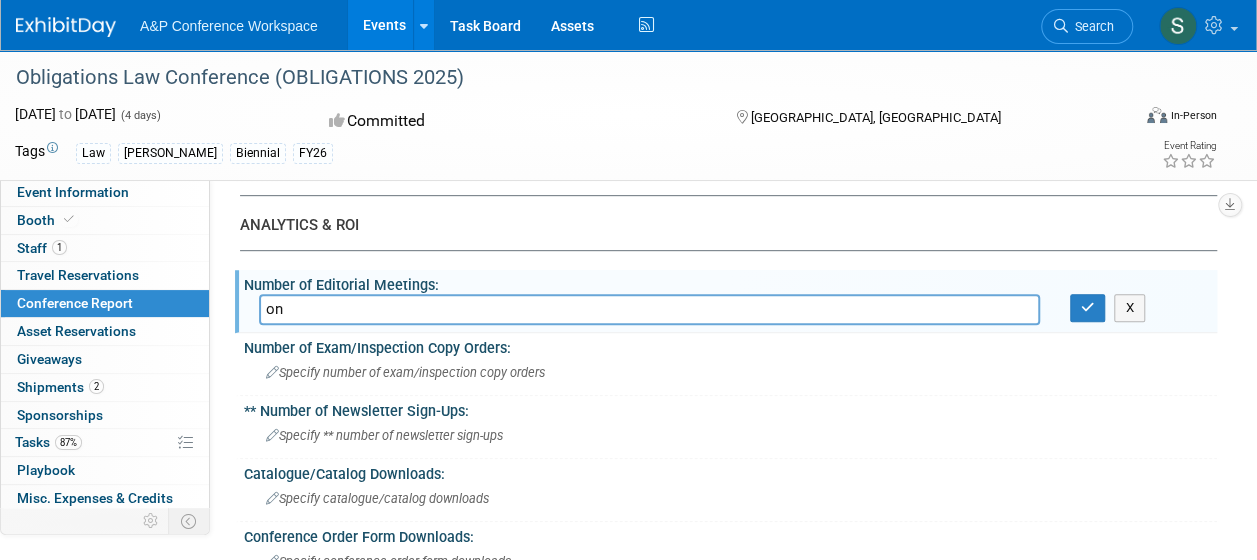 type on "o" 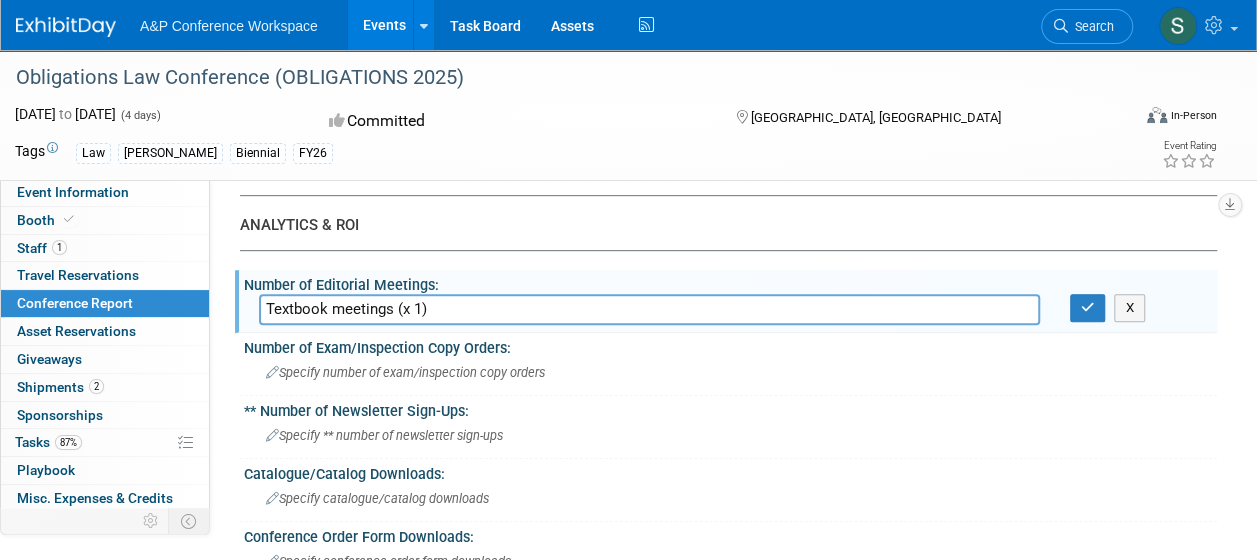 type on "Textbook meetings (x 1)" 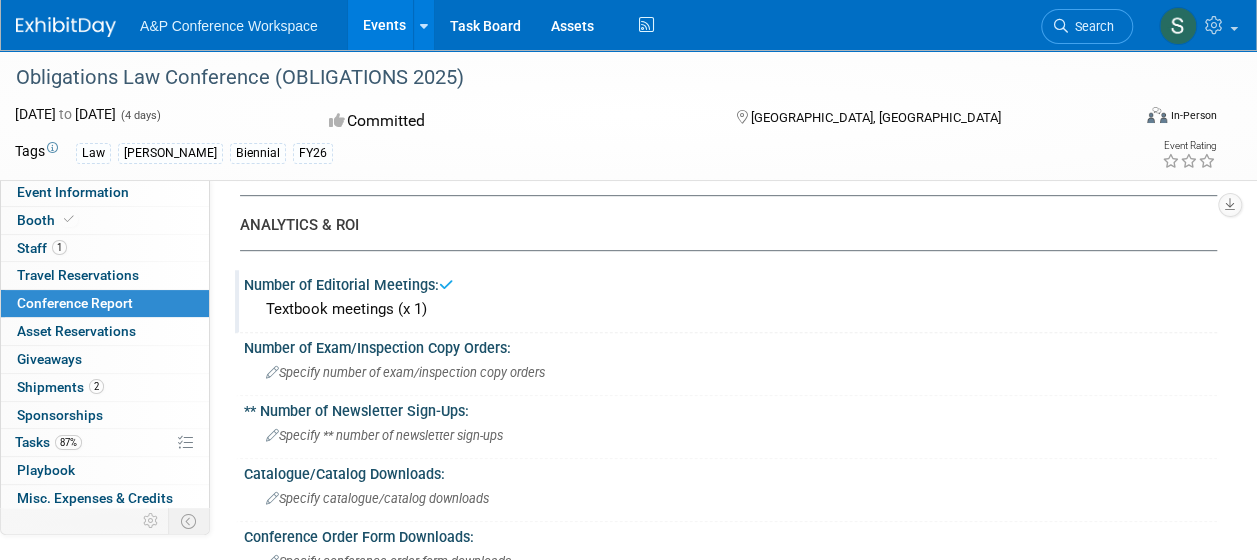 click on "Textbook meetings (x 1)" at bounding box center [730, 309] 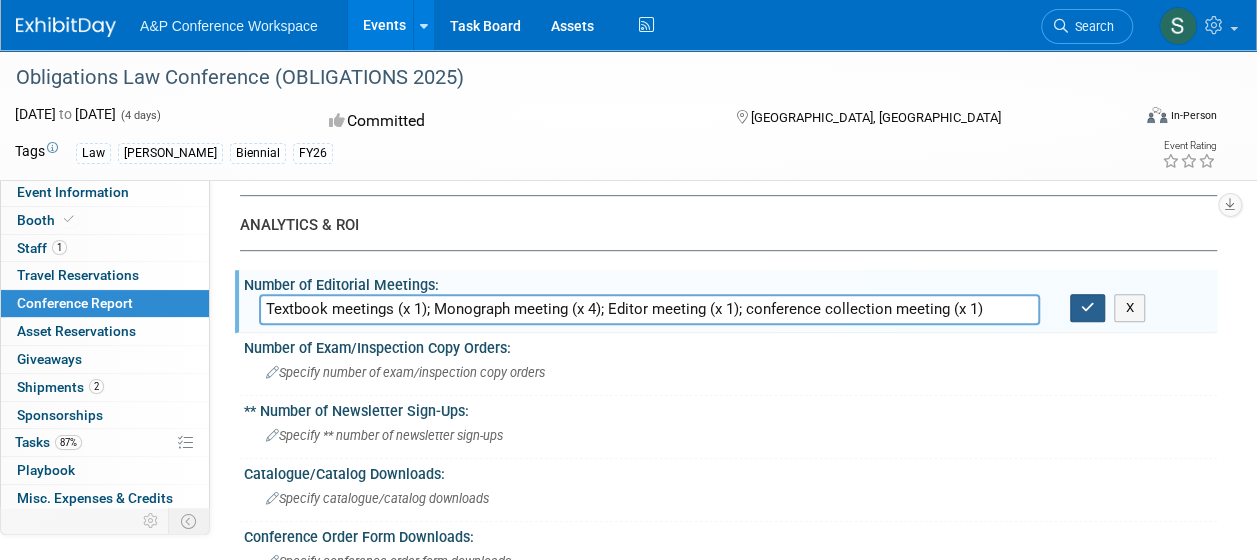 type on "Textbook meetings (x 1); Monograph meeting (x 4); Editor meeting (x 1); conference collection meeting (x 1)" 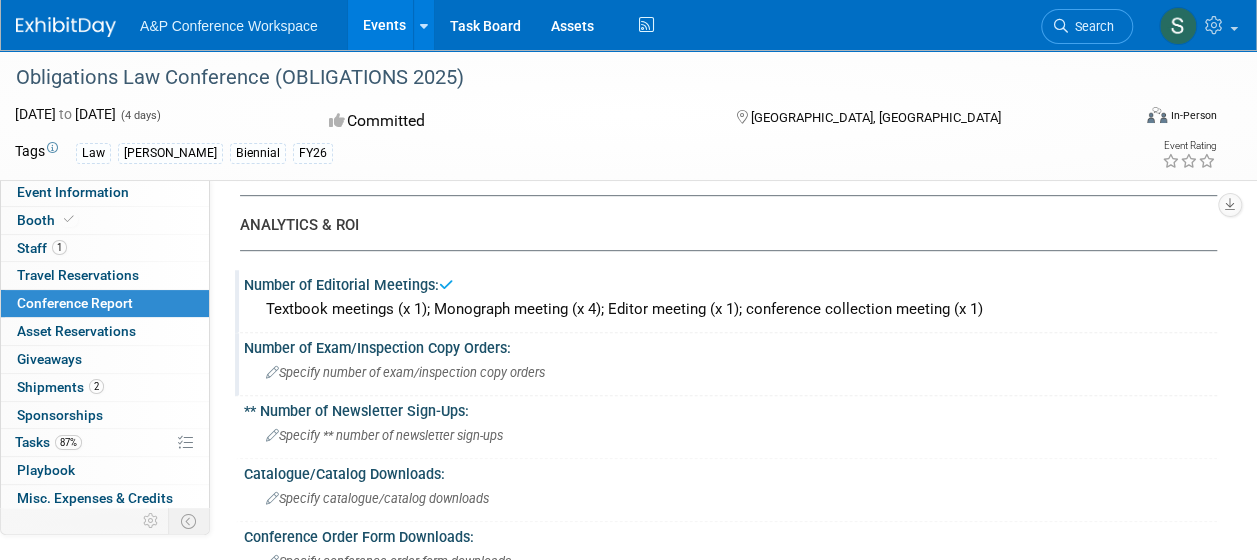 click on "Specify number of exam/inspection copy orders" at bounding box center (405, 372) 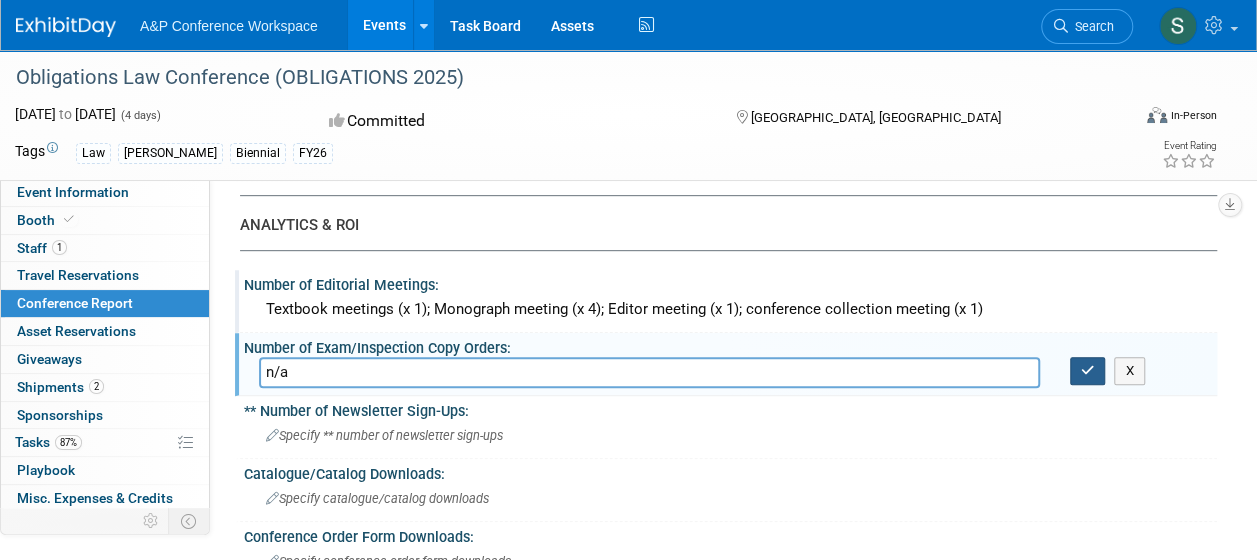 type on "n/a" 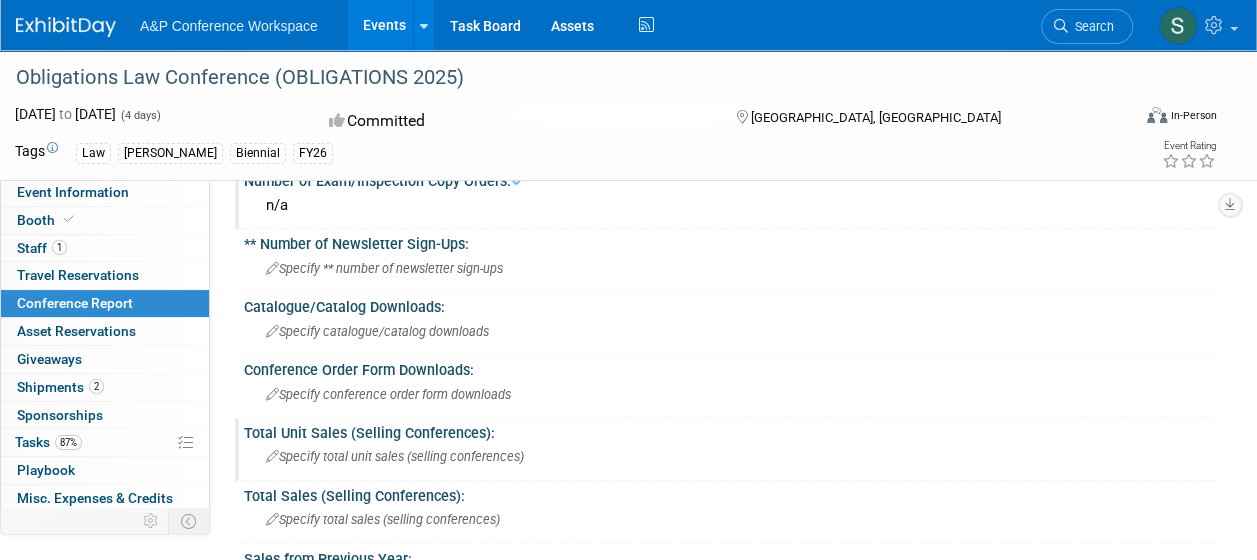 scroll, scrollTop: 600, scrollLeft: 0, axis: vertical 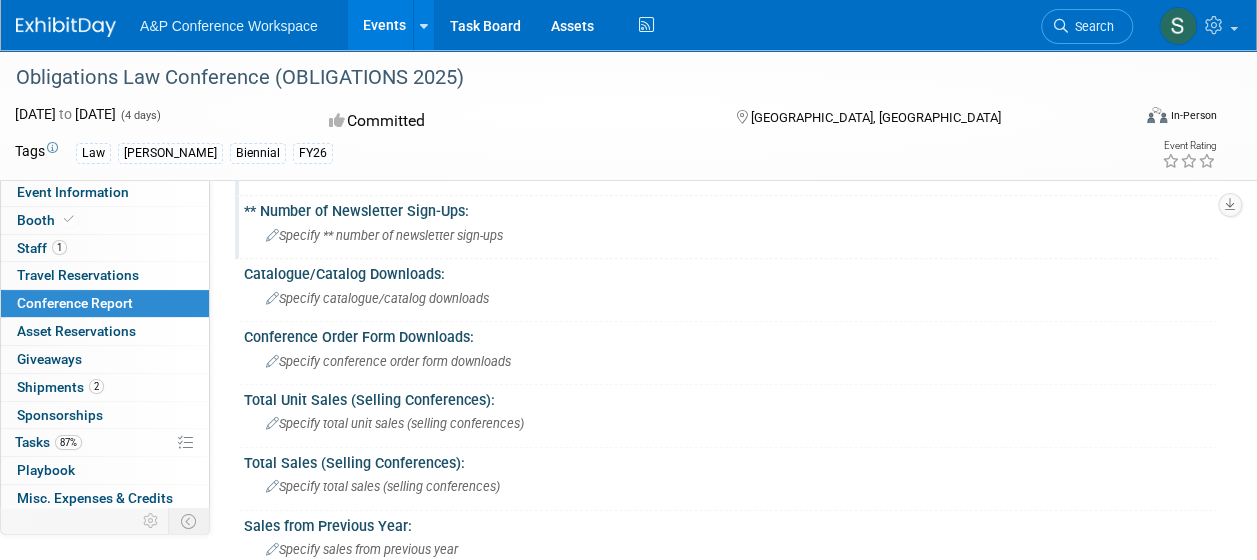 click on "Specify ** number of newsletter sign-ups" at bounding box center (384, 235) 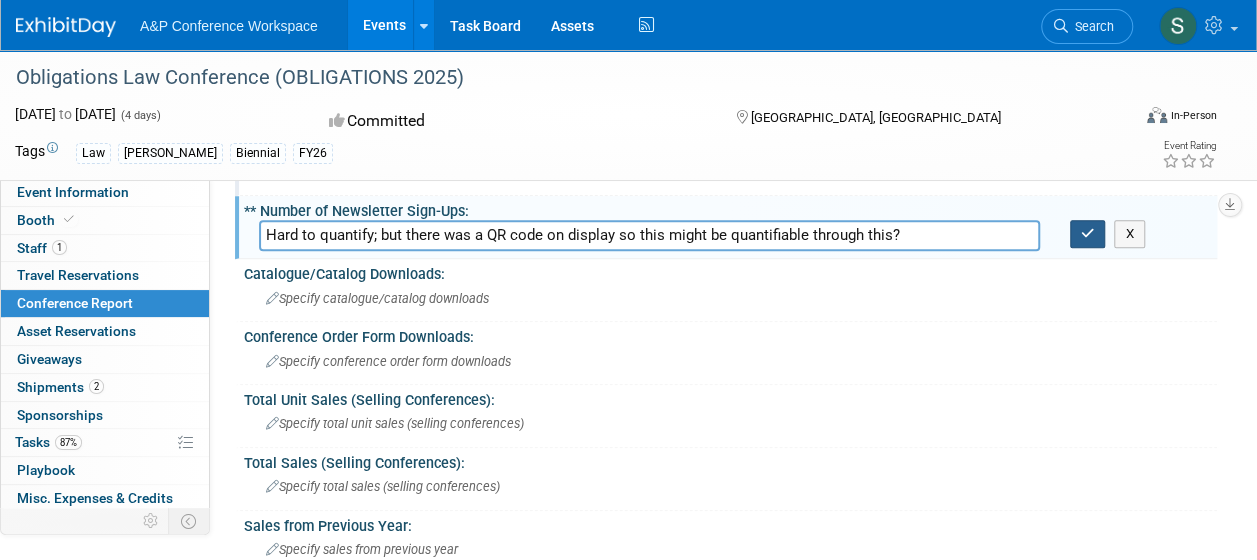 type on "Hard to quantify; but there was a QR code on display so this might be quantifiable through this?" 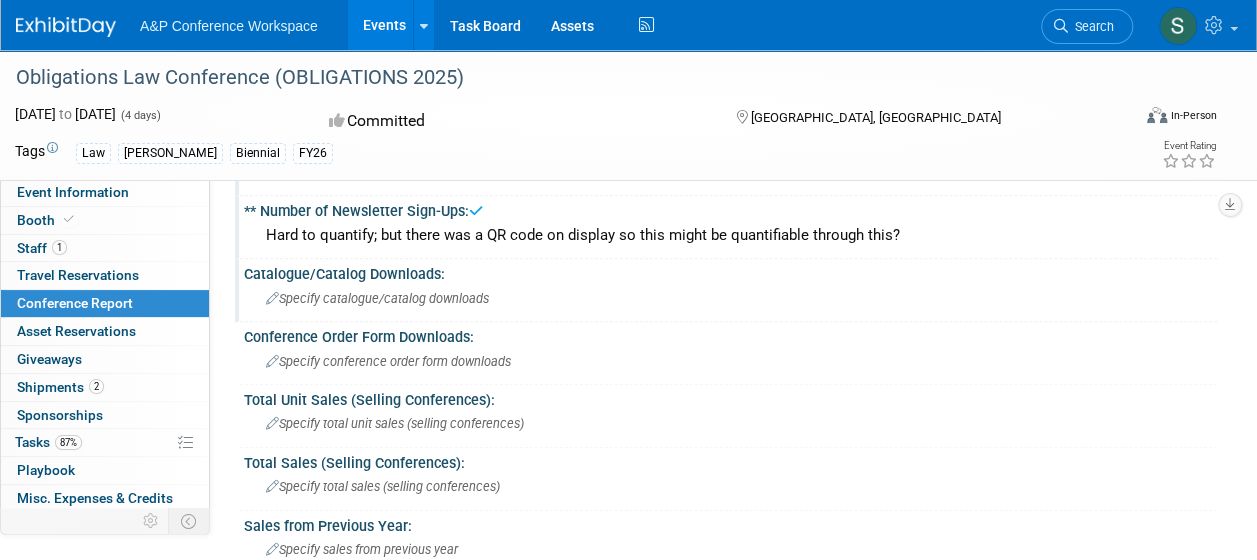 click on "Specify catalogue/catalog downloads" at bounding box center [377, 298] 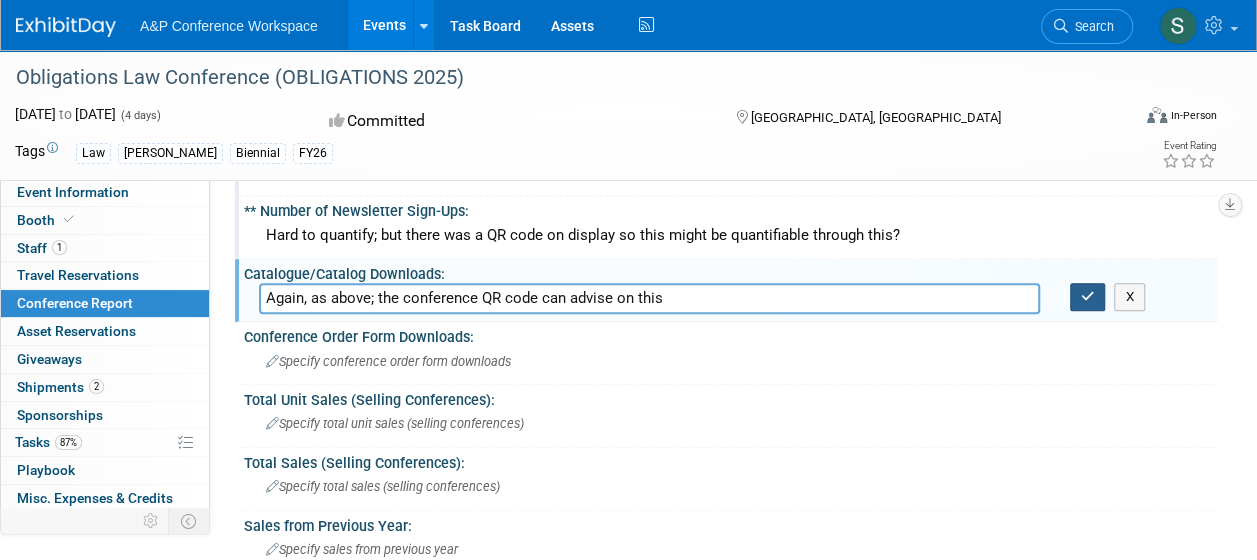 type on "Again, as above; the conference QR code can advise on this" 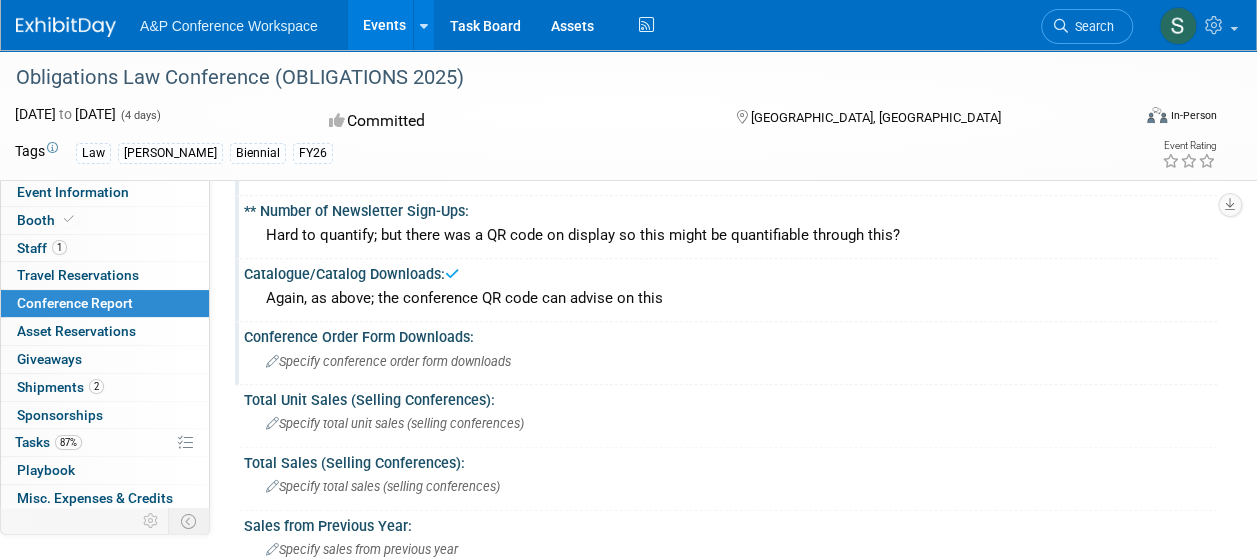 click on "Specify conference order form downloads" at bounding box center (388, 361) 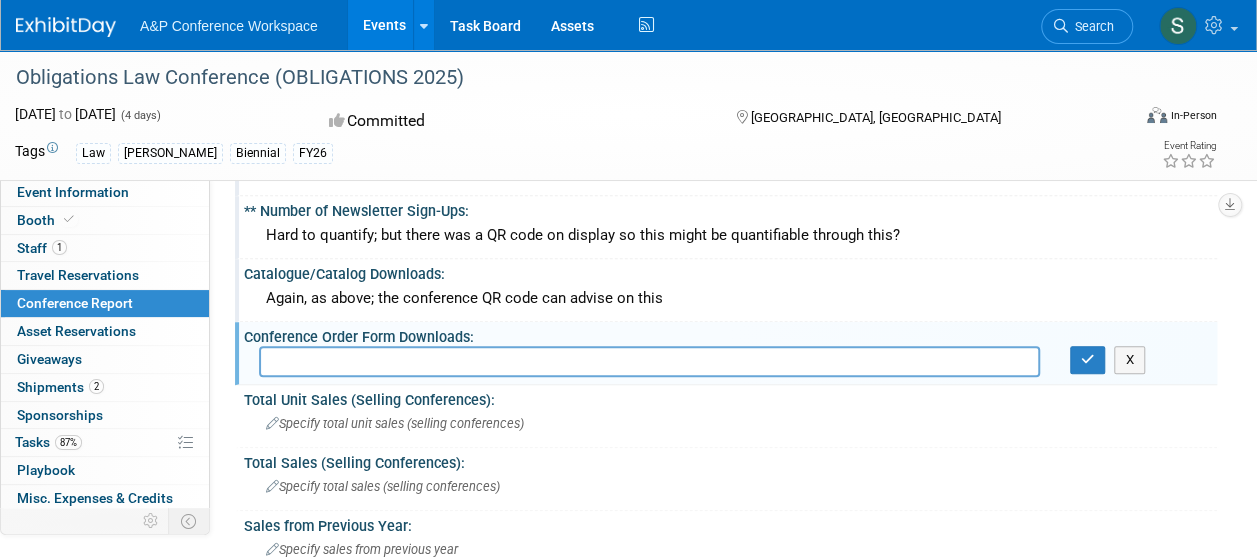 type on "n" 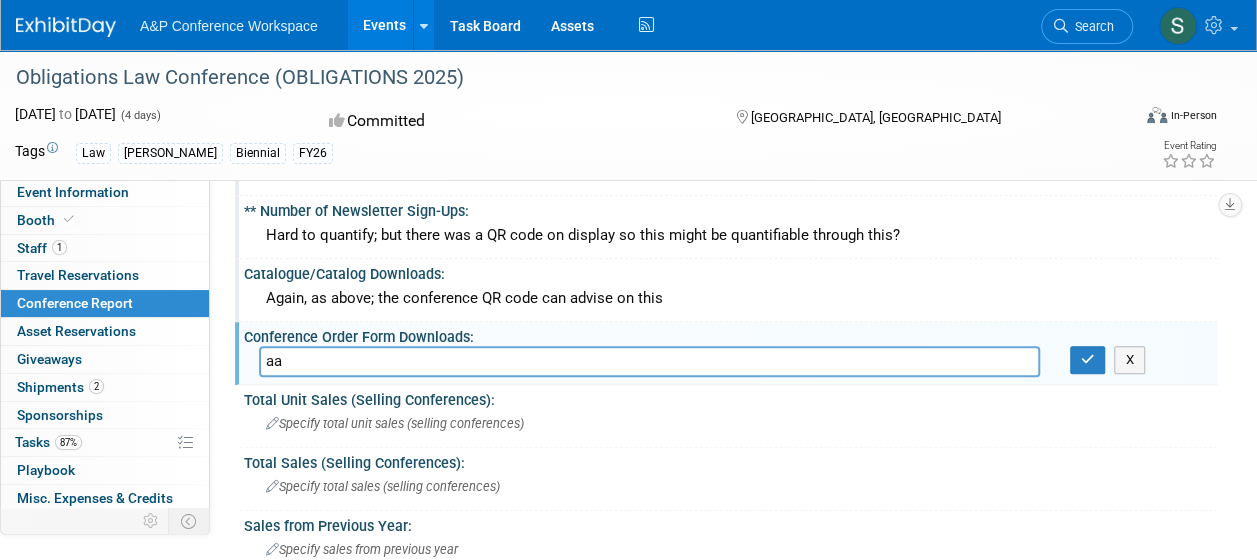 type on "a" 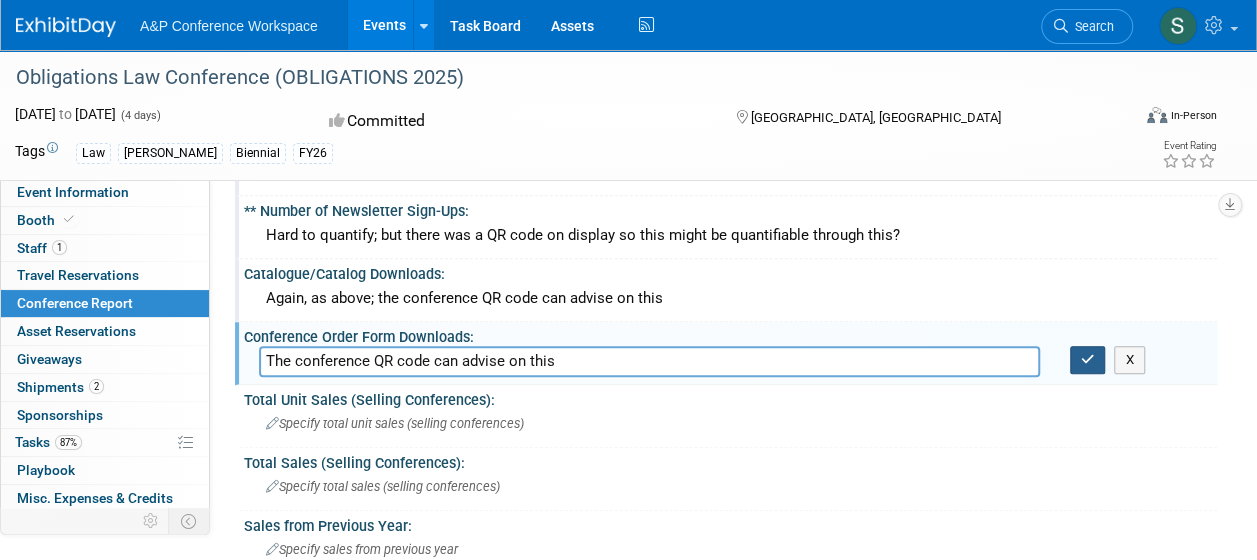 type on "The conference QR code can advise on this" 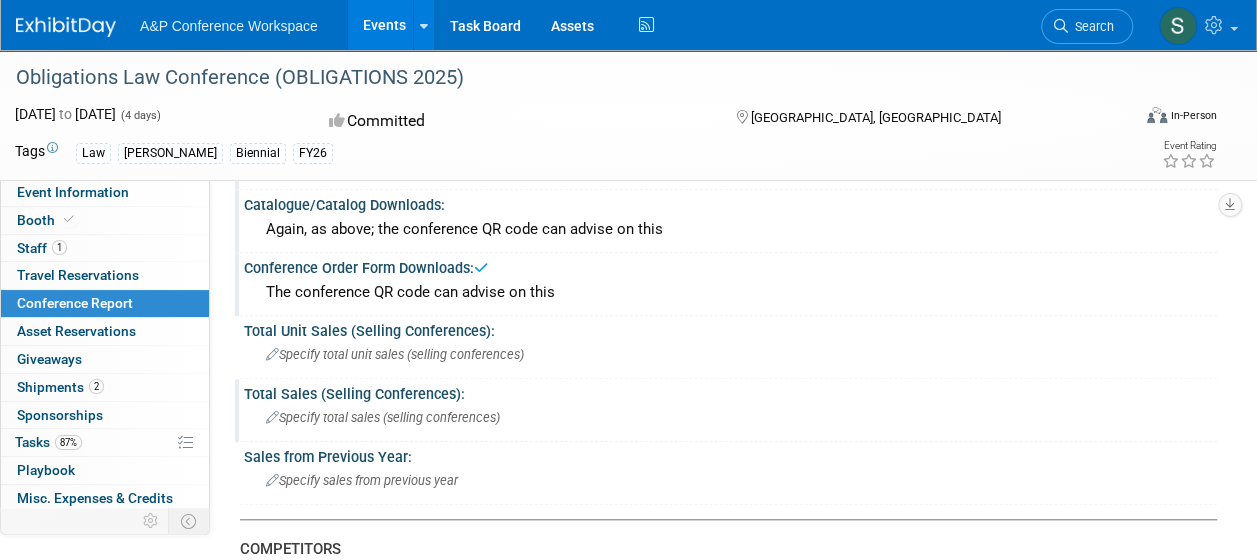 scroll, scrollTop: 700, scrollLeft: 0, axis: vertical 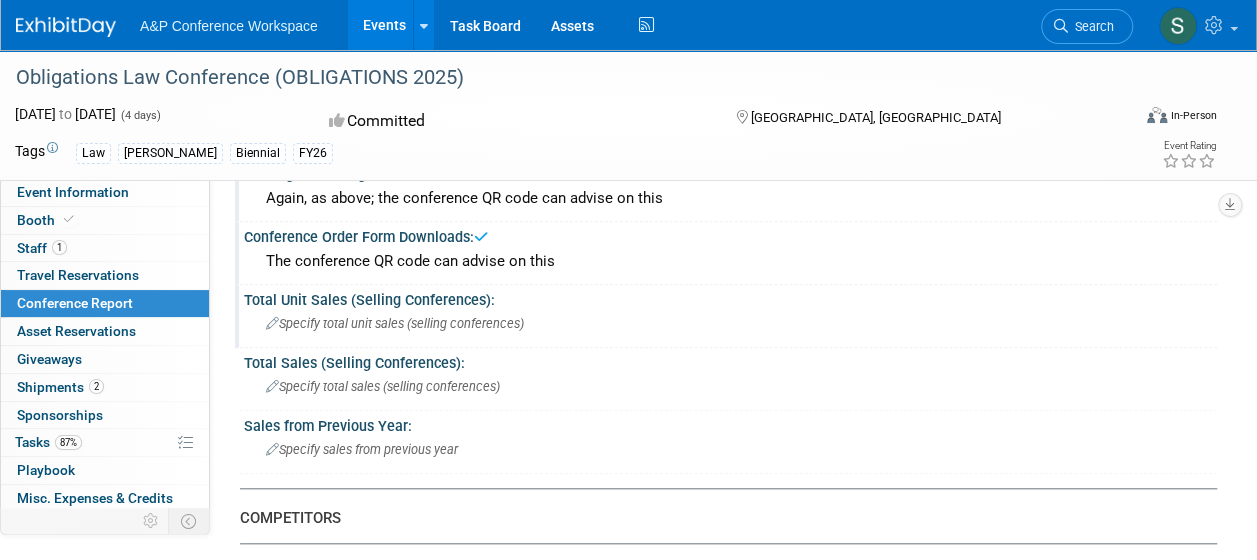 click on "Specify total unit sales (selling conferences)" at bounding box center [395, 323] 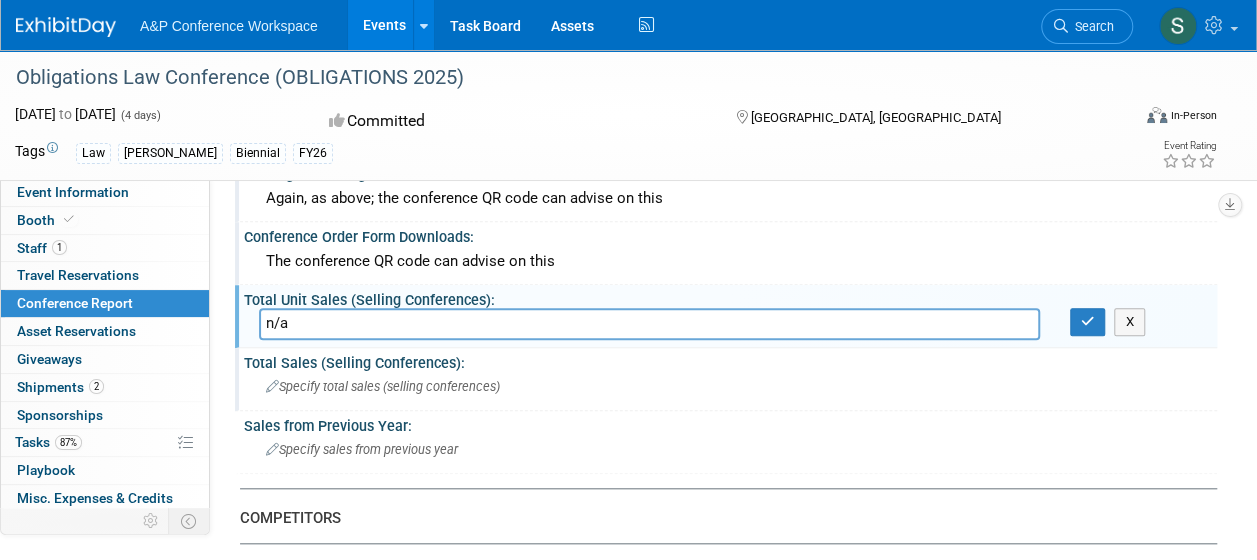 type on "n/a" 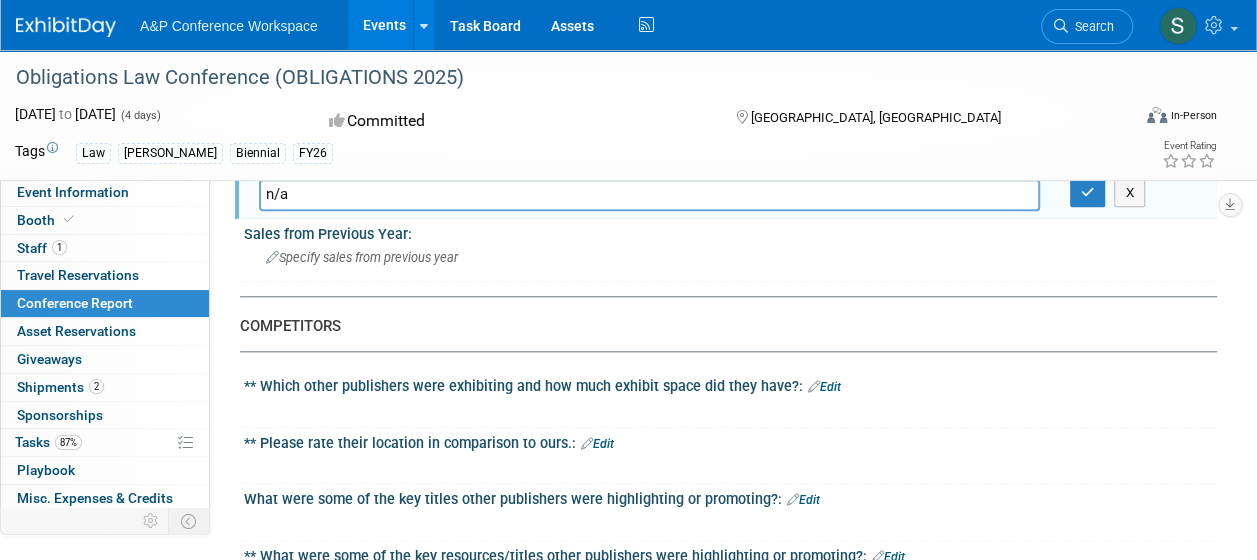 scroll, scrollTop: 900, scrollLeft: 0, axis: vertical 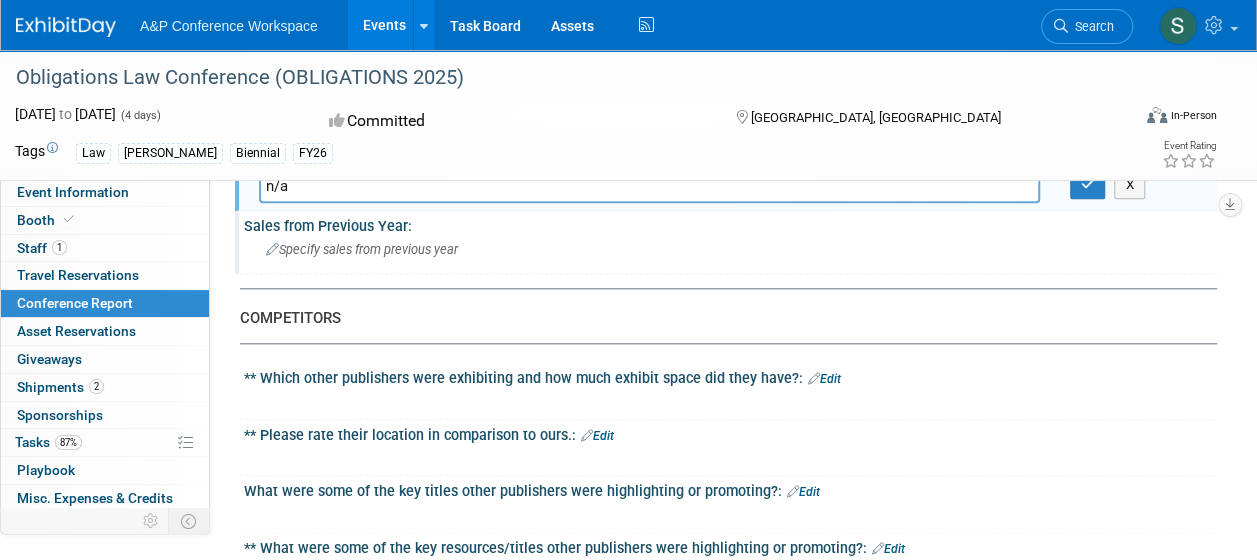 type on "n/a" 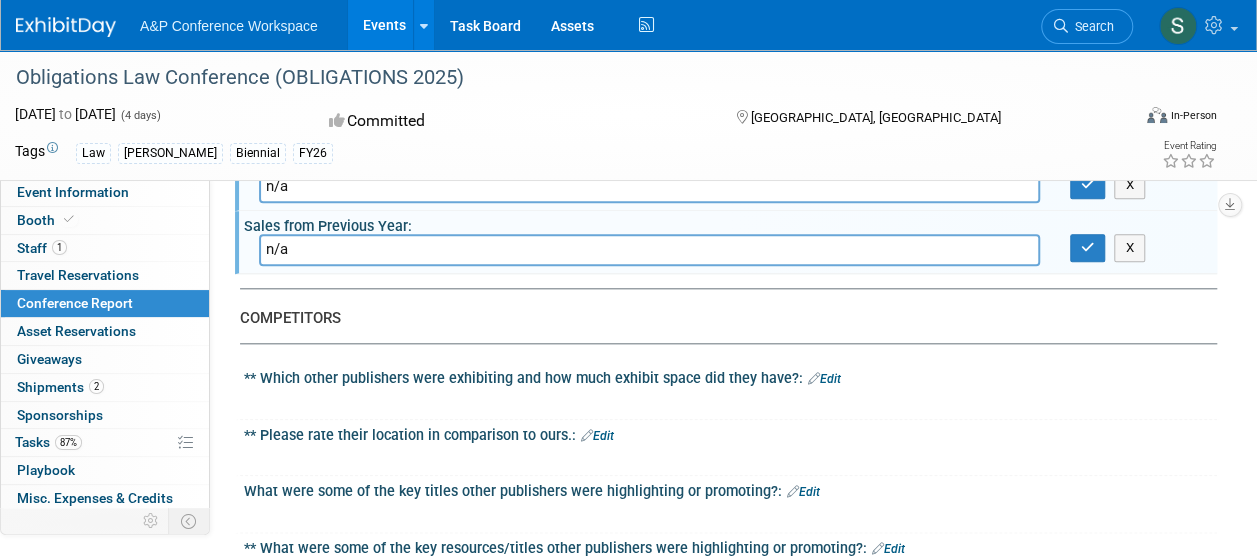 type on "n/a" 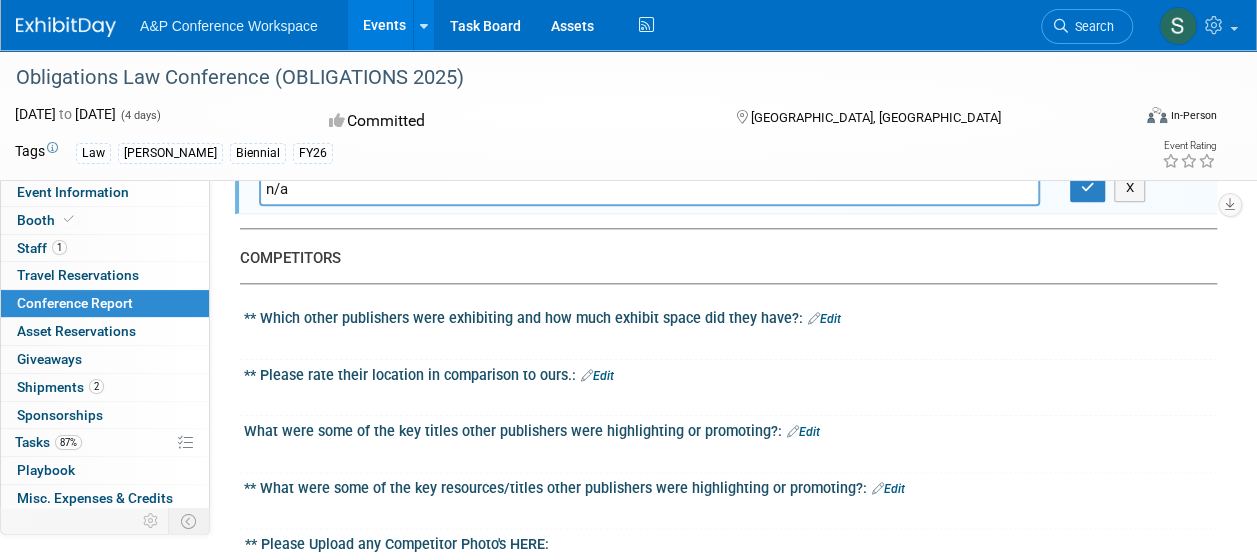 scroll, scrollTop: 1000, scrollLeft: 0, axis: vertical 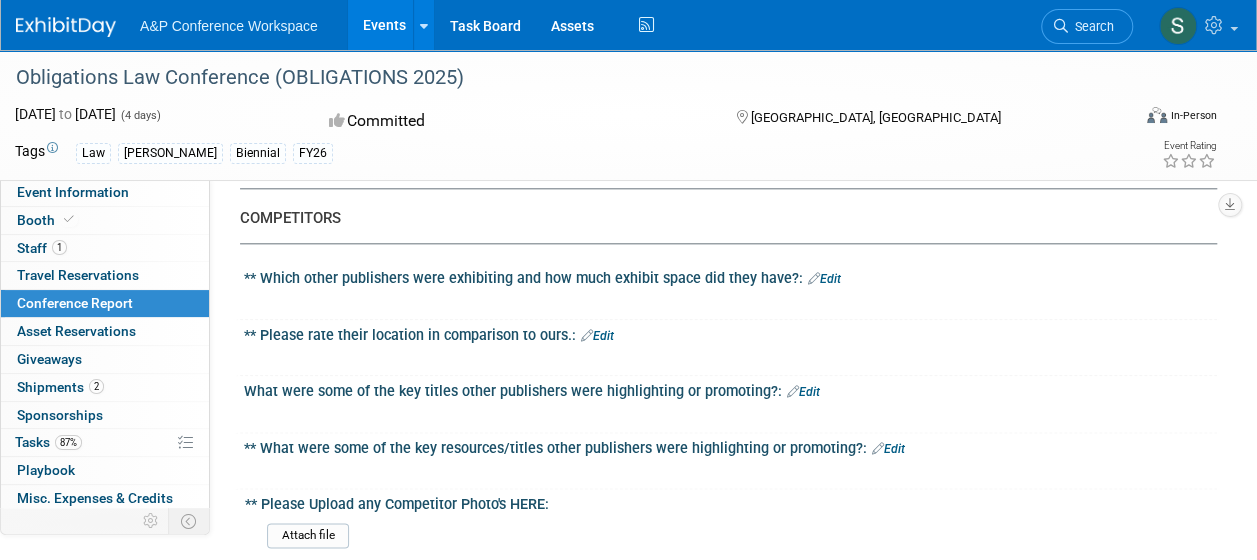 click on "Edit" at bounding box center [824, 279] 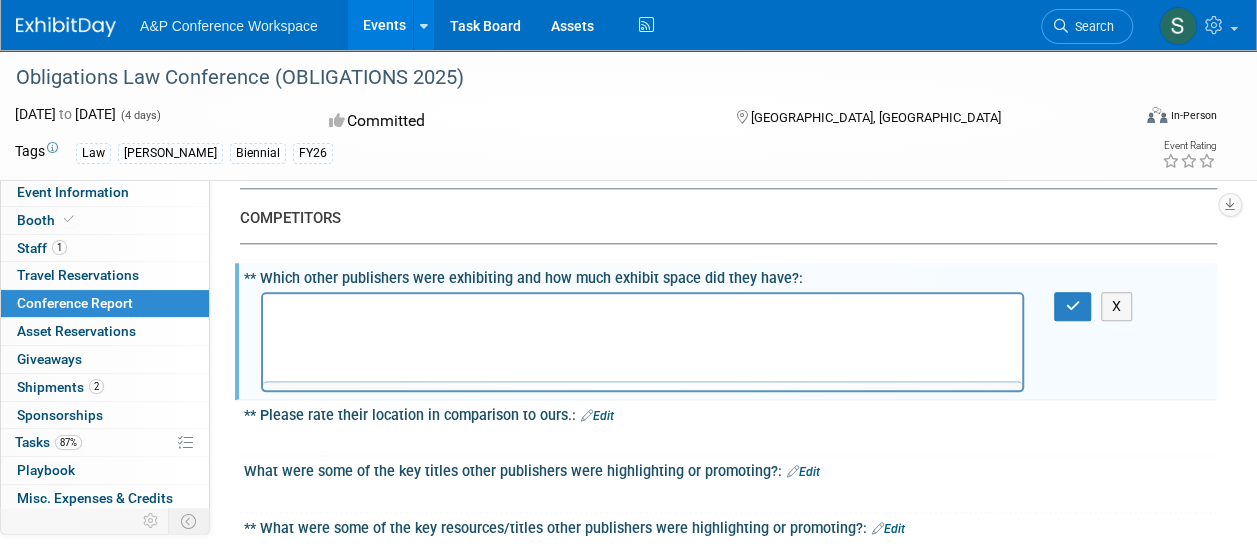 scroll, scrollTop: 0, scrollLeft: 0, axis: both 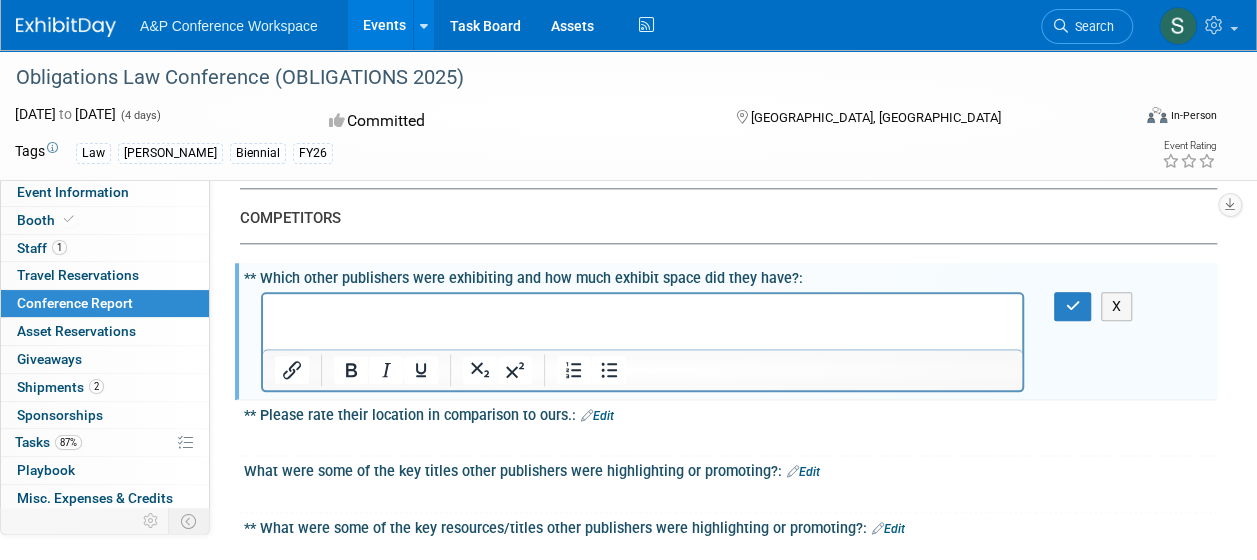 type 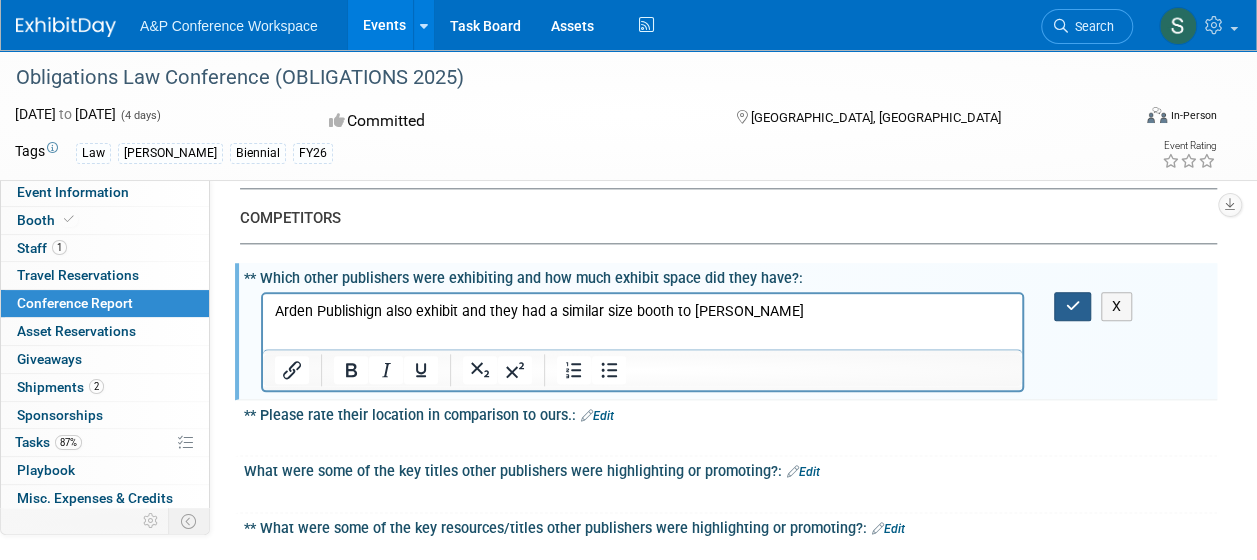 click at bounding box center [1072, 306] 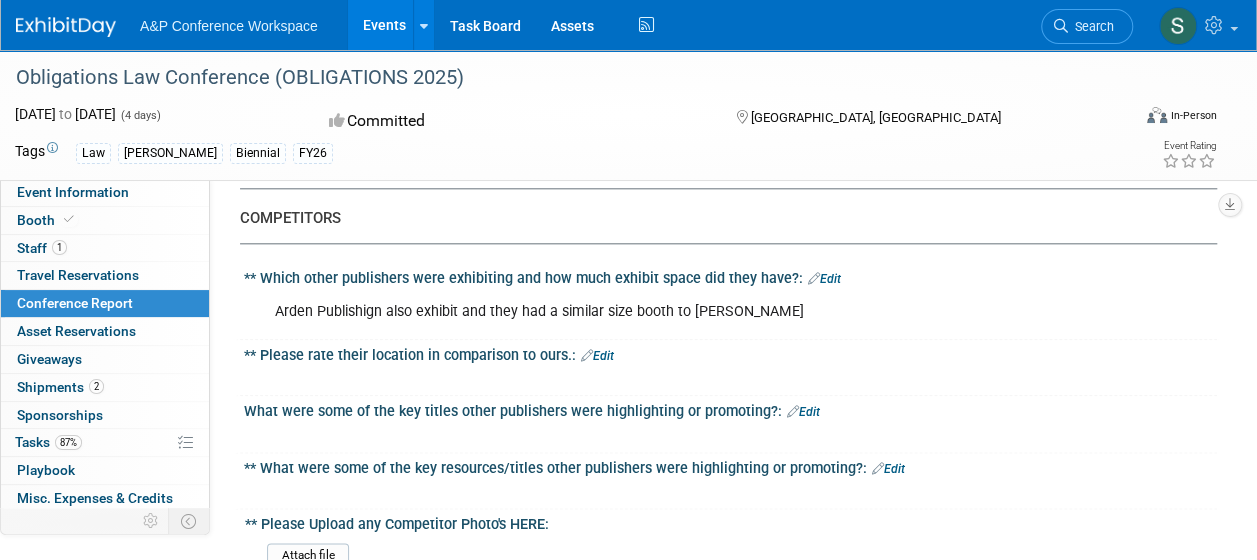 click on "Edit" at bounding box center [597, 356] 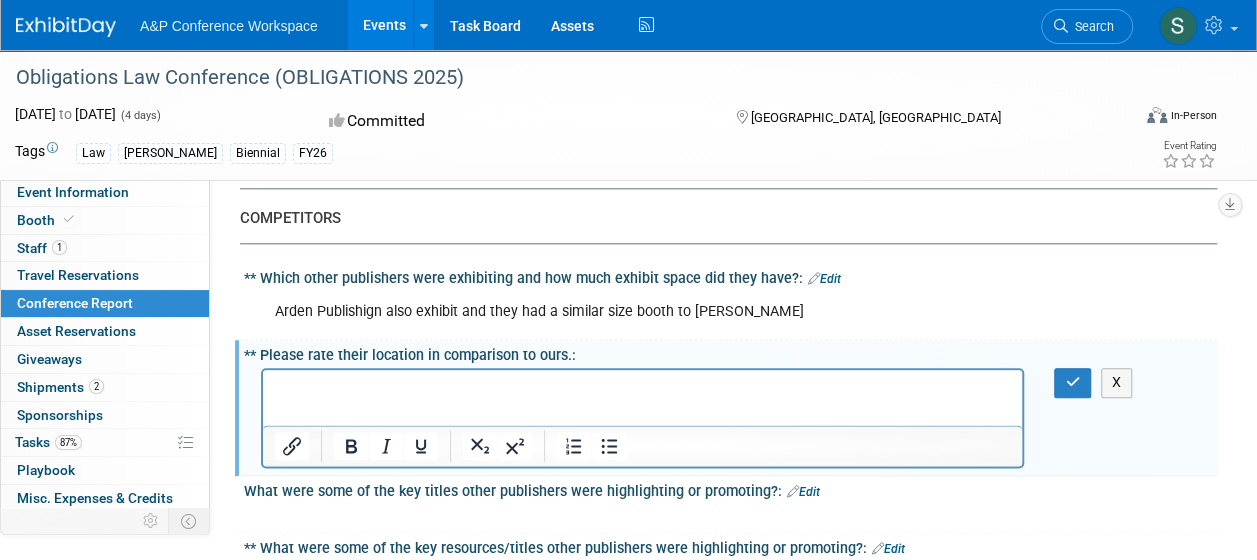 scroll, scrollTop: 0, scrollLeft: 0, axis: both 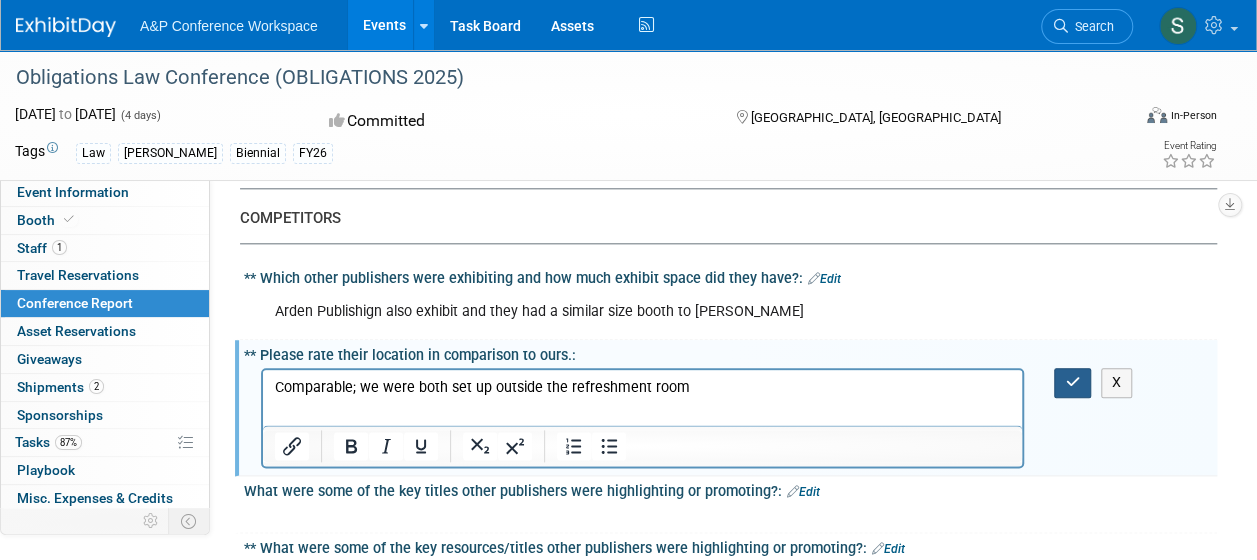 click at bounding box center (1072, 382) 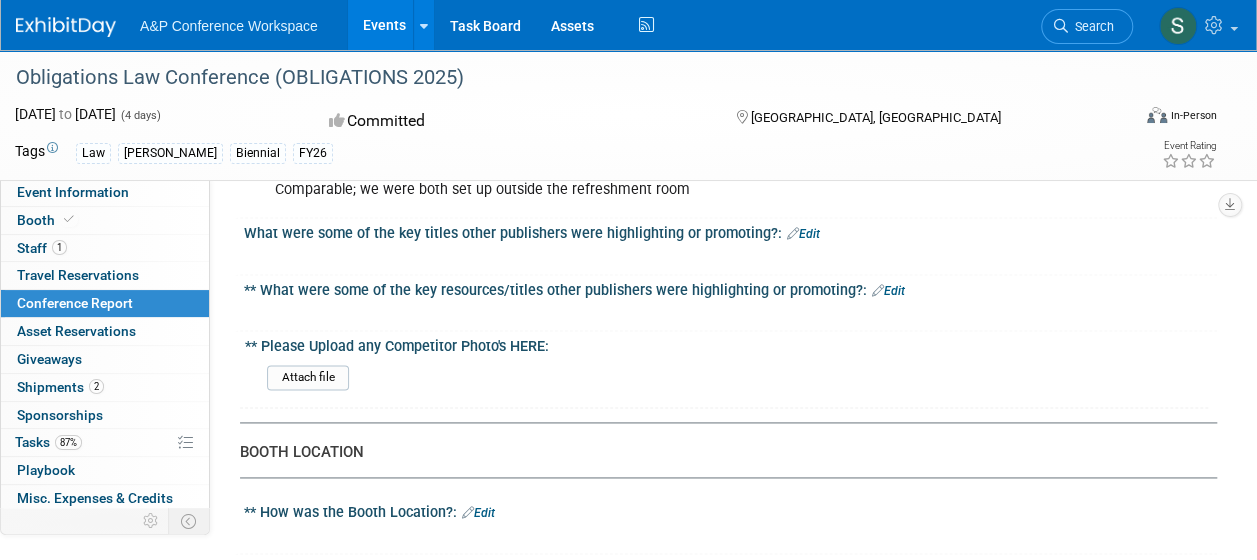 scroll, scrollTop: 1200, scrollLeft: 0, axis: vertical 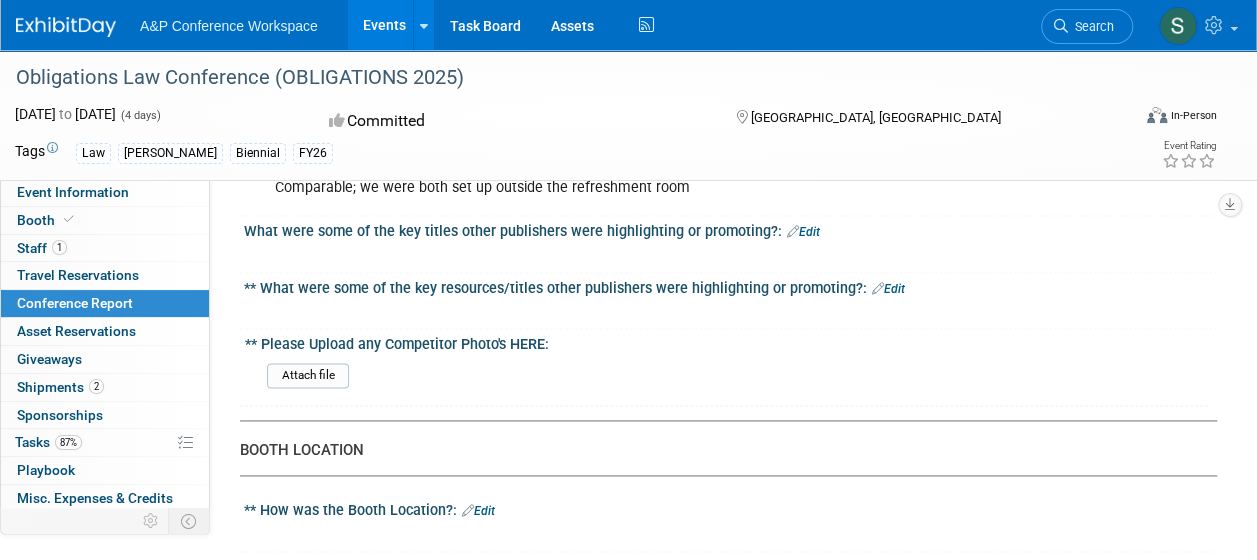 click on "Edit" at bounding box center (803, 232) 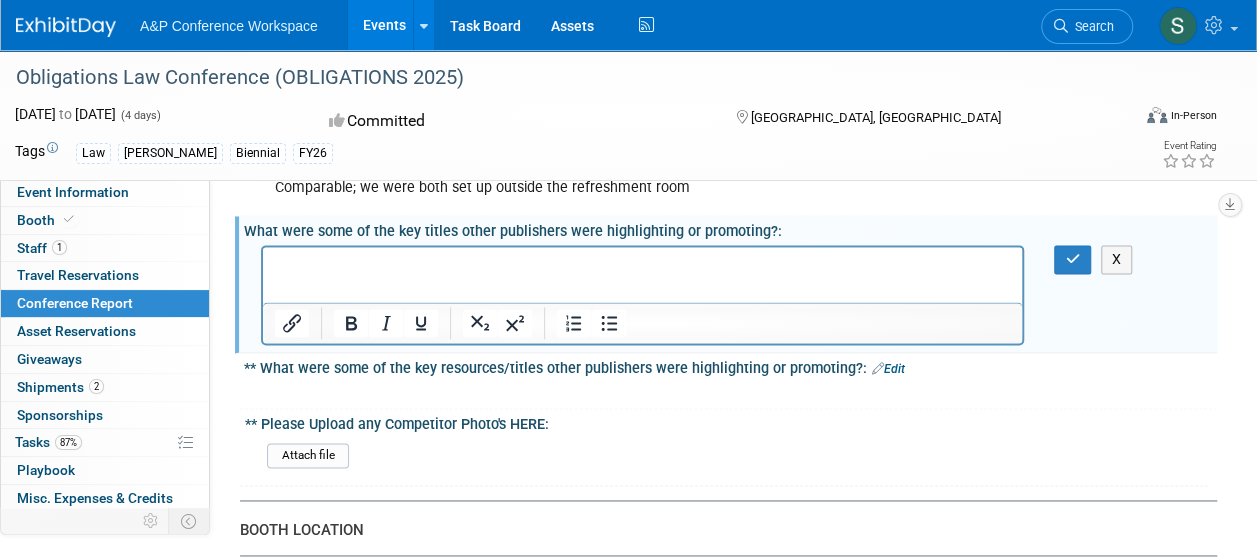 scroll, scrollTop: 0, scrollLeft: 0, axis: both 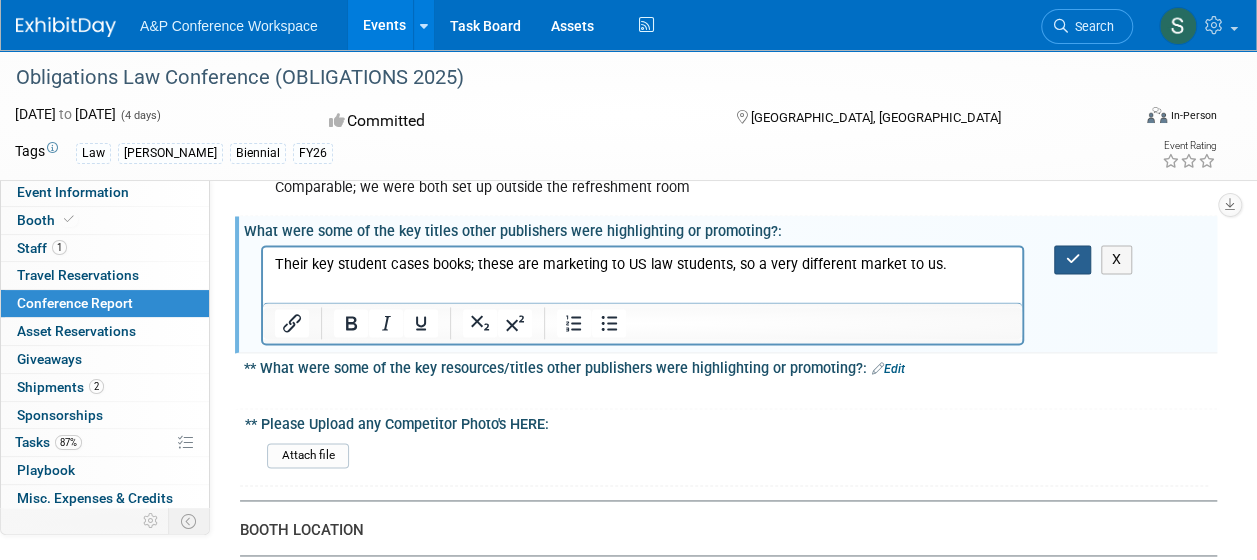 click at bounding box center (1072, 259) 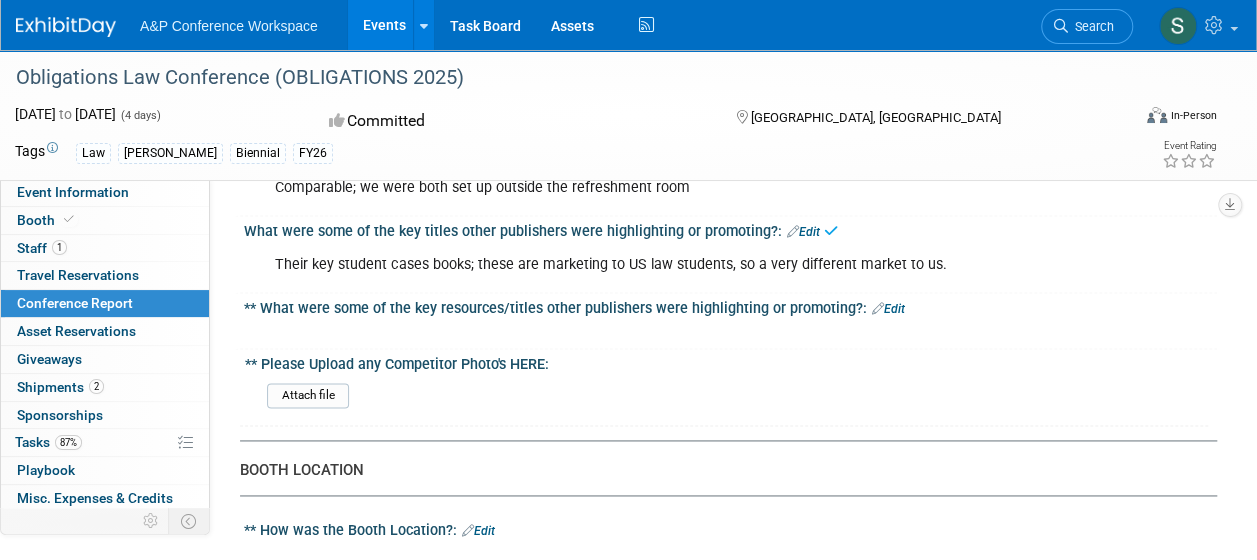 click on "Edit" at bounding box center (888, 309) 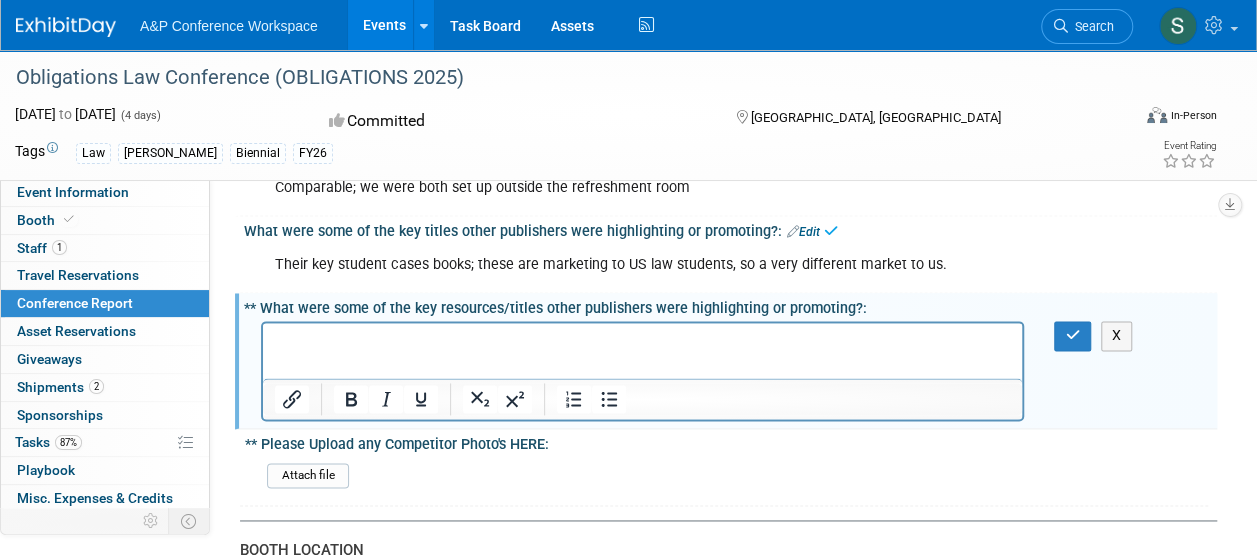 scroll, scrollTop: 0, scrollLeft: 0, axis: both 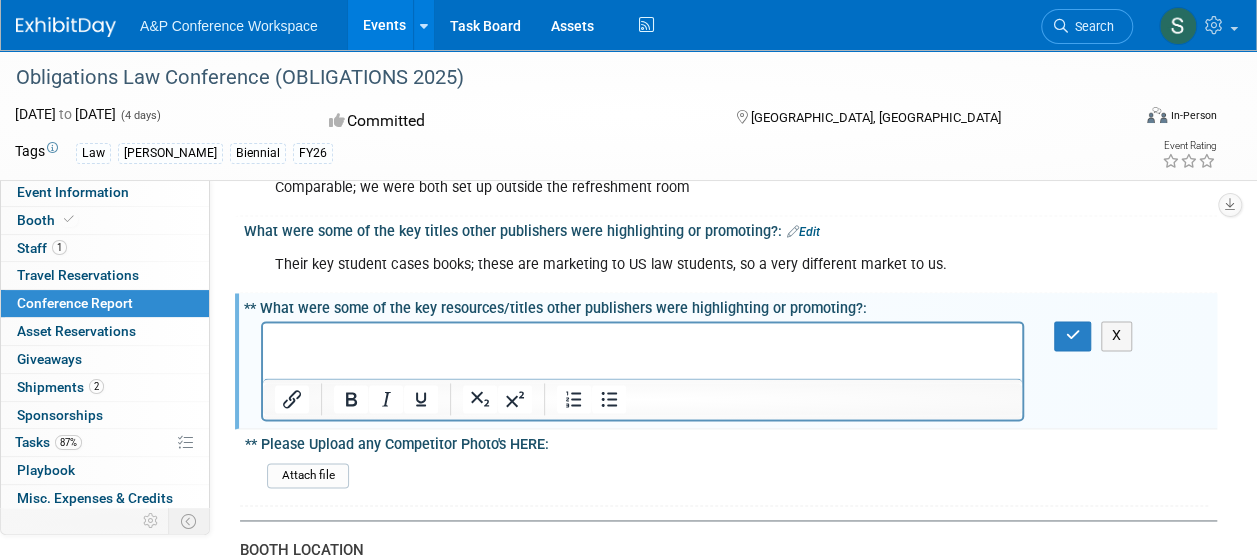 type 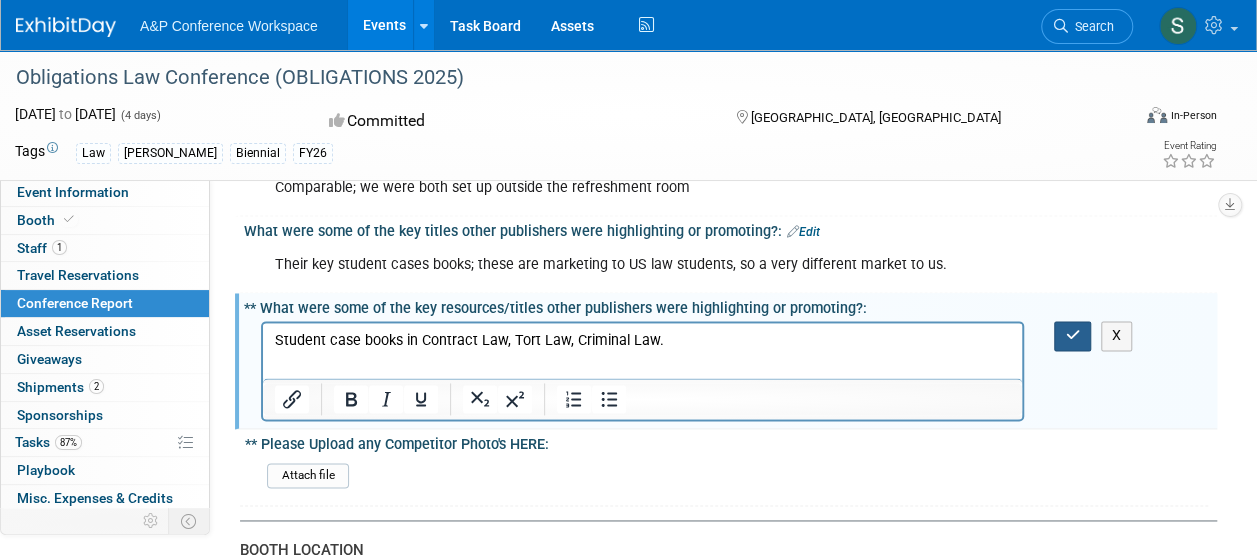 click at bounding box center (1072, 335) 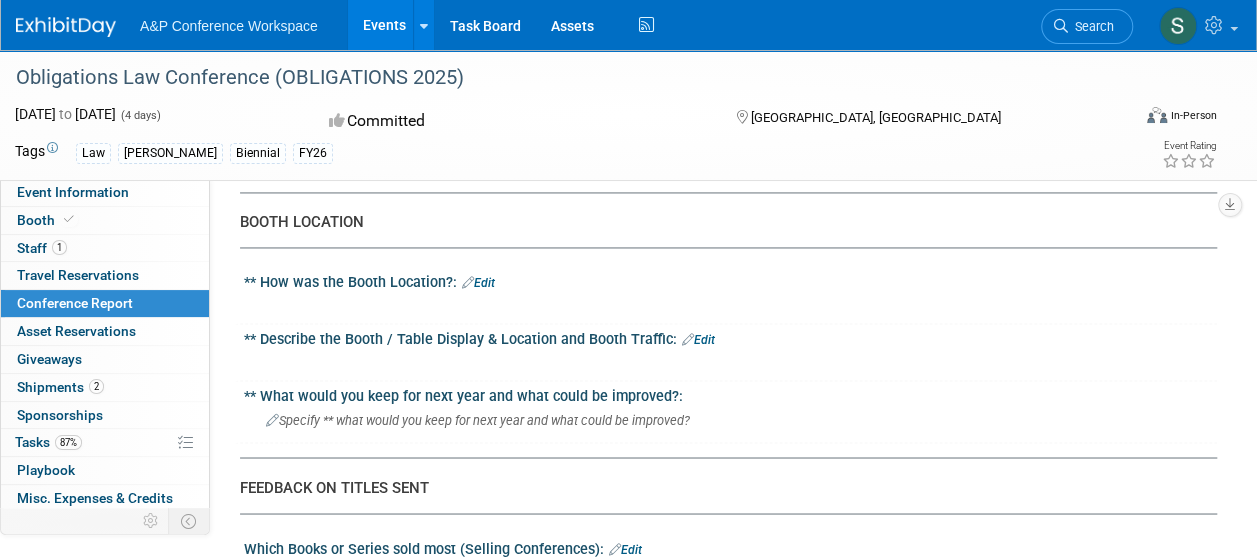scroll, scrollTop: 1500, scrollLeft: 0, axis: vertical 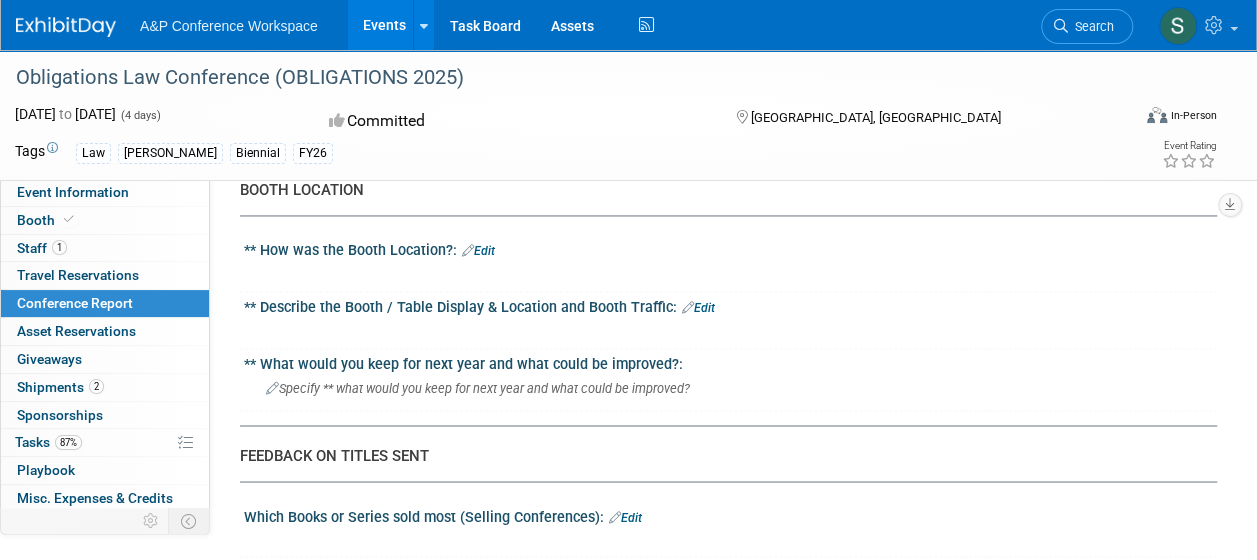 click on "Edit" at bounding box center (478, 251) 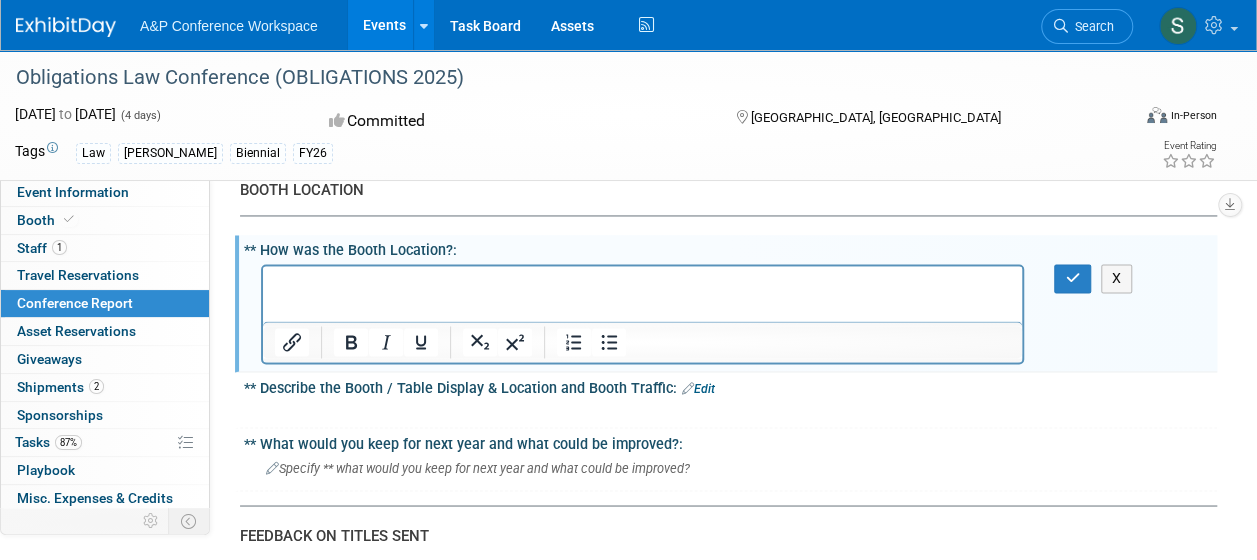 scroll, scrollTop: 0, scrollLeft: 0, axis: both 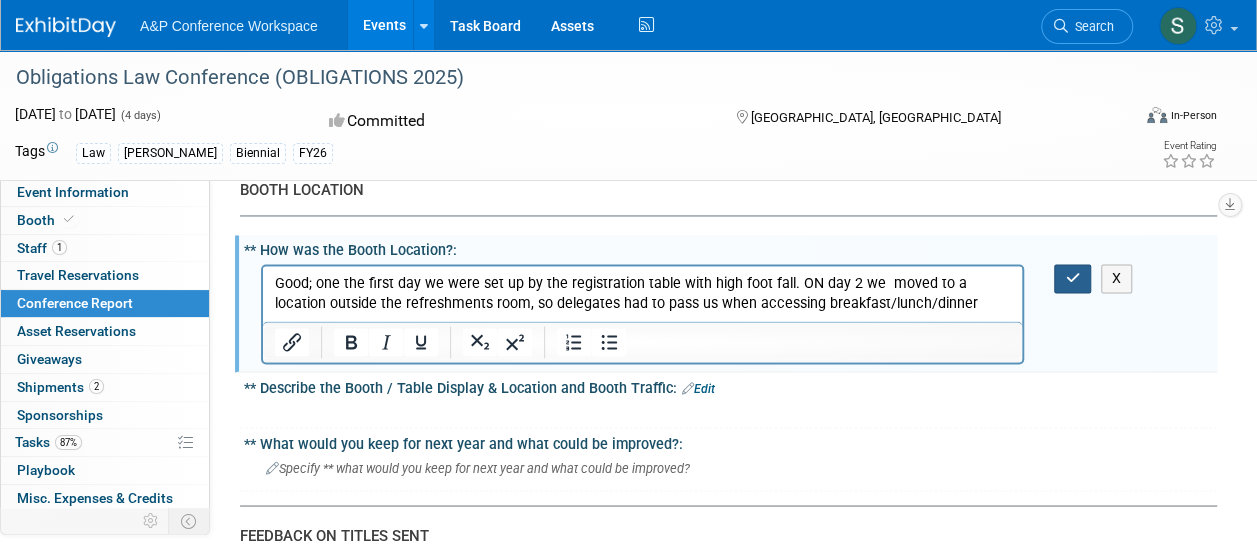 click at bounding box center [1072, 278] 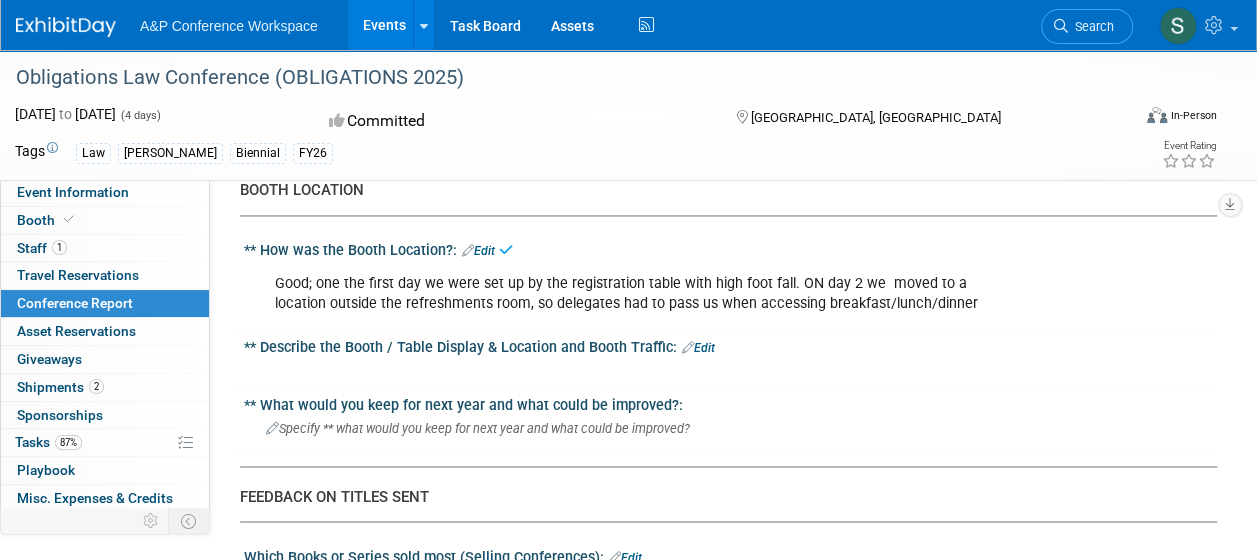 click on "Edit" at bounding box center (698, 348) 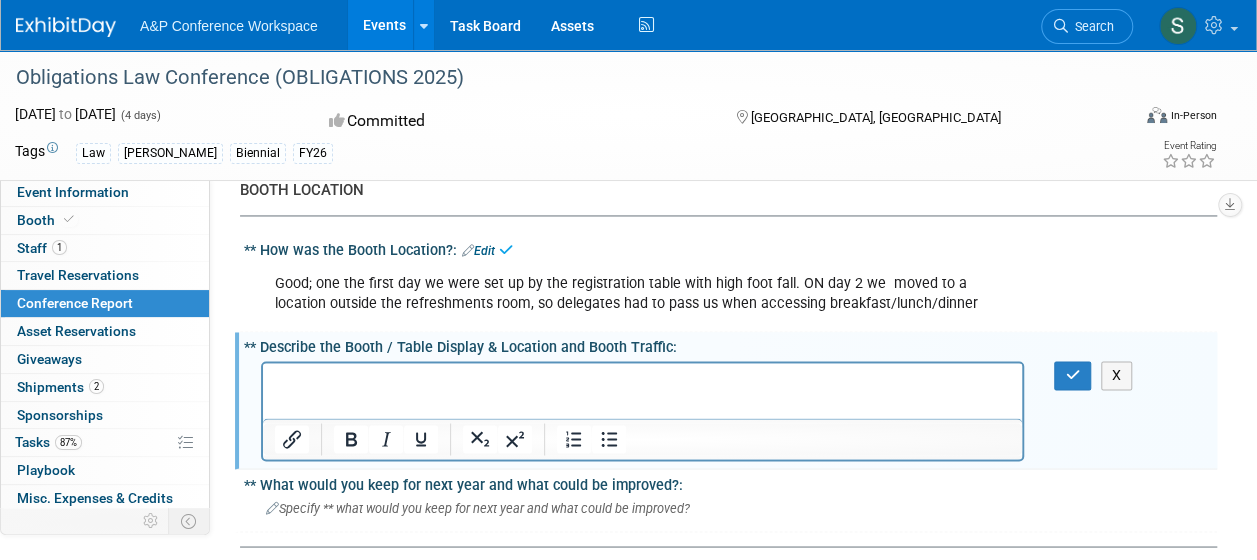 scroll, scrollTop: 0, scrollLeft: 0, axis: both 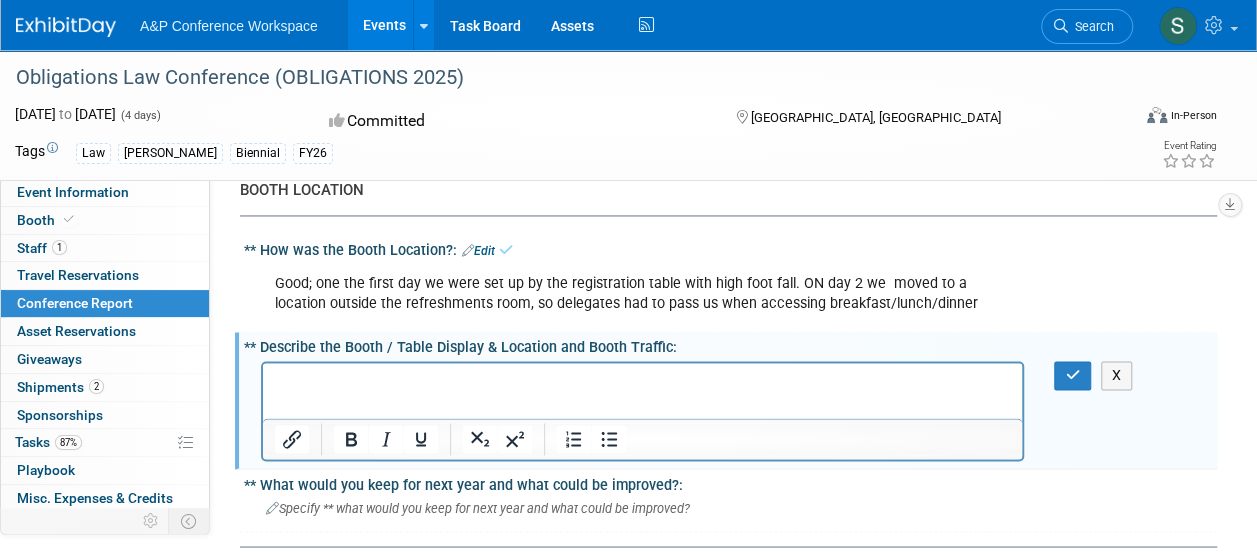 type 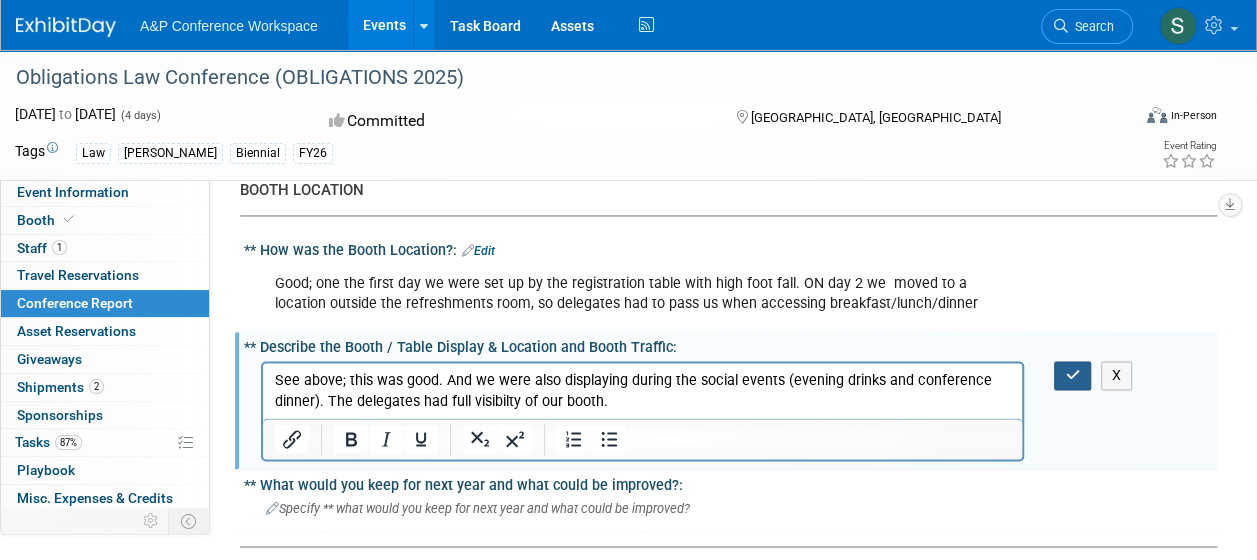 click at bounding box center (1072, 375) 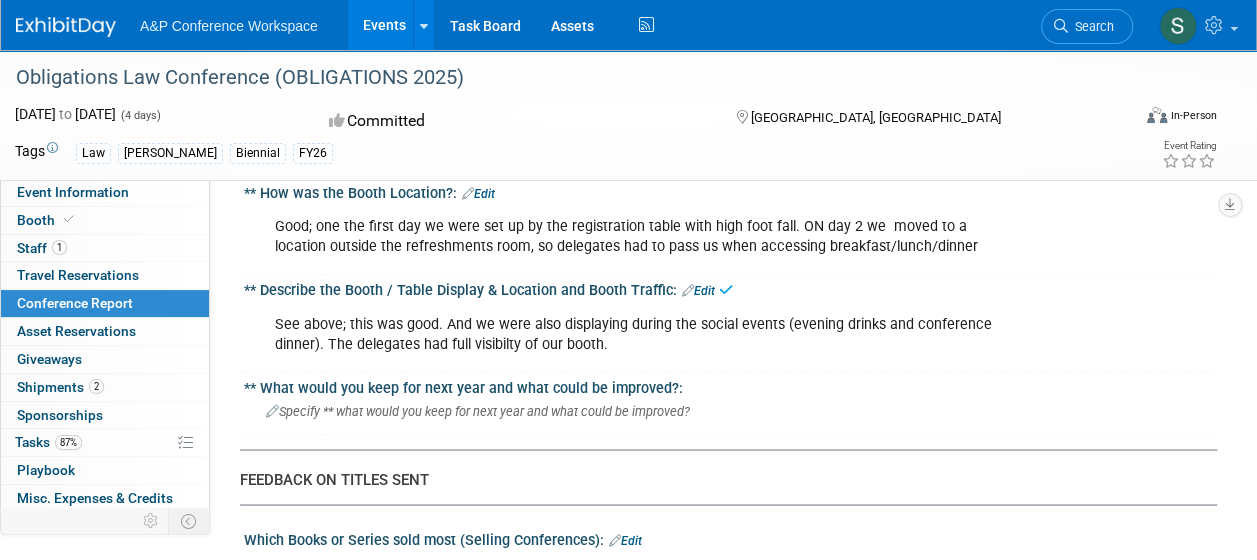 scroll, scrollTop: 1600, scrollLeft: 0, axis: vertical 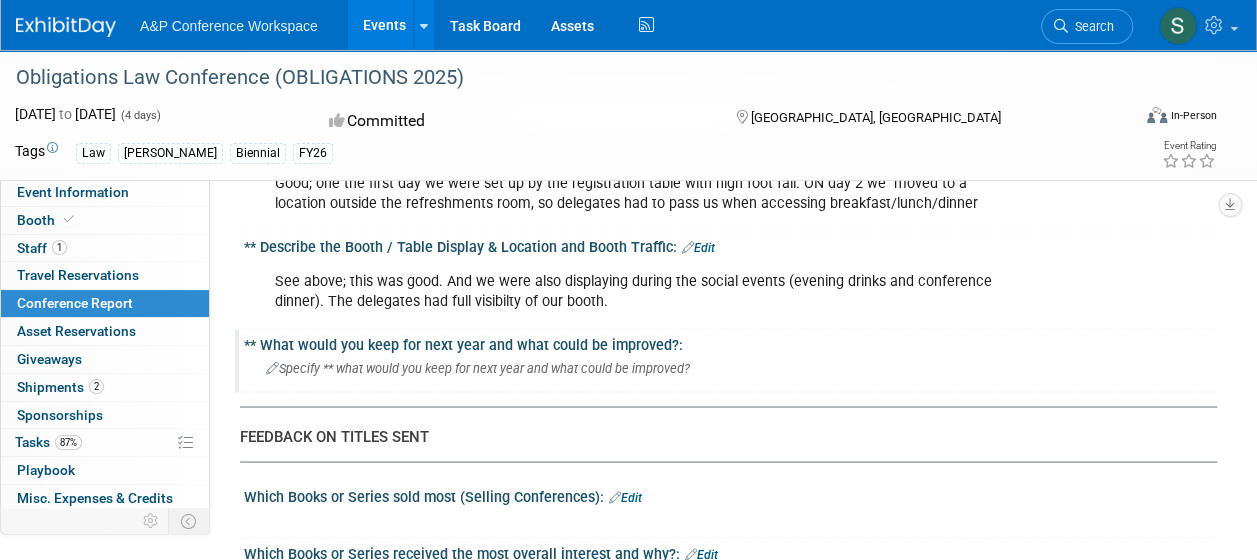 click on "Specify ** what would you keep for next year and what could be improved?" at bounding box center (478, 367) 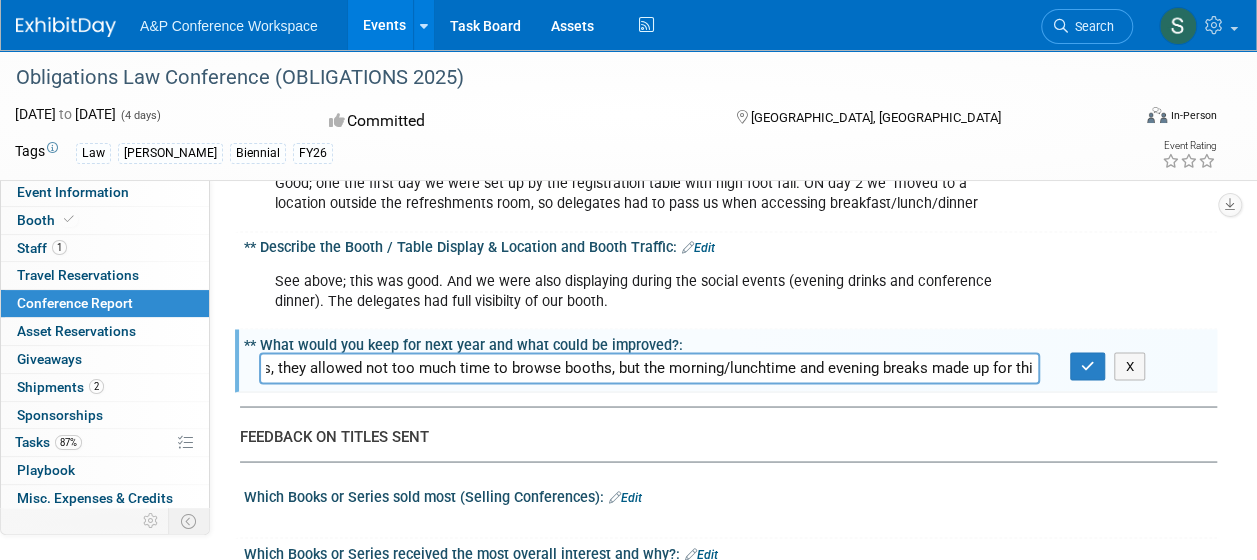 scroll, scrollTop: 0, scrollLeft: 512, axis: horizontal 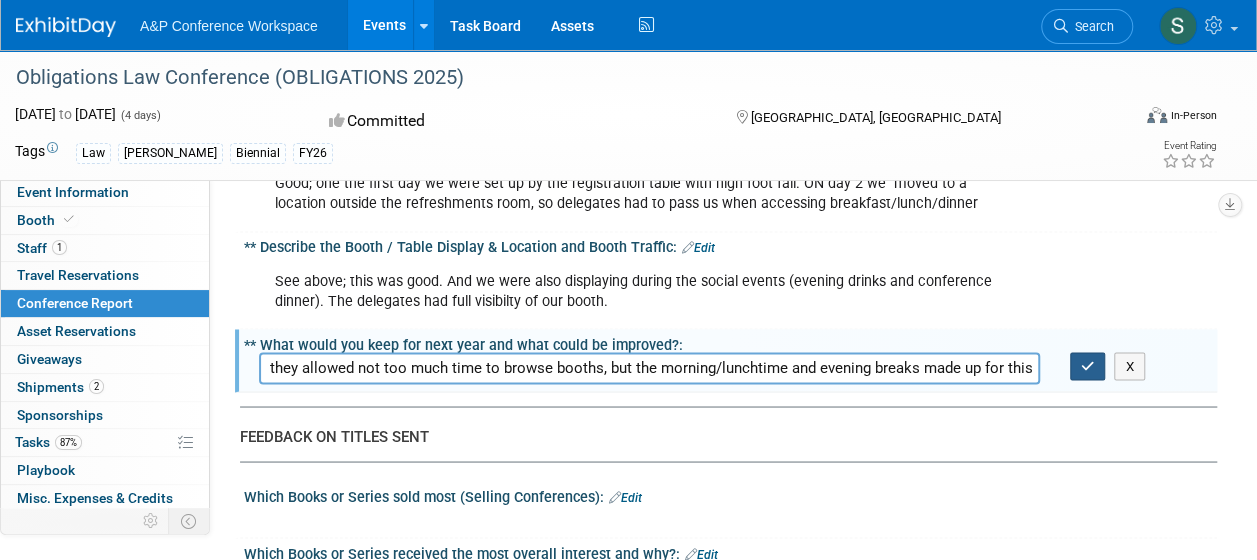 type on "Location was good; I might suggest slightly longer coffee breaks; at 15 mins, they allowed not too much time to browse booths, but the morning/lunchtime and evening breaks made up for this." 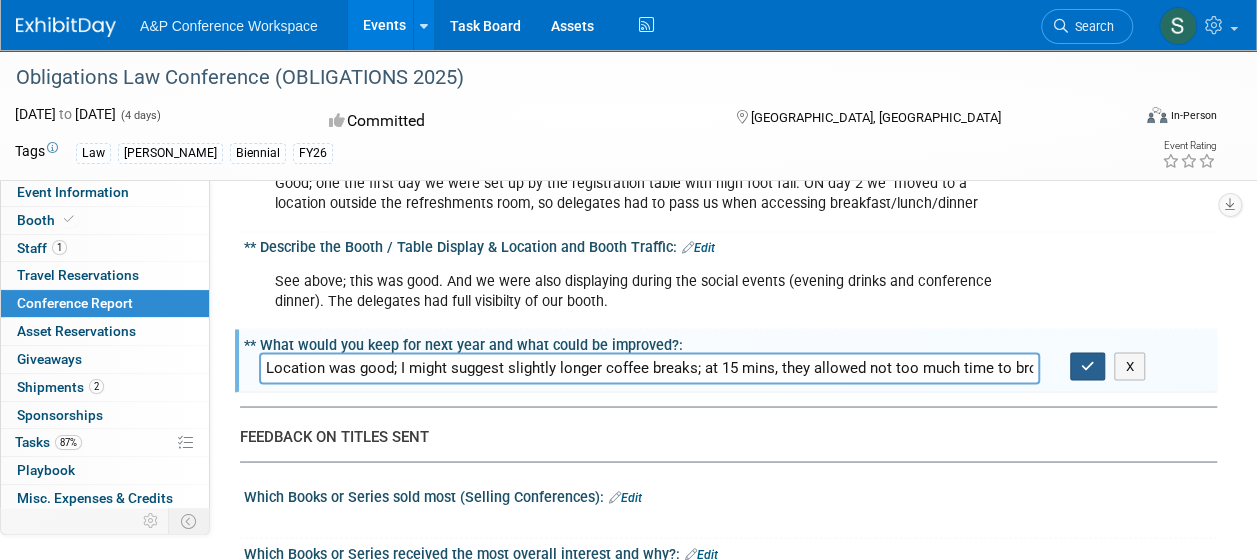 click at bounding box center [1088, 366] 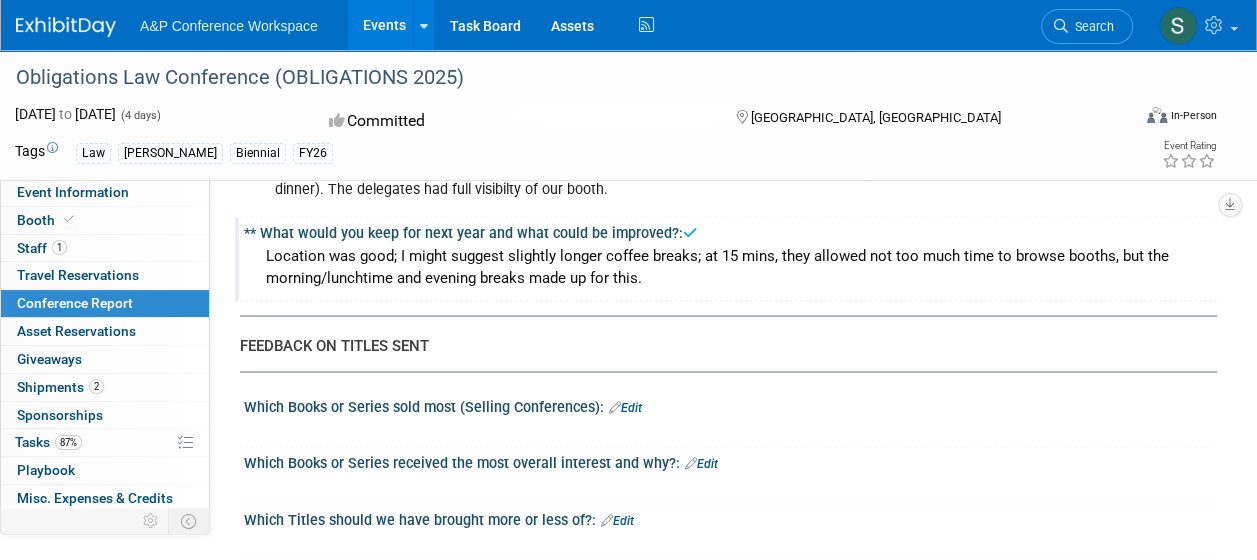 scroll, scrollTop: 1800, scrollLeft: 0, axis: vertical 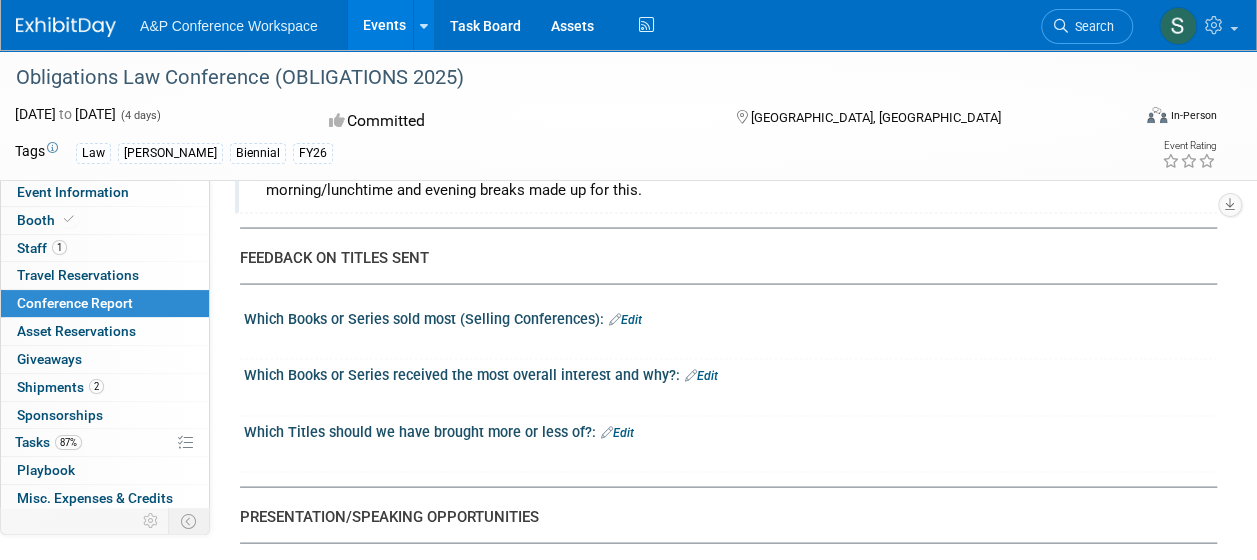 click on "Edit" at bounding box center (625, 319) 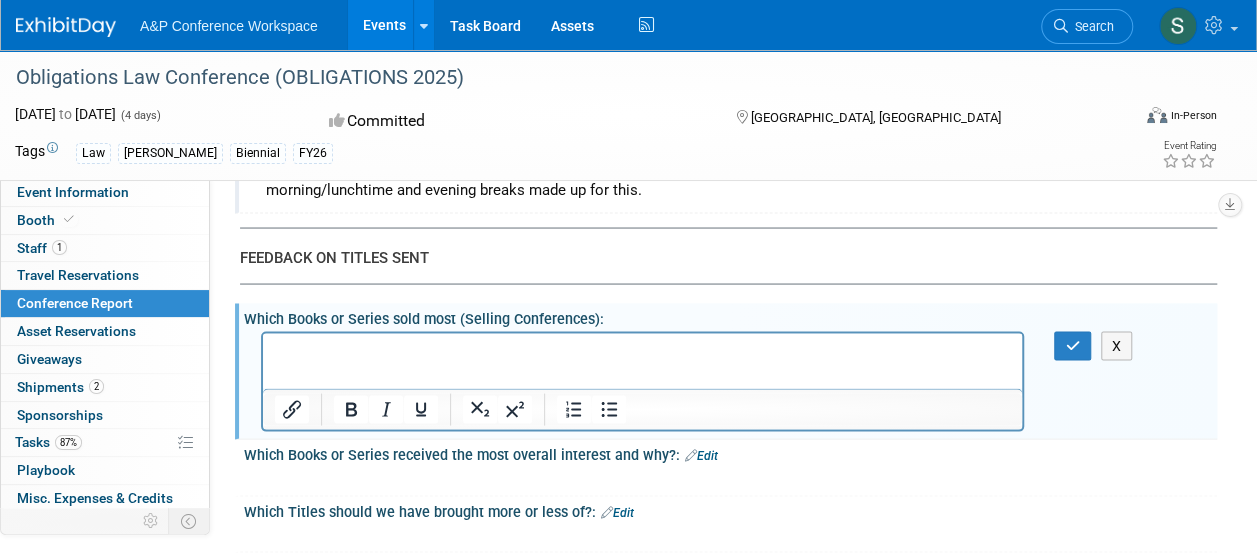 scroll, scrollTop: 0, scrollLeft: 0, axis: both 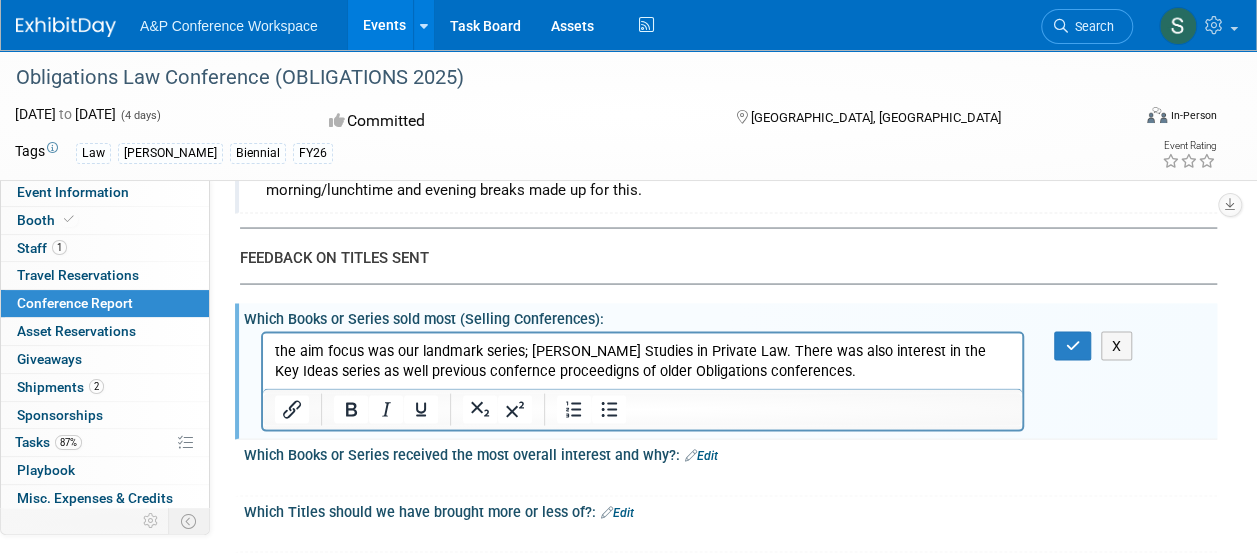 click on "the aim focus was our landmark series; [PERSON_NAME] Studies in Private Law. There was also interest in the Key Ideas series as well previous confernce proceedigns of older Obligations conferences." at bounding box center (643, 361) 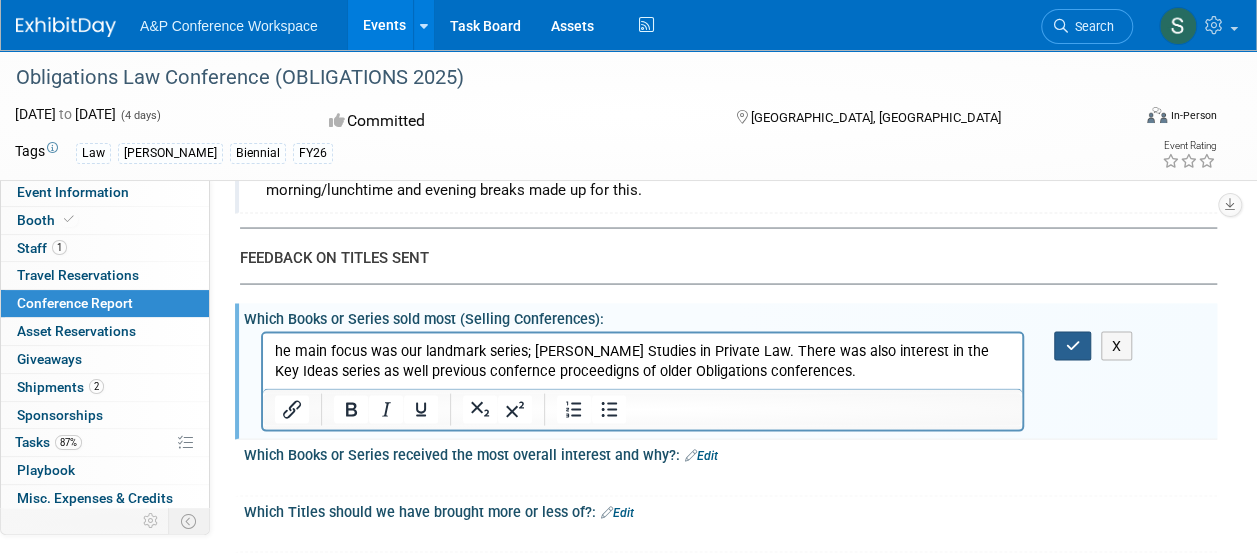 click at bounding box center (1072, 345) 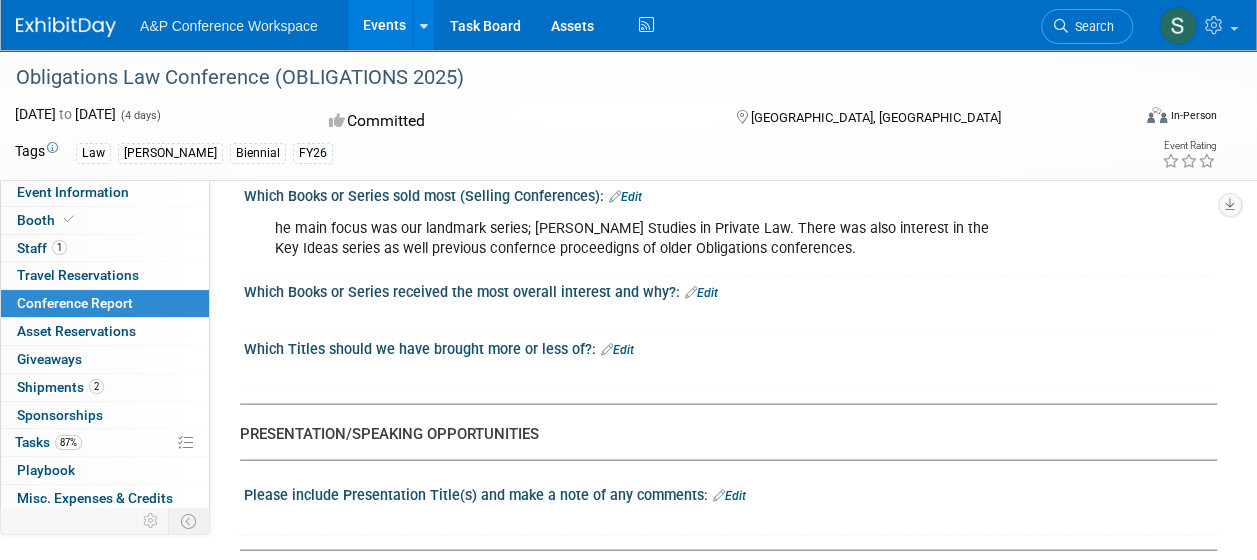 scroll, scrollTop: 1881, scrollLeft: 0, axis: vertical 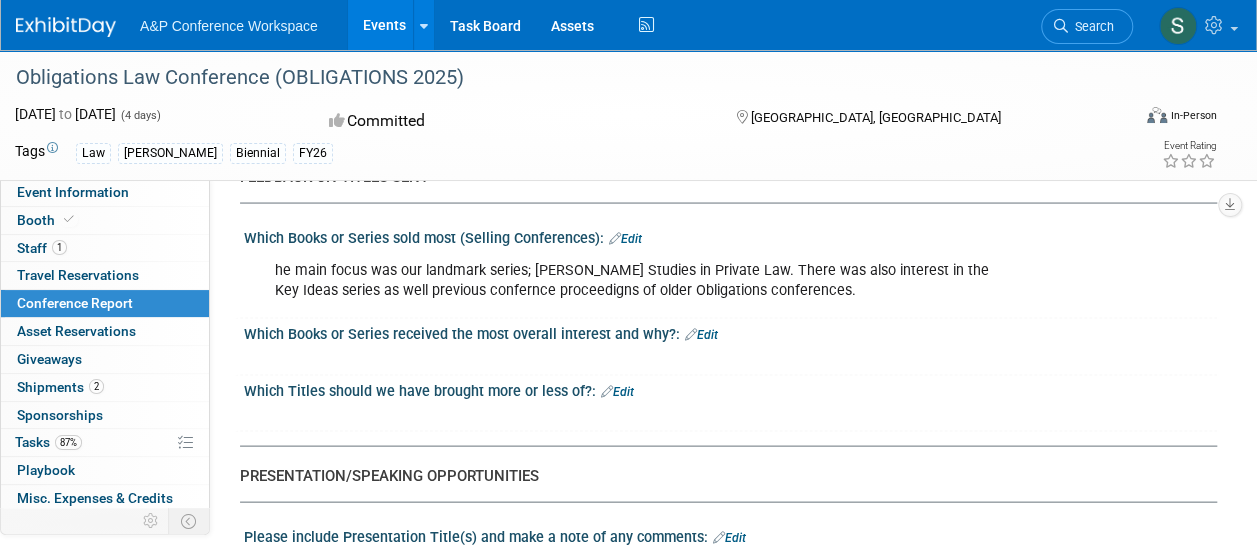 click on "Edit" at bounding box center (701, 334) 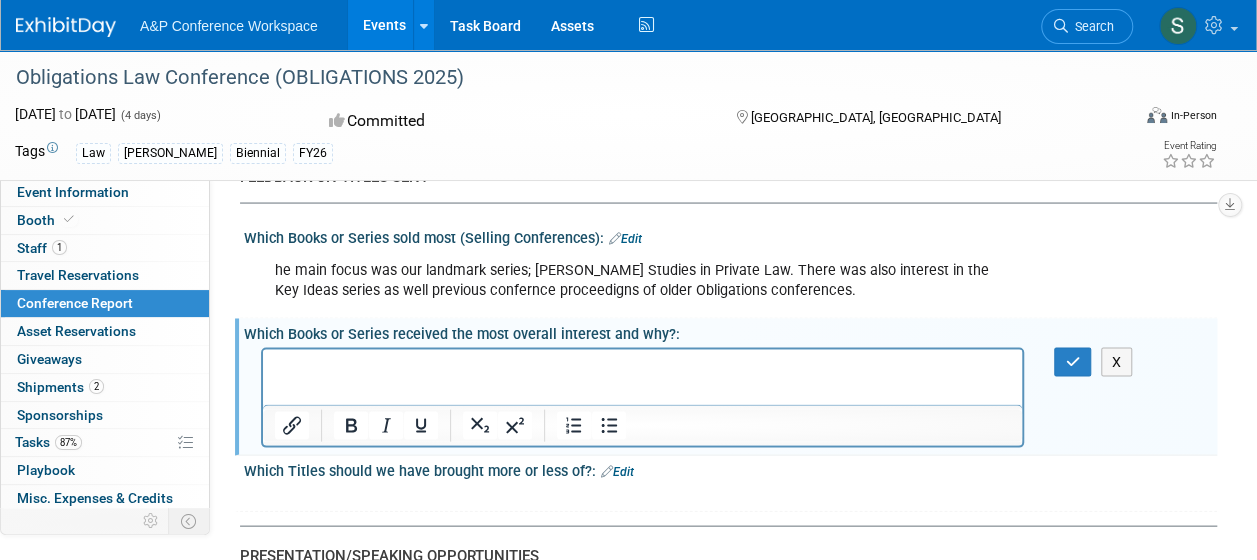 scroll, scrollTop: 0, scrollLeft: 0, axis: both 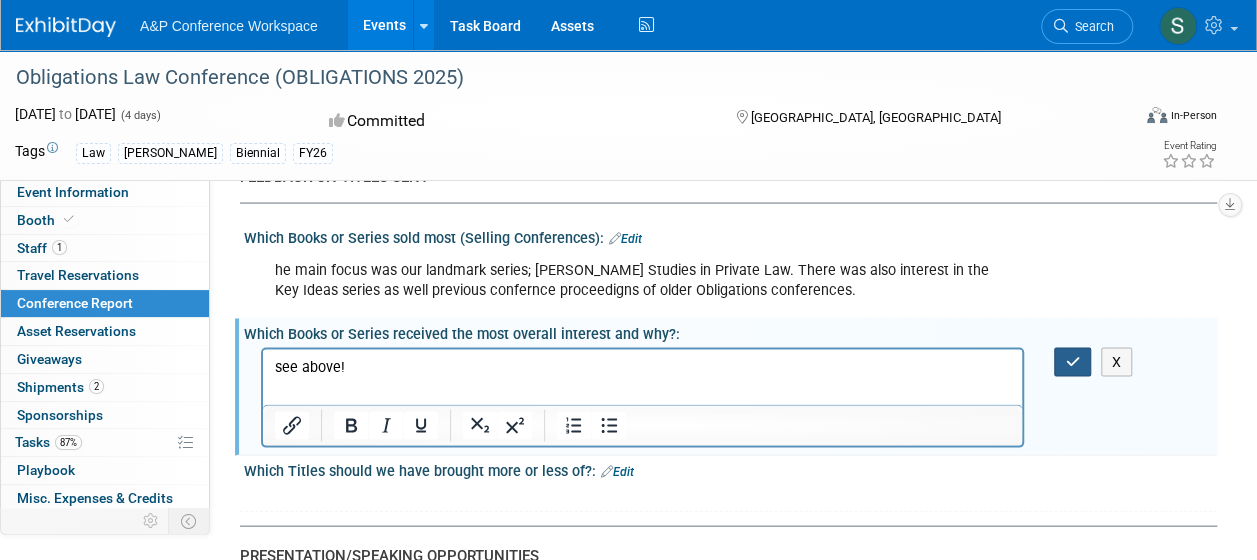 click at bounding box center [1072, 361] 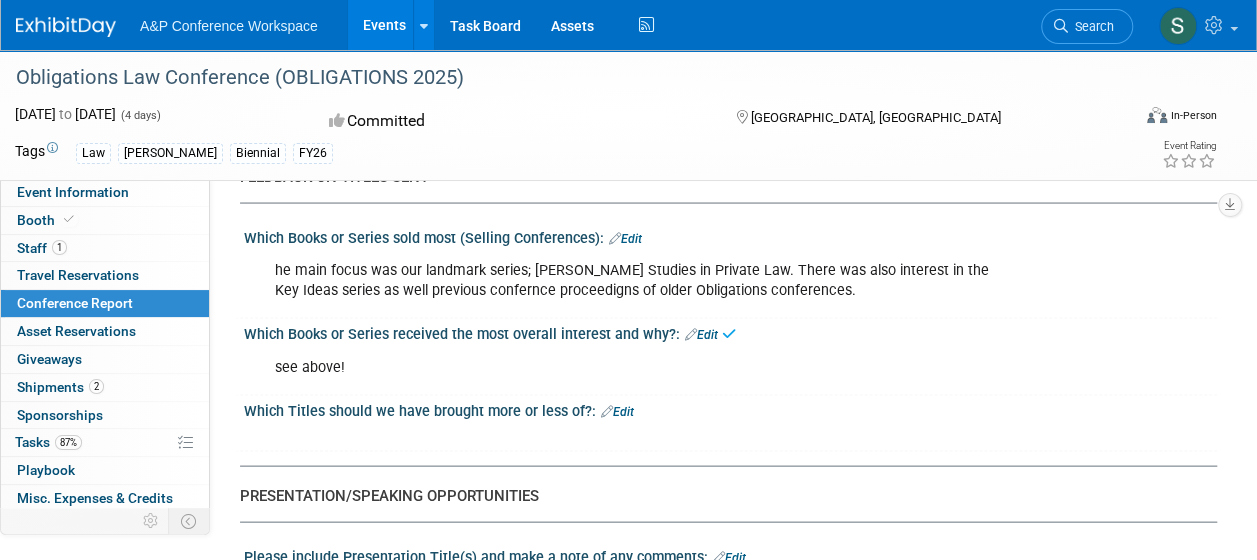 click on "Edit" at bounding box center [617, 411] 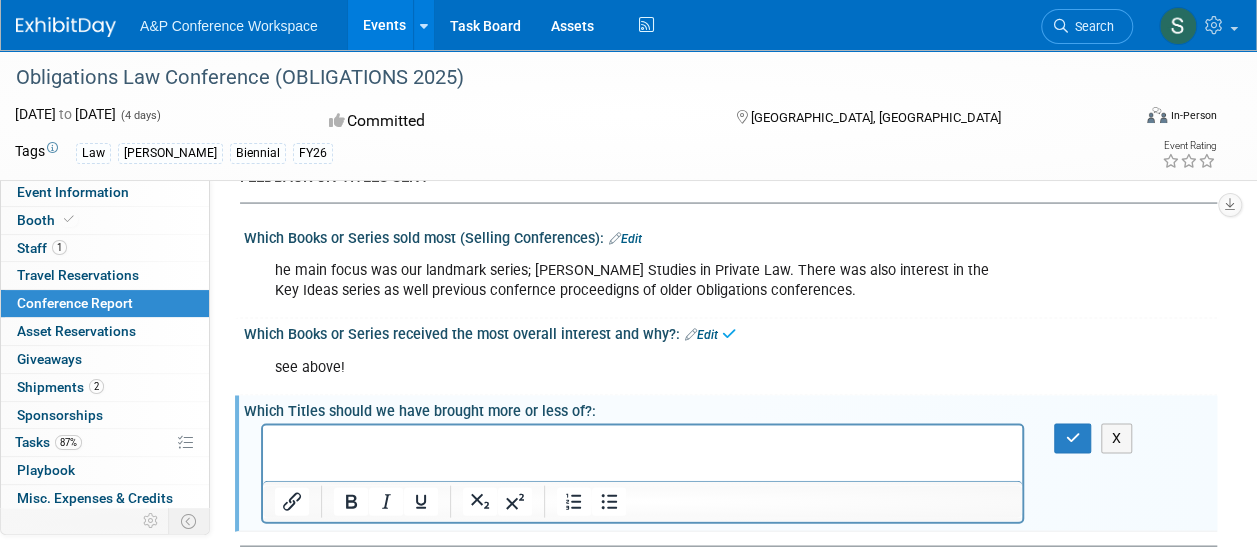 scroll, scrollTop: 0, scrollLeft: 0, axis: both 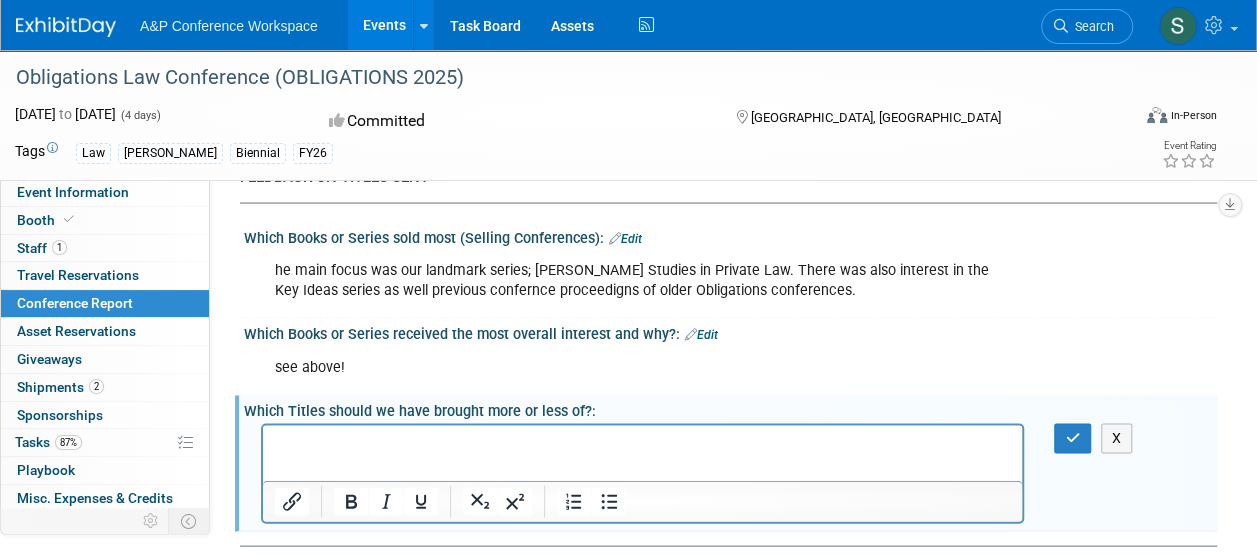 type 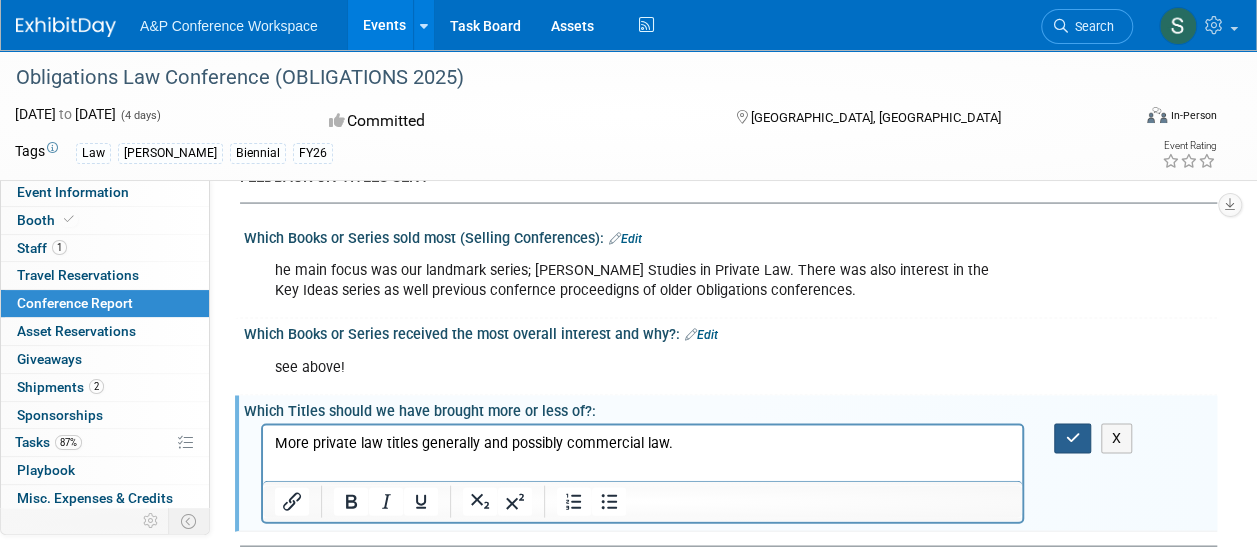 click at bounding box center [1072, 437] 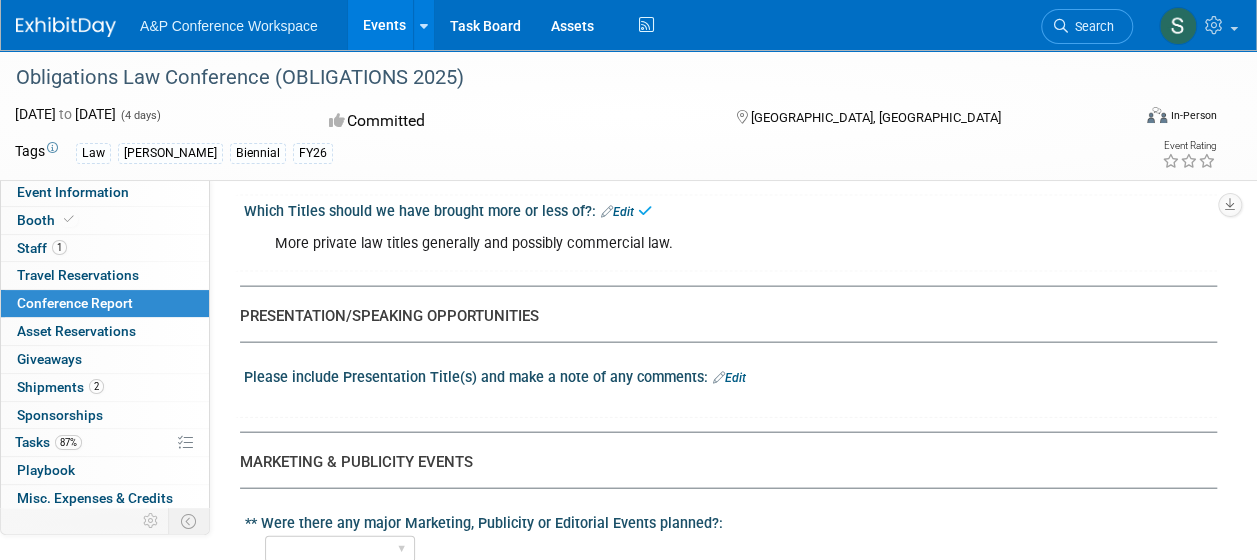 scroll, scrollTop: 2081, scrollLeft: 0, axis: vertical 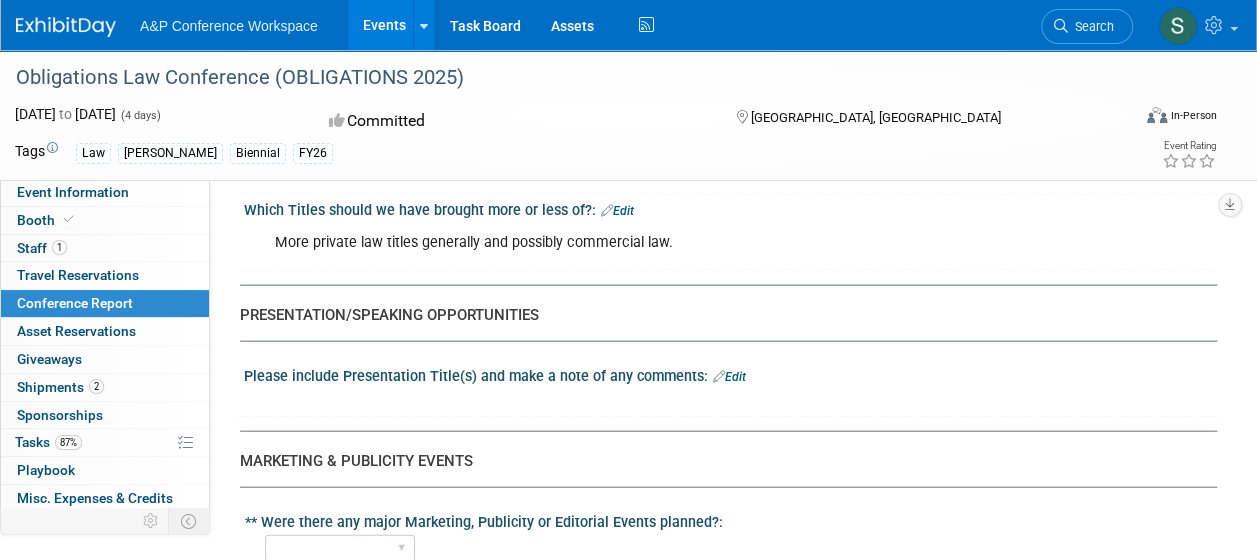 click on "Edit" at bounding box center [729, 377] 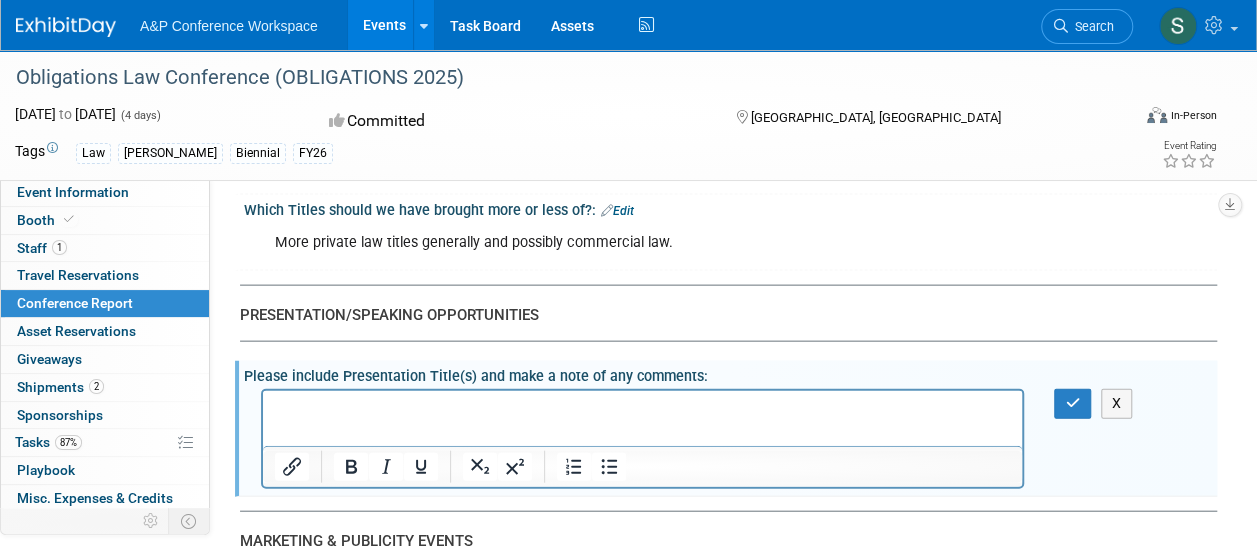scroll, scrollTop: 0, scrollLeft: 0, axis: both 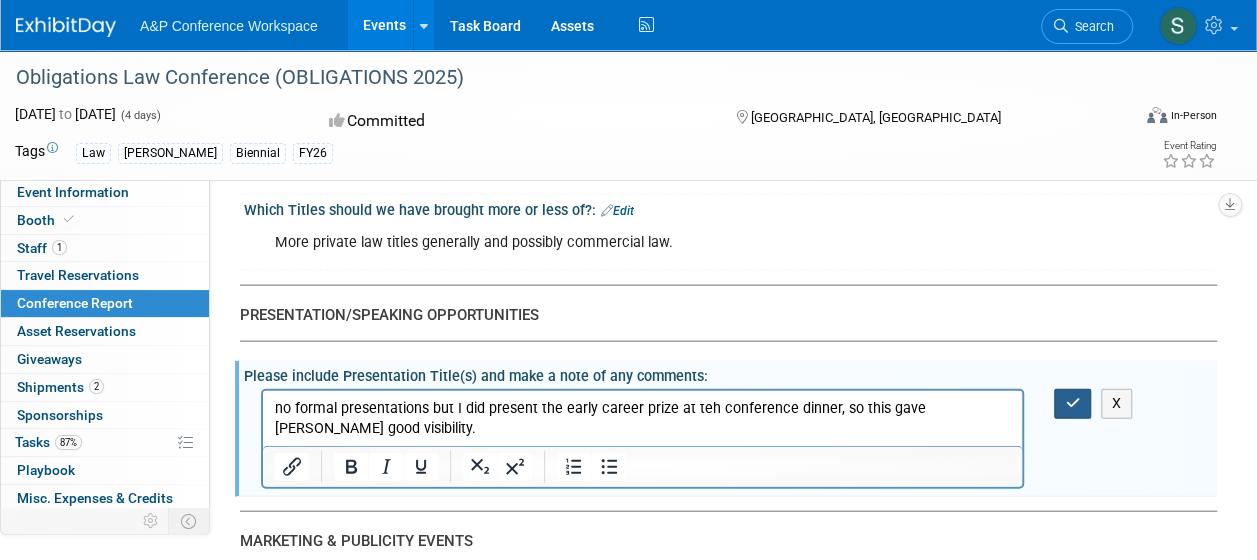 click at bounding box center (1072, 403) 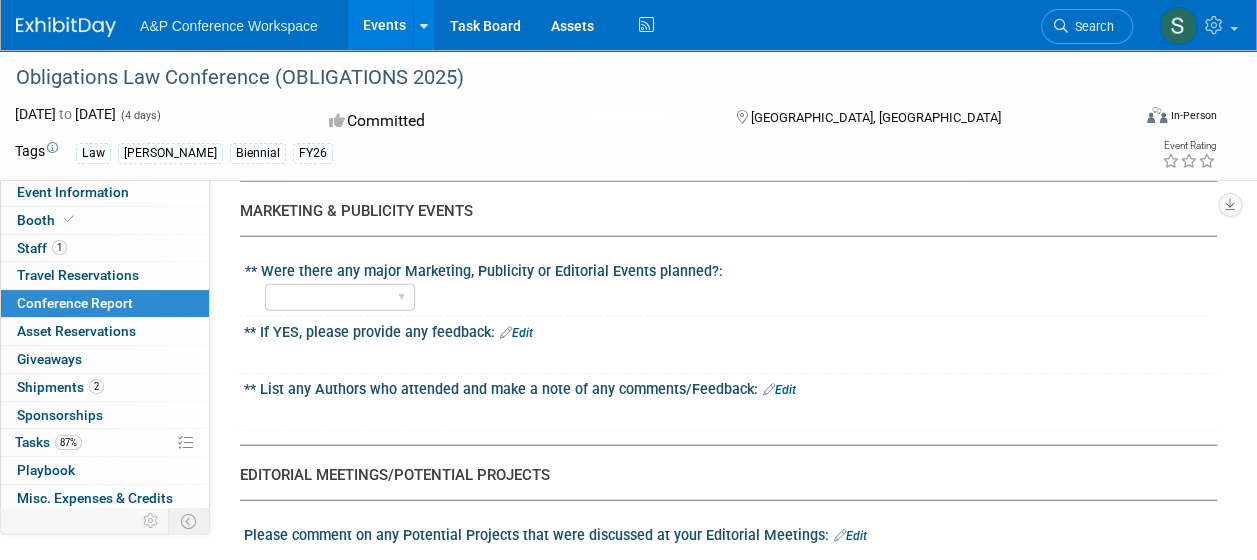 scroll, scrollTop: 2381, scrollLeft: 0, axis: vertical 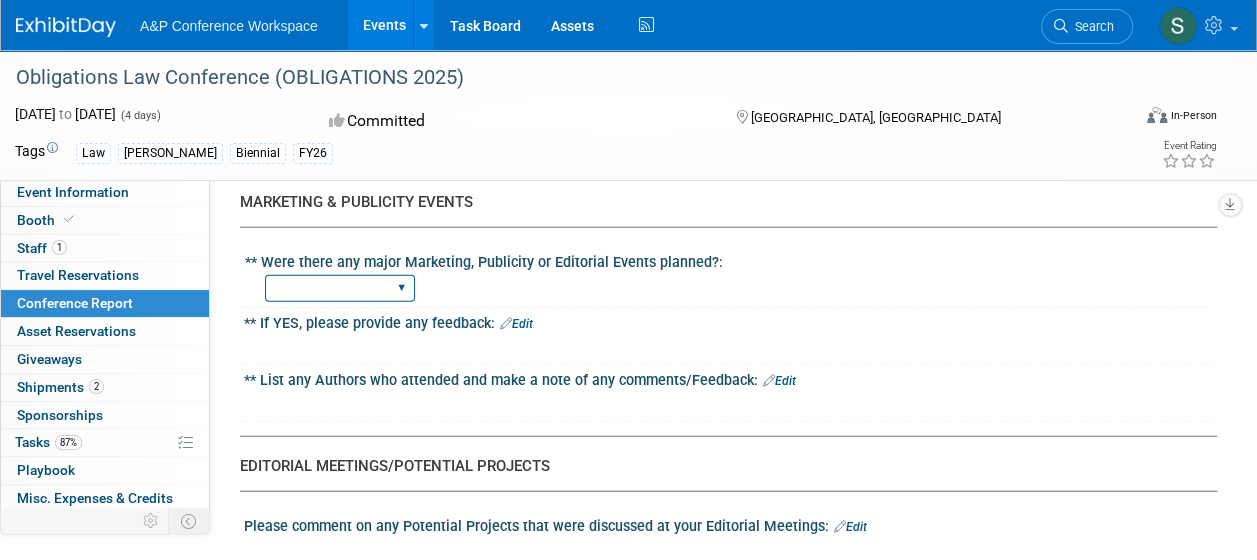 click on "YES
NO" at bounding box center [340, 288] 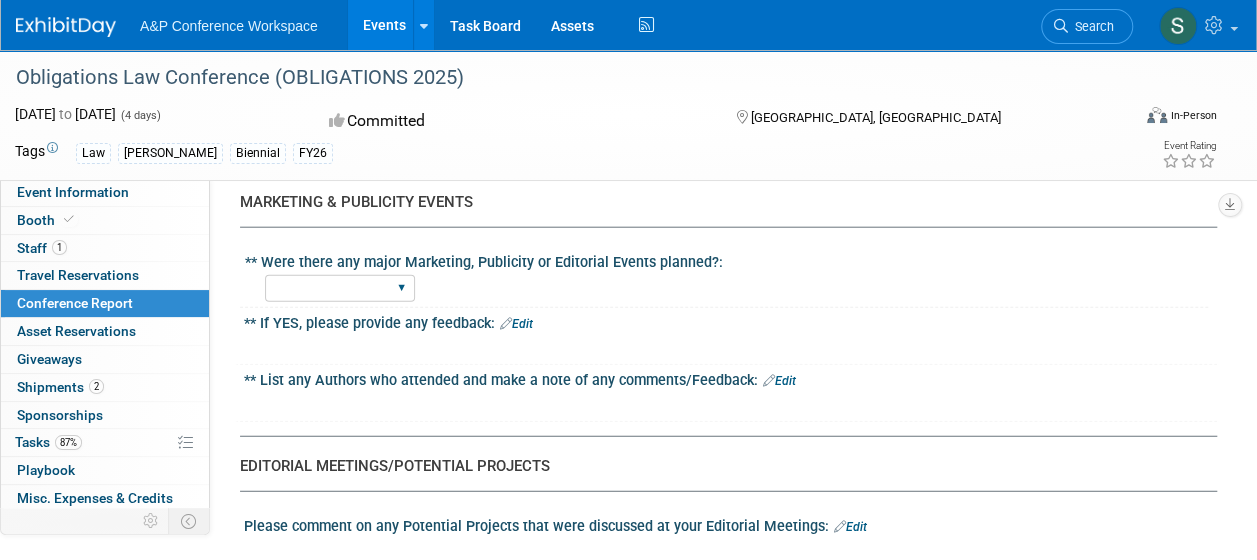 select on "NO" 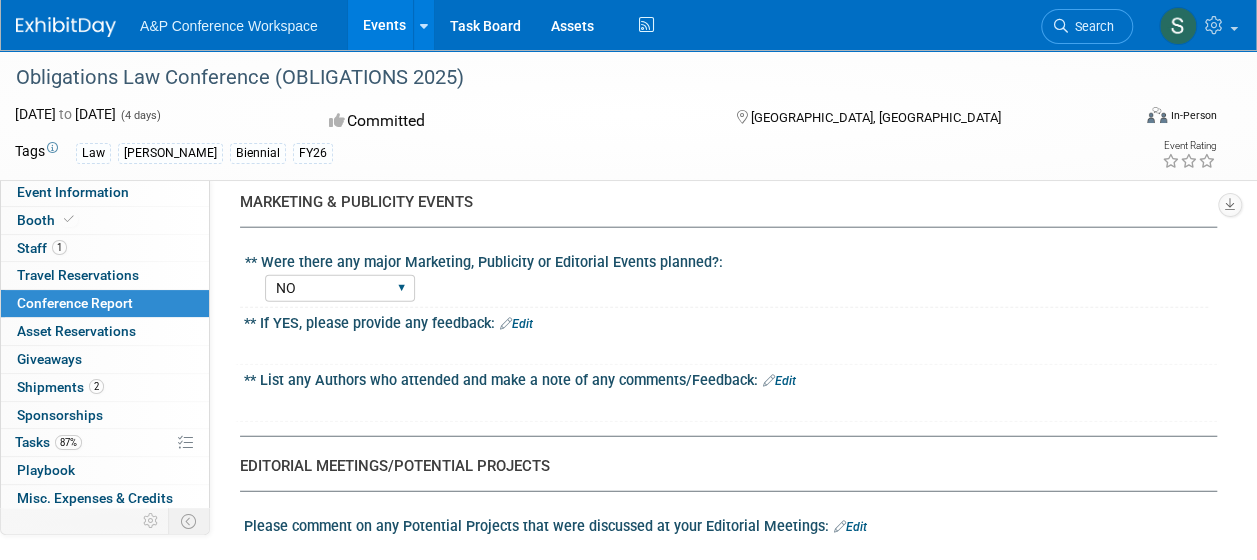 click on "YES
NO" at bounding box center [340, 288] 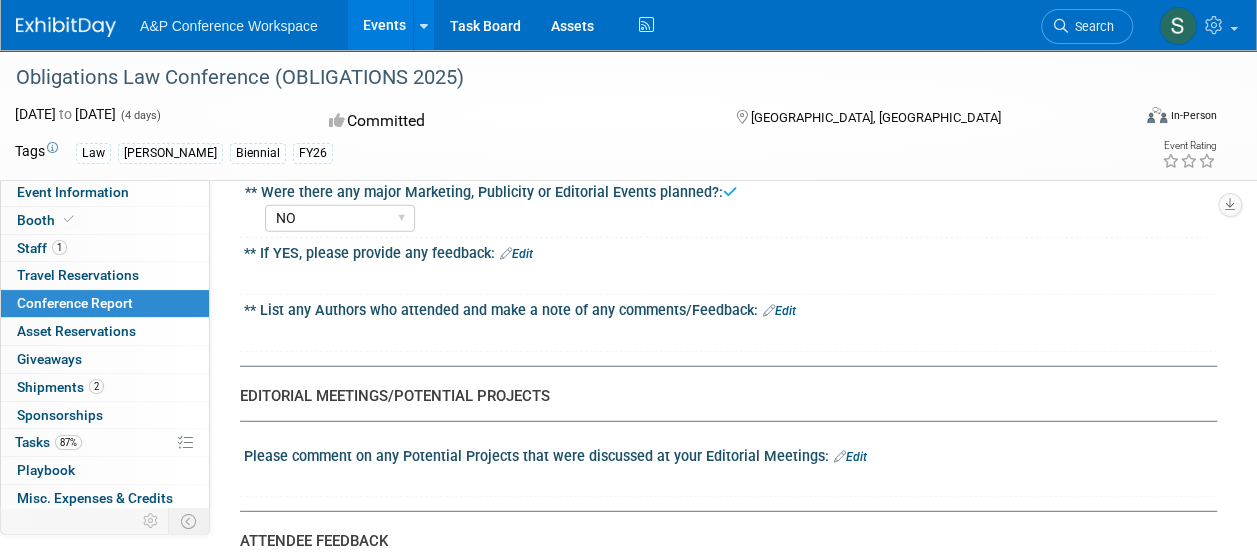 scroll, scrollTop: 2481, scrollLeft: 0, axis: vertical 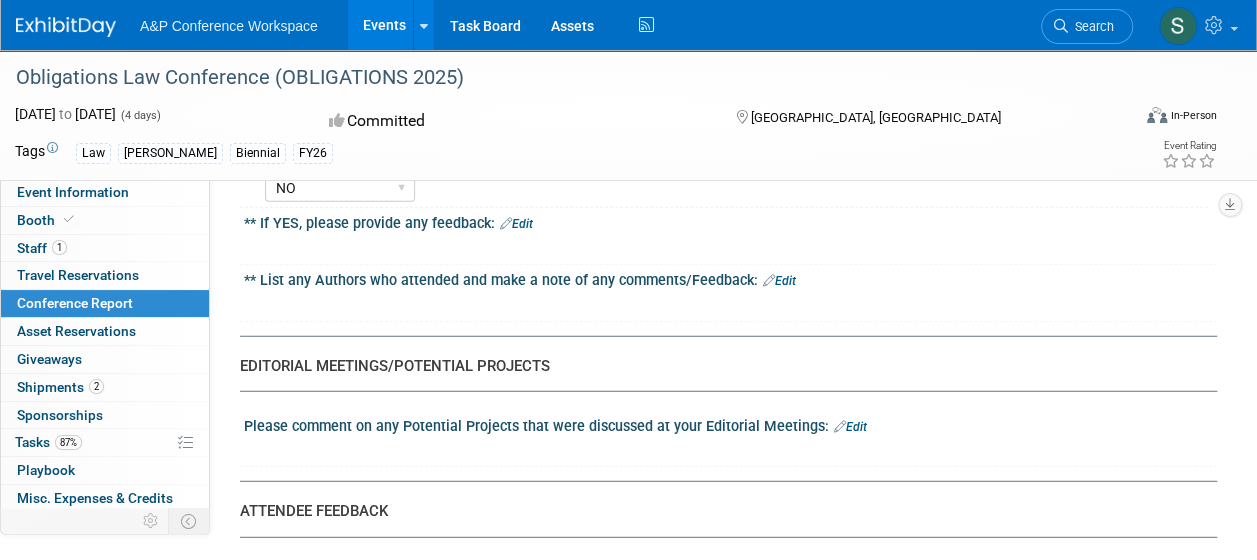click on "Edit" at bounding box center (850, 427) 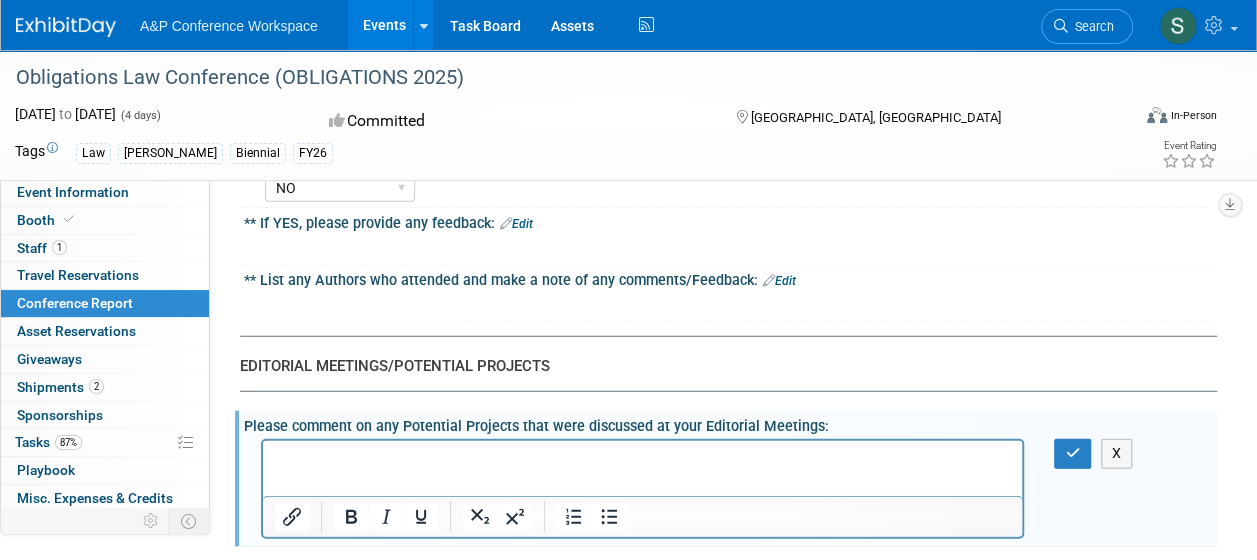 scroll, scrollTop: 0, scrollLeft: 0, axis: both 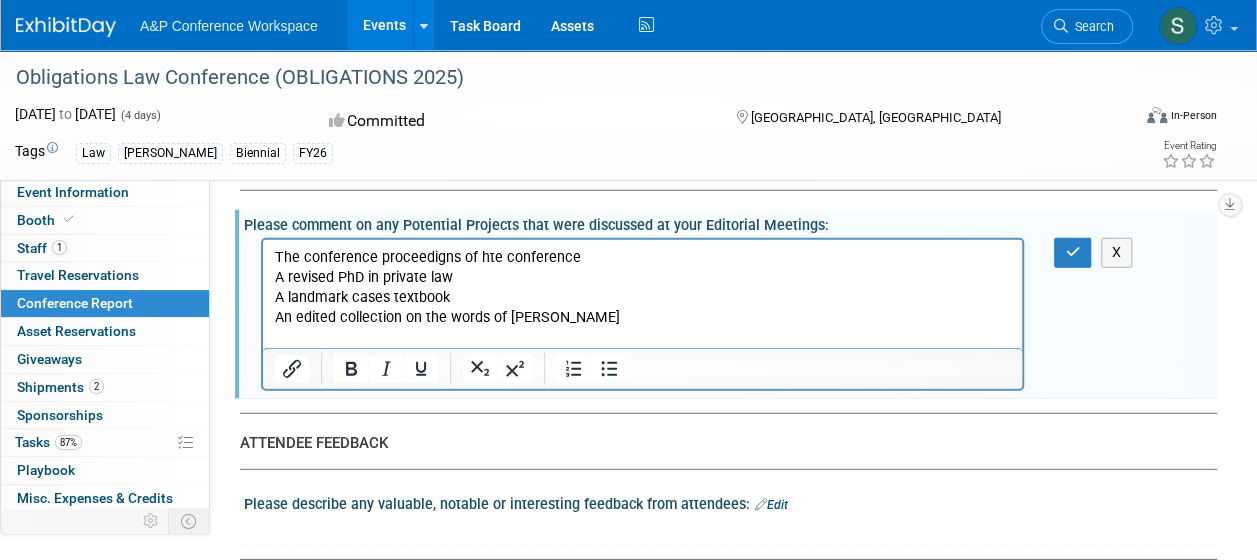 click on "The conference proceedigns of hte conference" at bounding box center (643, 258) 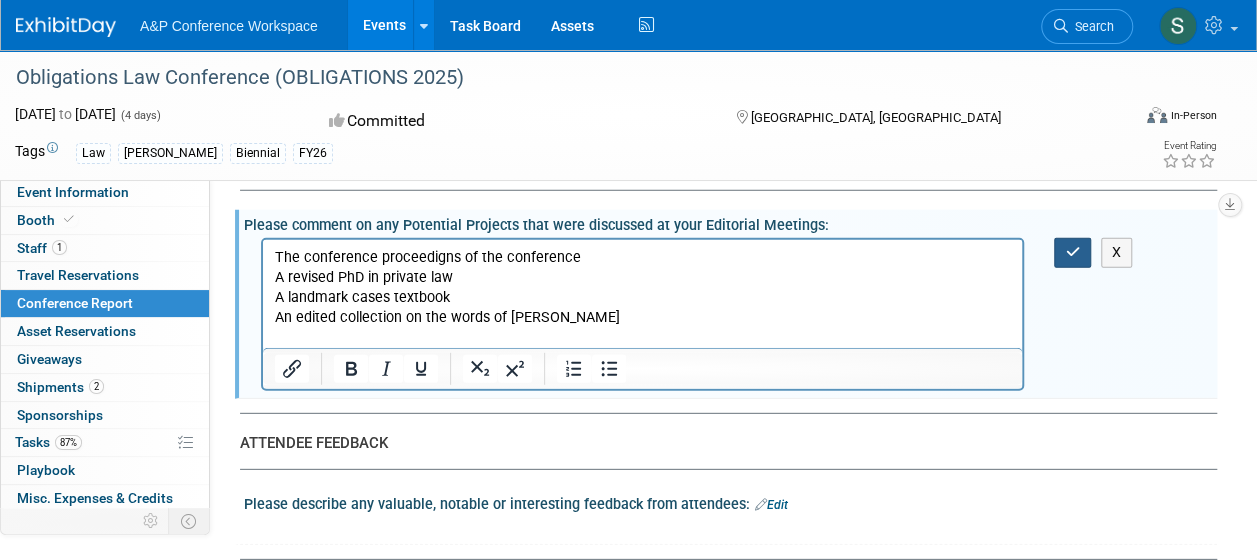click at bounding box center [1072, 252] 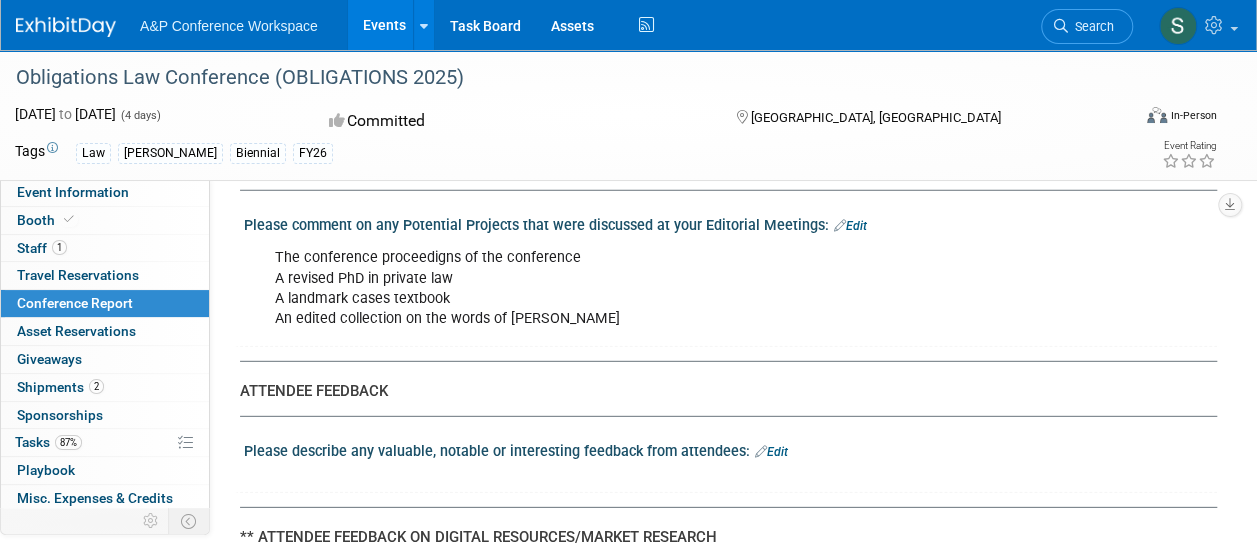 scroll, scrollTop: 2782, scrollLeft: 0, axis: vertical 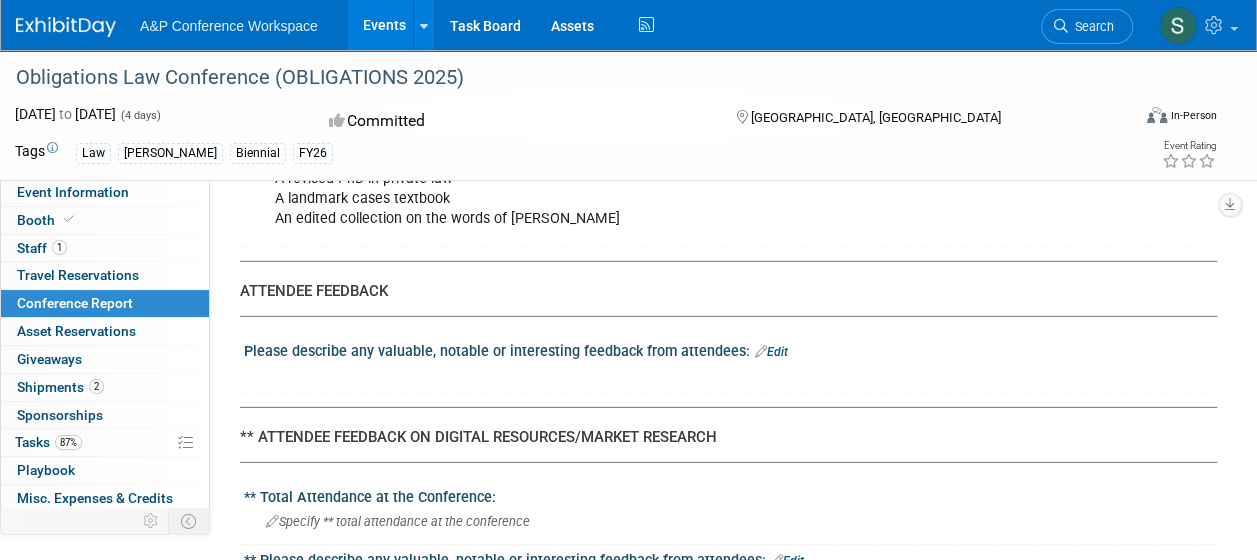 click on "Edit" at bounding box center [771, 352] 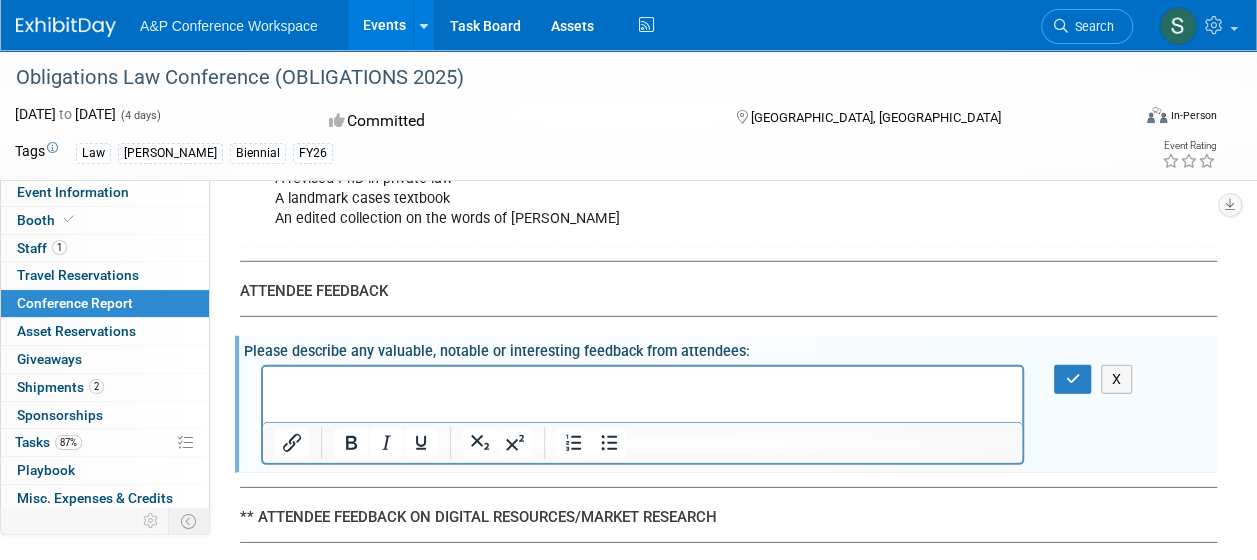 scroll, scrollTop: 0, scrollLeft: 0, axis: both 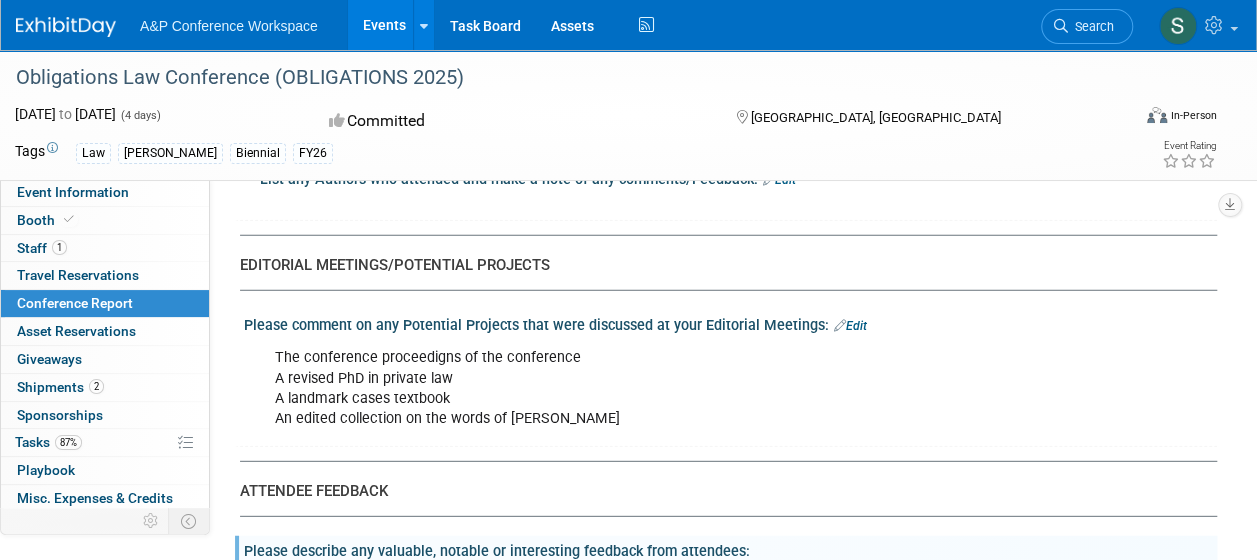 click on "The conference proceedigns of the conference A revised PhD in private law A landmark cases textbook An edited collection on the words of [PERSON_NAME]" at bounding box center (642, 388) 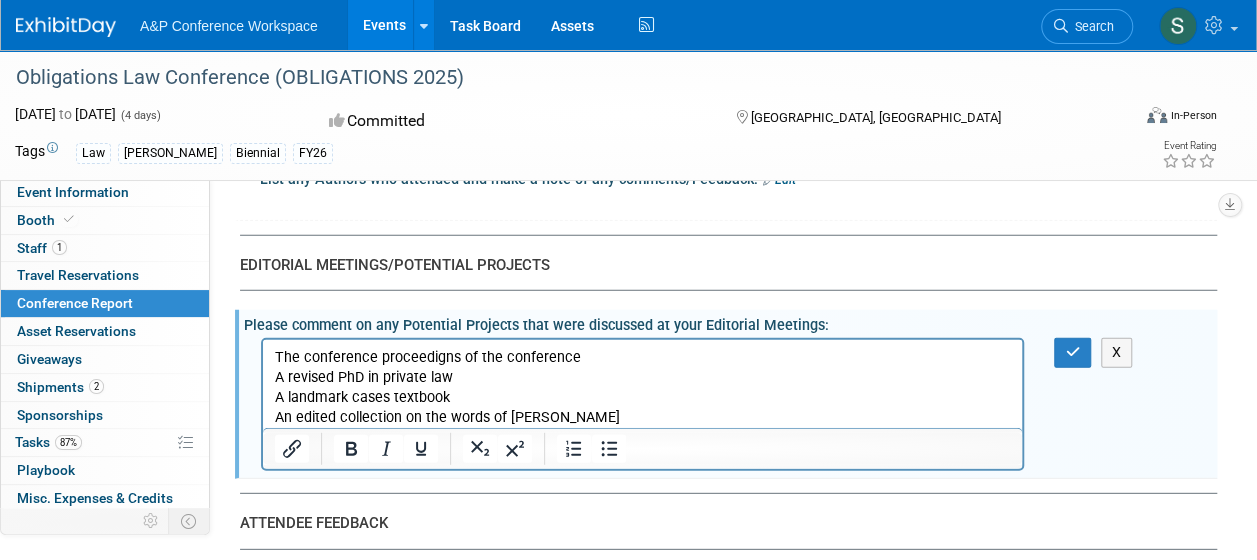 scroll, scrollTop: 0, scrollLeft: 0, axis: both 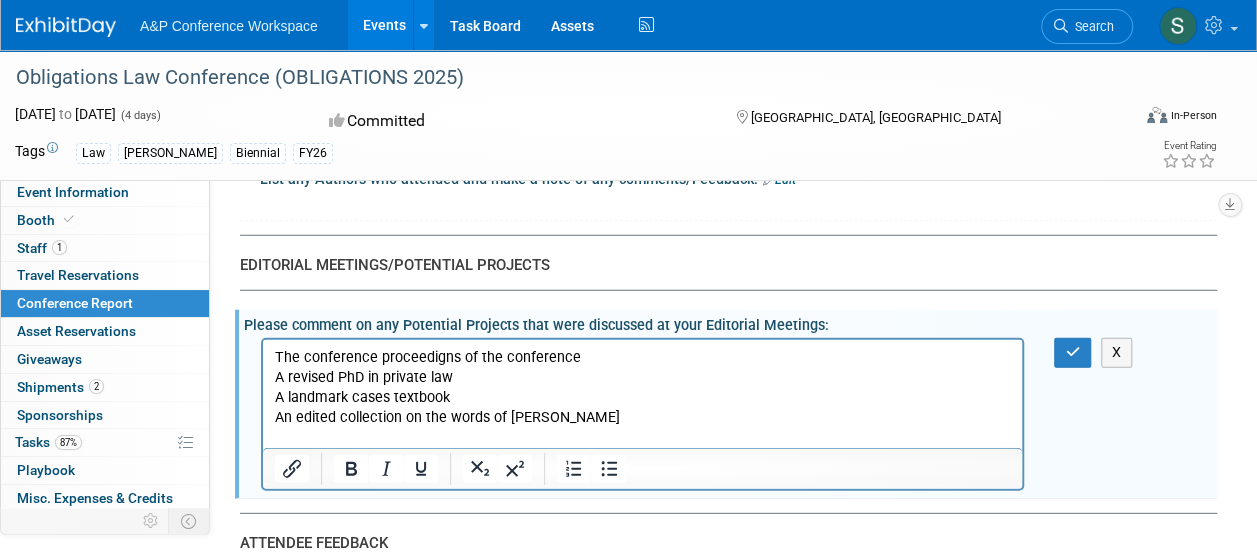 type 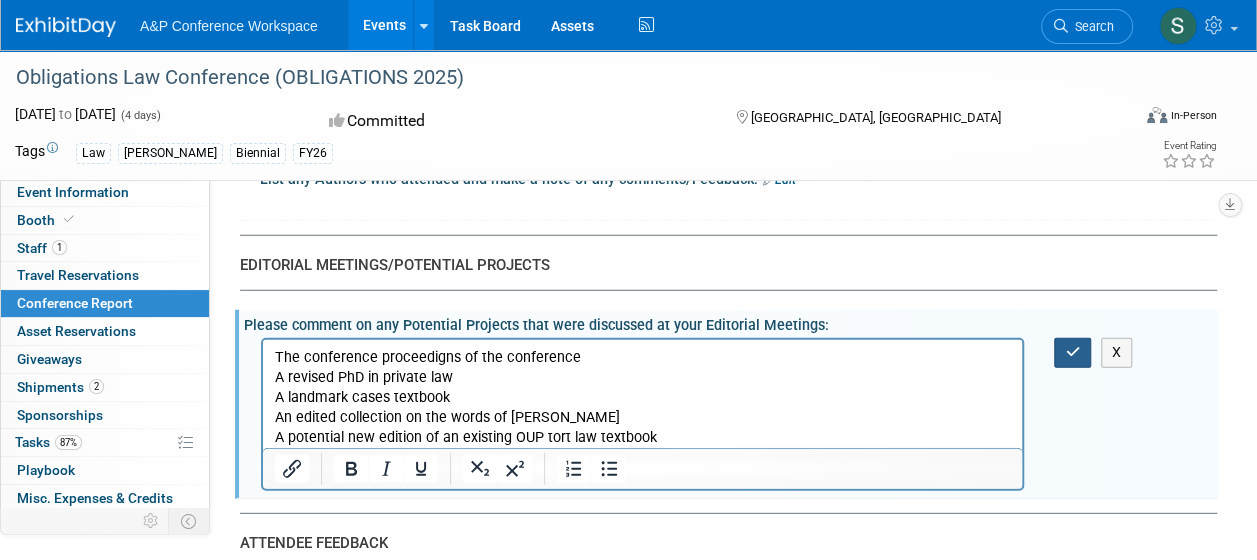 click at bounding box center (1072, 352) 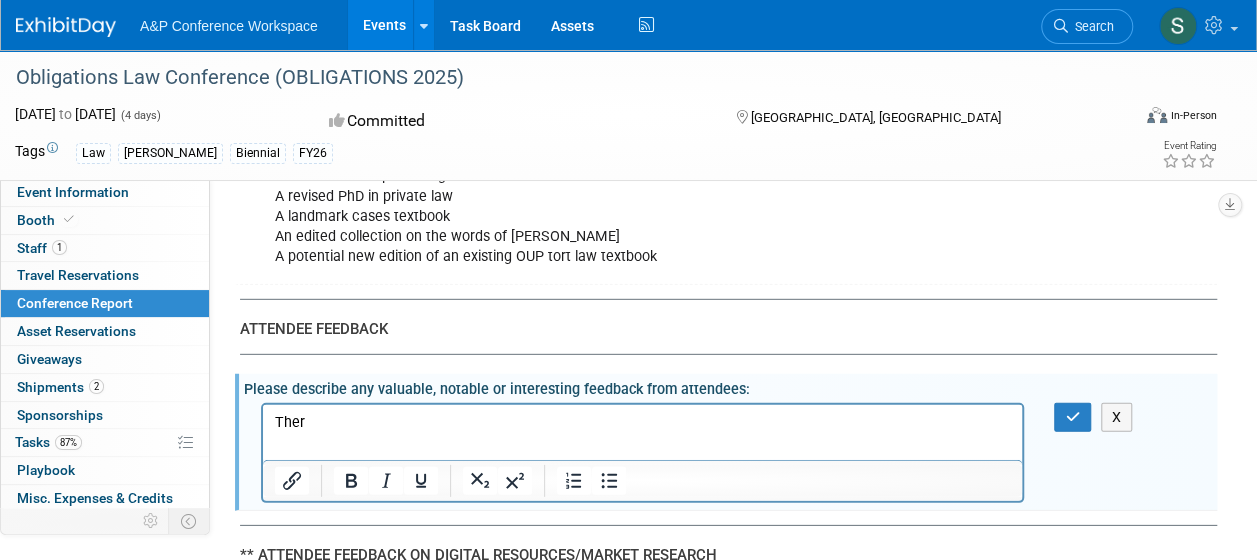 scroll, scrollTop: 2782, scrollLeft: 0, axis: vertical 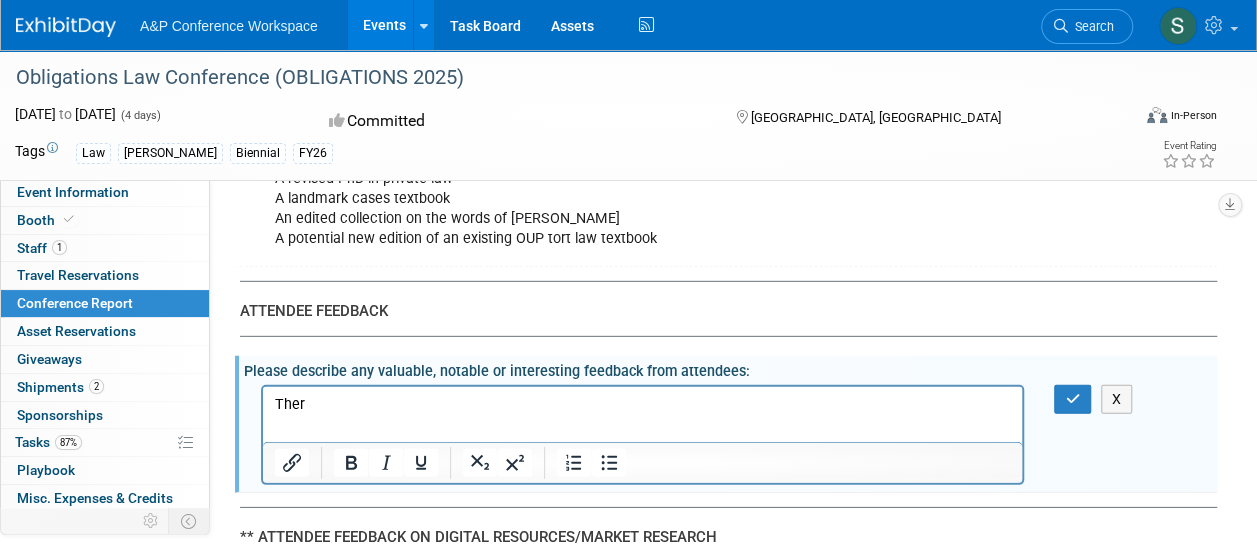 click on "Ther" at bounding box center [643, 404] 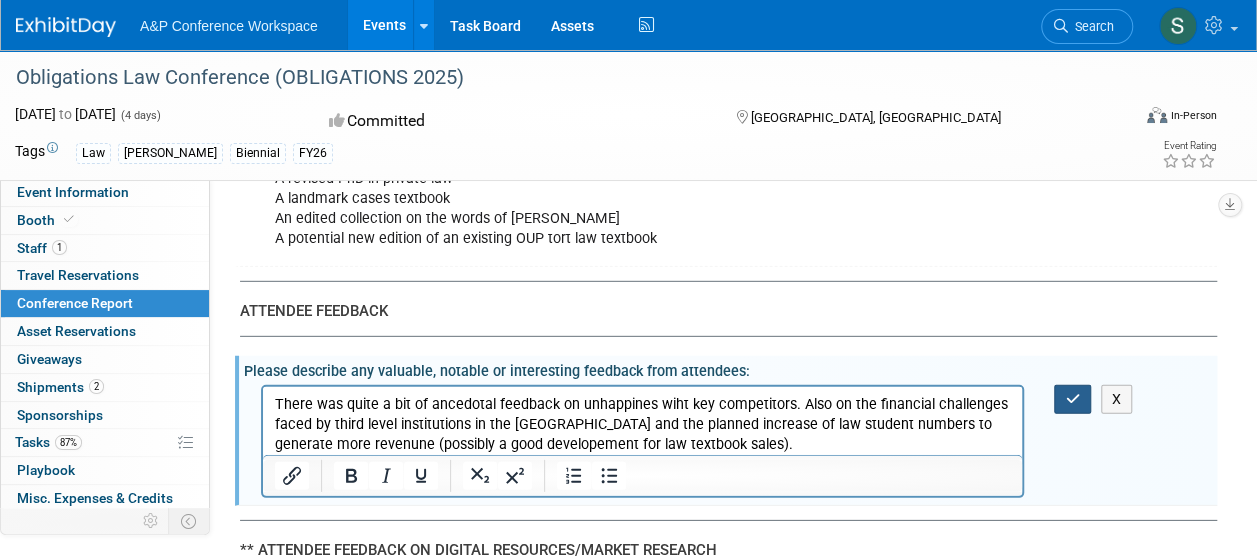 click at bounding box center [1072, 399] 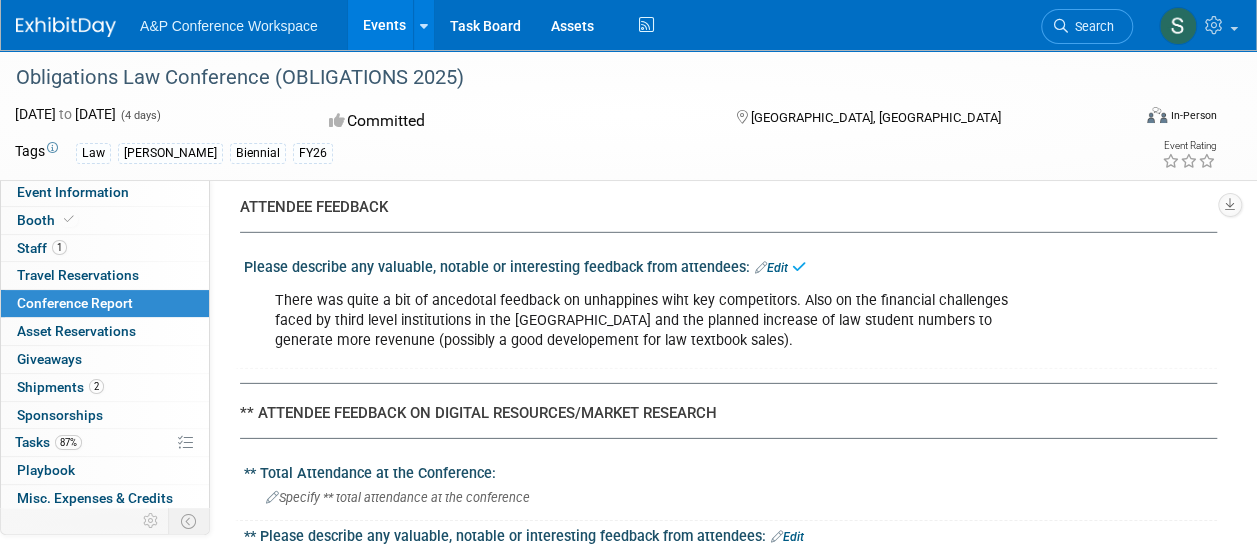 scroll, scrollTop: 2982, scrollLeft: 0, axis: vertical 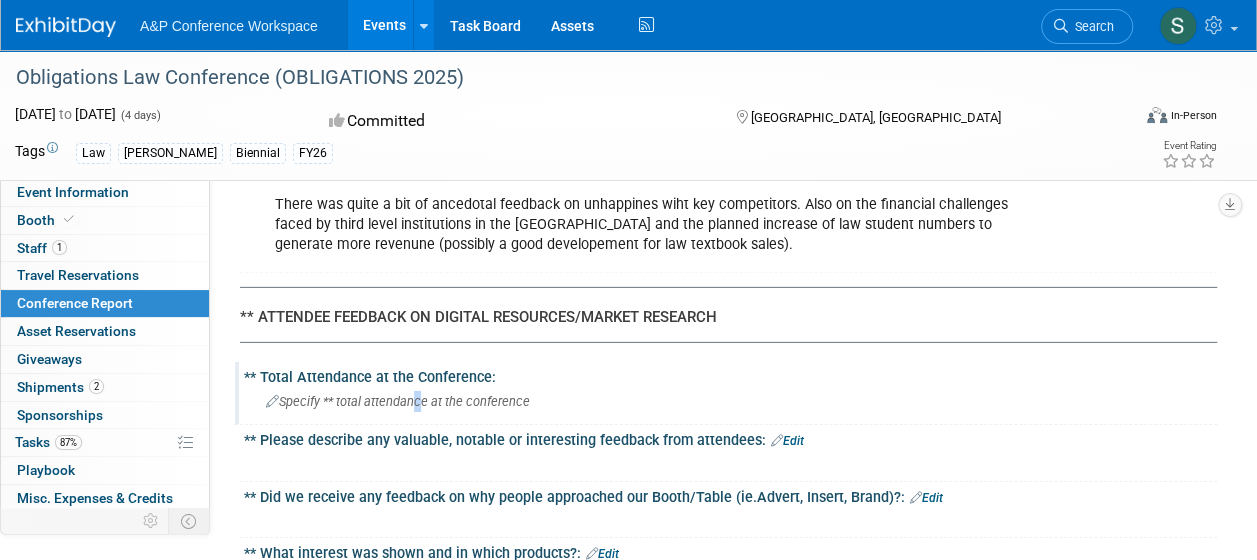 click on "Specify ** total attendance at the conference" at bounding box center [730, 401] 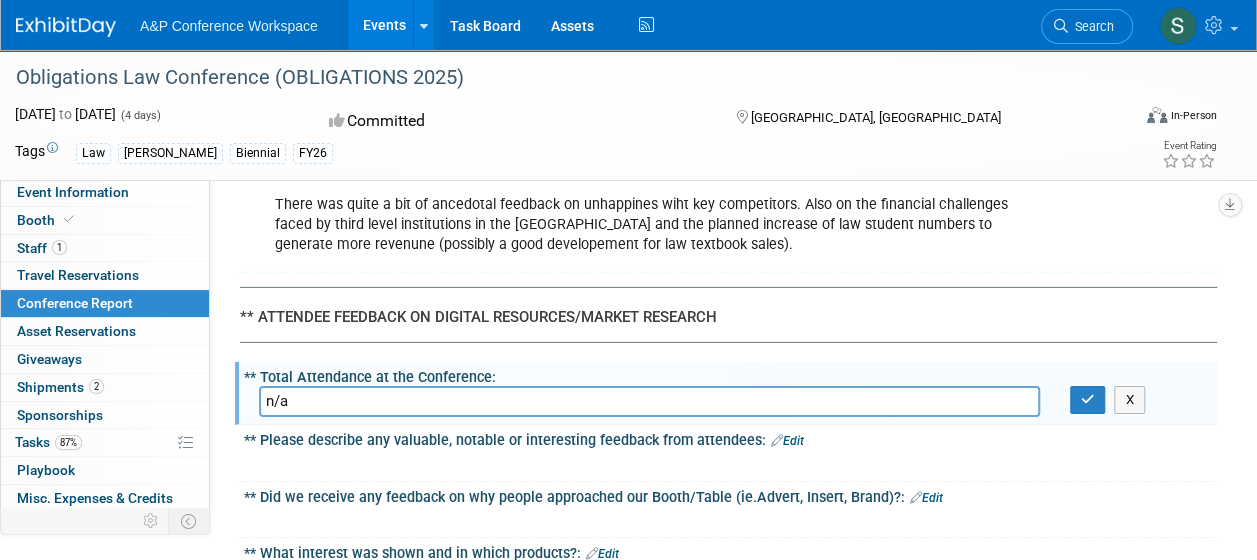 type on "n/a" 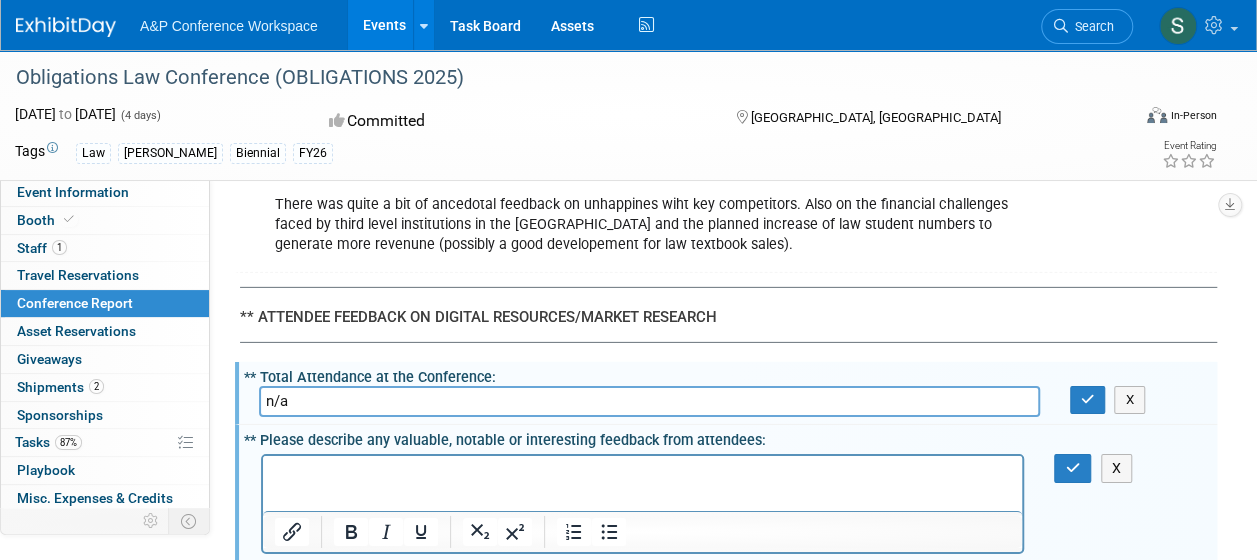 scroll, scrollTop: 0, scrollLeft: 0, axis: both 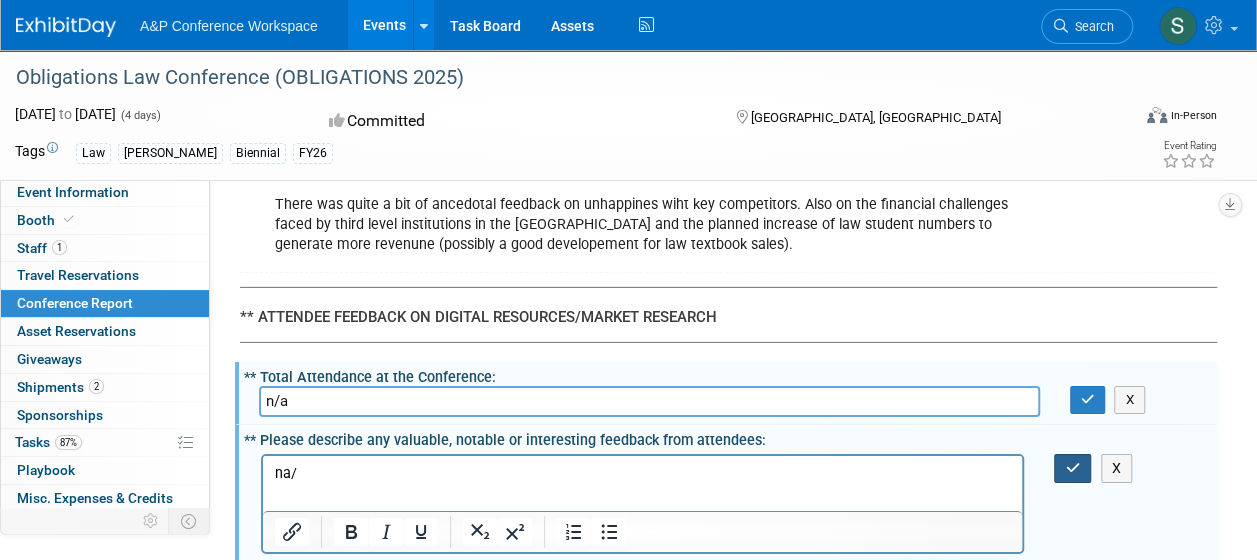 click at bounding box center (1072, 468) 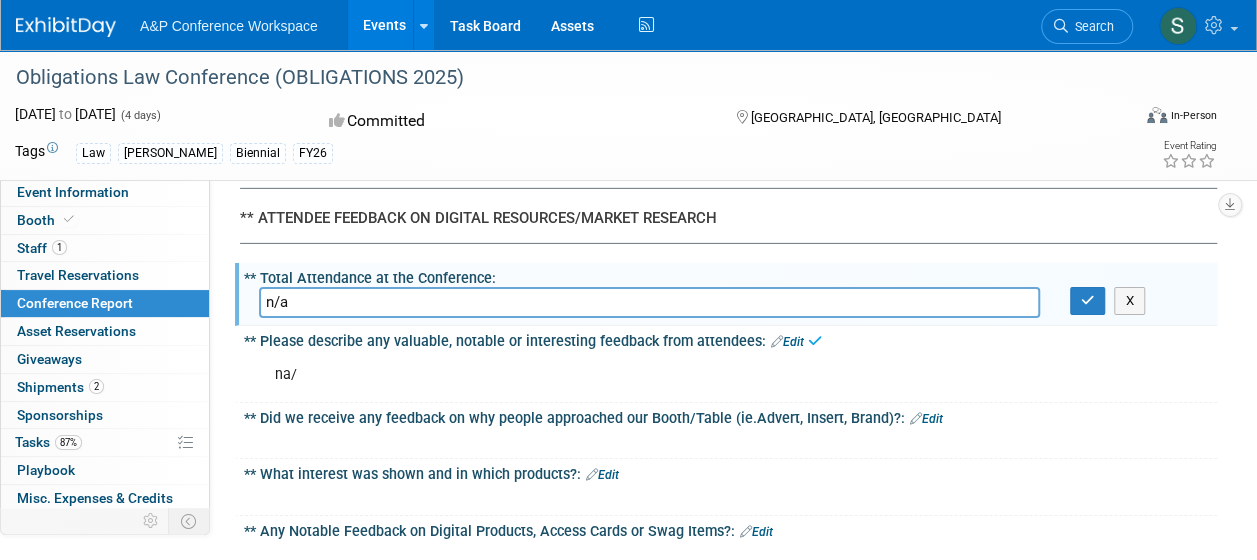 scroll, scrollTop: 3182, scrollLeft: 0, axis: vertical 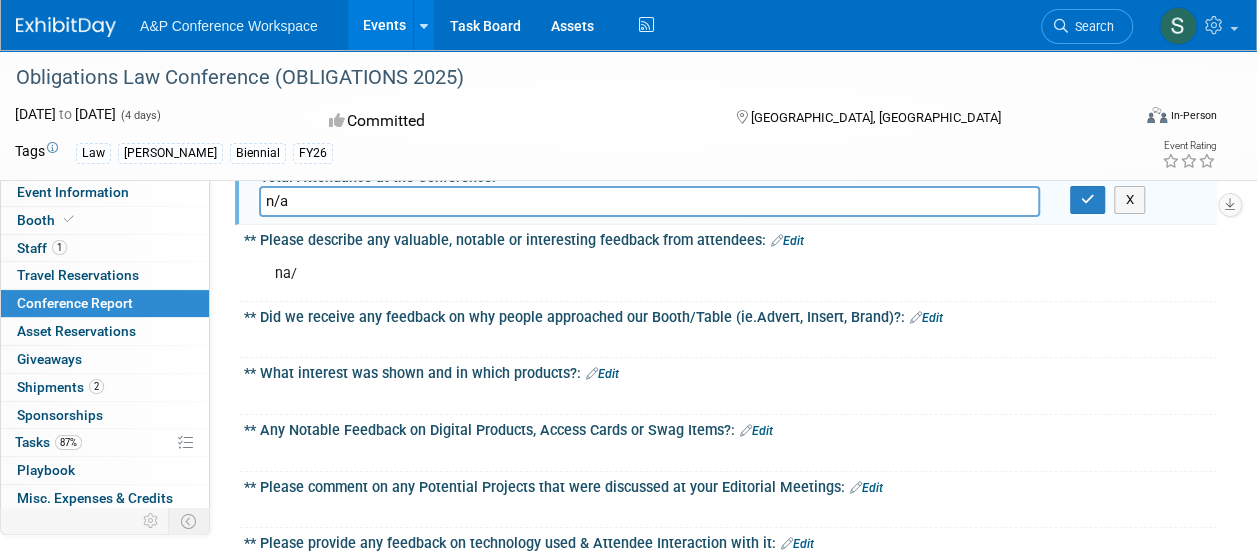 click on "Edit" at bounding box center (926, 318) 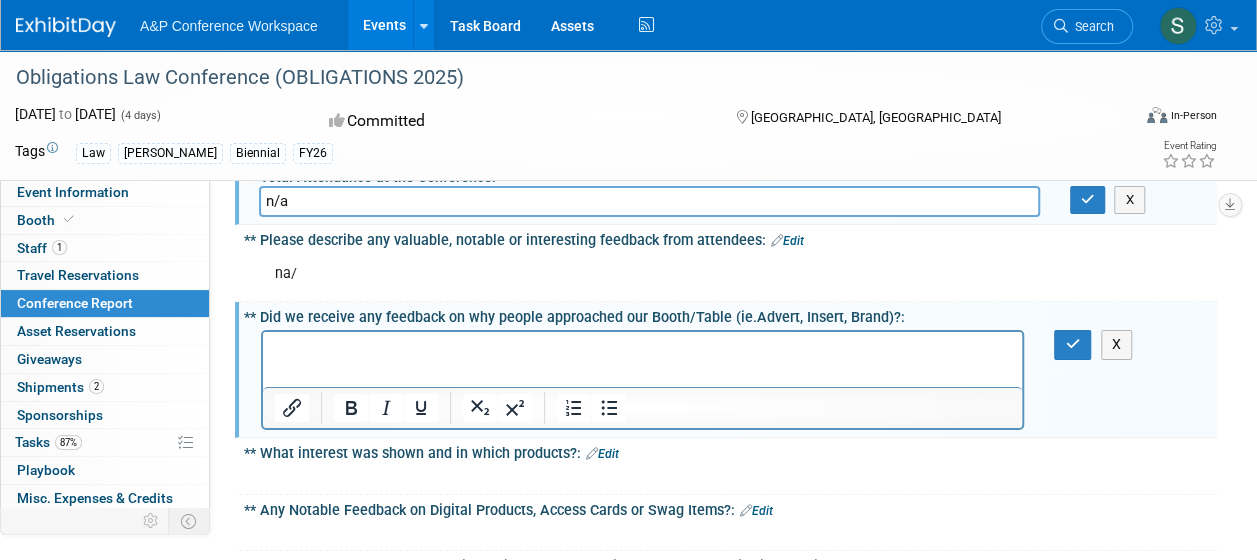 scroll, scrollTop: 0, scrollLeft: 0, axis: both 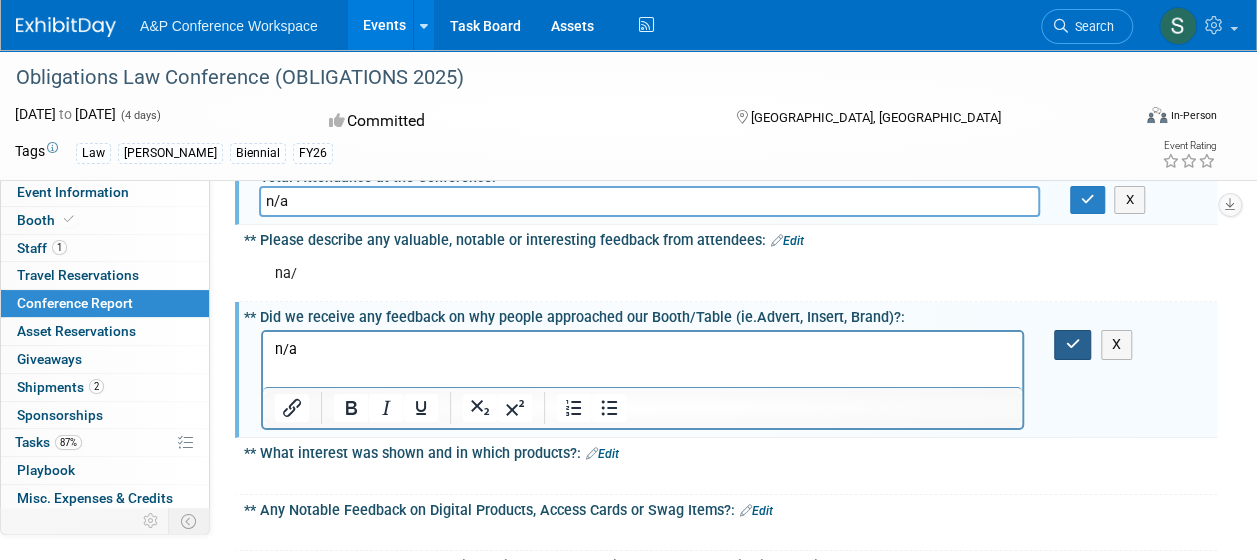 click at bounding box center (1072, 344) 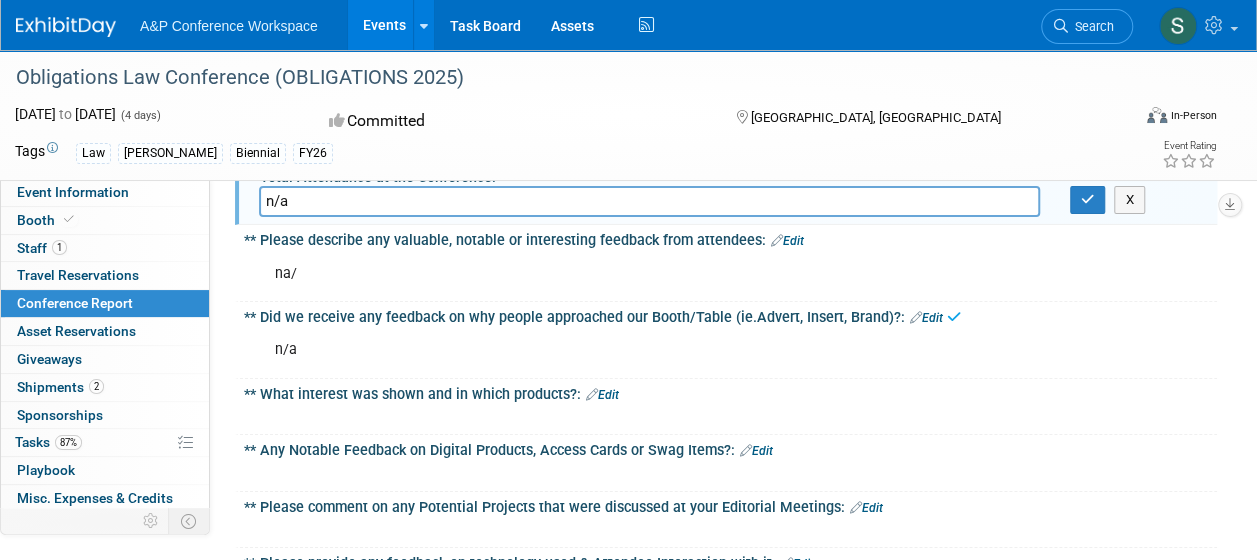 click on "Edit" at bounding box center (602, 395) 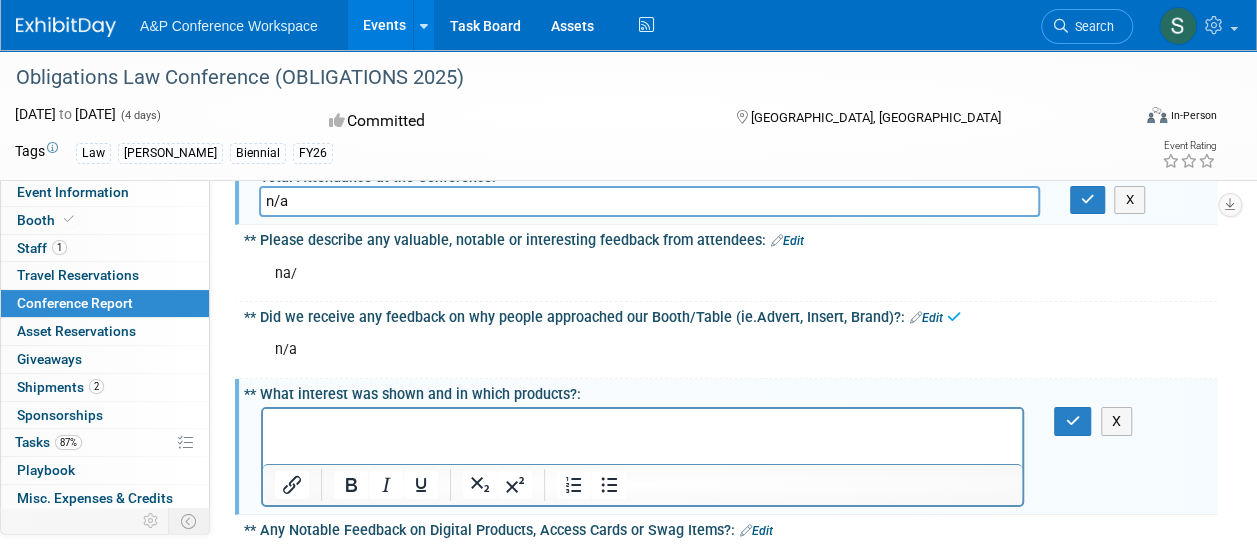 scroll, scrollTop: 0, scrollLeft: 0, axis: both 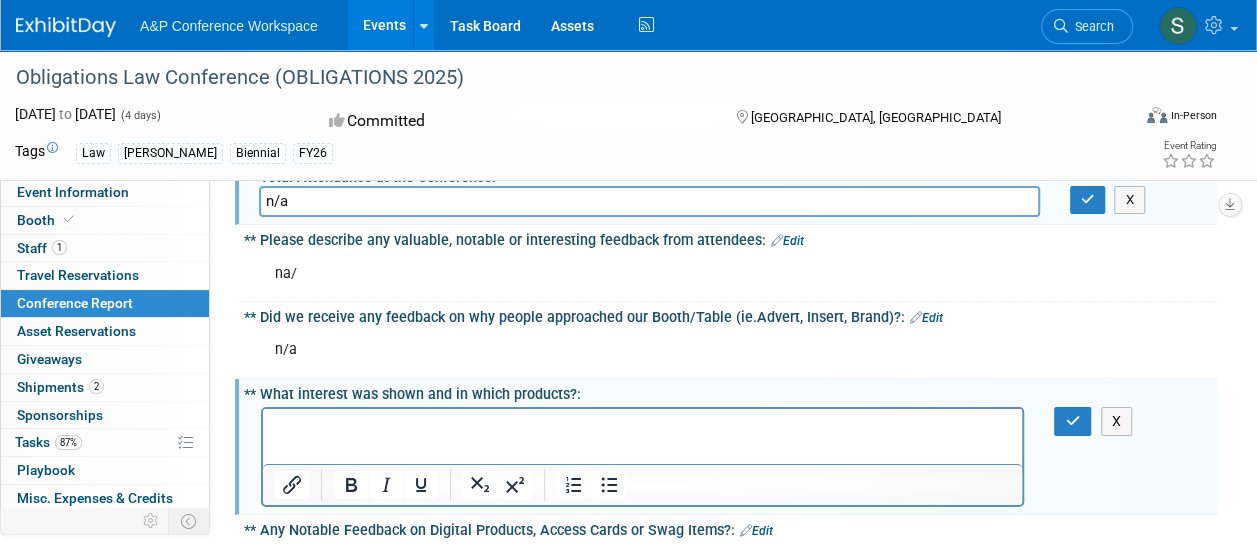 type 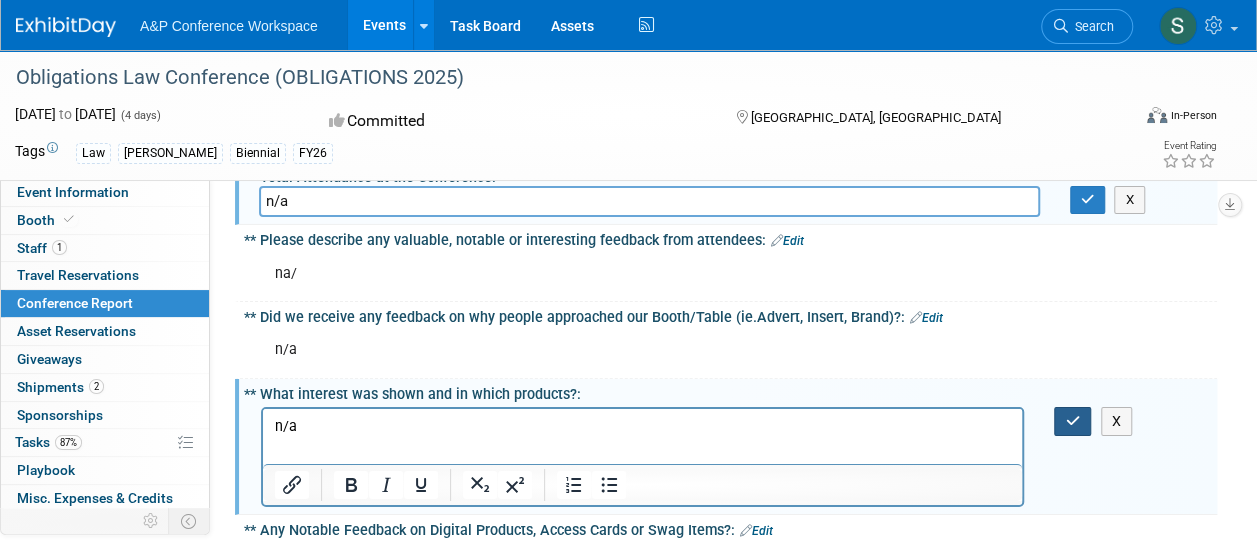 click at bounding box center [1072, 421] 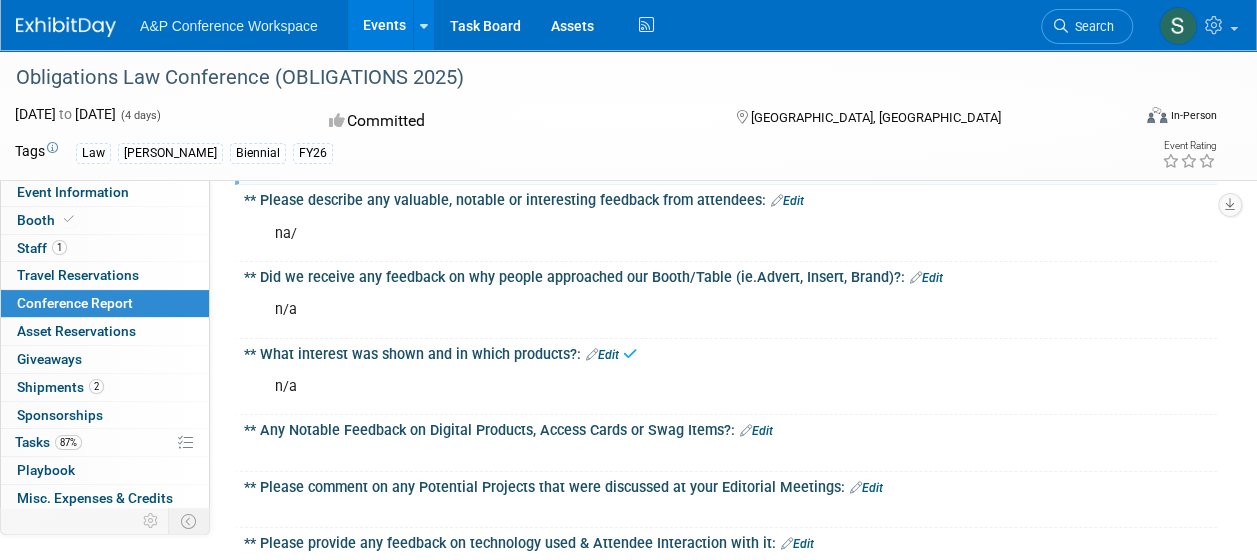 scroll, scrollTop: 3282, scrollLeft: 0, axis: vertical 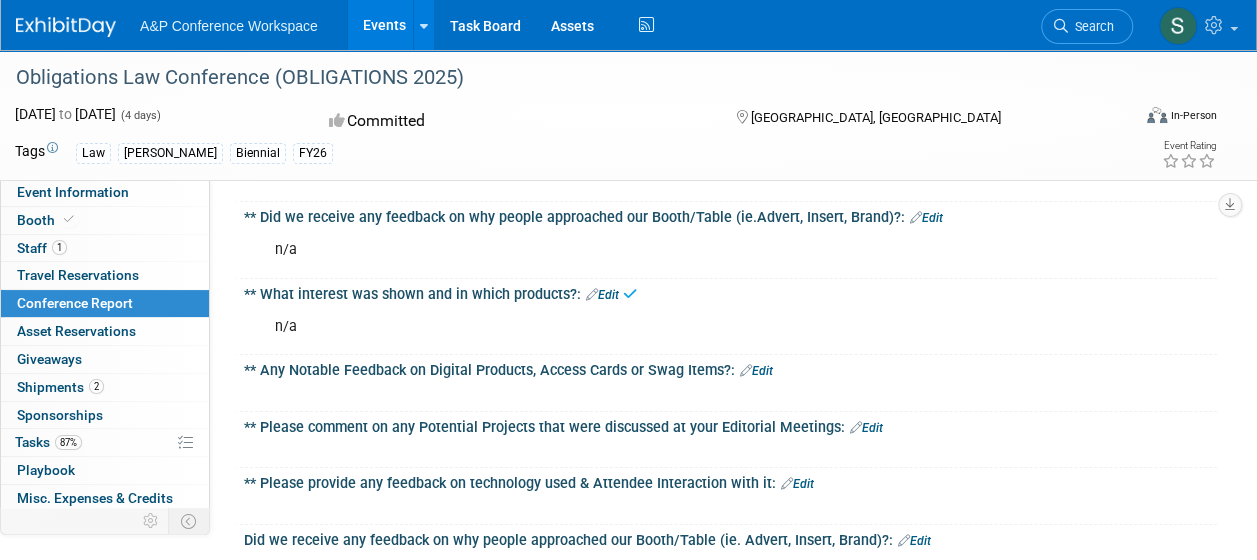 click on "Edit" at bounding box center (756, 371) 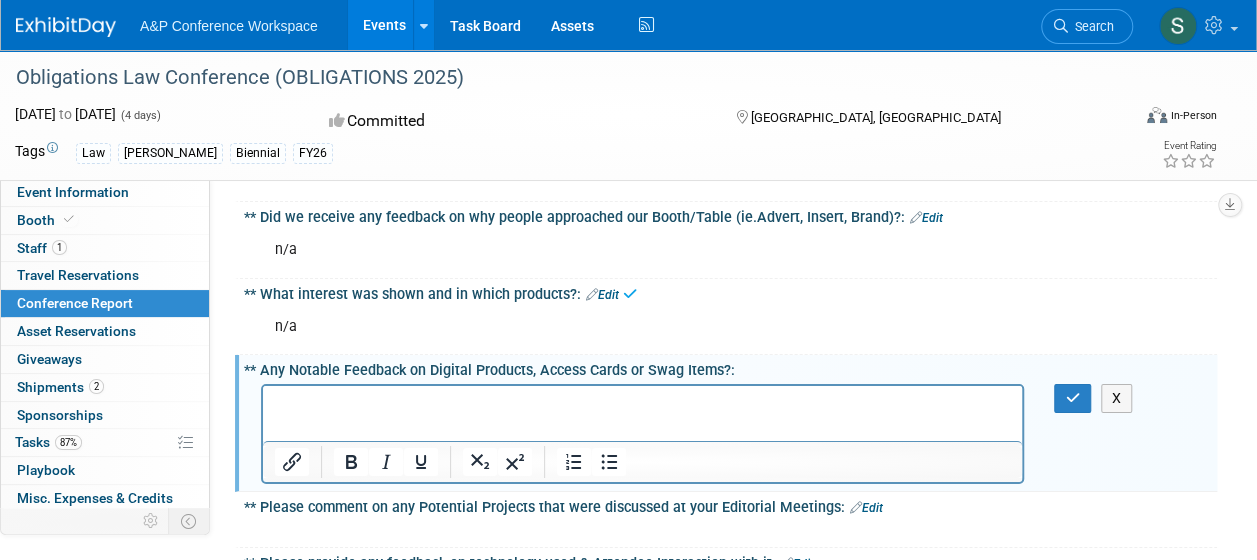 scroll, scrollTop: 0, scrollLeft: 0, axis: both 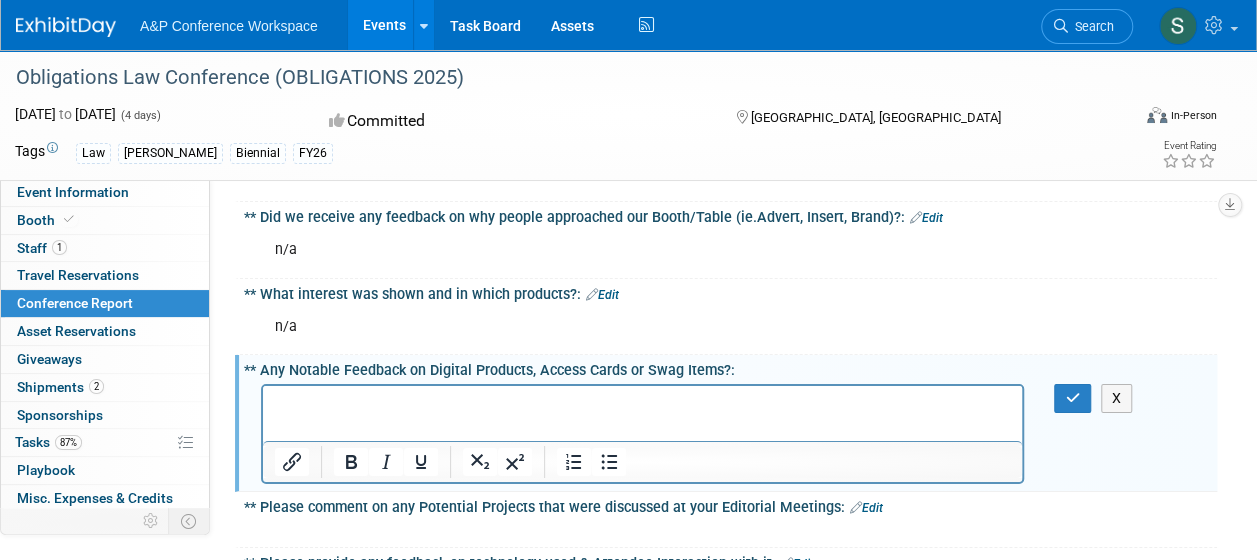 type 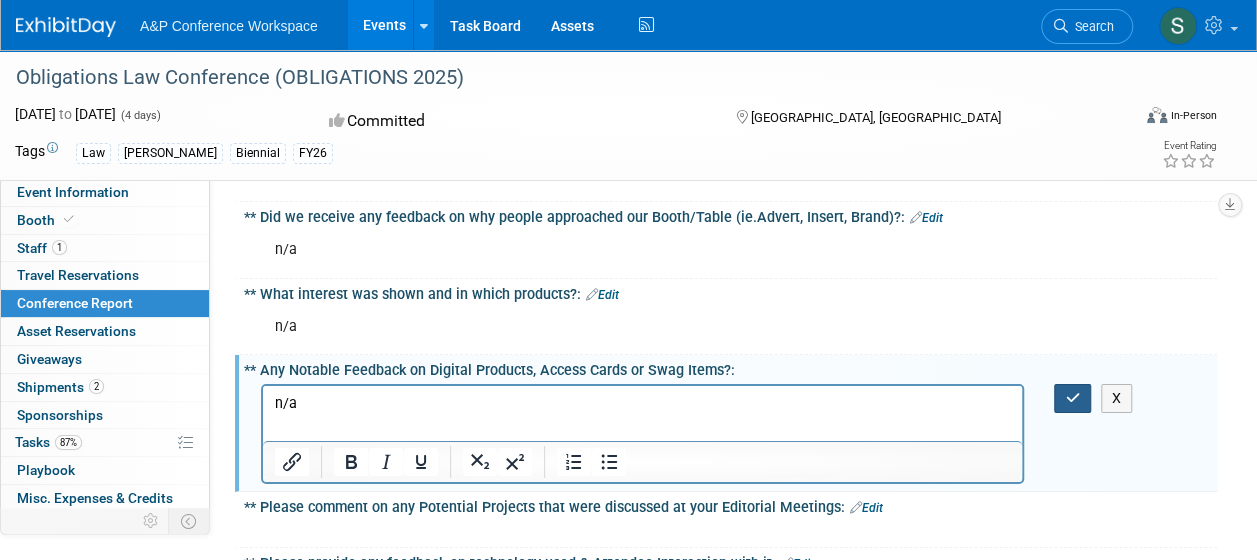 click at bounding box center [1072, 398] 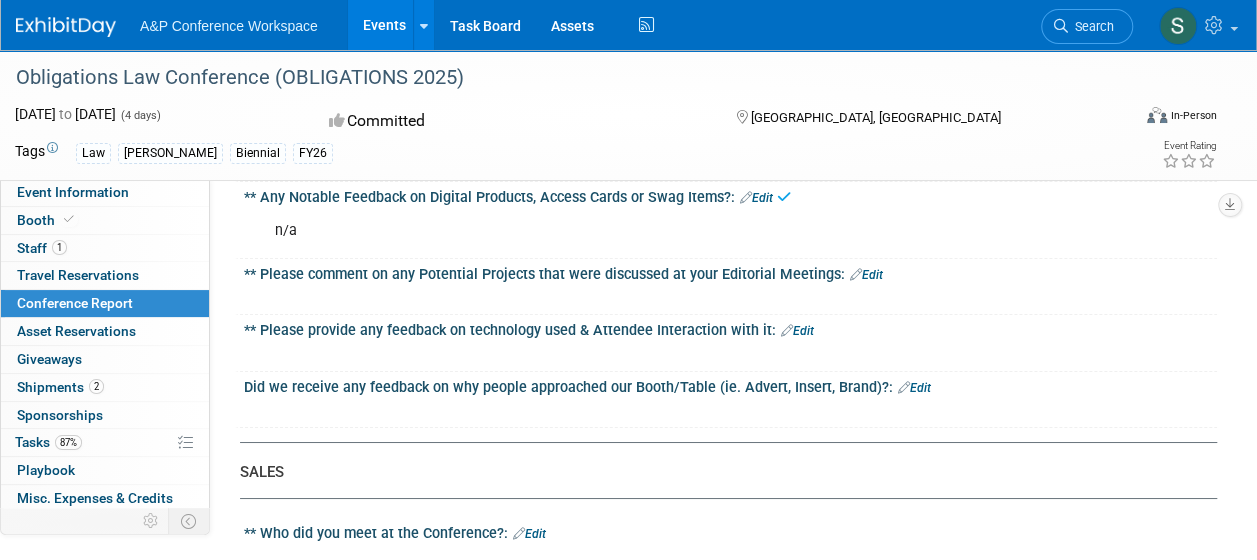 scroll, scrollTop: 3482, scrollLeft: 0, axis: vertical 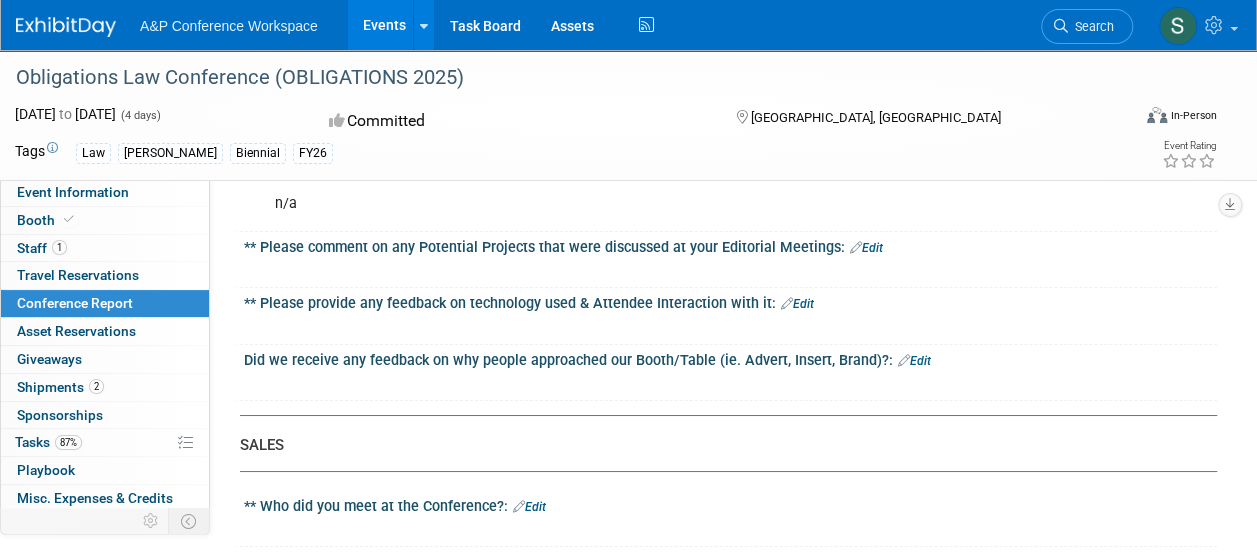click on "Edit" at bounding box center [866, 248] 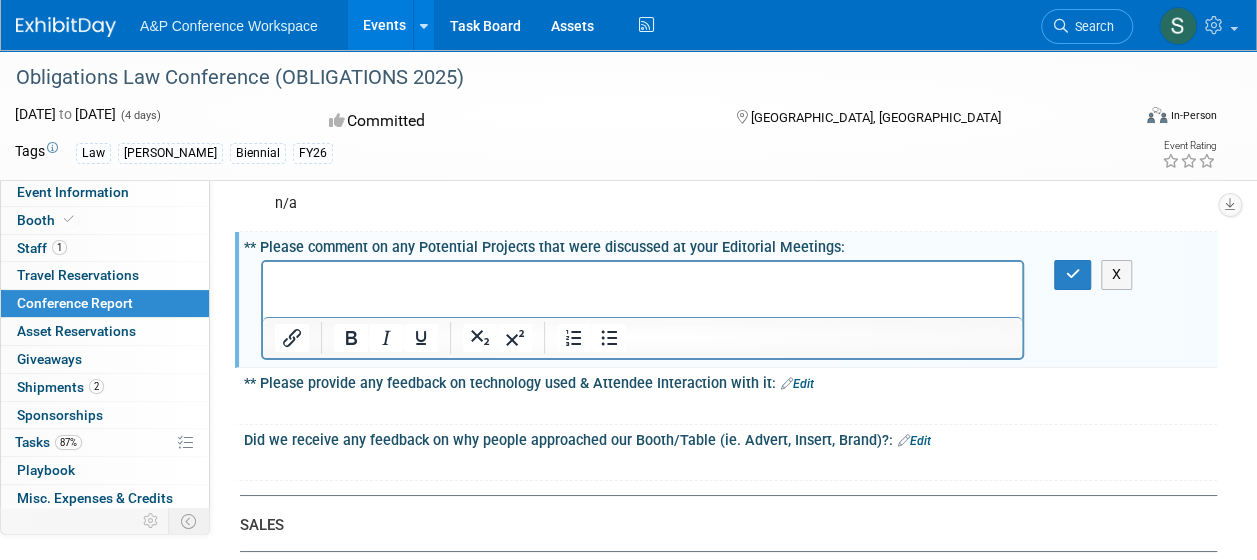 scroll, scrollTop: 0, scrollLeft: 0, axis: both 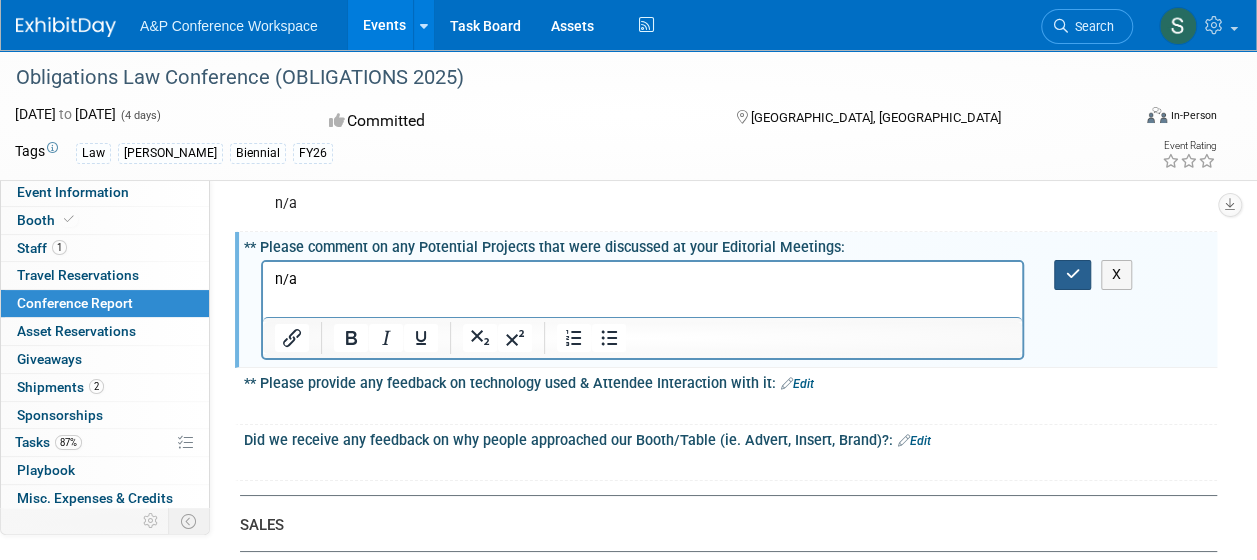 click at bounding box center (1072, 274) 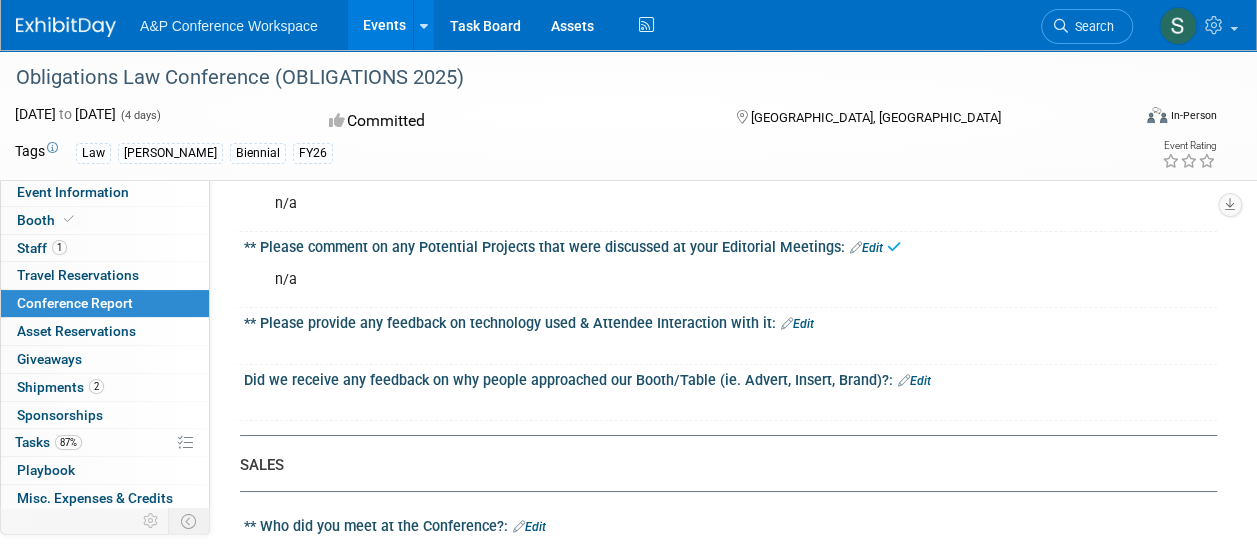 click on "Edit" at bounding box center [797, 324] 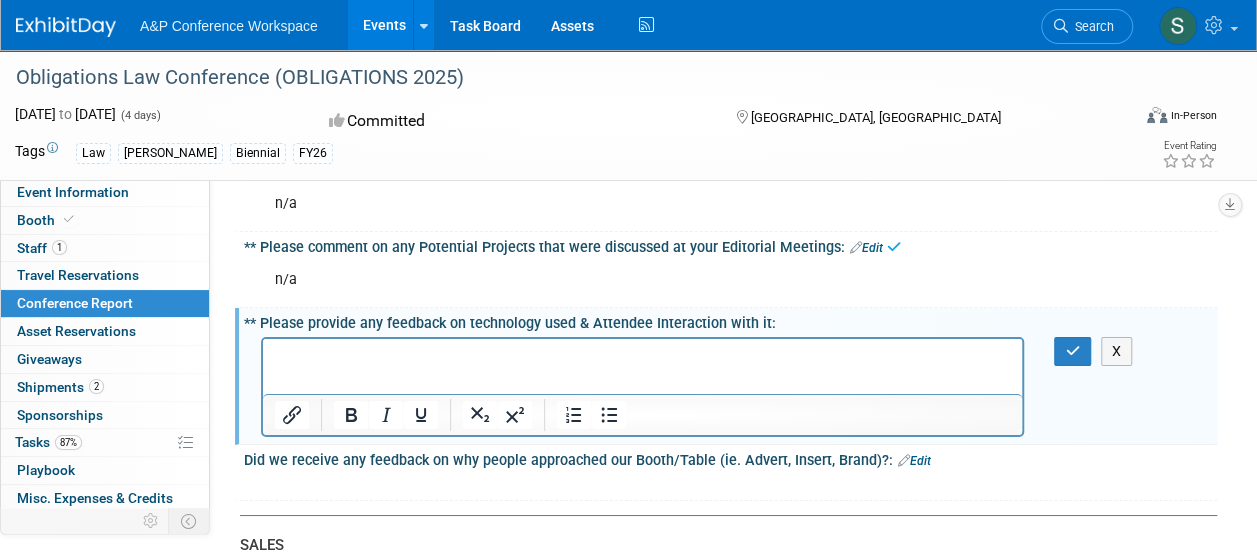 scroll, scrollTop: 0, scrollLeft: 0, axis: both 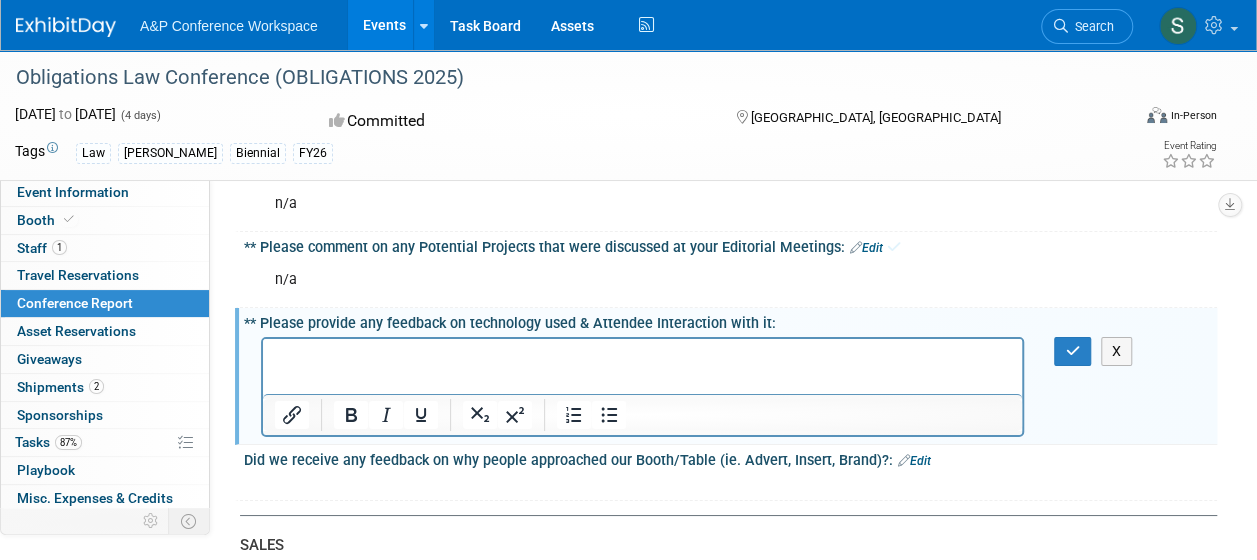 type 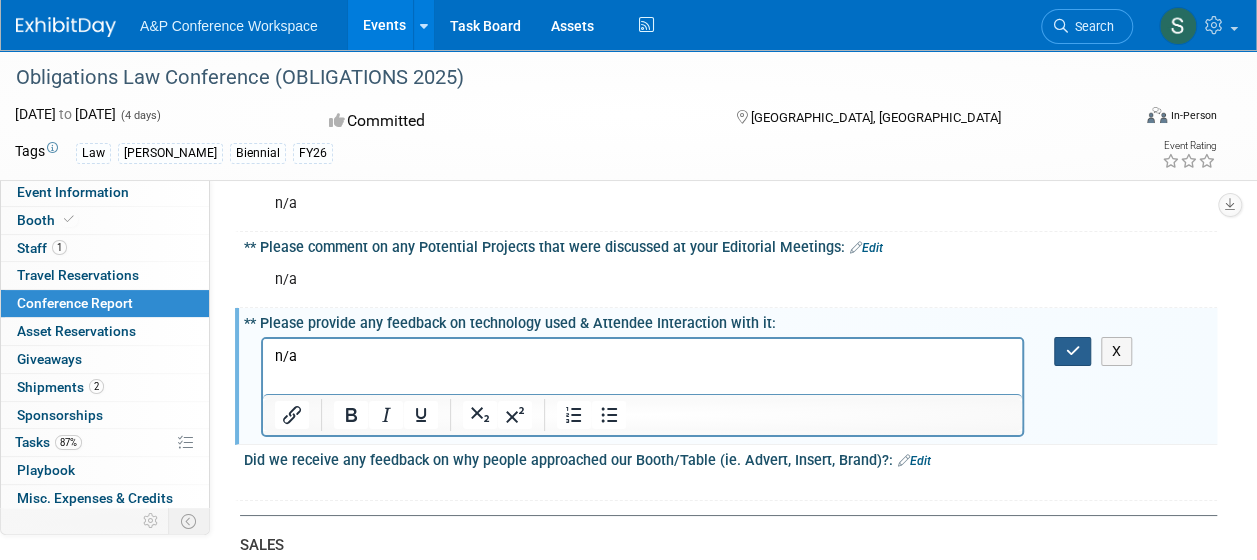 click at bounding box center [1072, 351] 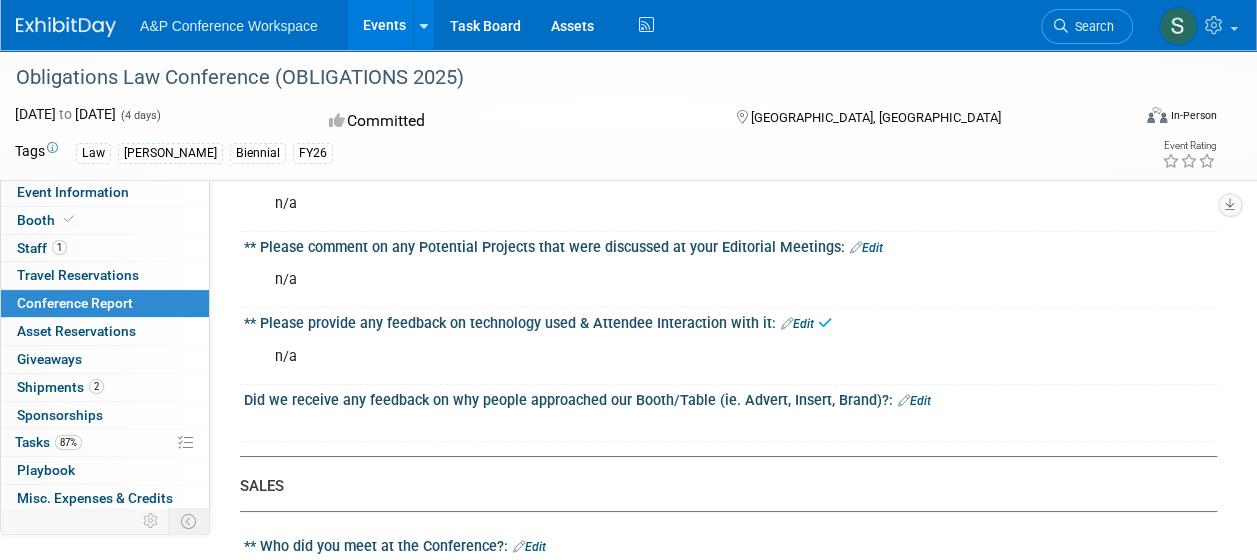click on "Edit" at bounding box center [914, 401] 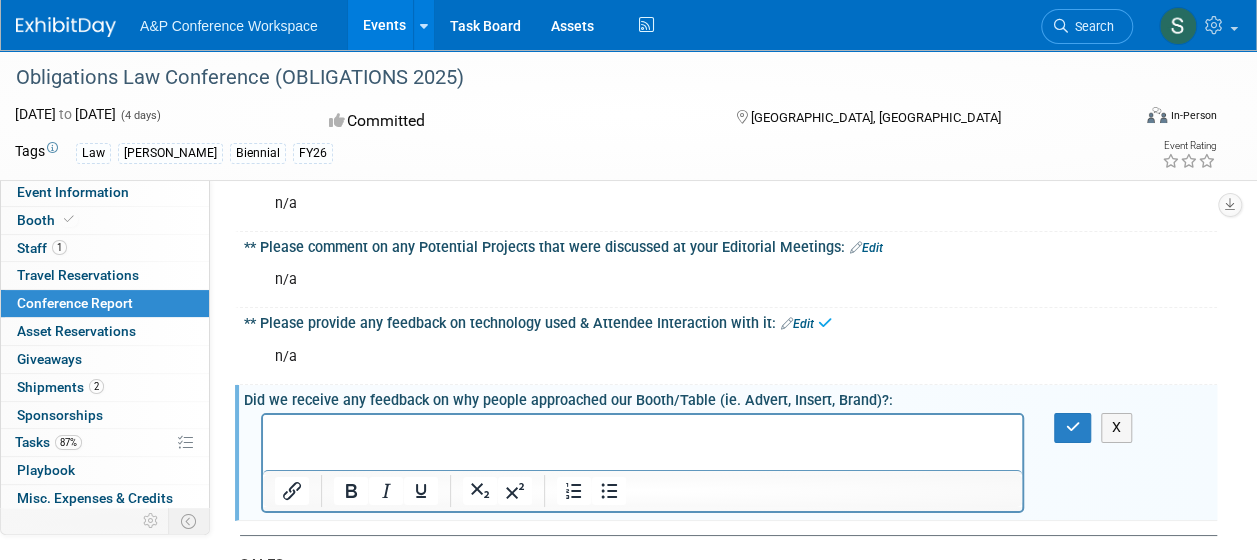 scroll, scrollTop: 0, scrollLeft: 0, axis: both 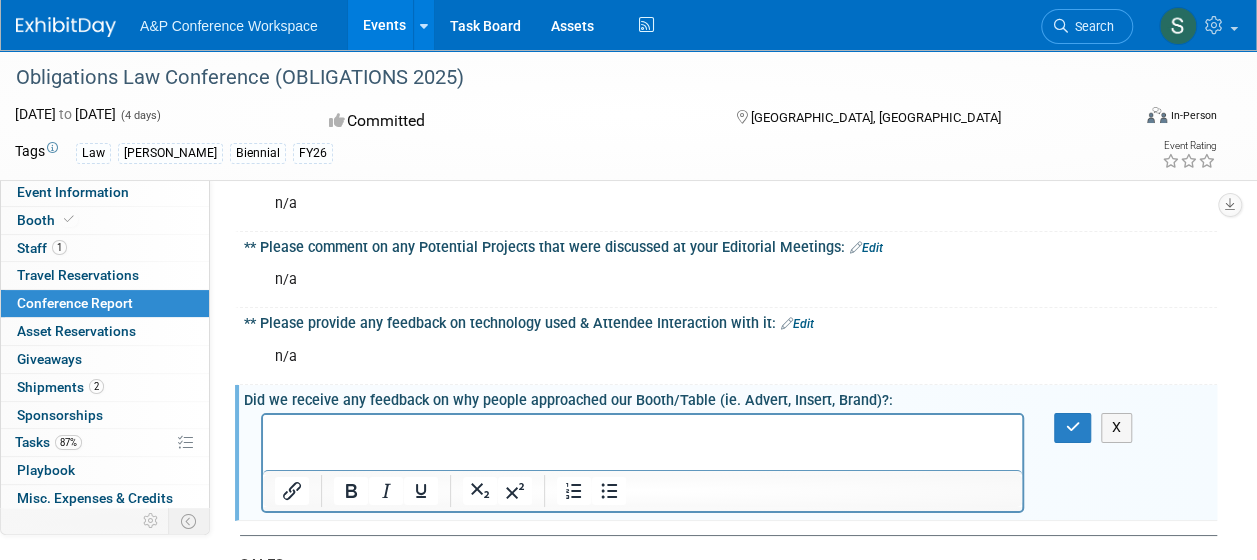 type 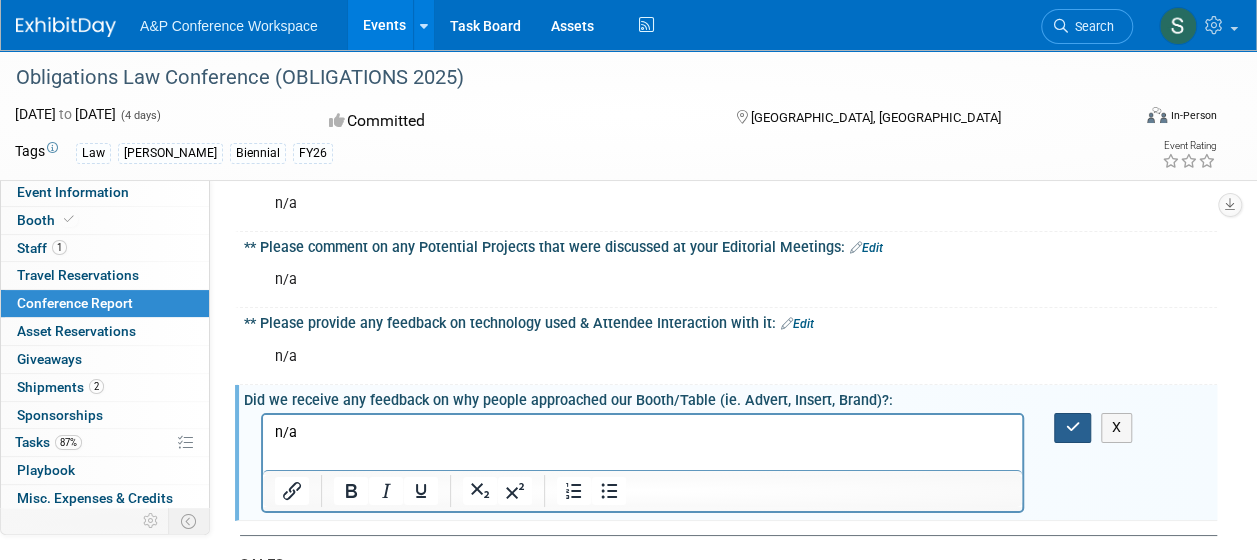 click at bounding box center [1072, 427] 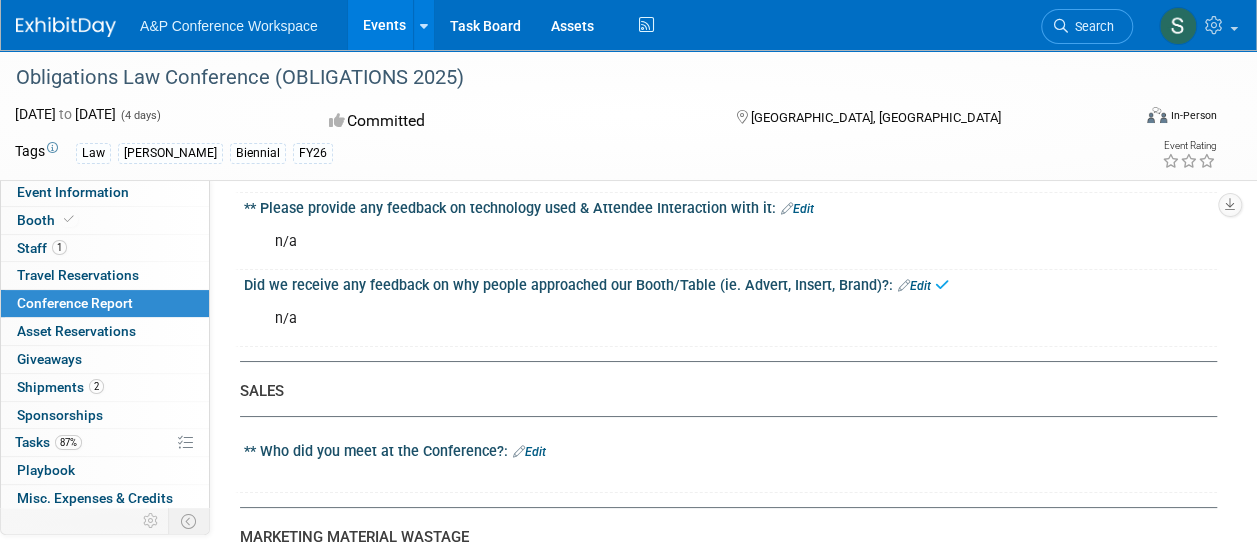 scroll, scrollTop: 3682, scrollLeft: 0, axis: vertical 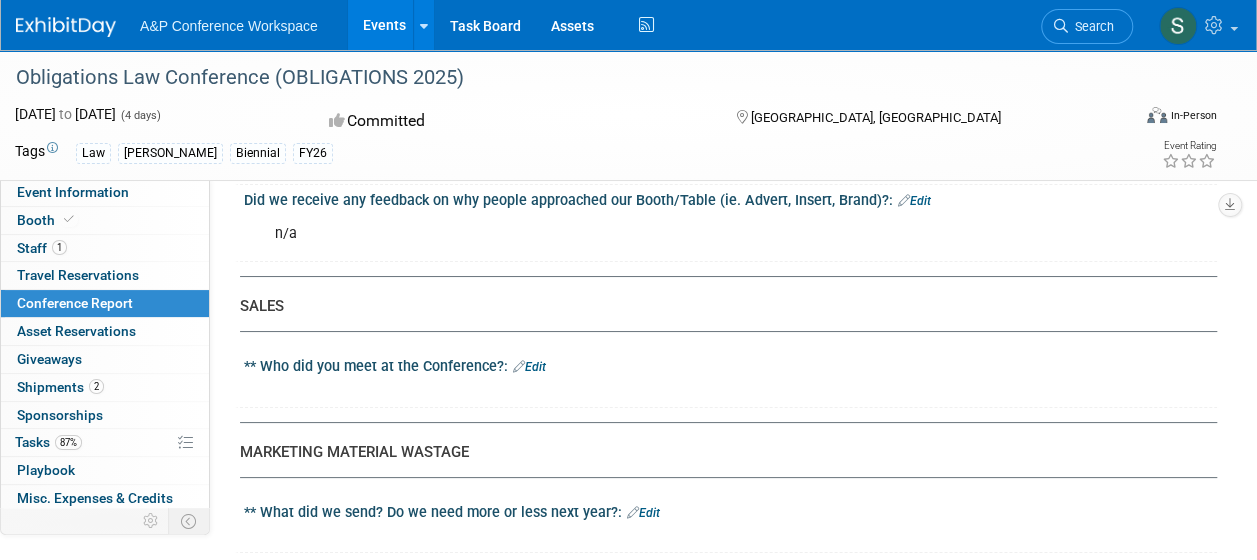 click on "Edit" at bounding box center [529, 367] 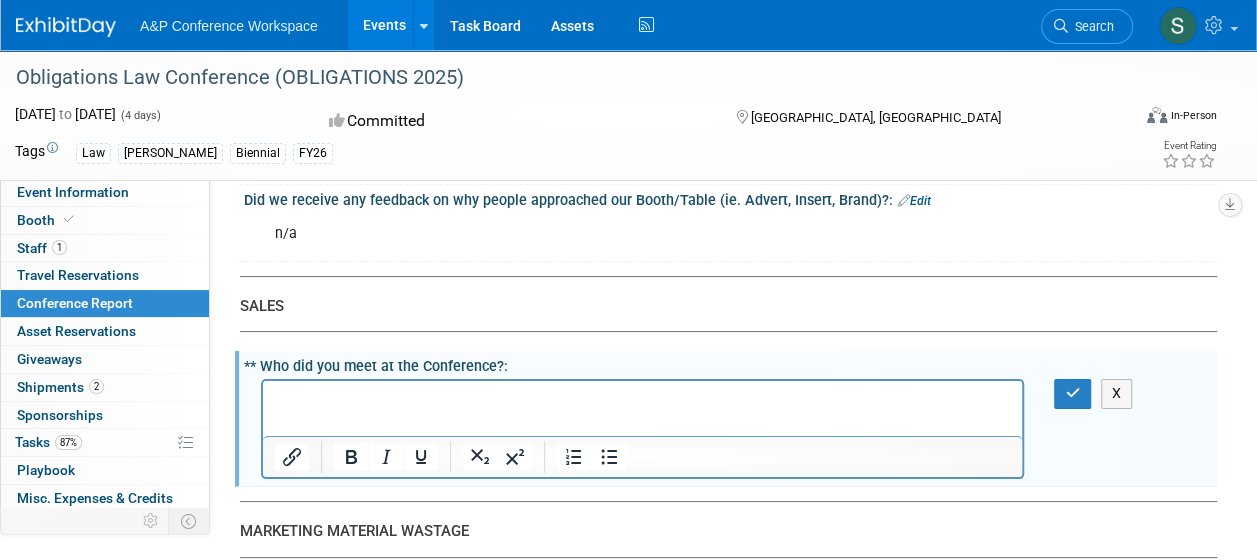 scroll, scrollTop: 0, scrollLeft: 0, axis: both 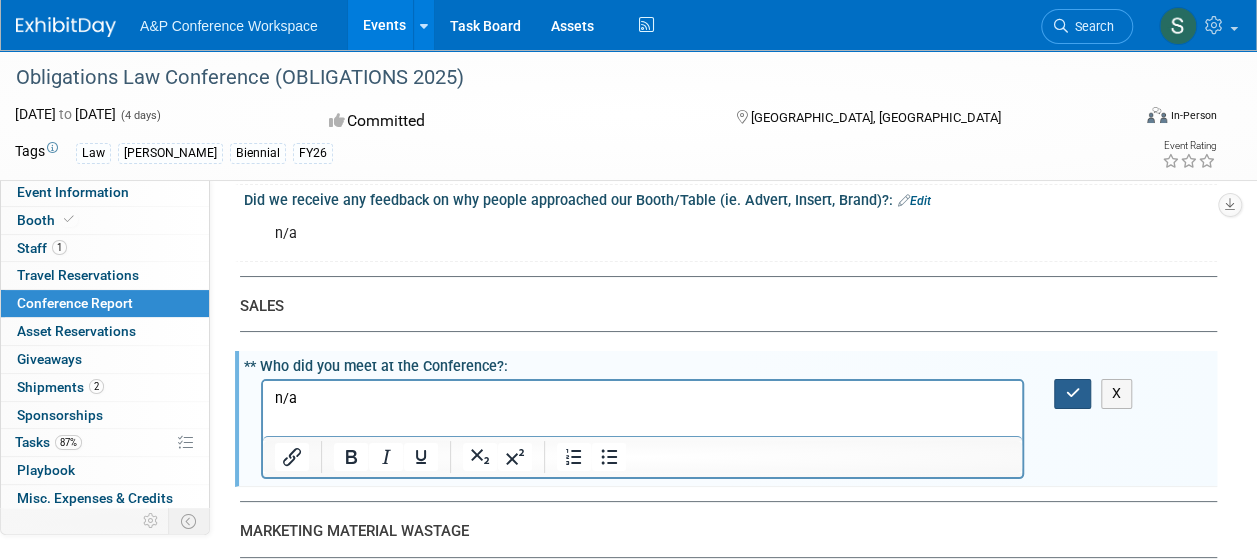 click at bounding box center (1072, 393) 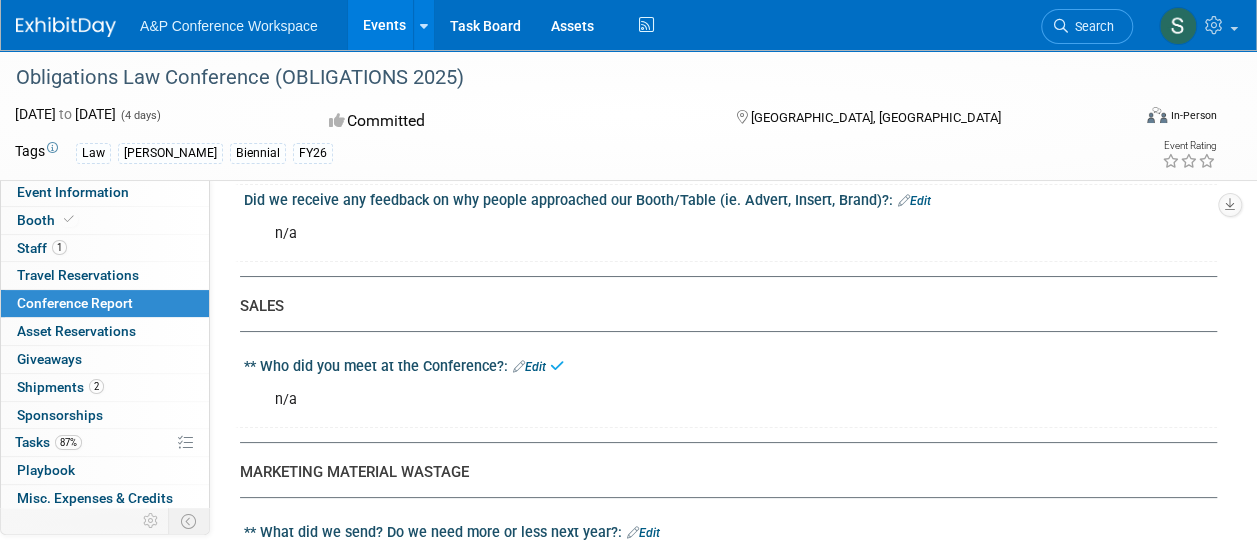 scroll, scrollTop: 3882, scrollLeft: 0, axis: vertical 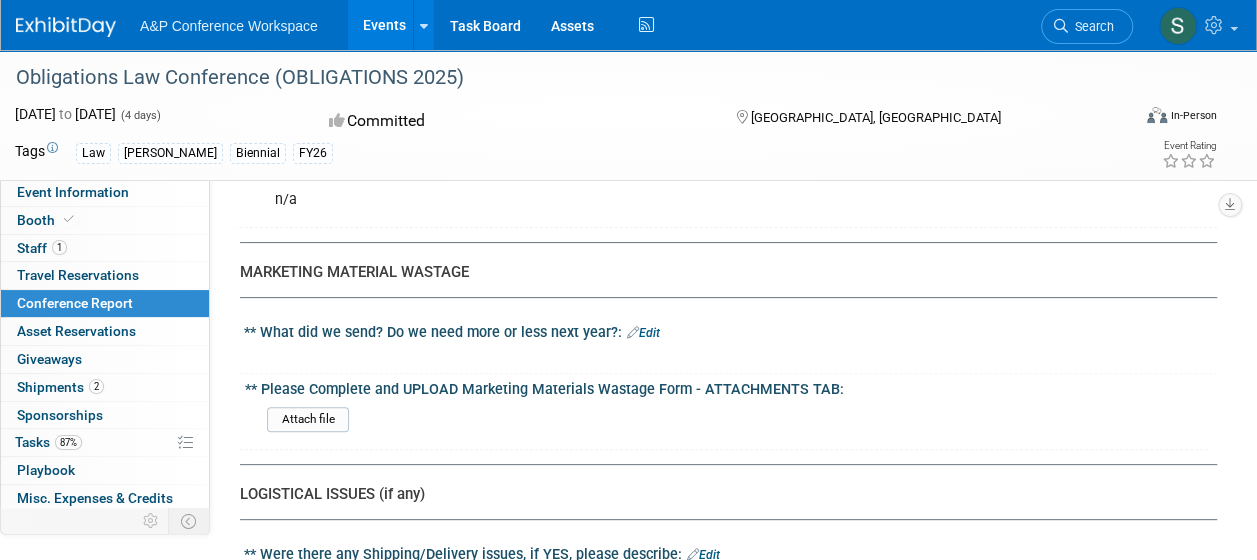 click on "Edit" at bounding box center [643, 333] 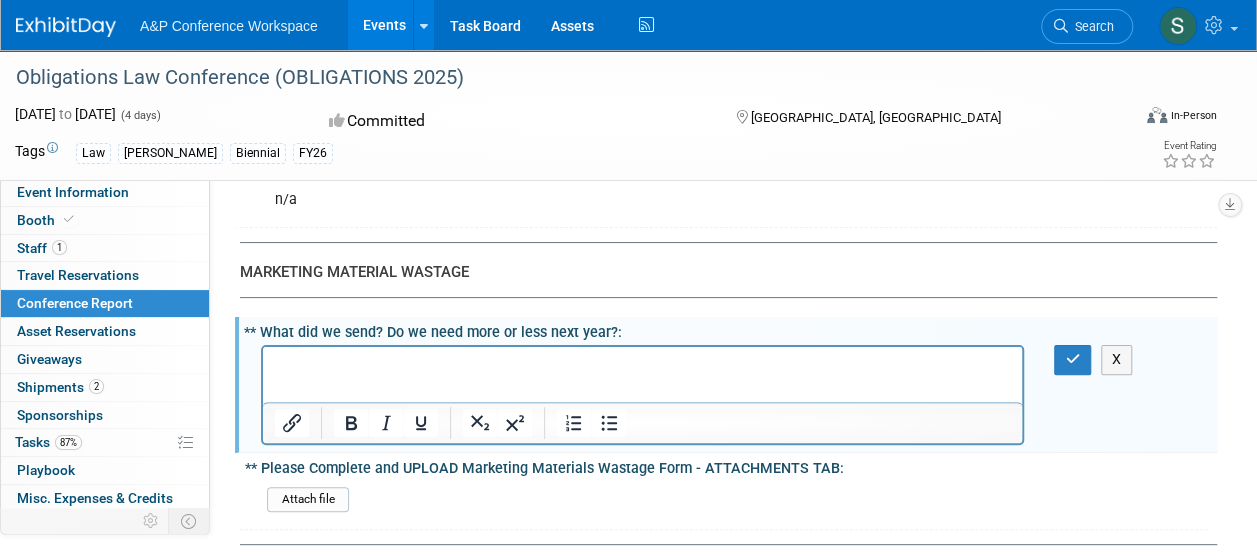 scroll, scrollTop: 0, scrollLeft: 0, axis: both 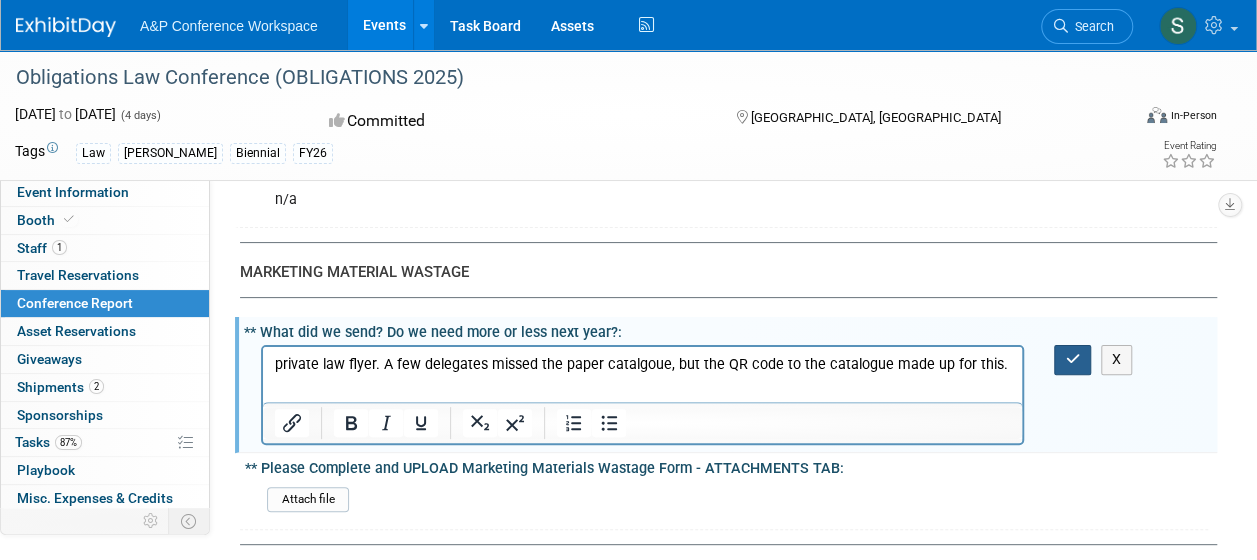 click at bounding box center (1072, 359) 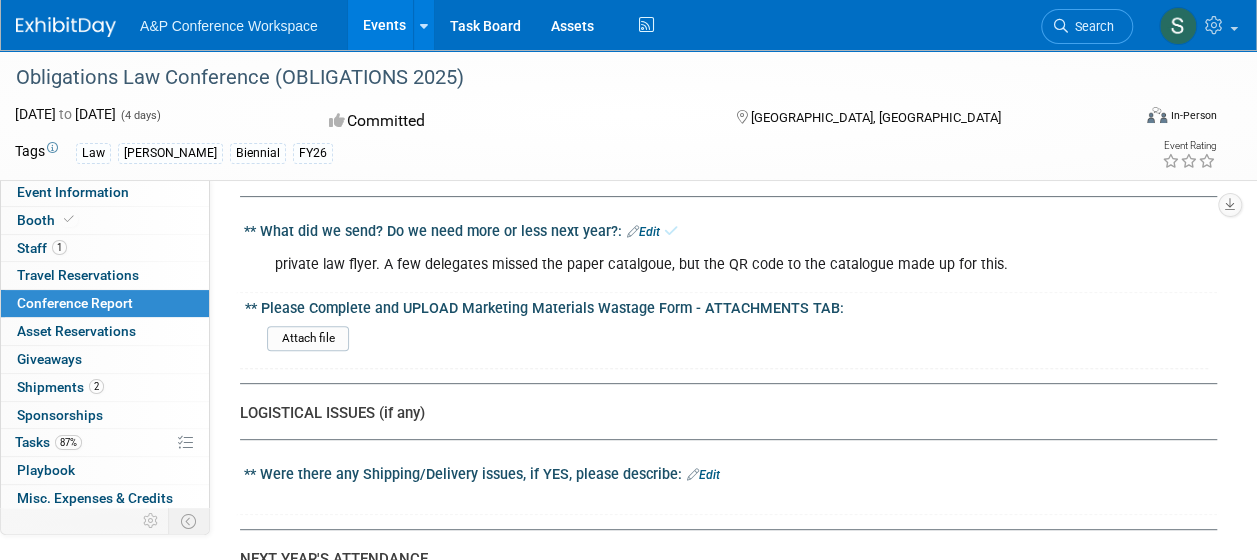 scroll, scrollTop: 4082, scrollLeft: 0, axis: vertical 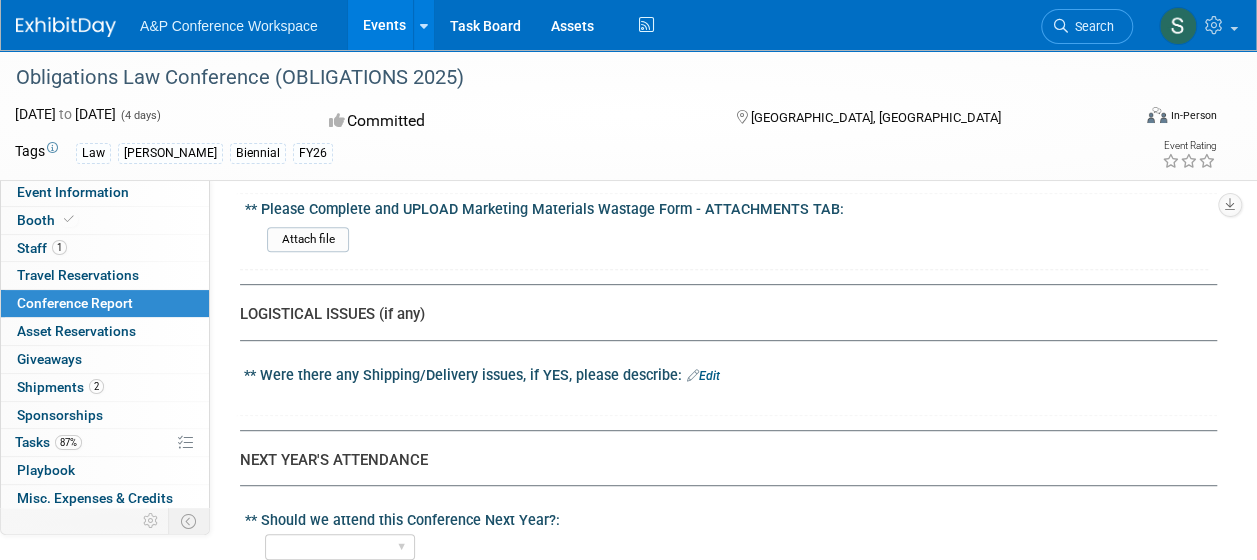 click on "Edit" at bounding box center (703, 376) 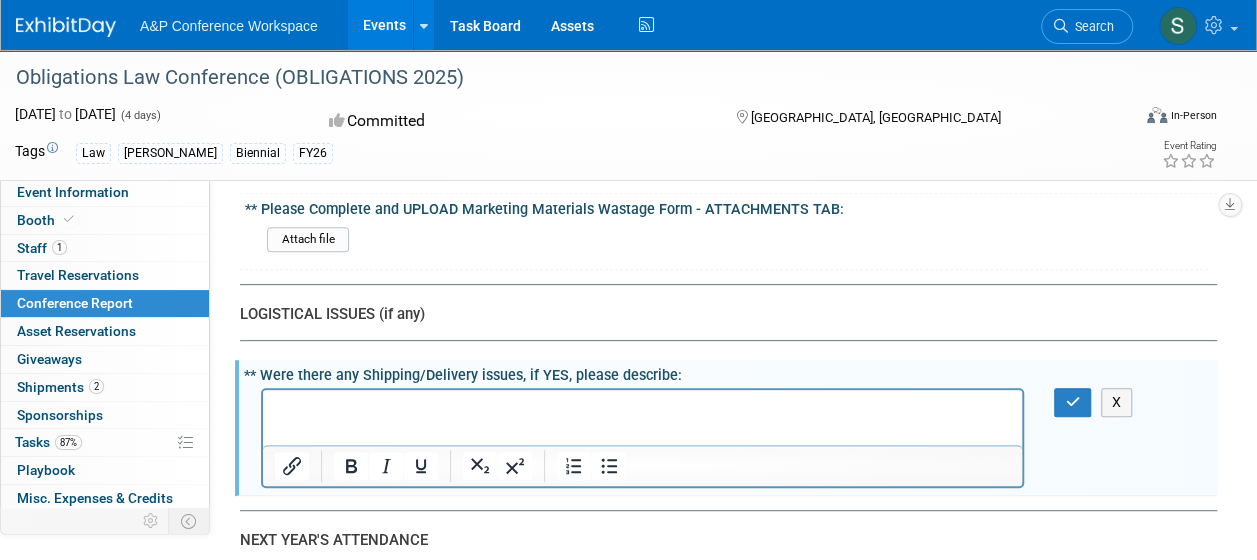 scroll, scrollTop: 0, scrollLeft: 0, axis: both 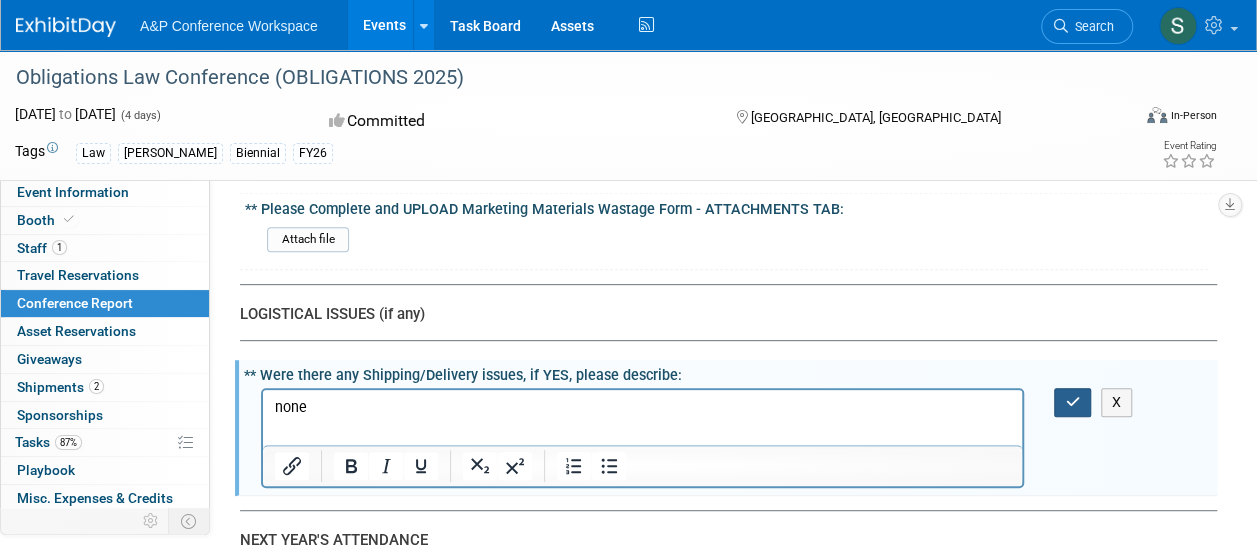 click at bounding box center [1072, 402] 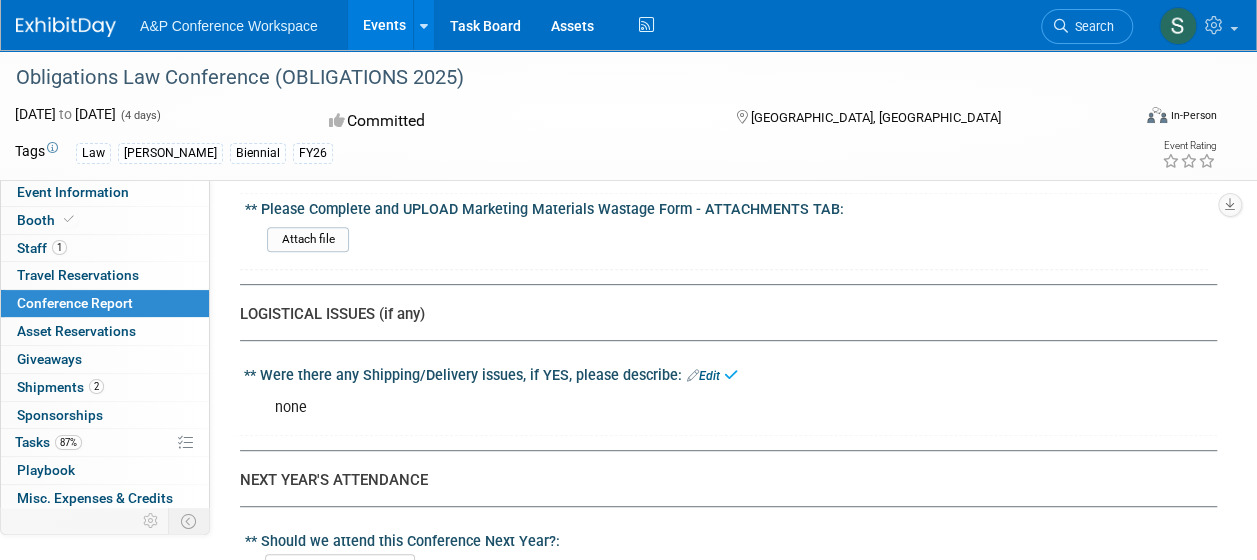 scroll, scrollTop: 4282, scrollLeft: 0, axis: vertical 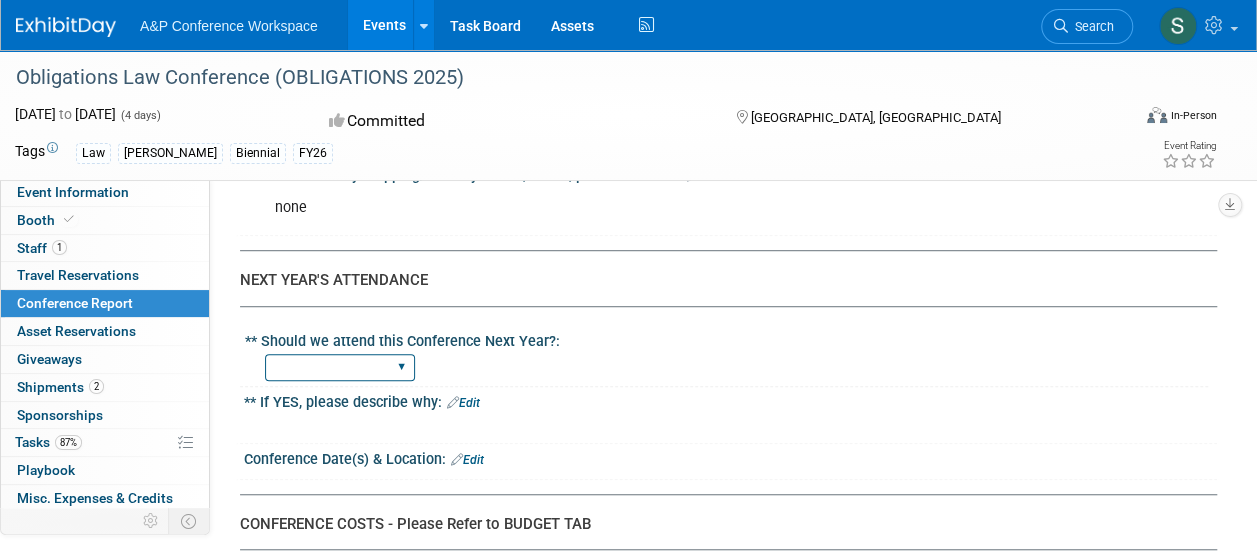 click on "YES
NO" at bounding box center (340, 367) 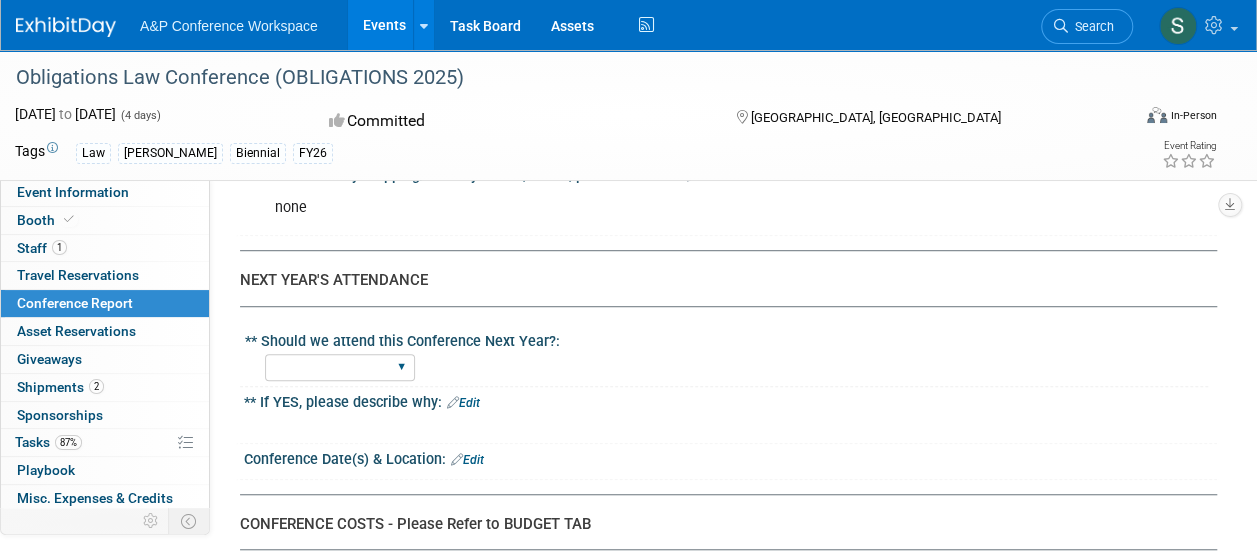 select on "NO" 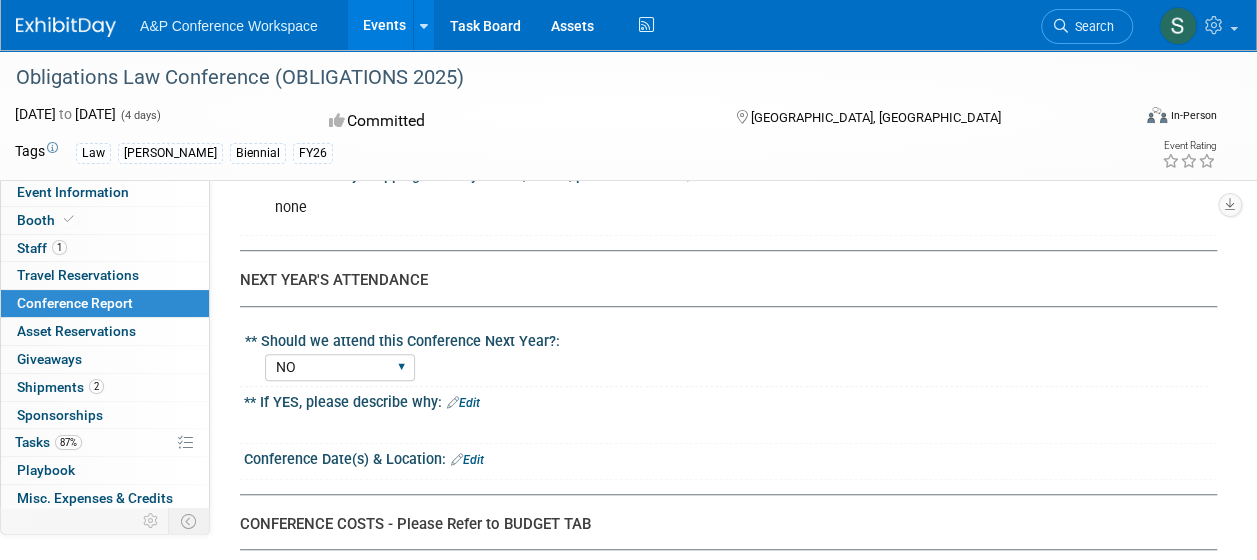 click on "YES
NO" at bounding box center (340, 367) 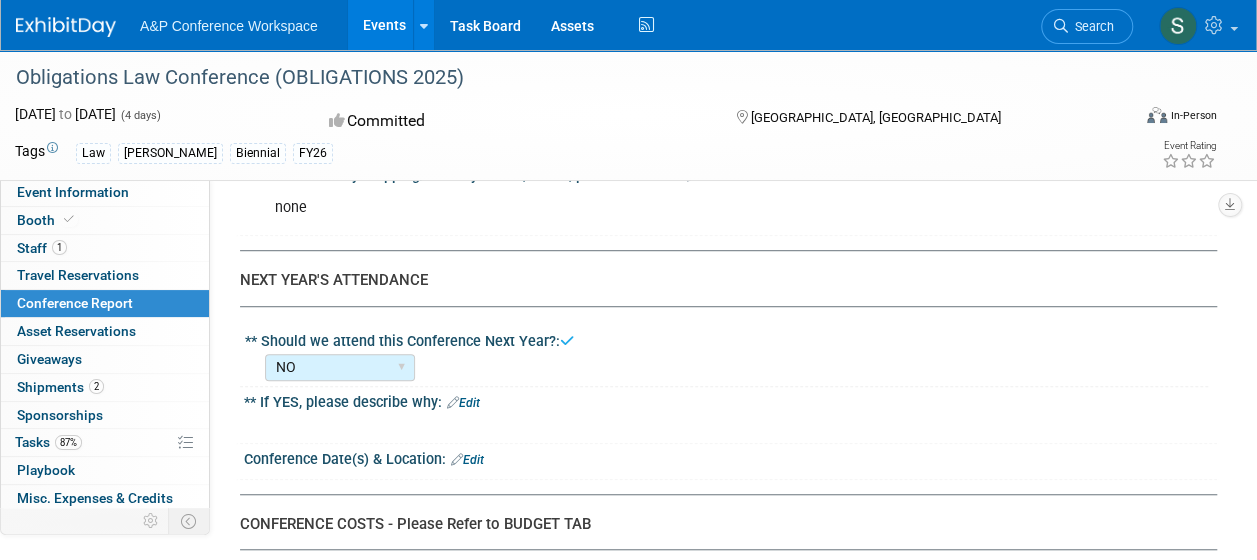 click on "Edit" at bounding box center (463, 403) 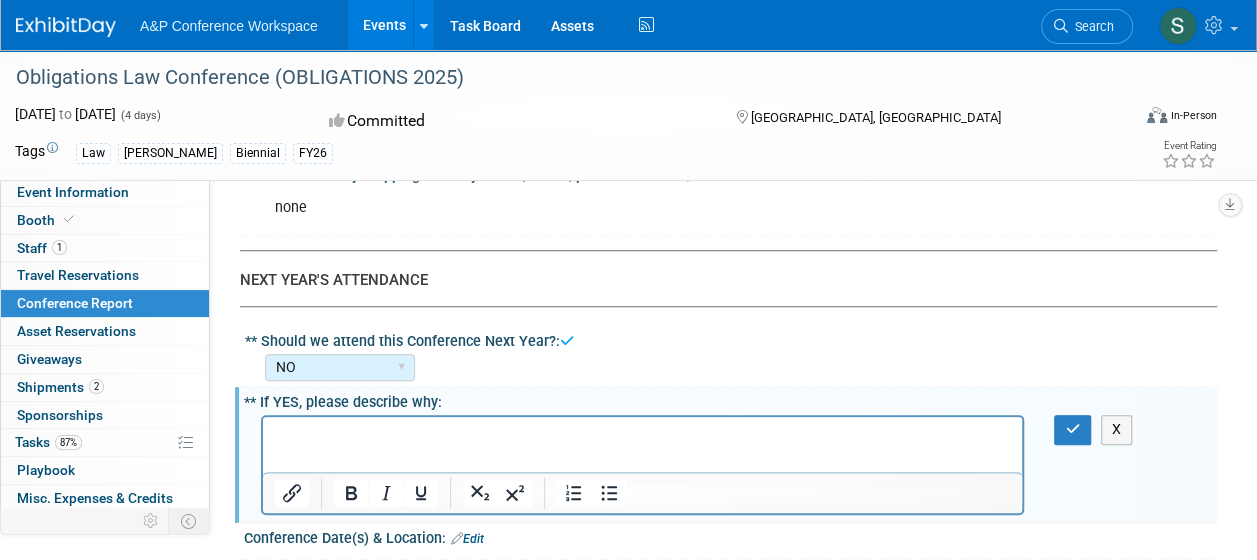 scroll, scrollTop: 0, scrollLeft: 0, axis: both 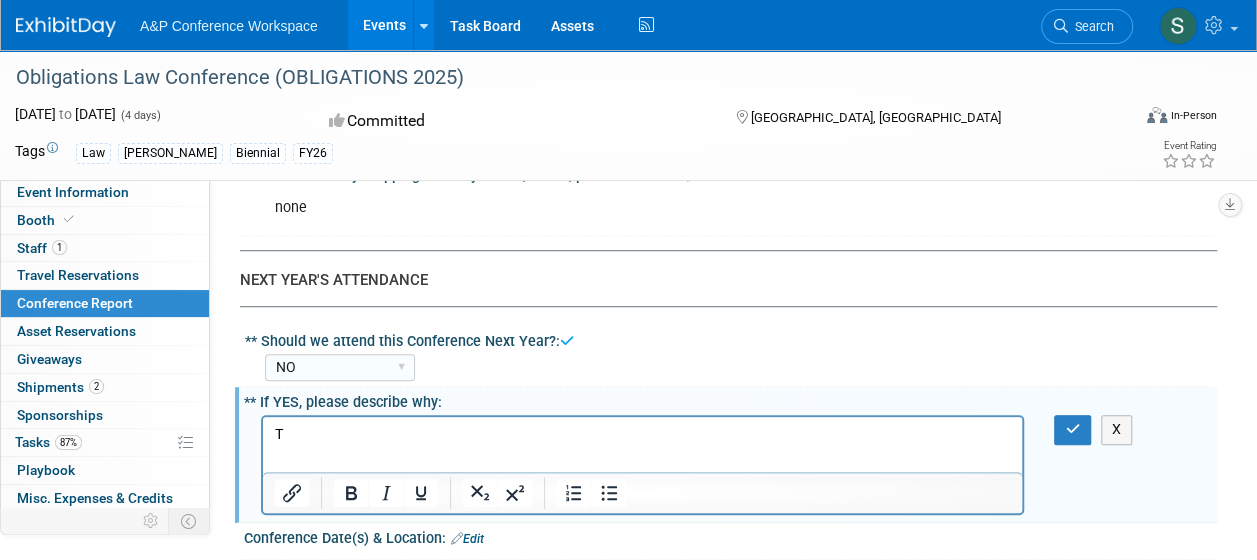 type 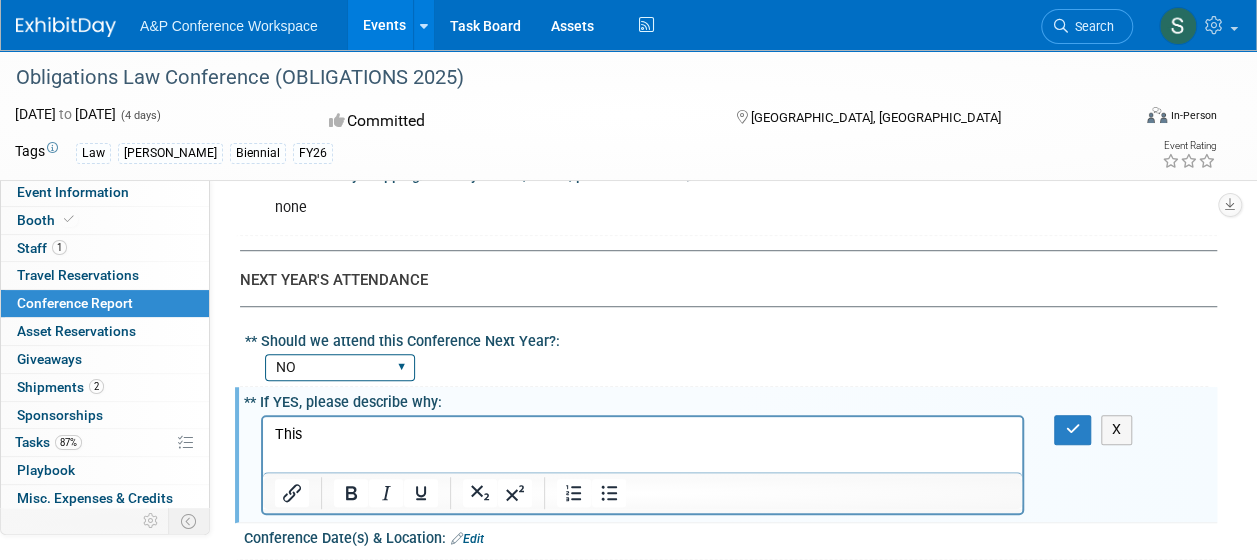 click on "YES
NO" at bounding box center [340, 367] 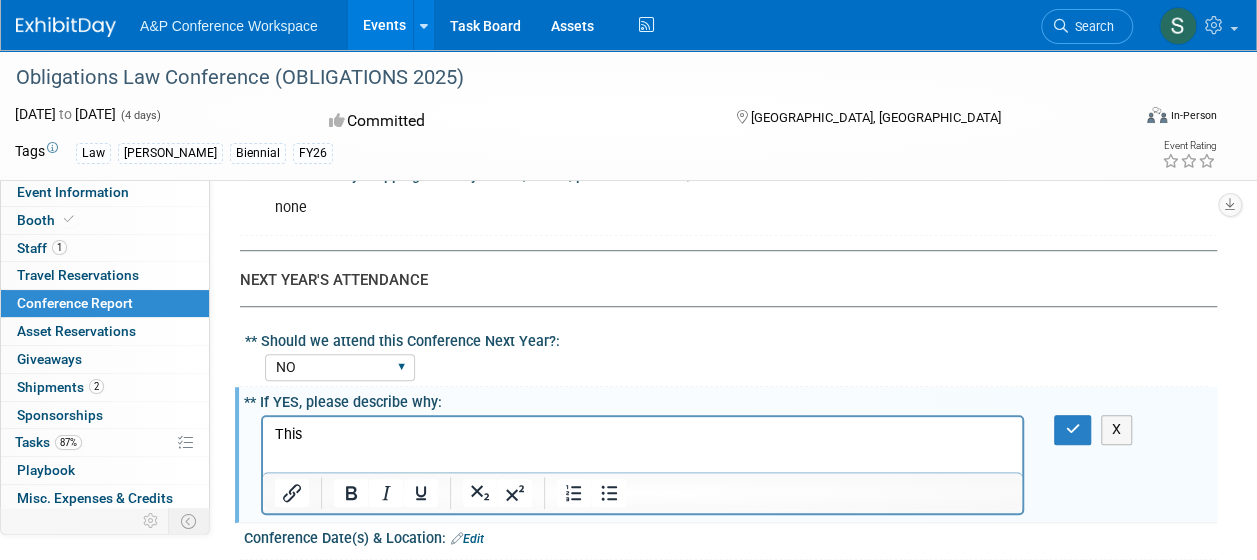 select on "YES" 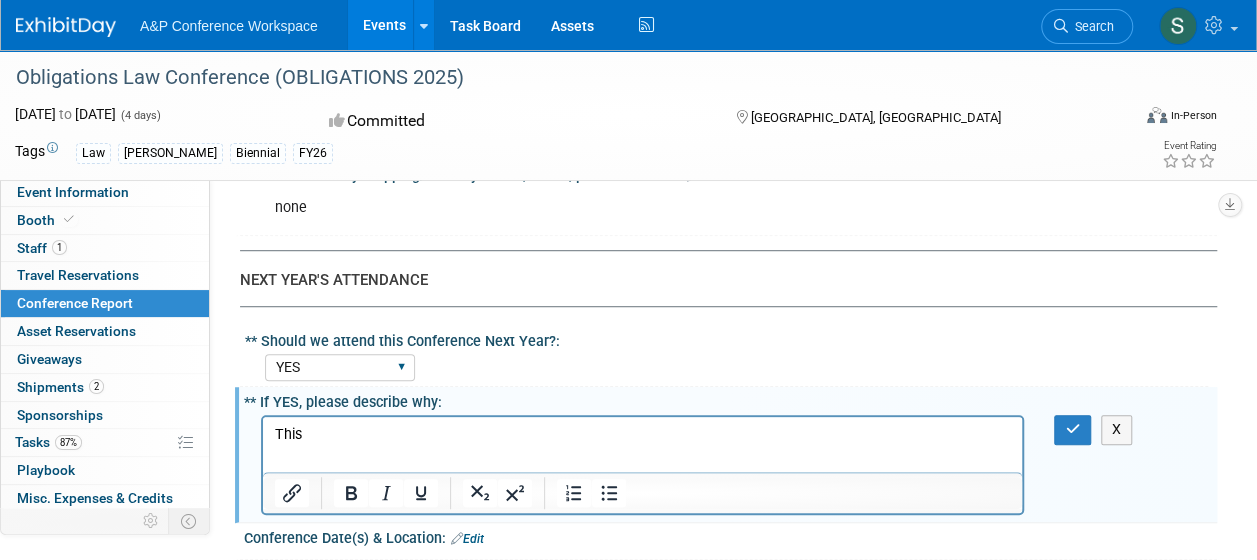 click on "YES
NO" at bounding box center [340, 367] 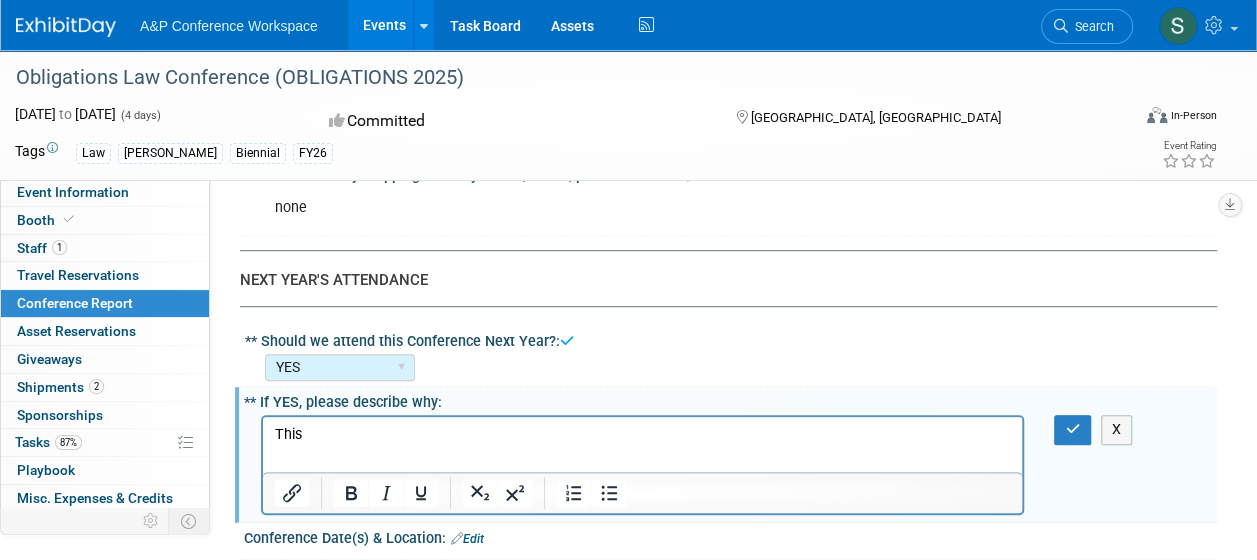 drag, startPoint x: 334, startPoint y: 438, endPoint x: 239, endPoint y: 425, distance: 95.885345 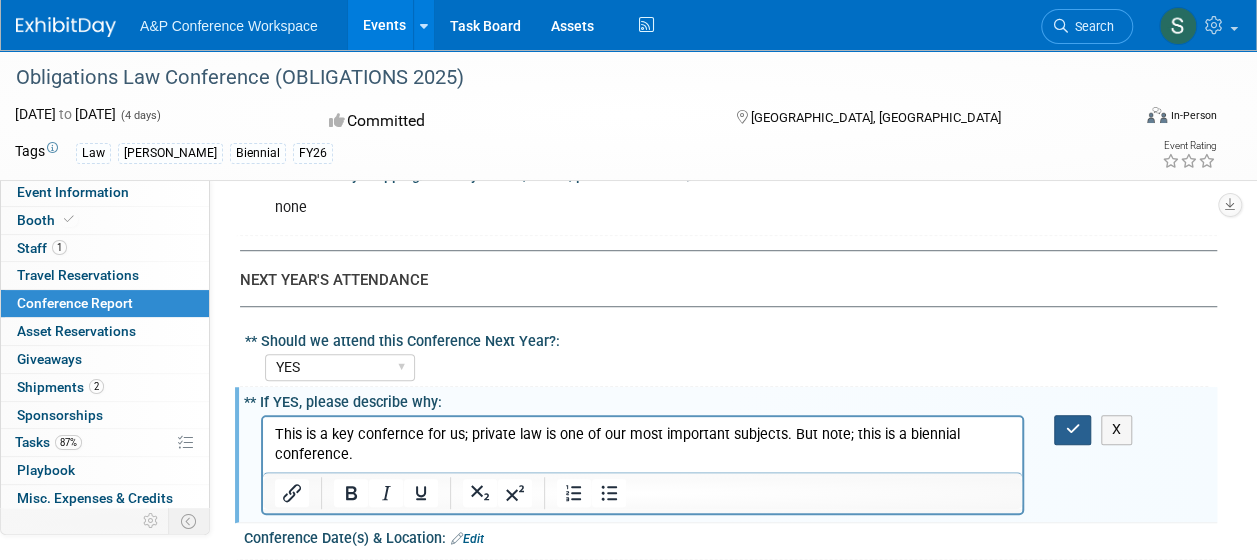 click at bounding box center (1072, 429) 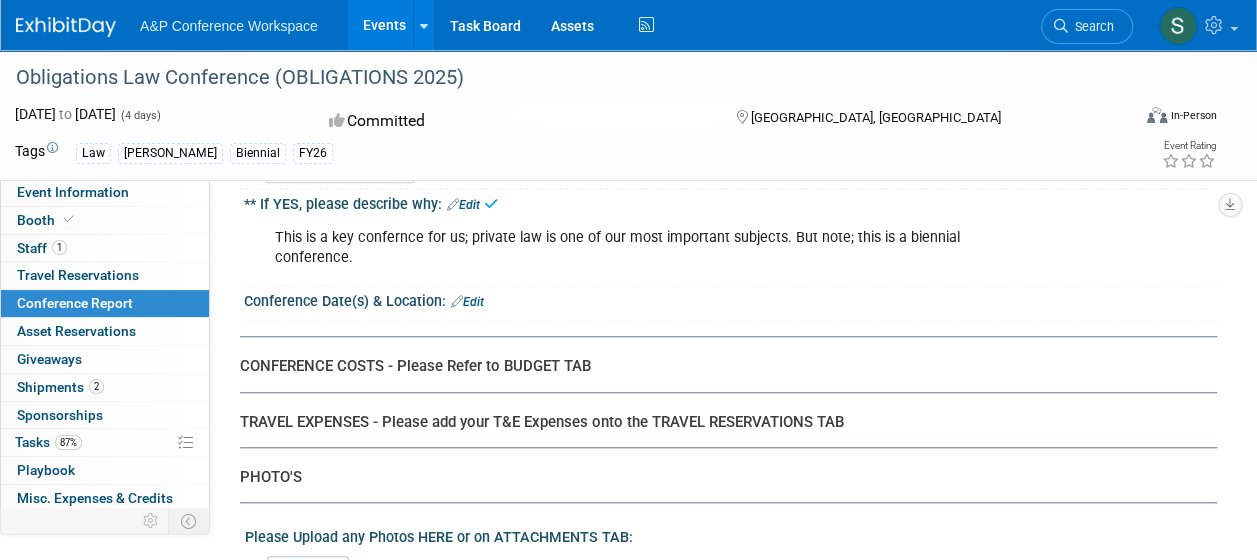scroll, scrollTop: 4482, scrollLeft: 0, axis: vertical 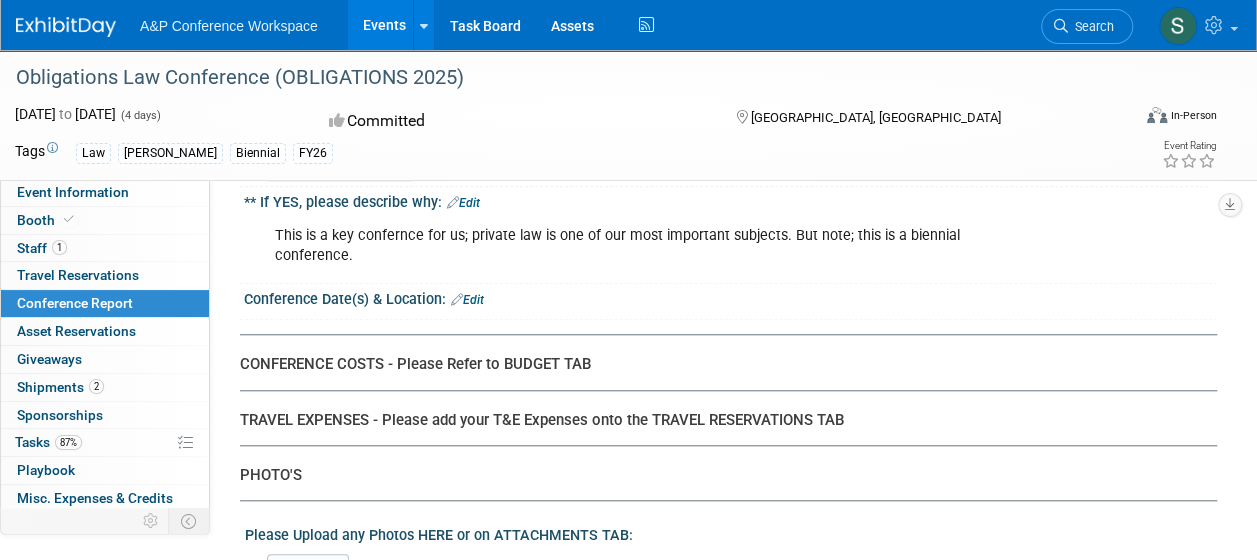click on "Conference Date(s) & Location:
Edit" at bounding box center (730, 297) 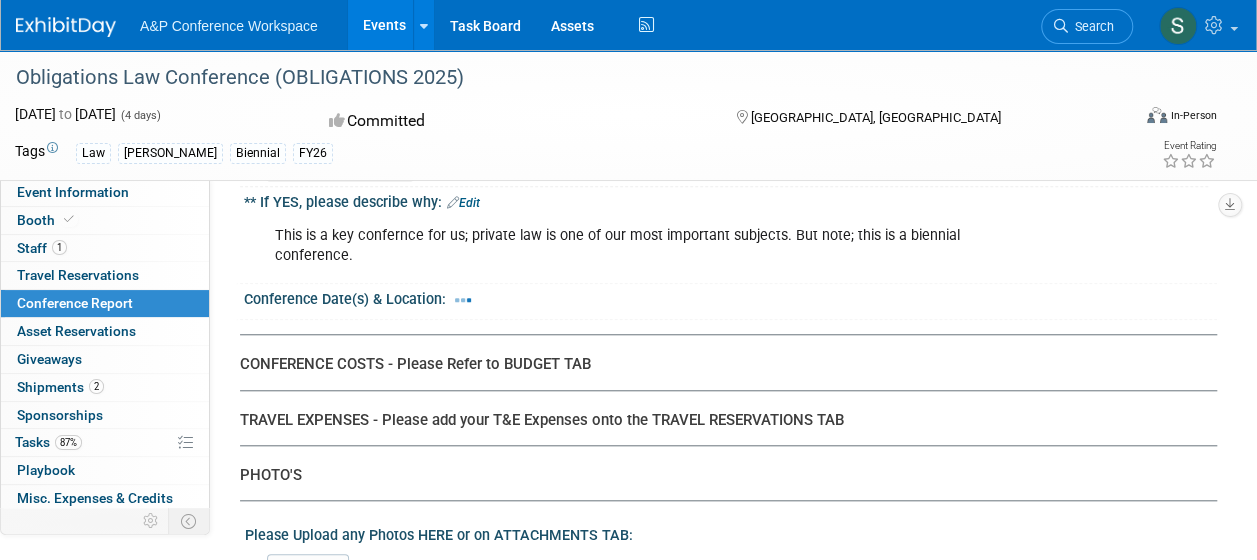 select on "6" 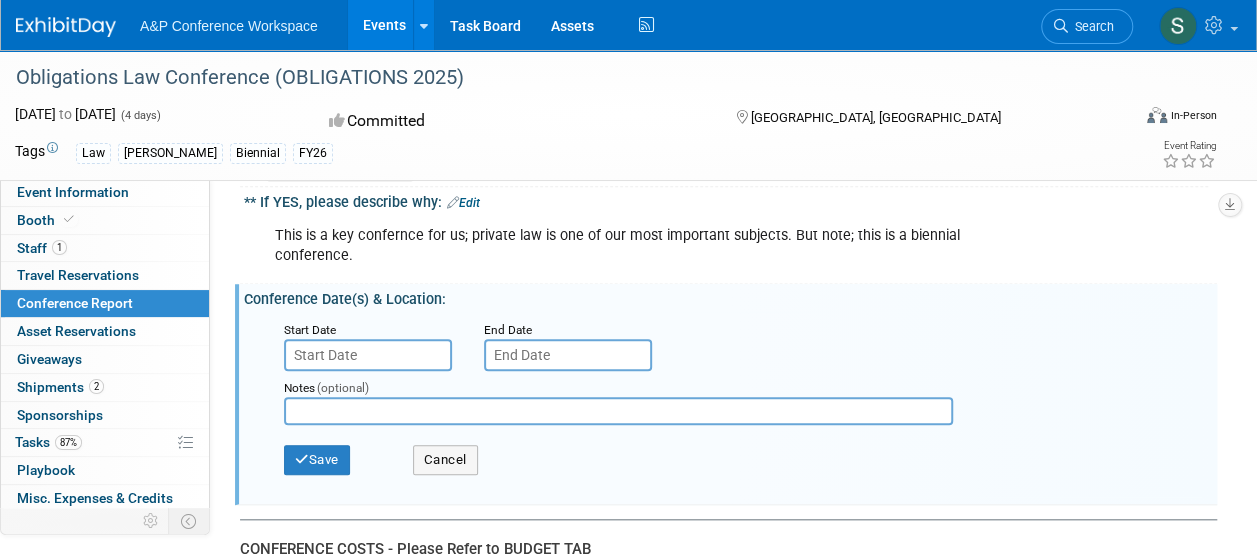 click at bounding box center (368, 355) 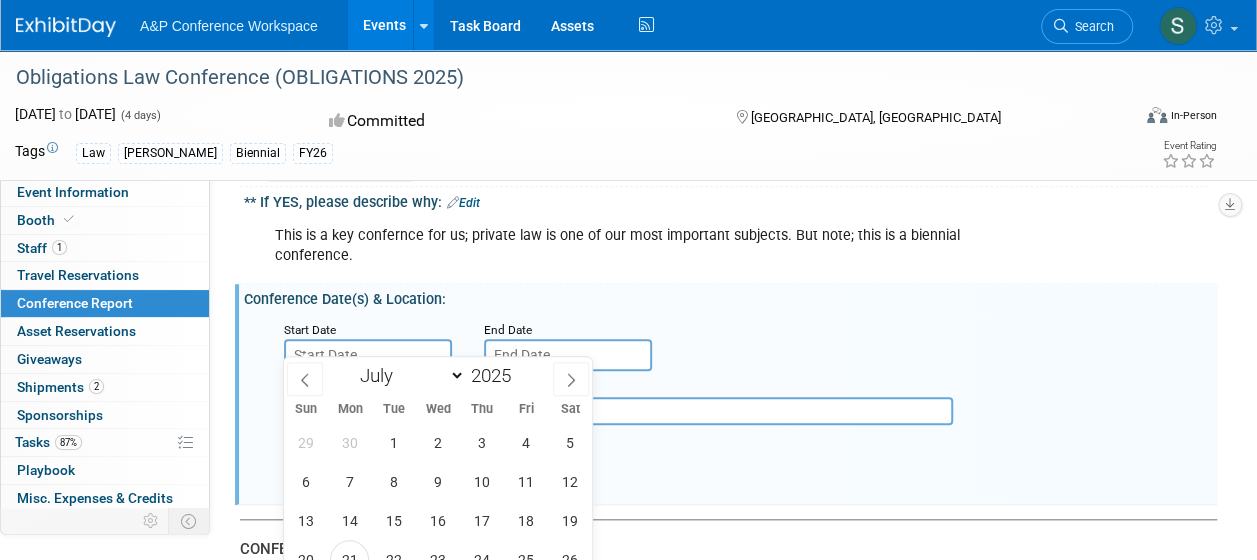 click on "Start Date
End Date" at bounding box center (735, 345) 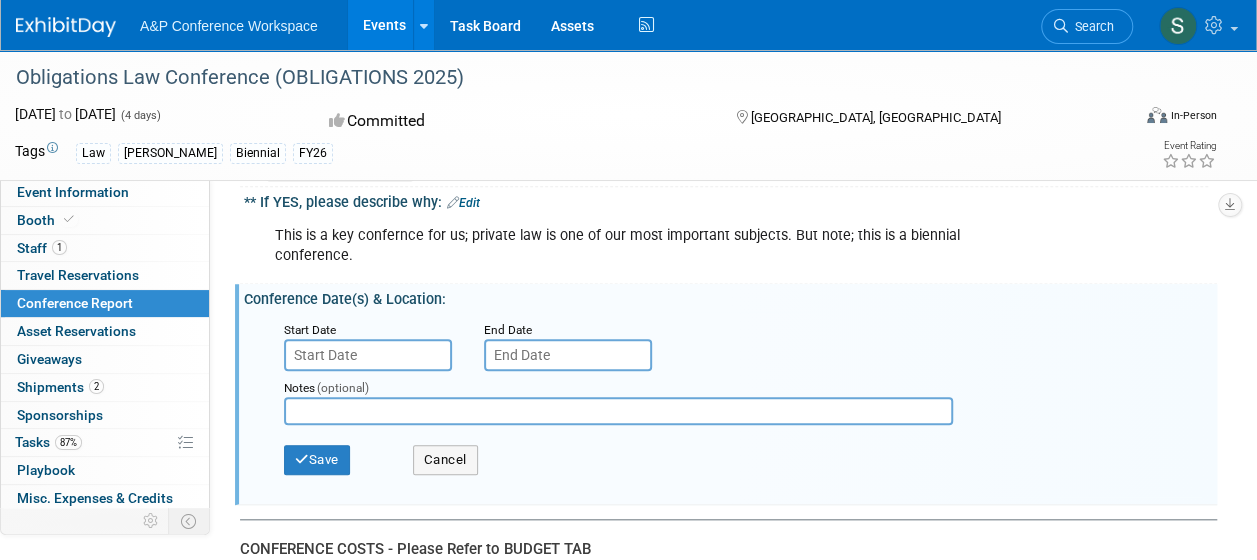 click at bounding box center [618, 411] 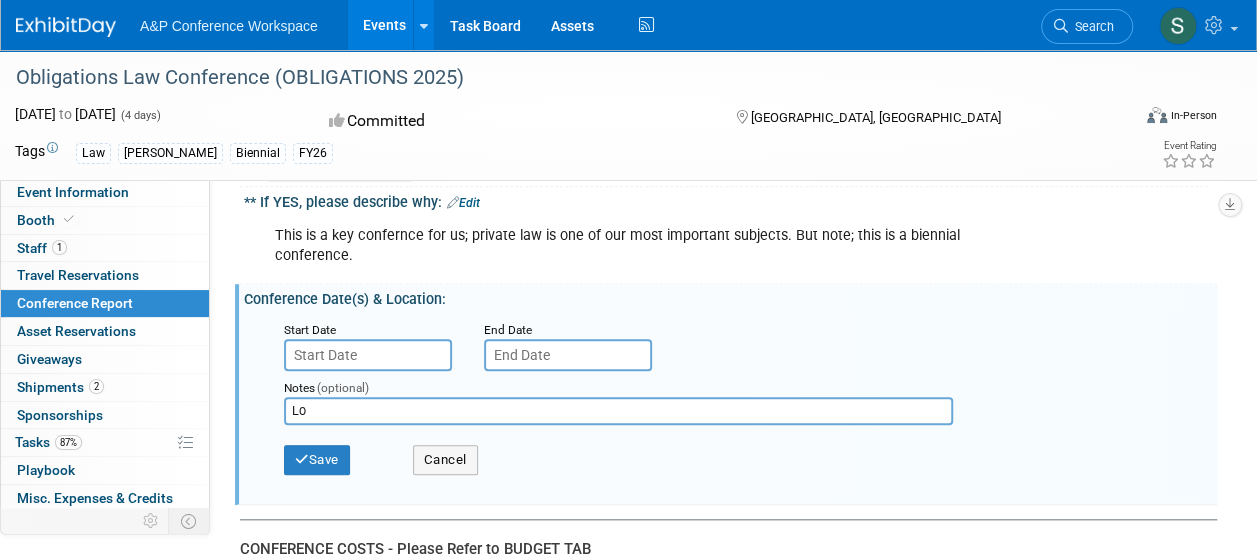 type on "L" 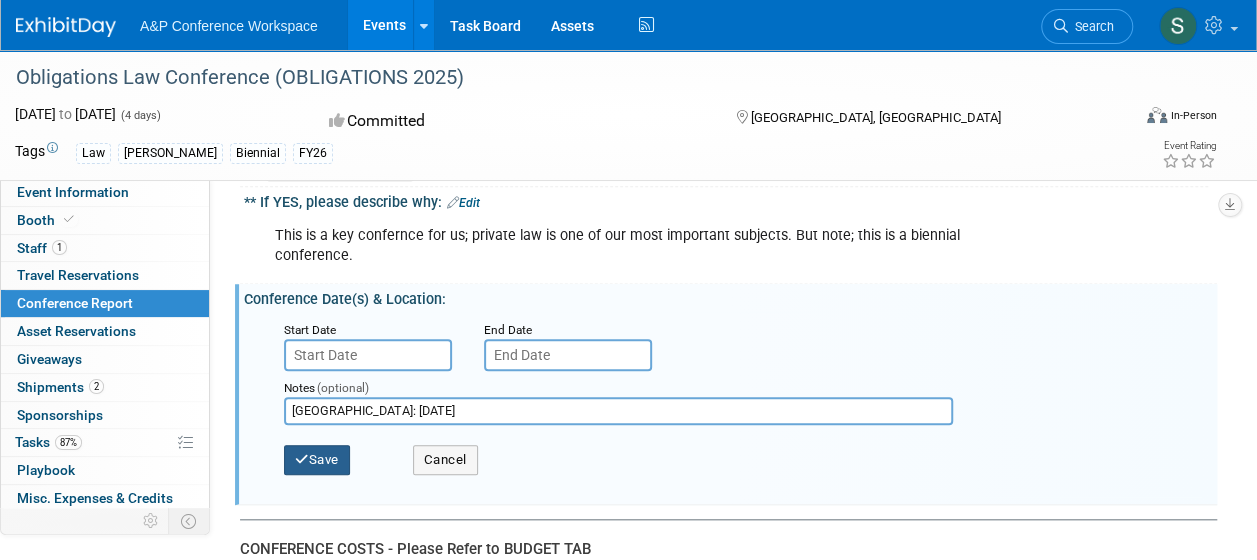 type on "[GEOGRAPHIC_DATA]: [DATE]" 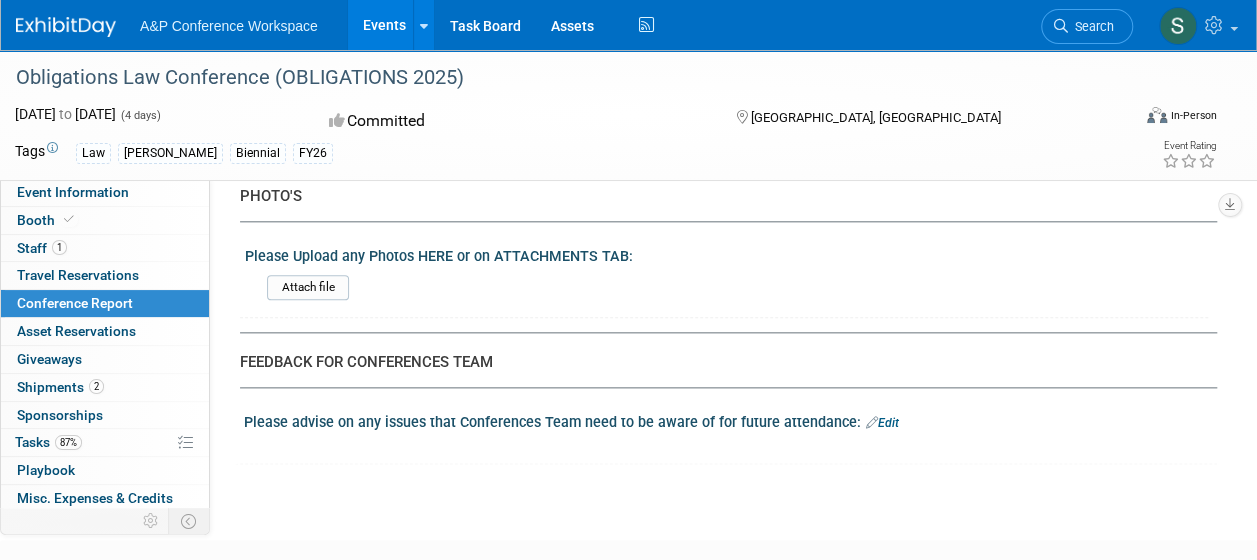 scroll, scrollTop: 4582, scrollLeft: 0, axis: vertical 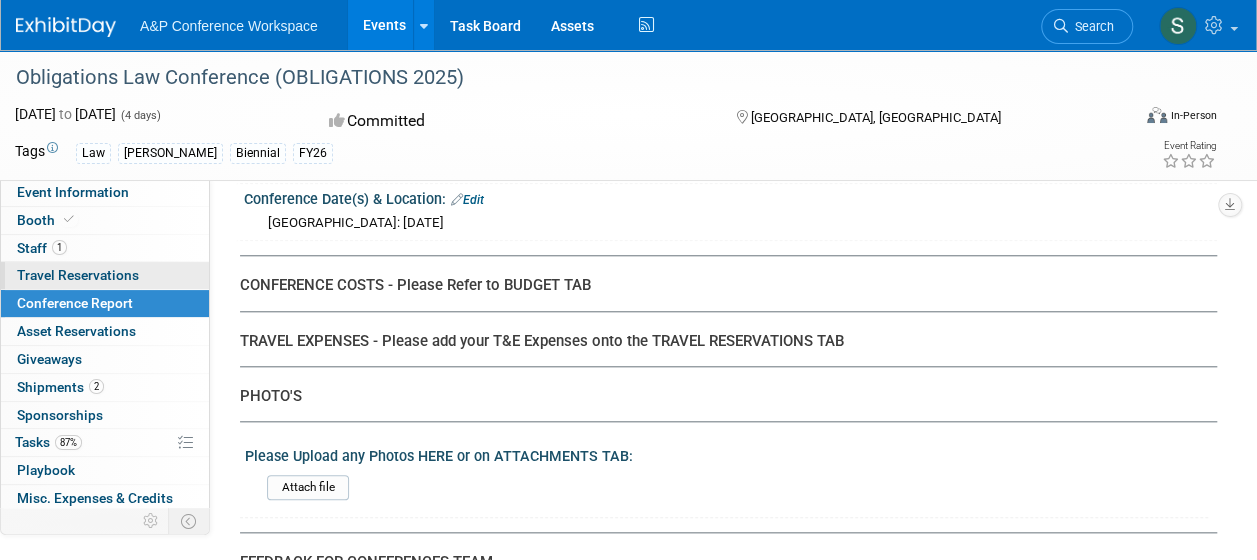 drag, startPoint x: 104, startPoint y: 275, endPoint x: 134, endPoint y: 279, distance: 30.265491 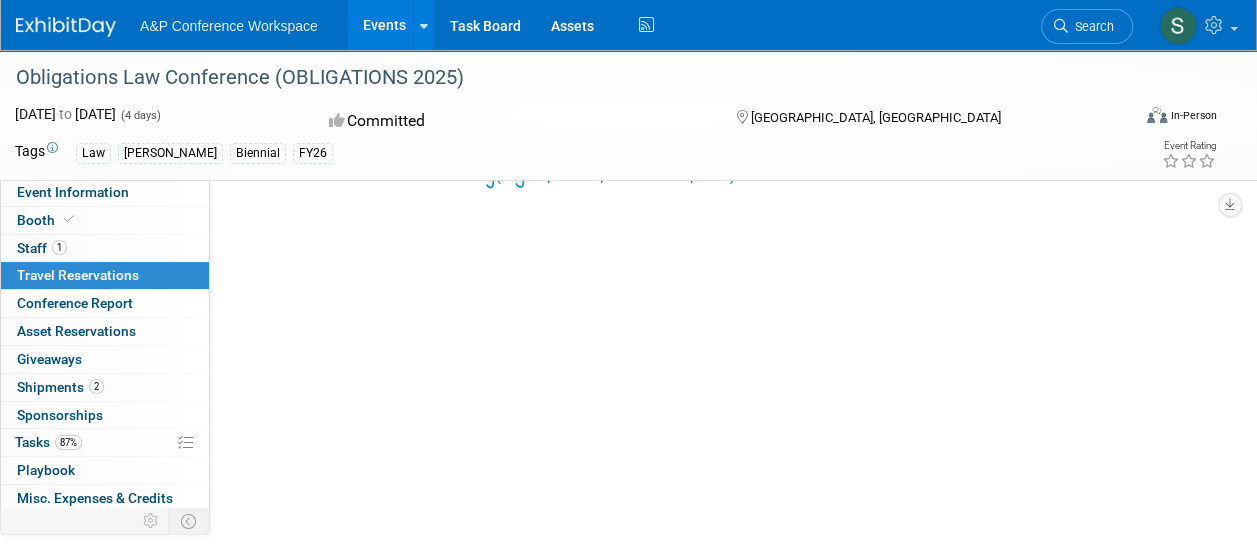 scroll, scrollTop: 0, scrollLeft: 0, axis: both 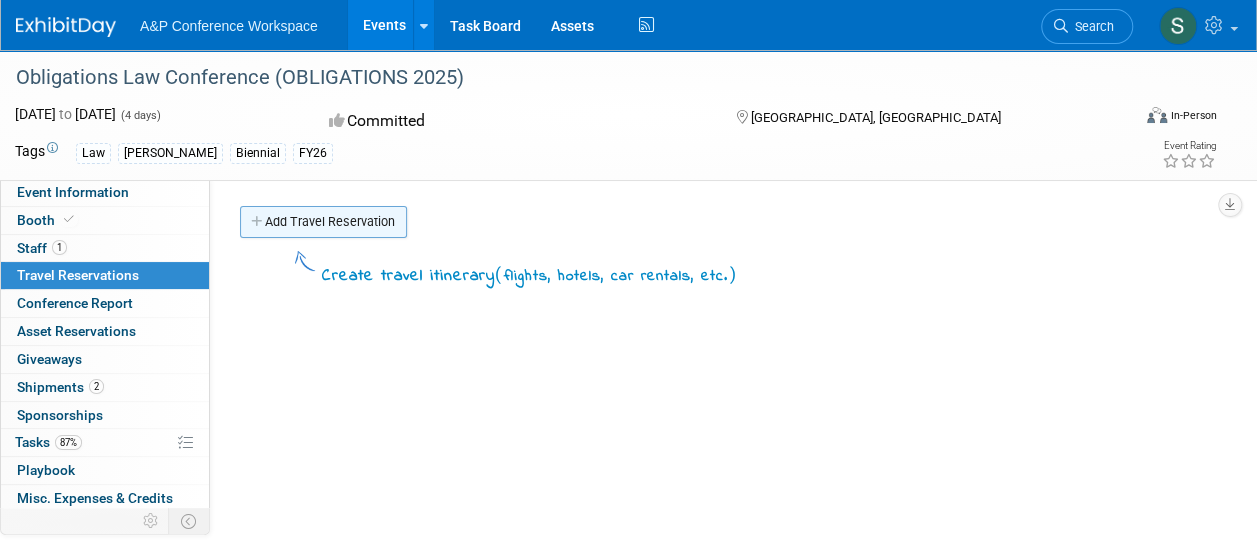 click on "Add Travel Reservation" at bounding box center (323, 222) 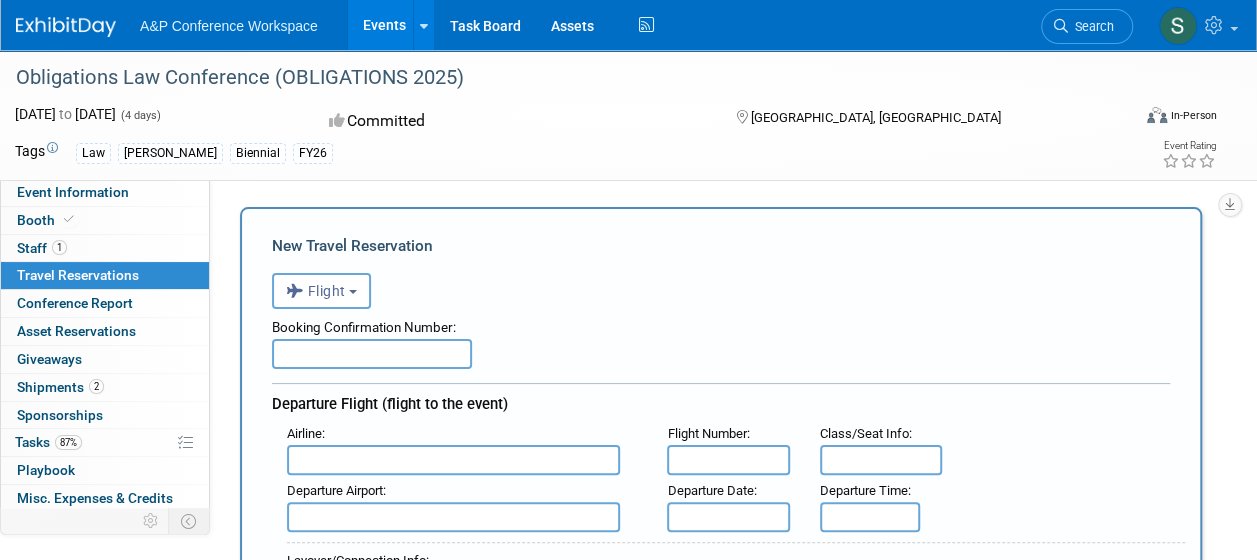 scroll, scrollTop: 0, scrollLeft: 0, axis: both 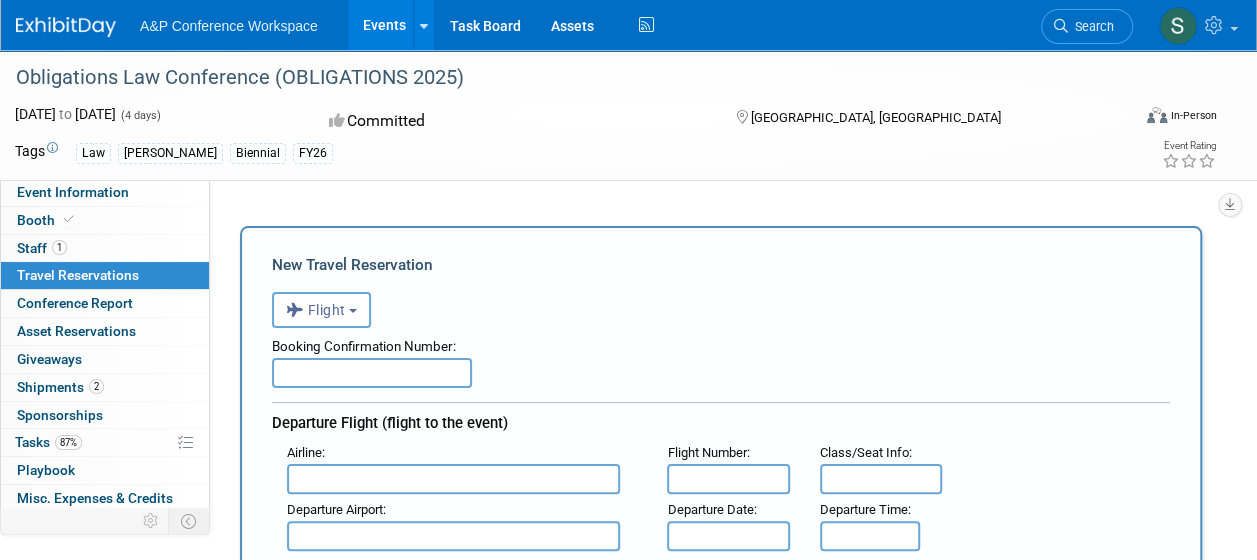 click at bounding box center (372, 373) 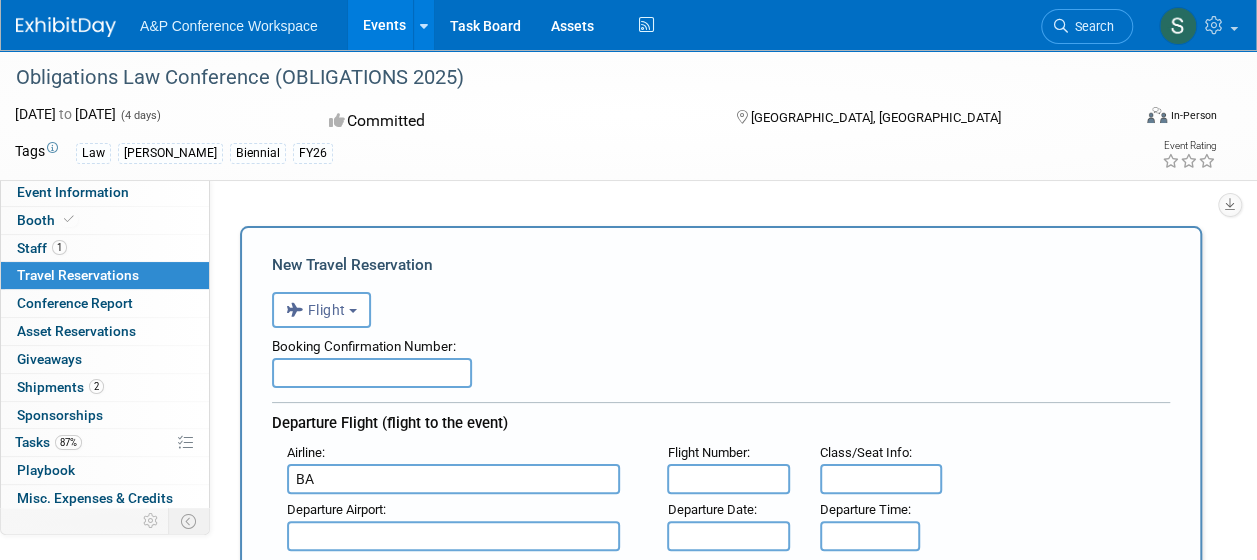 type on "BA" 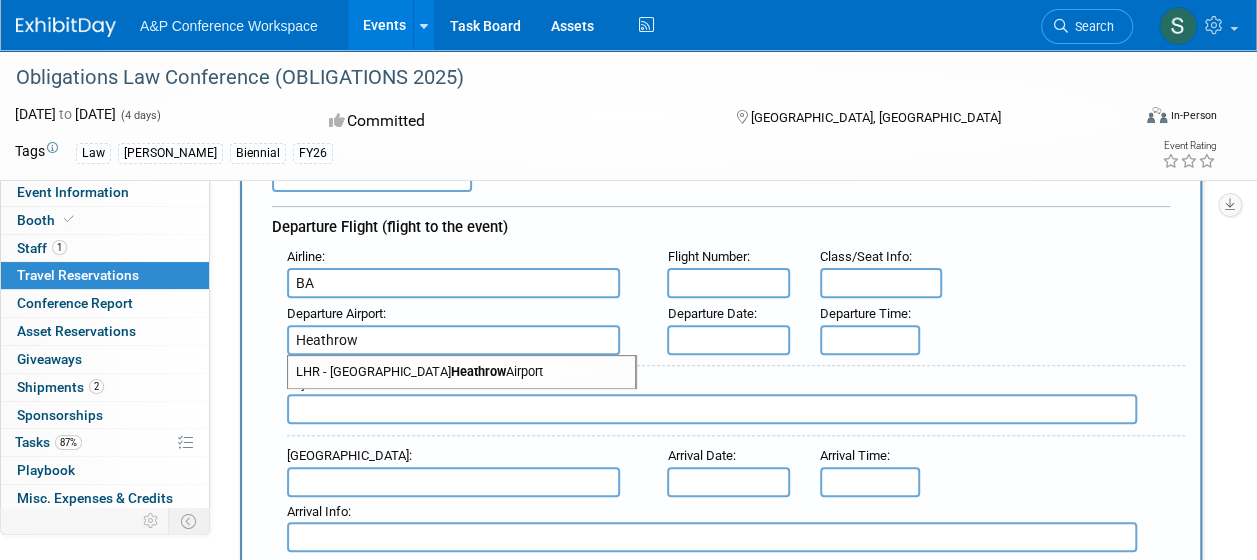 scroll, scrollTop: 200, scrollLeft: 0, axis: vertical 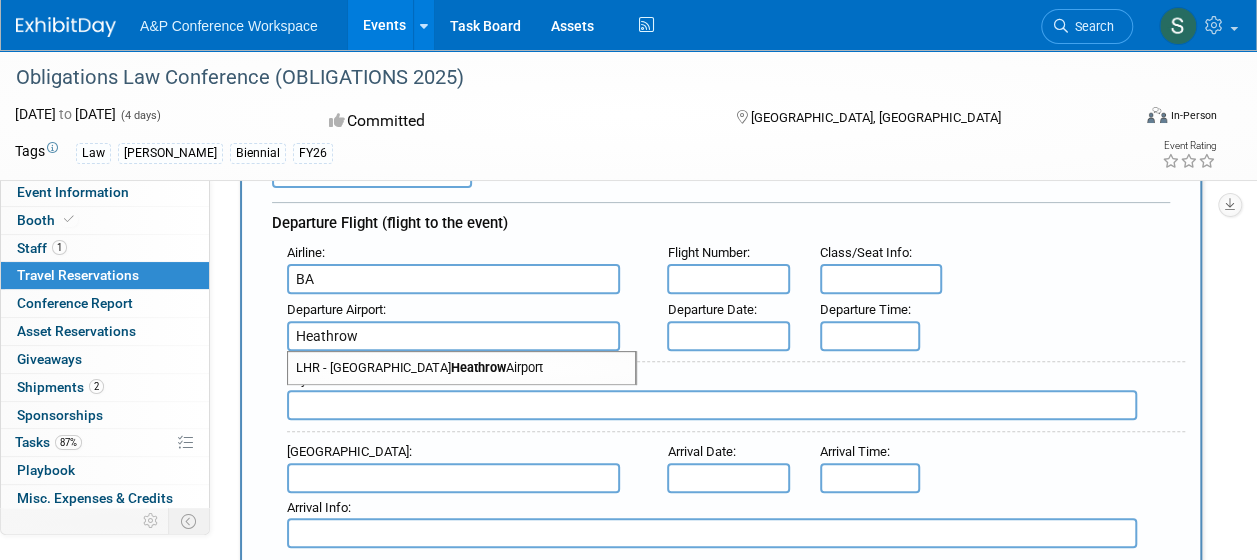 type on "Heathrow" 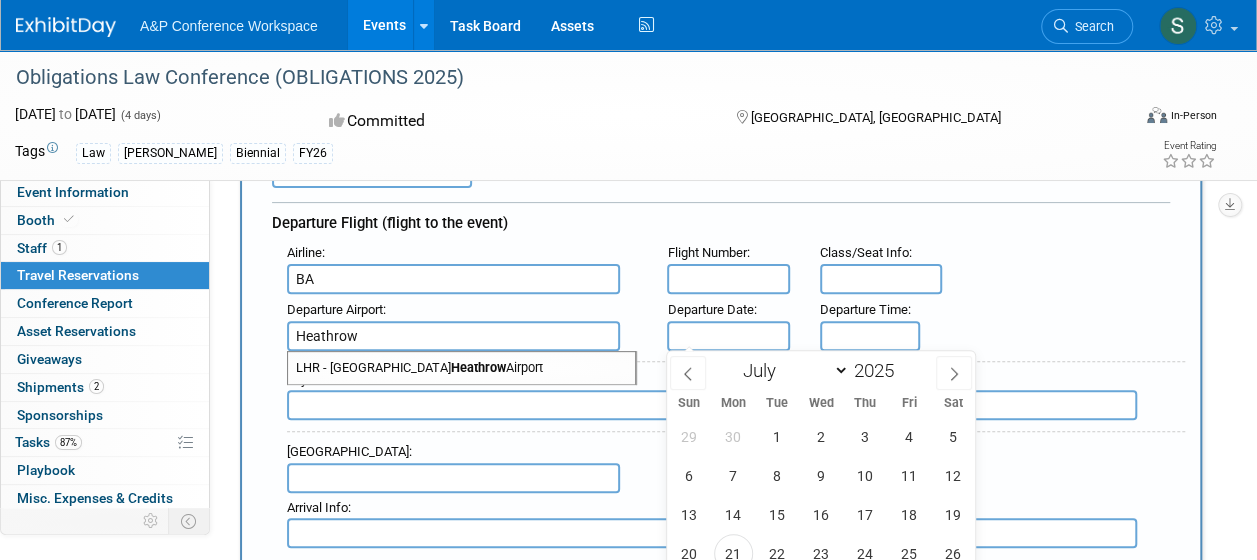 click at bounding box center [728, 336] 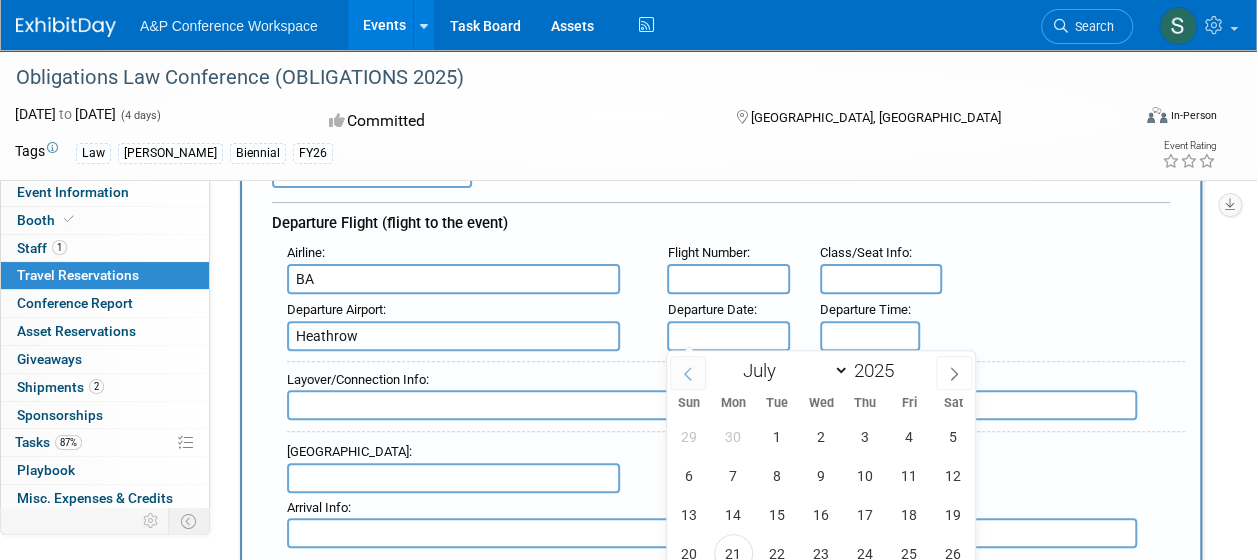click at bounding box center (688, 373) 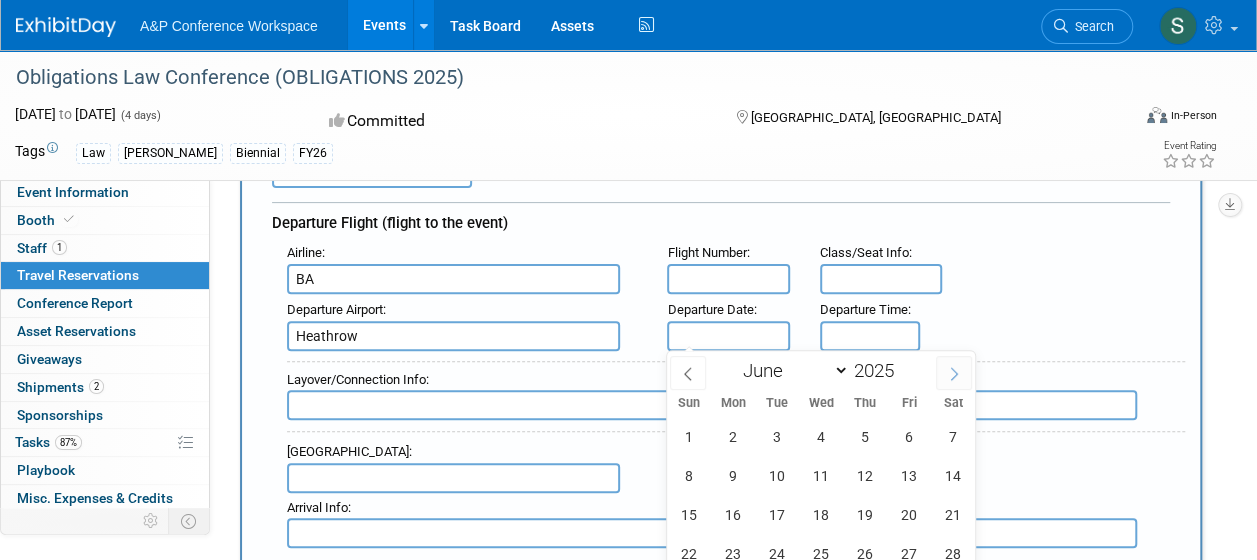 click at bounding box center (954, 373) 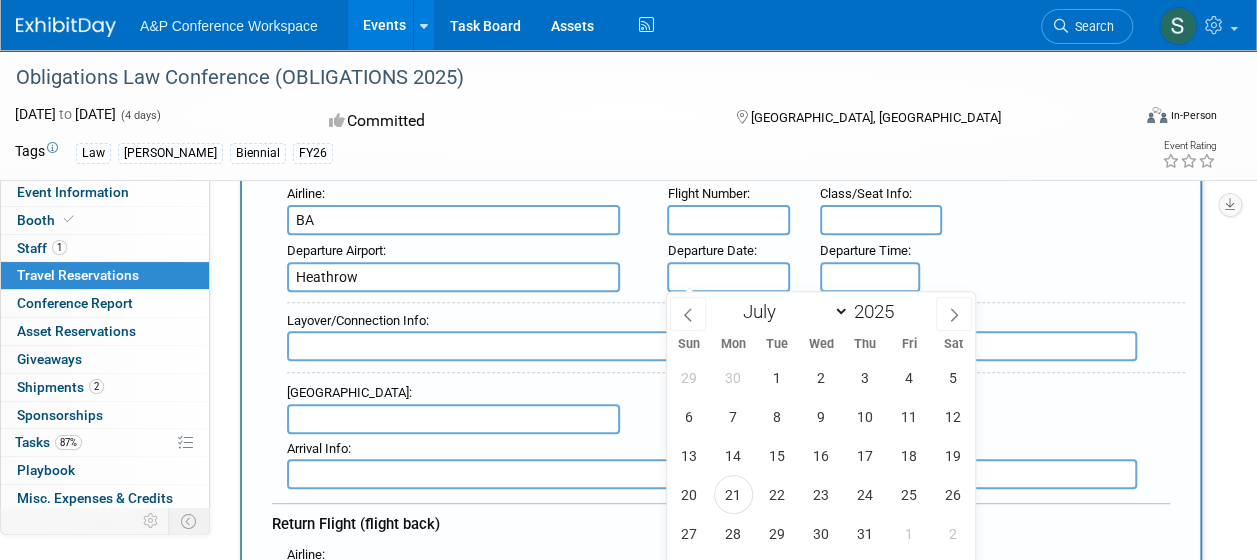 scroll, scrollTop: 300, scrollLeft: 0, axis: vertical 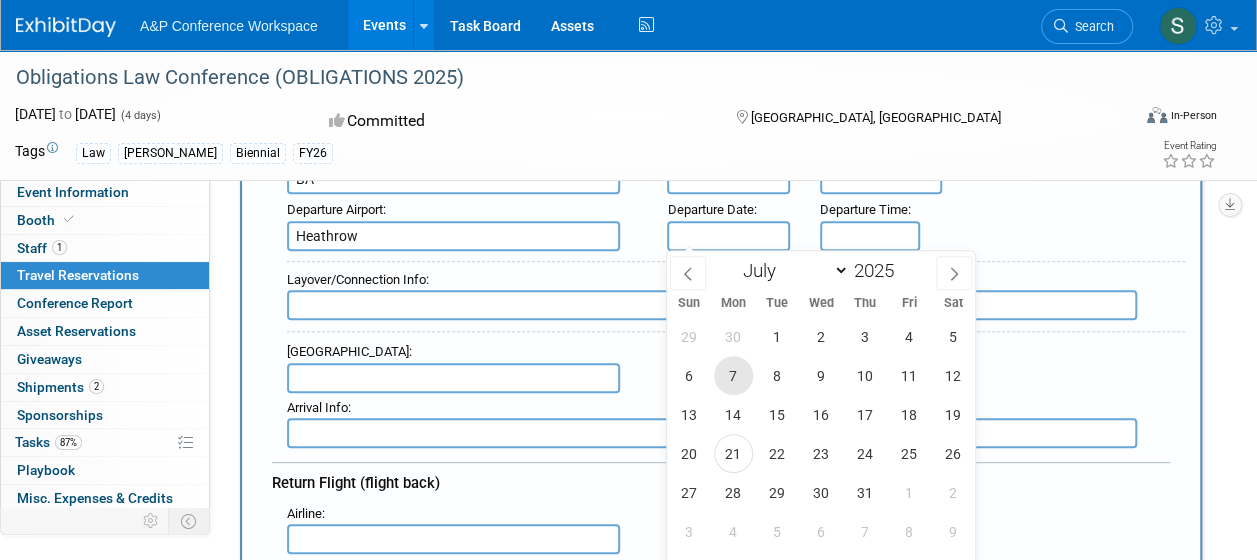 click on "7" at bounding box center (733, 375) 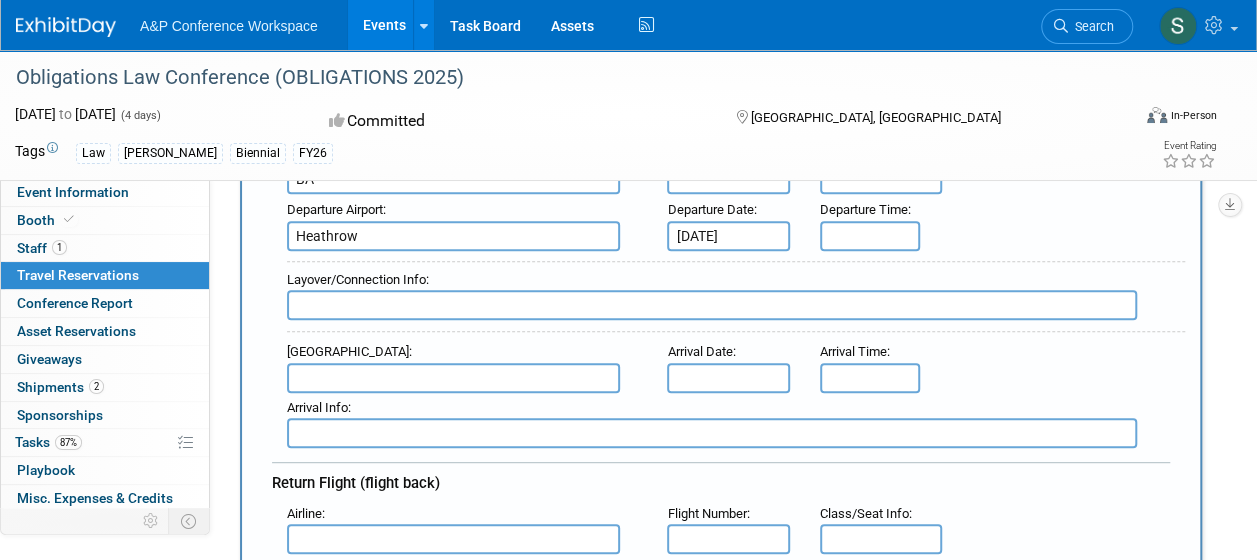 scroll, scrollTop: 200, scrollLeft: 0, axis: vertical 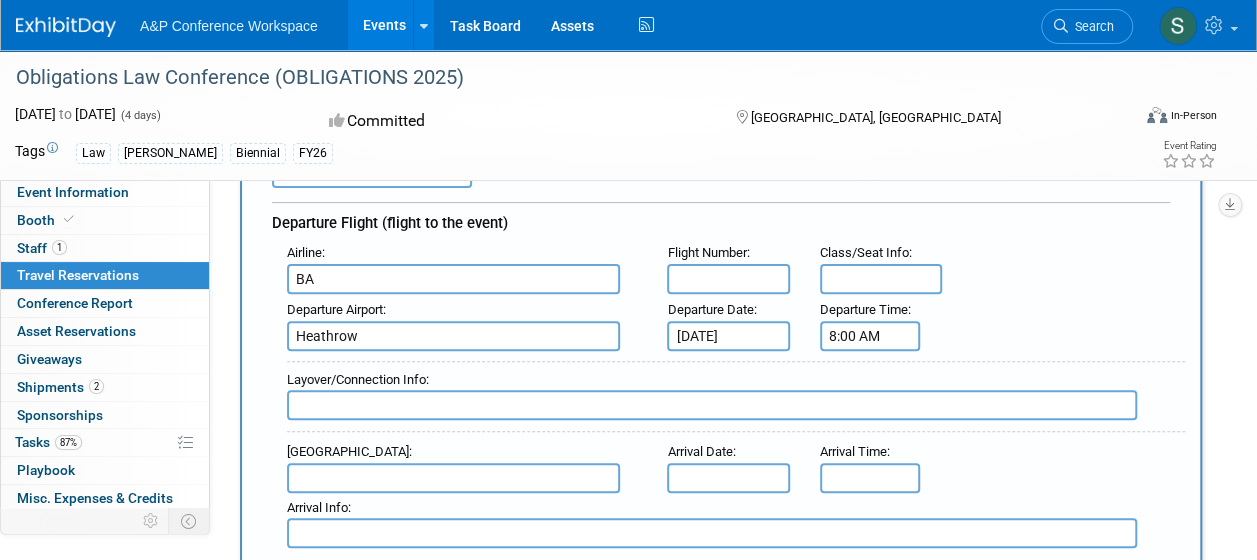 click on "8:00 AM" at bounding box center [870, 336] 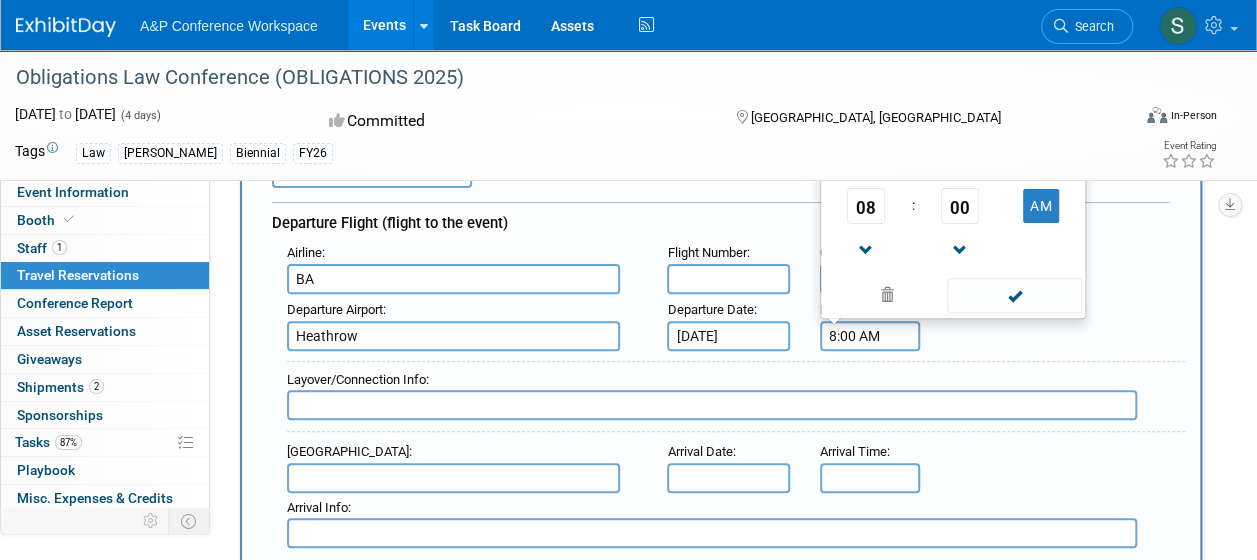 drag, startPoint x: 861, startPoint y: 335, endPoint x: 825, endPoint y: 341, distance: 36.496574 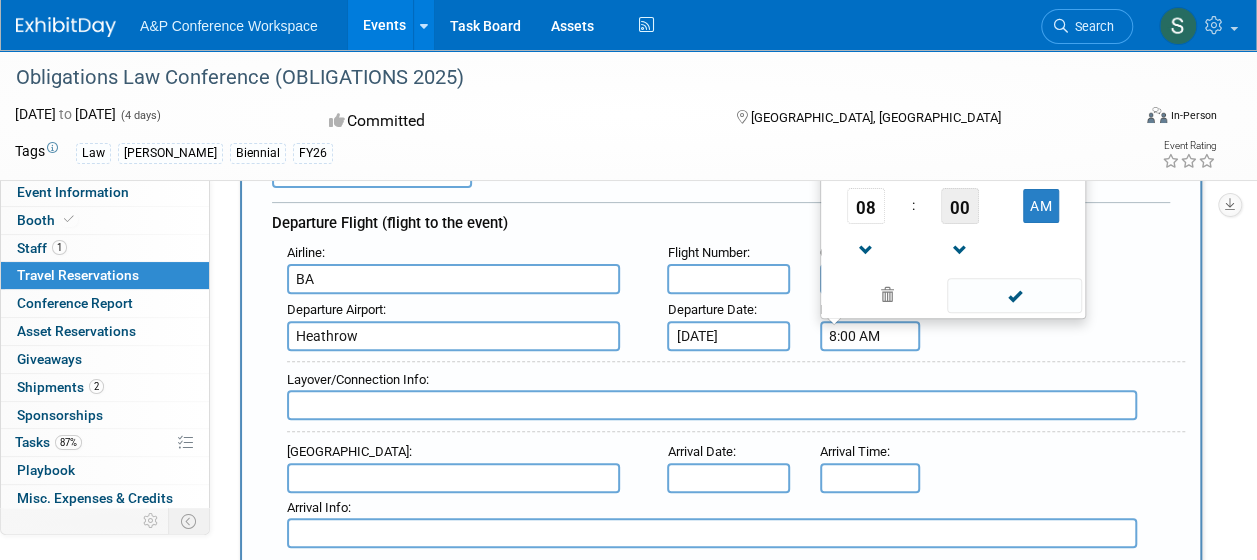 click on "00" at bounding box center (960, 206) 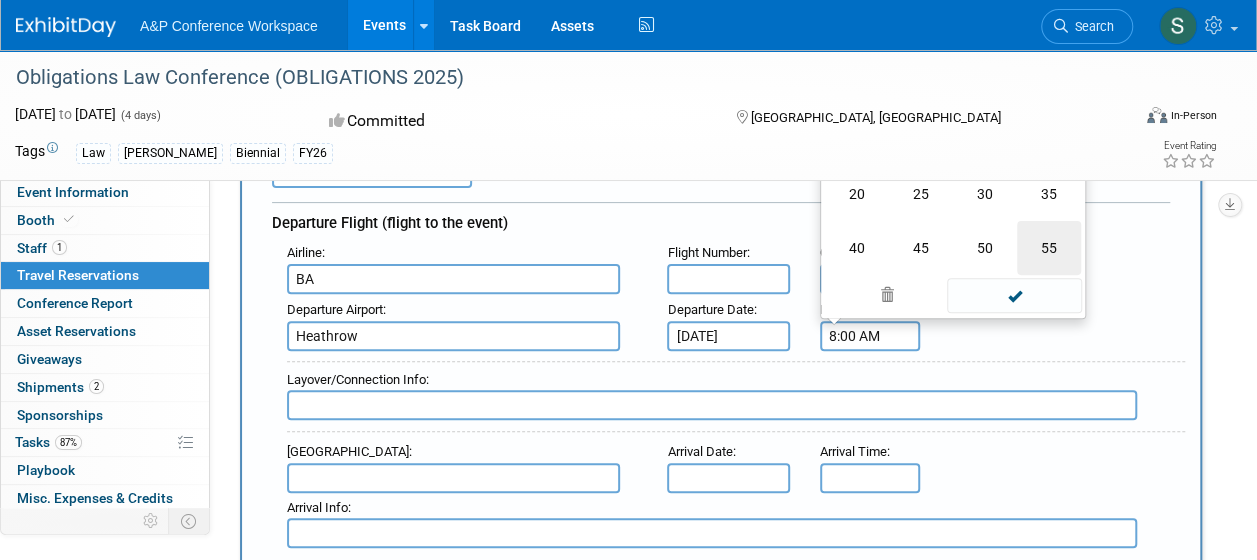 click on "55" at bounding box center [1049, 248] 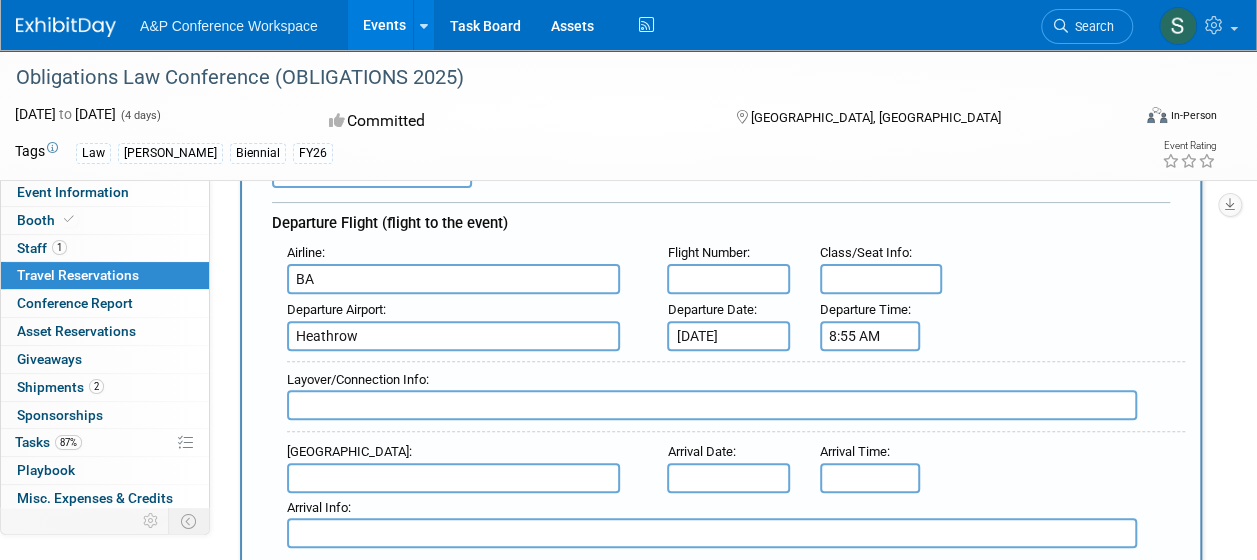 click at bounding box center [728, 279] 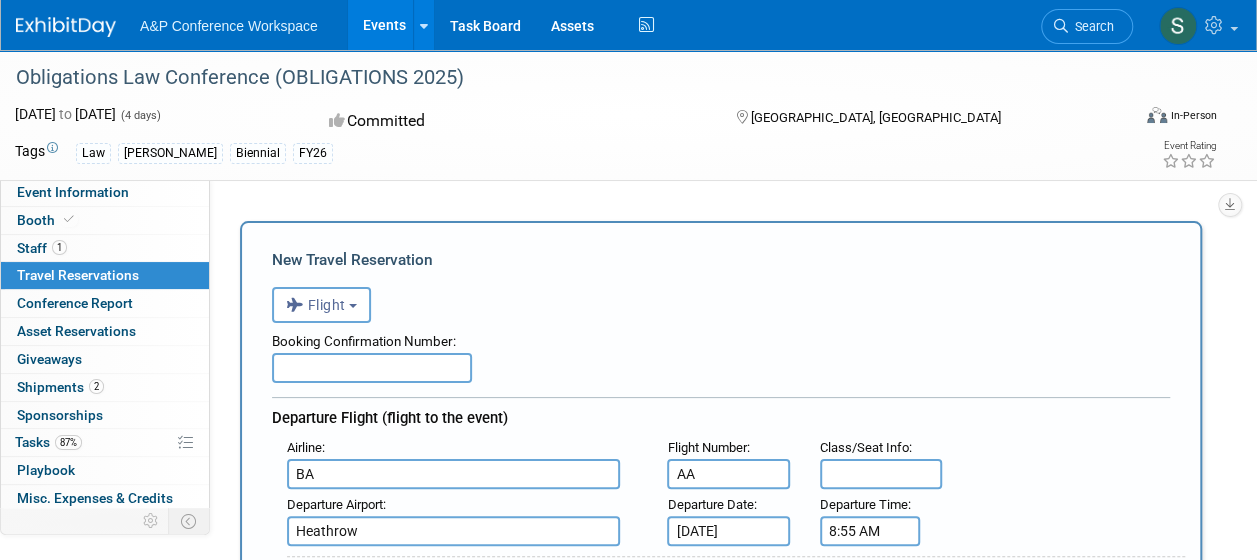 scroll, scrollTop: 0, scrollLeft: 0, axis: both 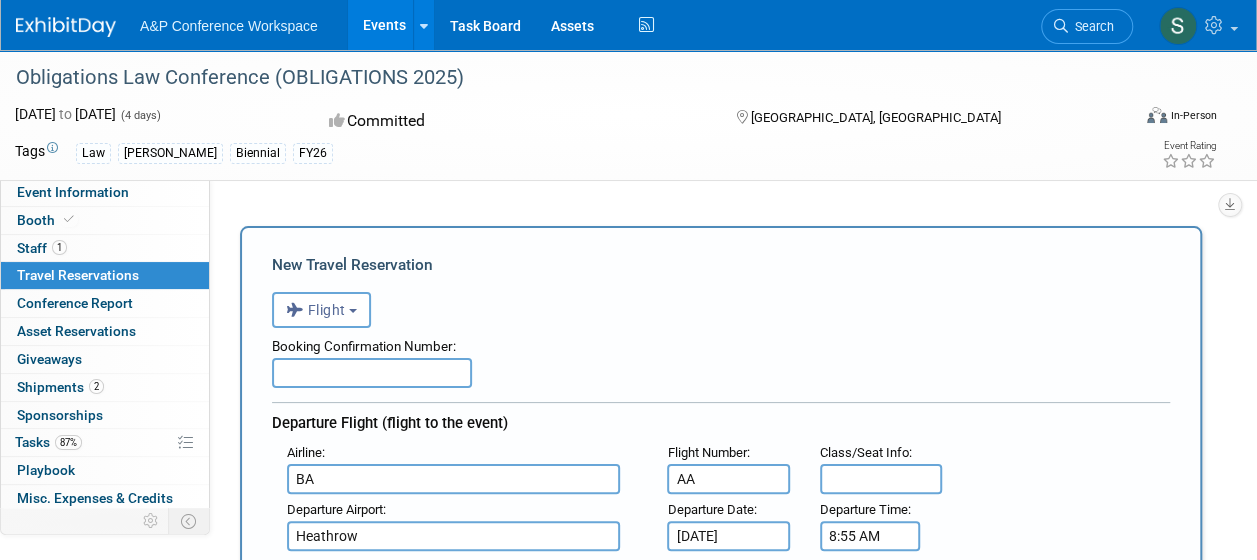 type on "A" 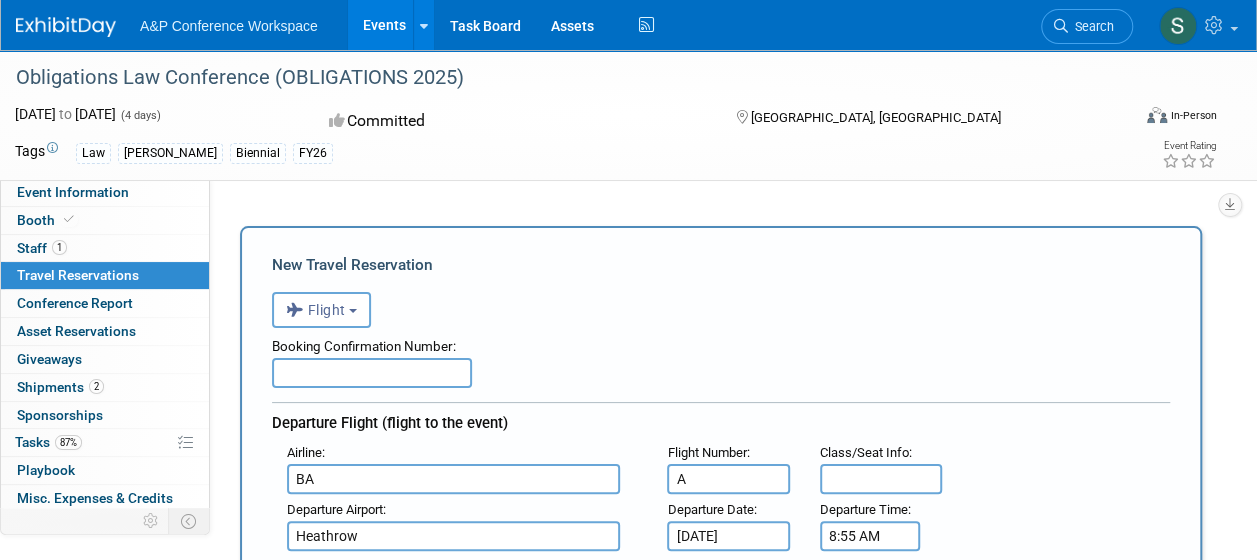 type 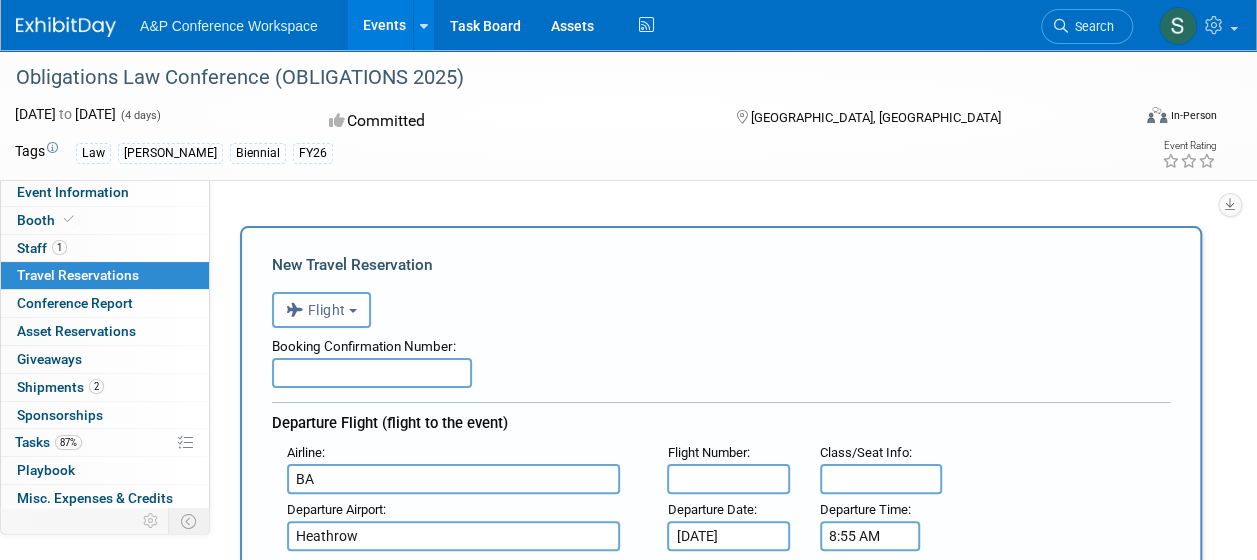 drag, startPoint x: 366, startPoint y: 462, endPoint x: 320, endPoint y: 477, distance: 48.38388 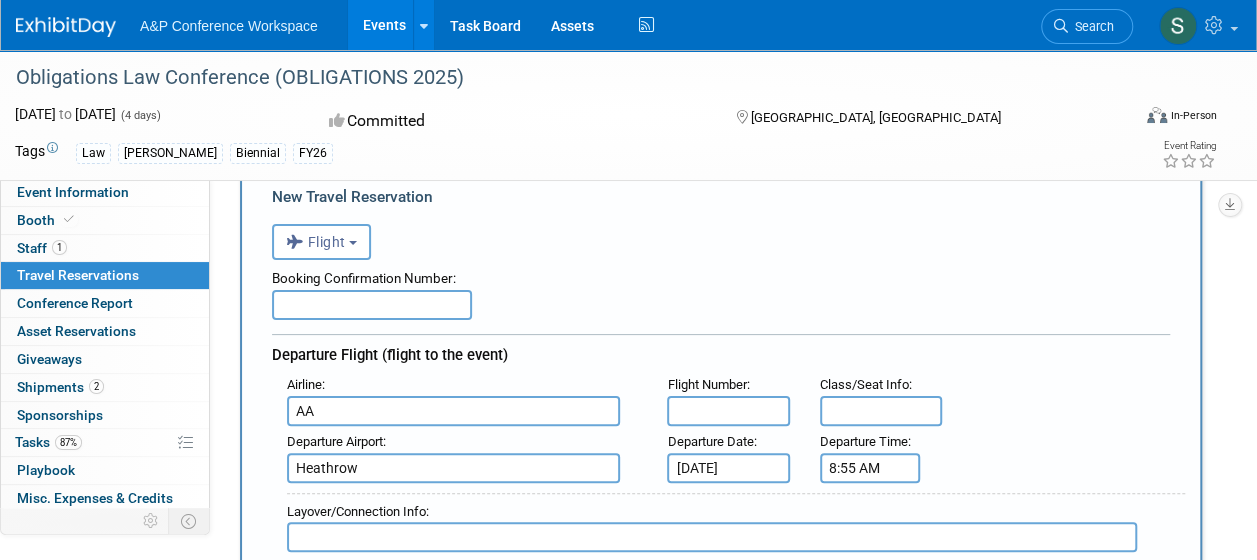 scroll, scrollTop: 100, scrollLeft: 0, axis: vertical 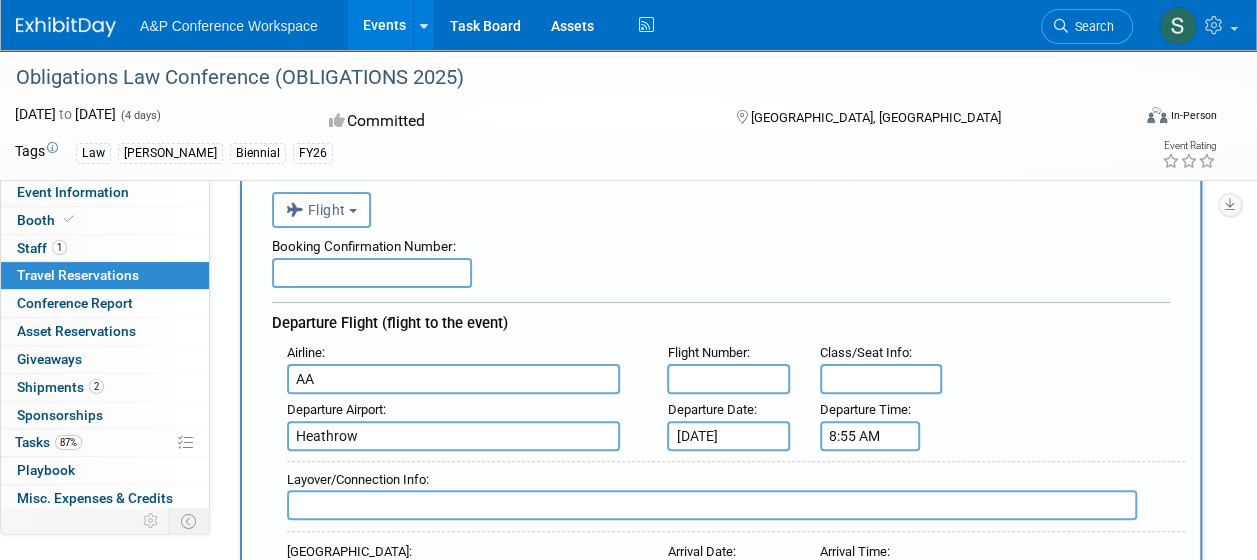 type on "AA" 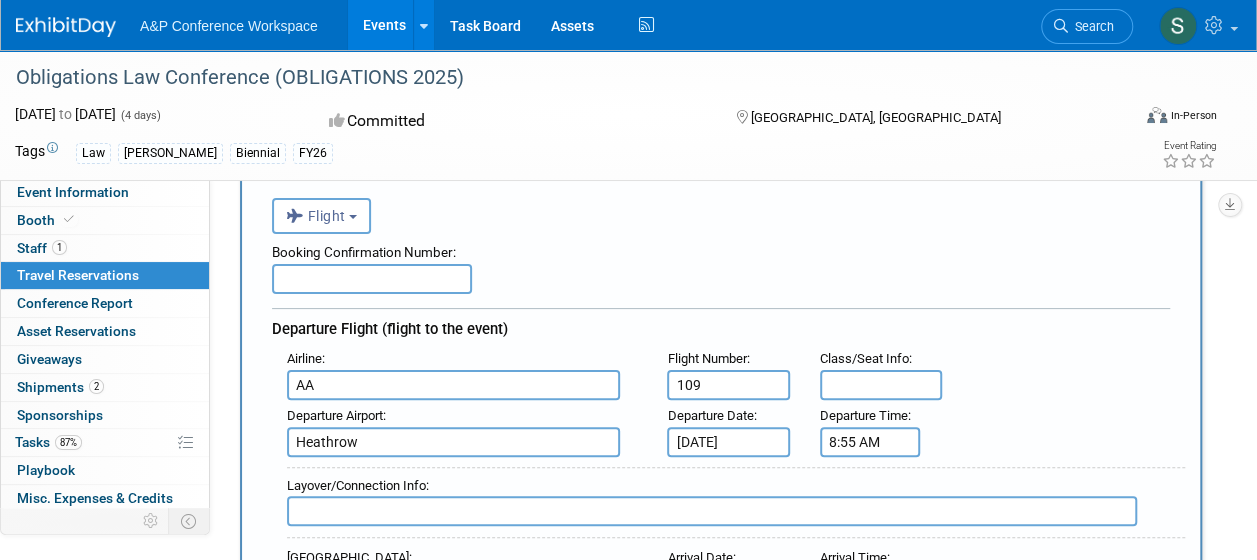 scroll, scrollTop: 300, scrollLeft: 0, axis: vertical 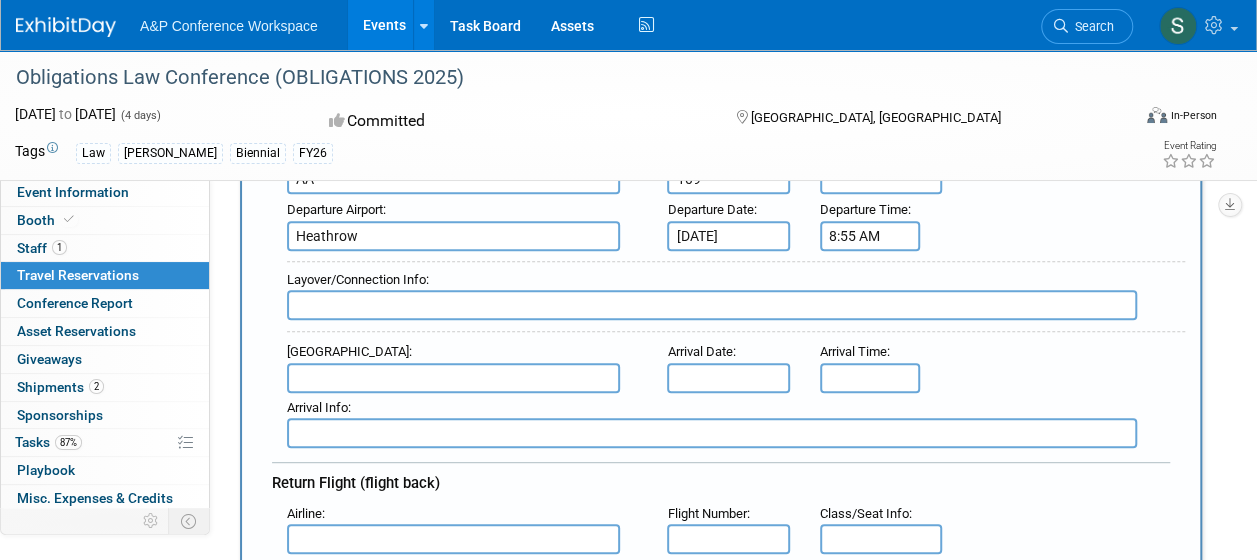 type on "109" 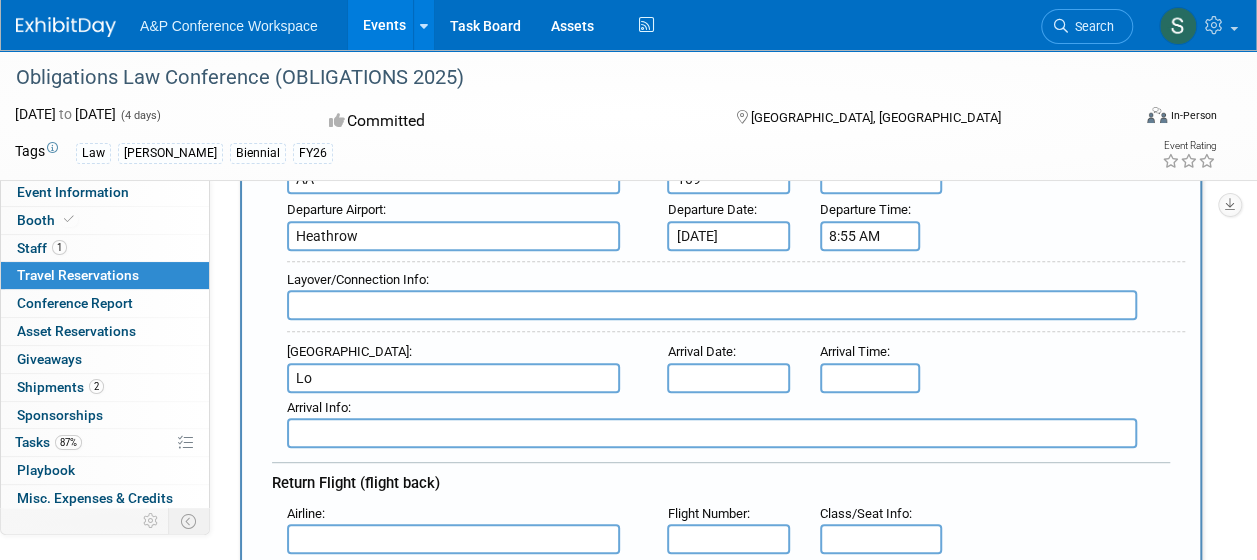 type on "L" 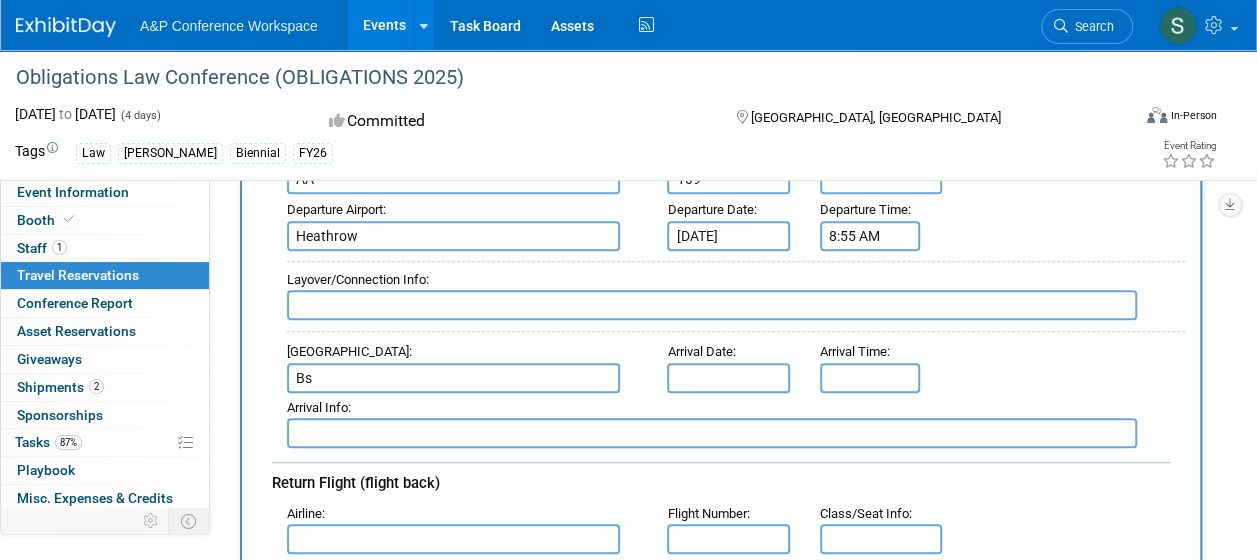 type on "B" 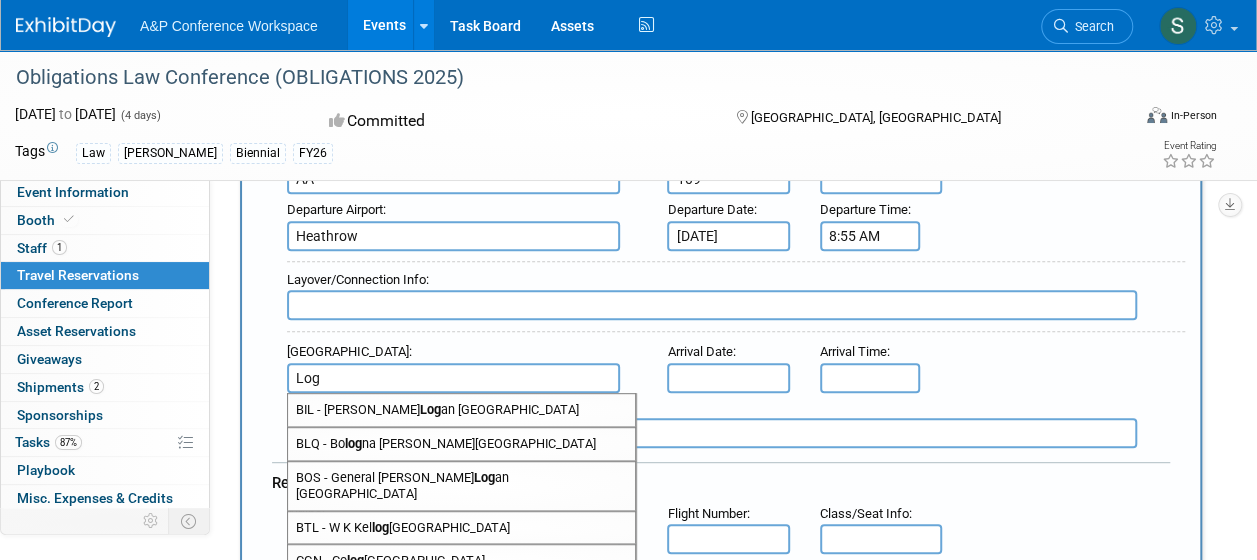 click on "BOS - General [PERSON_NAME]  [GEOGRAPHIC_DATA]" at bounding box center (461, 486) 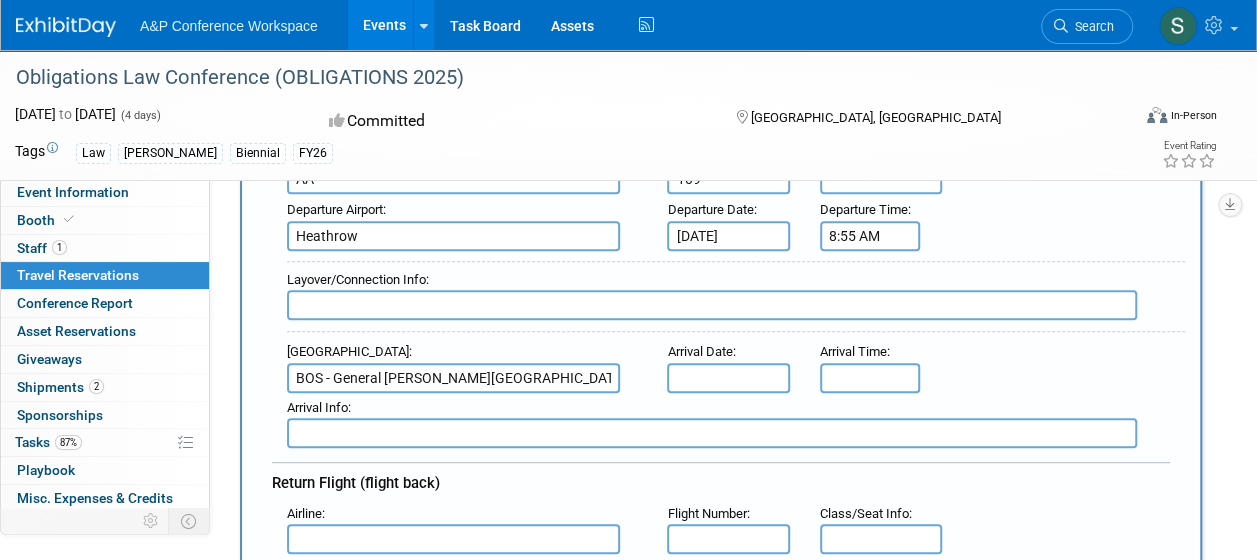 scroll, scrollTop: 0, scrollLeft: 54, axis: horizontal 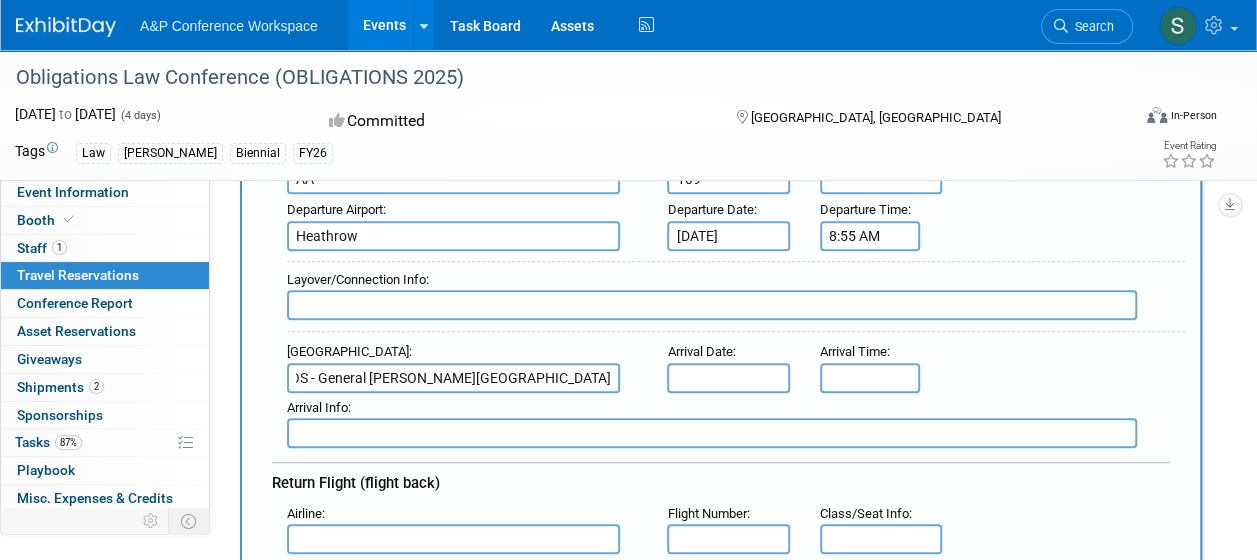 click at bounding box center (728, 378) 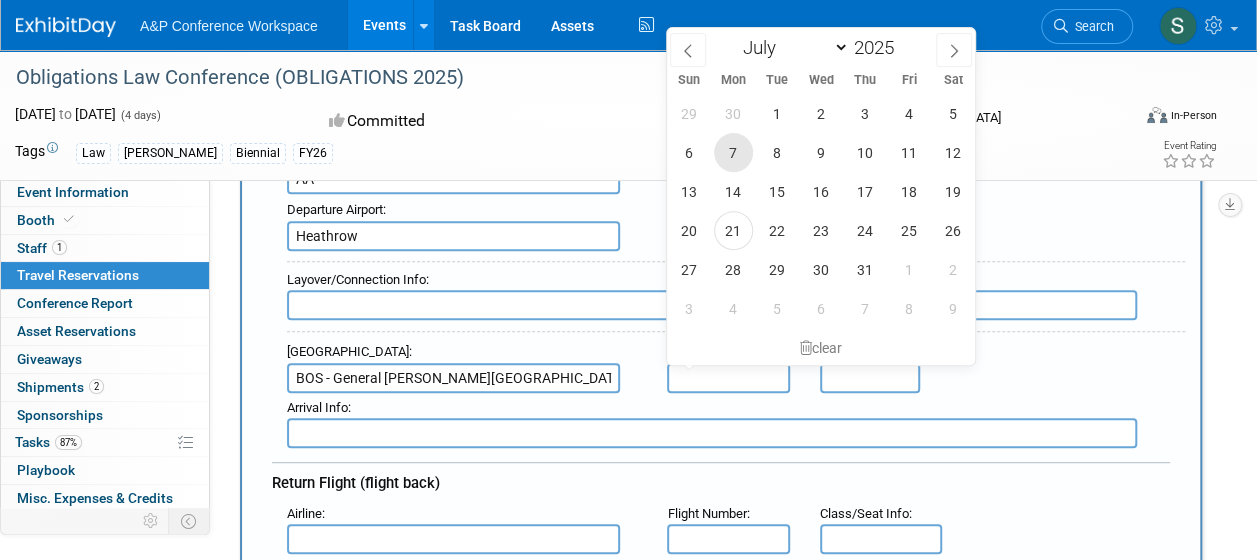 click on "7" at bounding box center (733, 152) 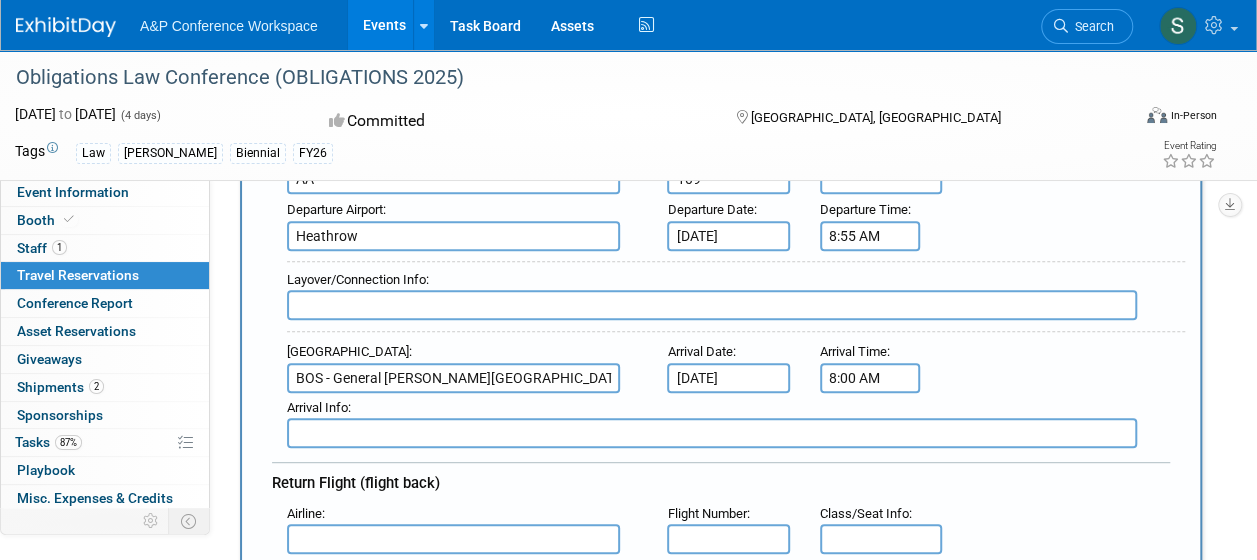 click on "8:00 AM" at bounding box center [870, 378] 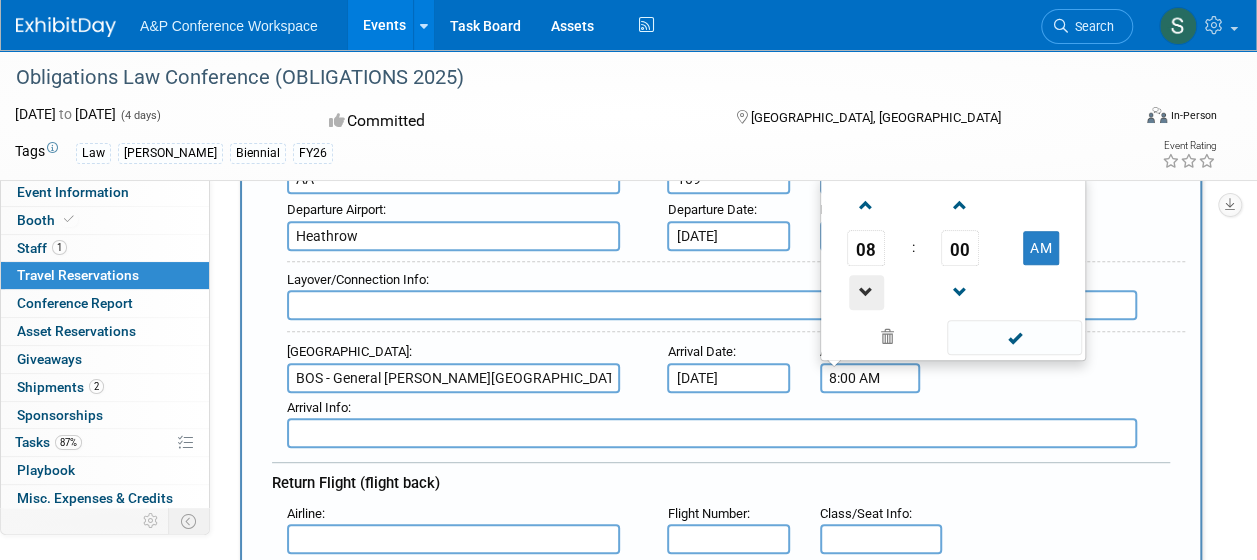click at bounding box center (866, 292) 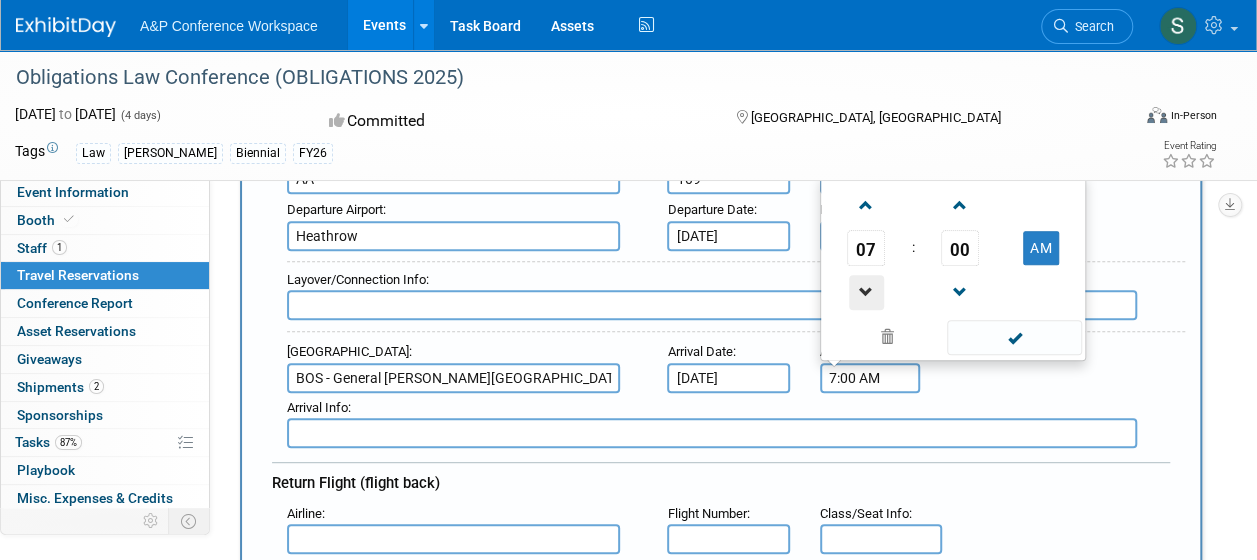click at bounding box center (866, 292) 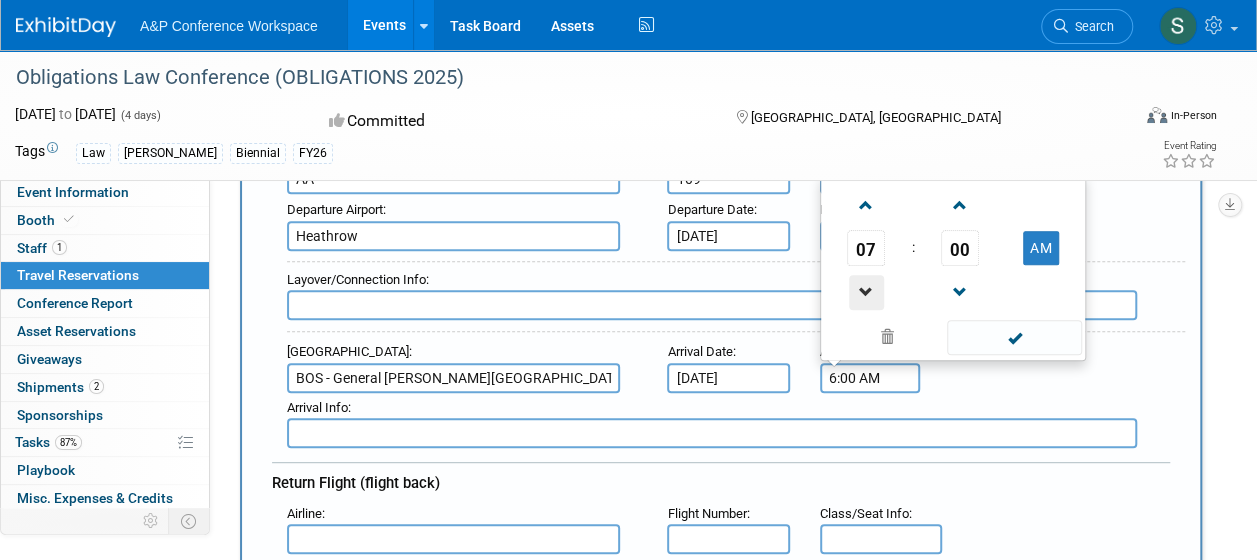 click at bounding box center [866, 292] 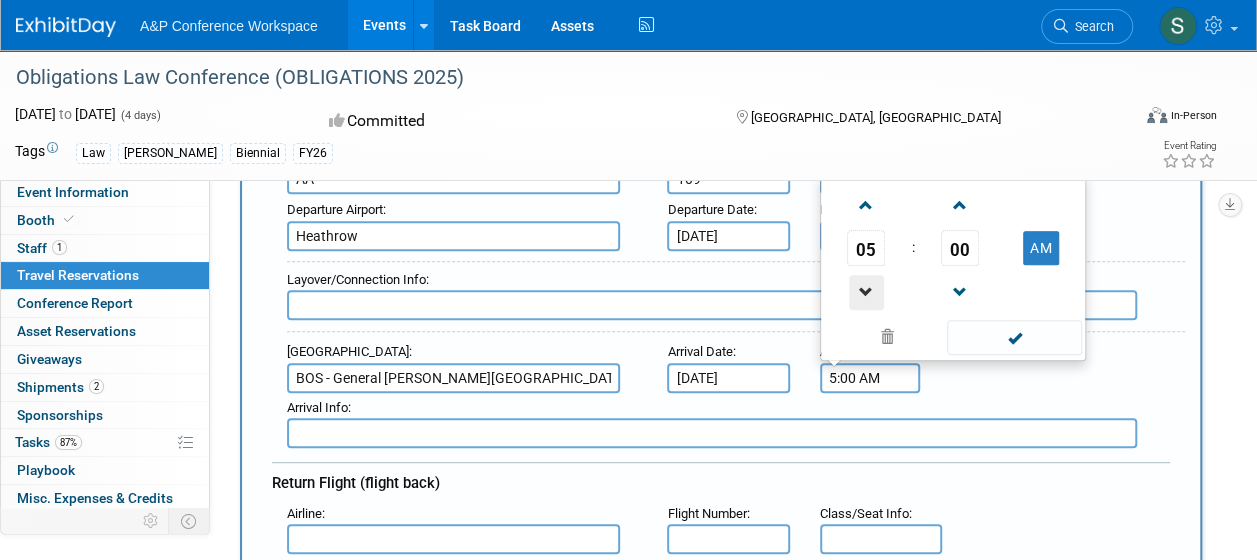 click at bounding box center (866, 292) 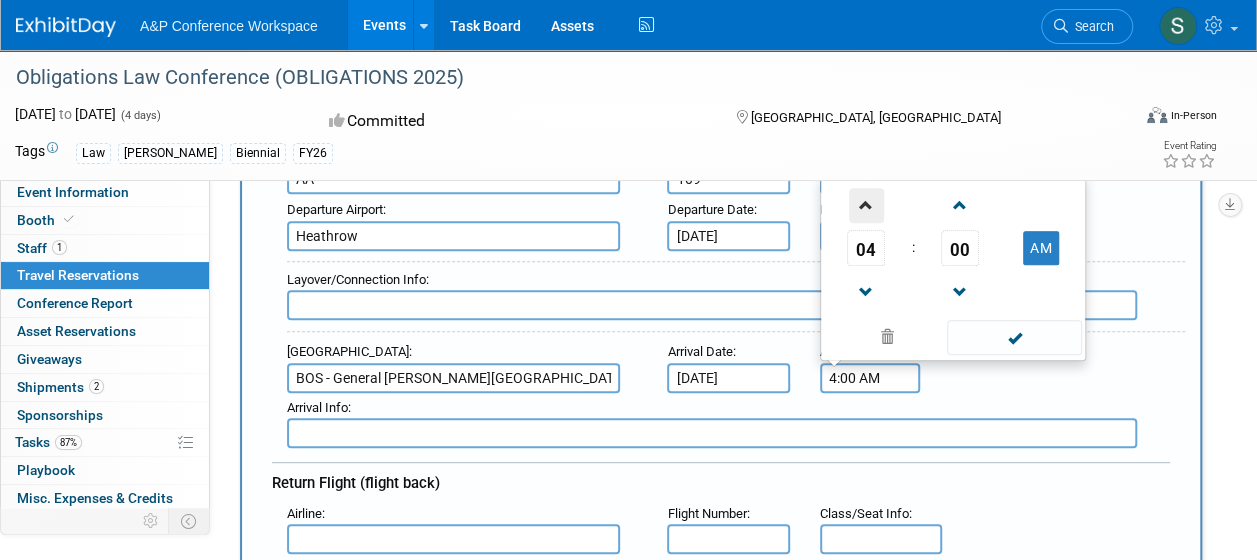 click at bounding box center (866, 205) 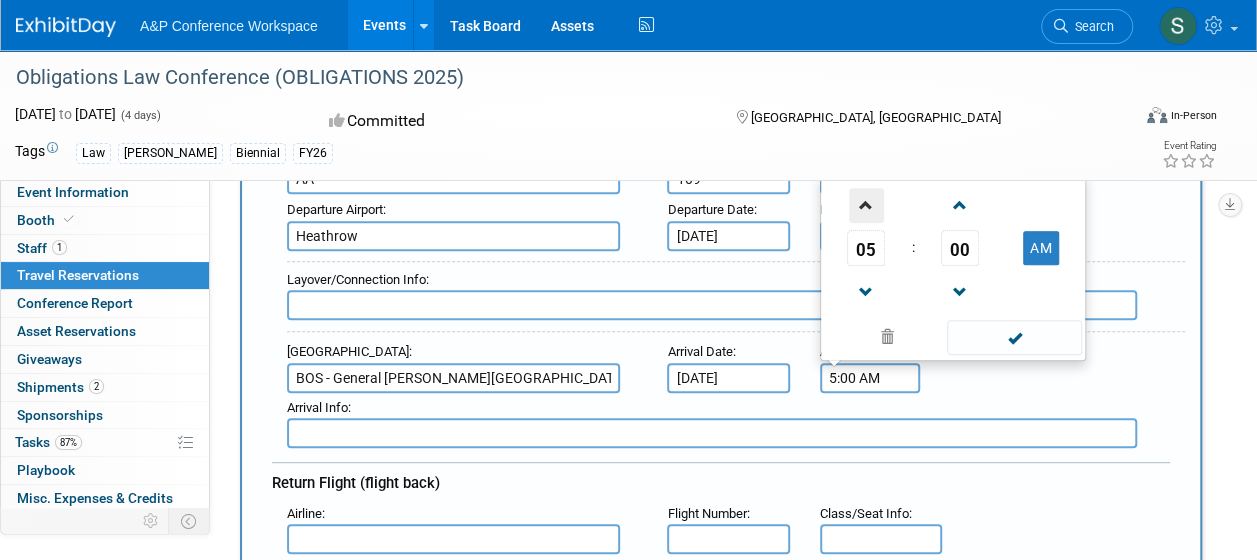 click at bounding box center [866, 205] 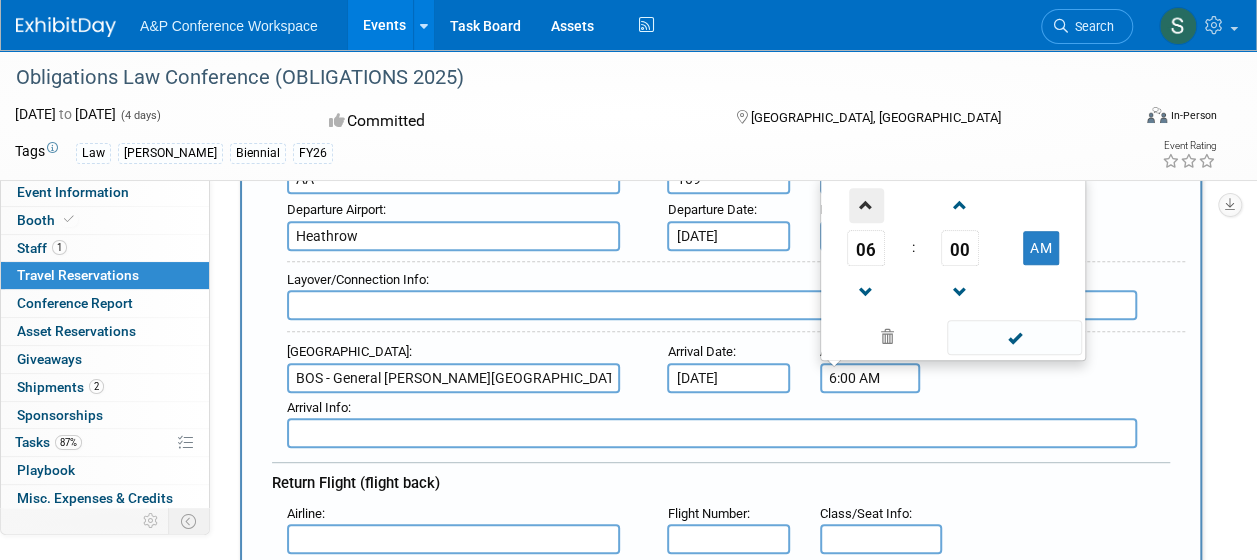click at bounding box center (866, 205) 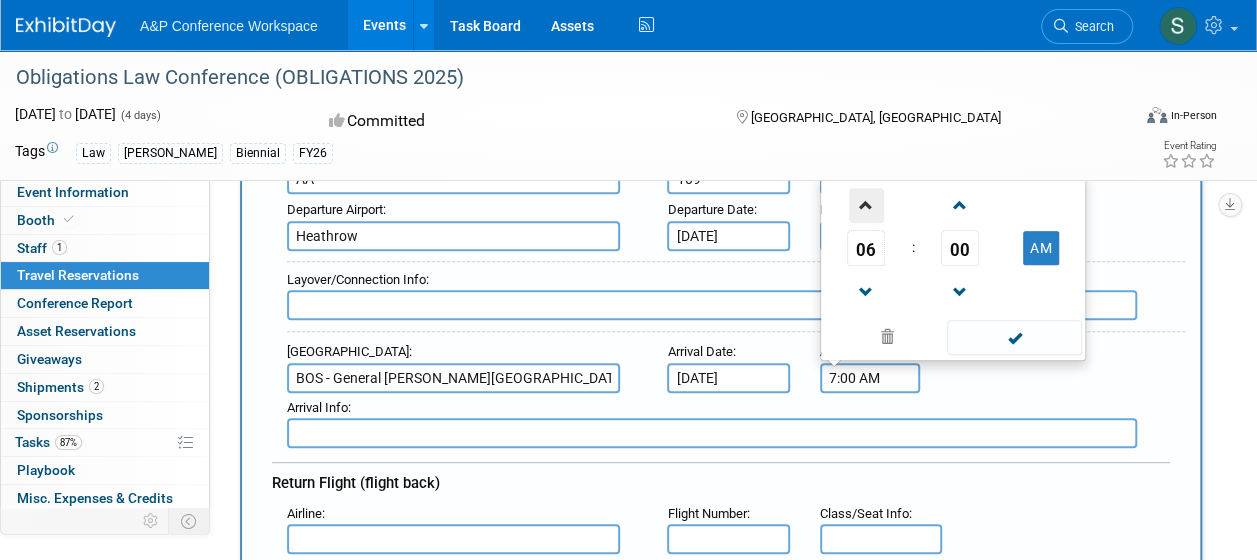 click at bounding box center [866, 205] 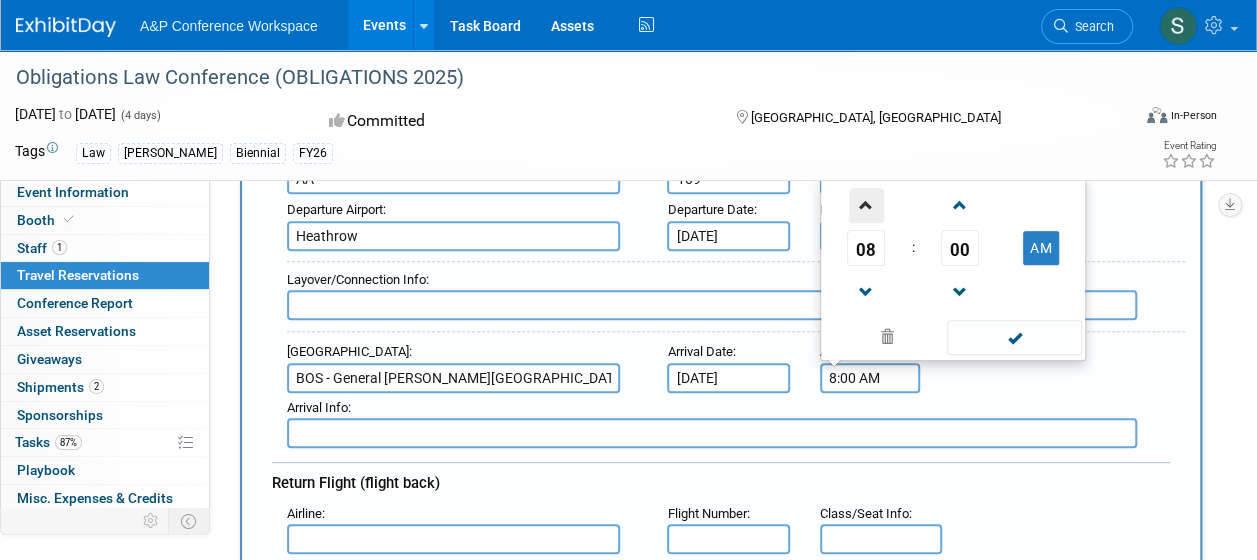 click at bounding box center [866, 205] 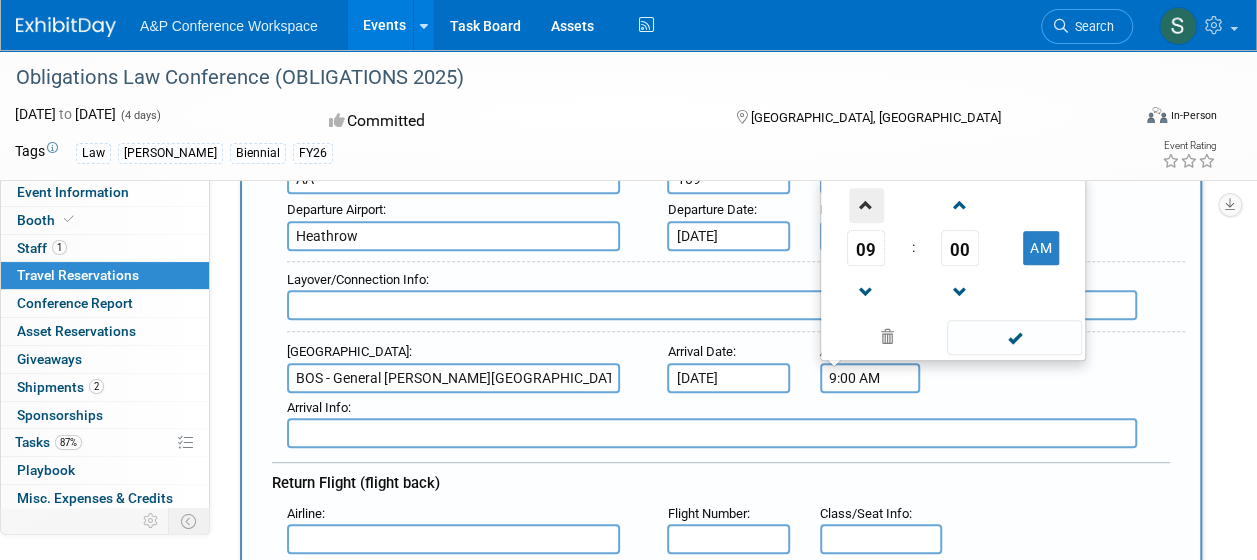 click at bounding box center [866, 205] 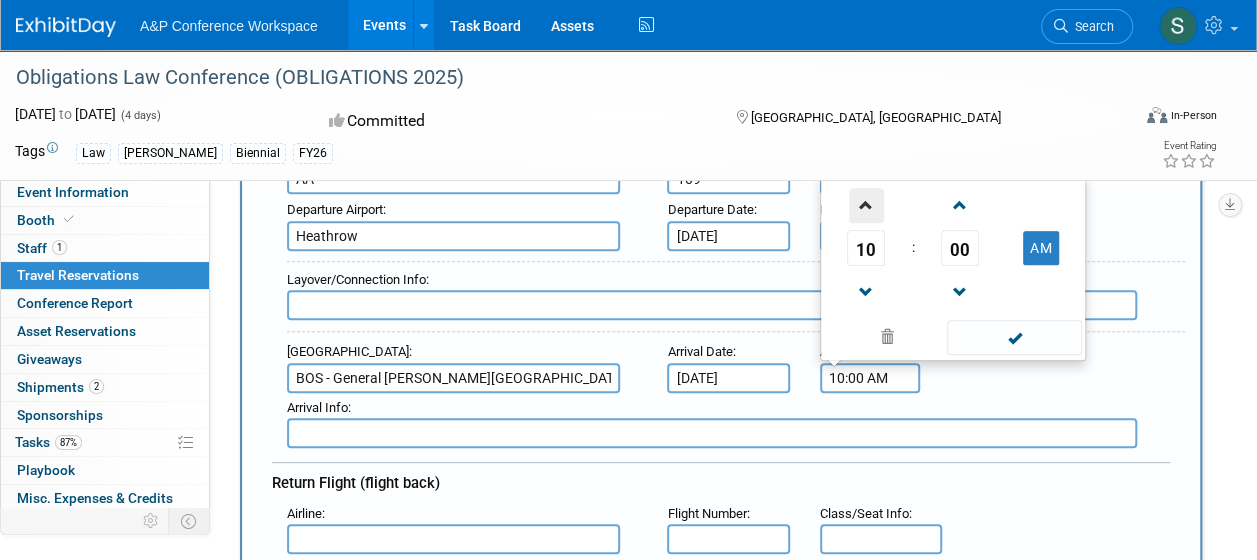 click at bounding box center (866, 205) 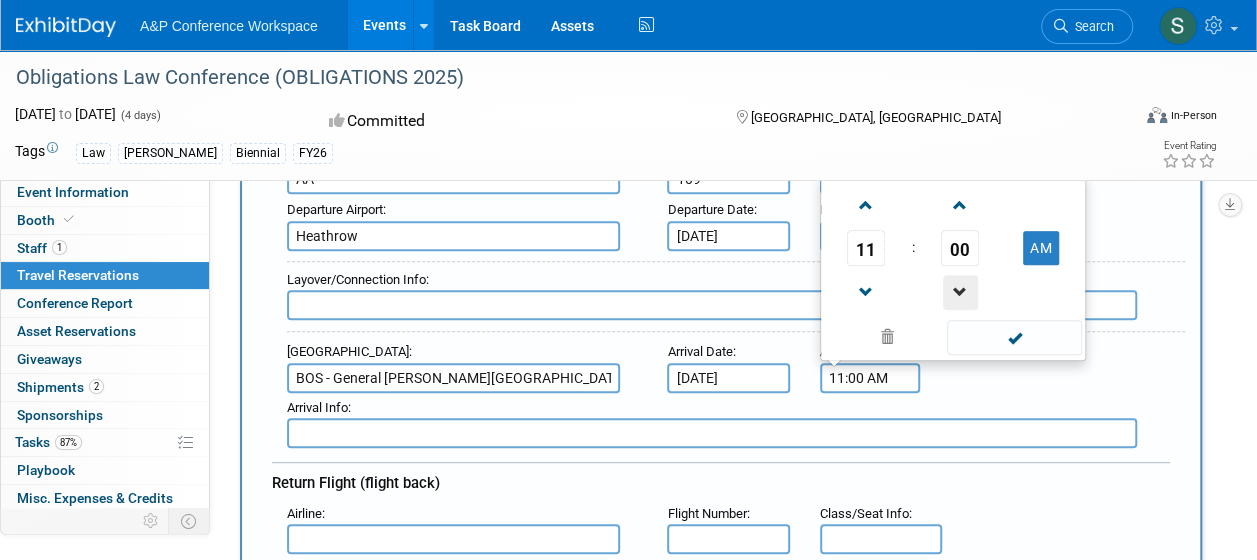 click at bounding box center (960, 292) 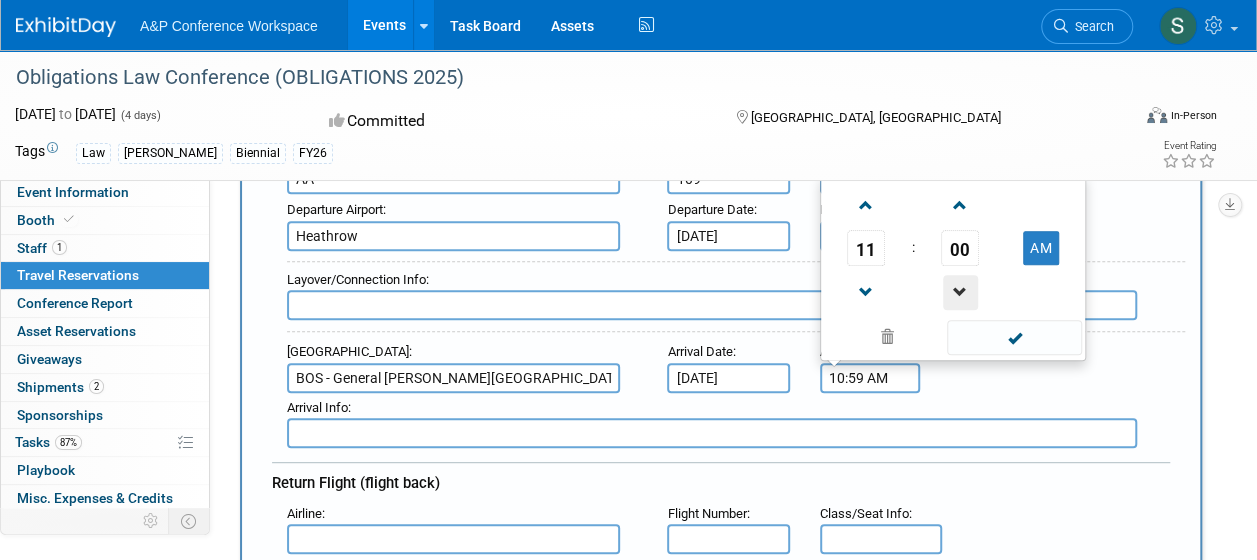 click at bounding box center [960, 292] 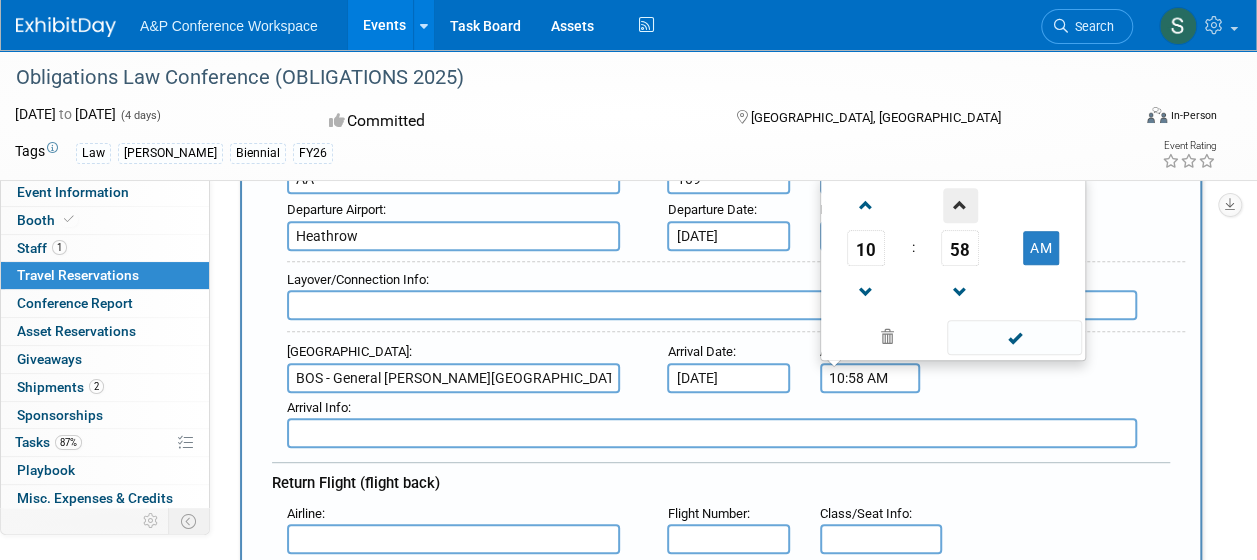 click at bounding box center [960, 205] 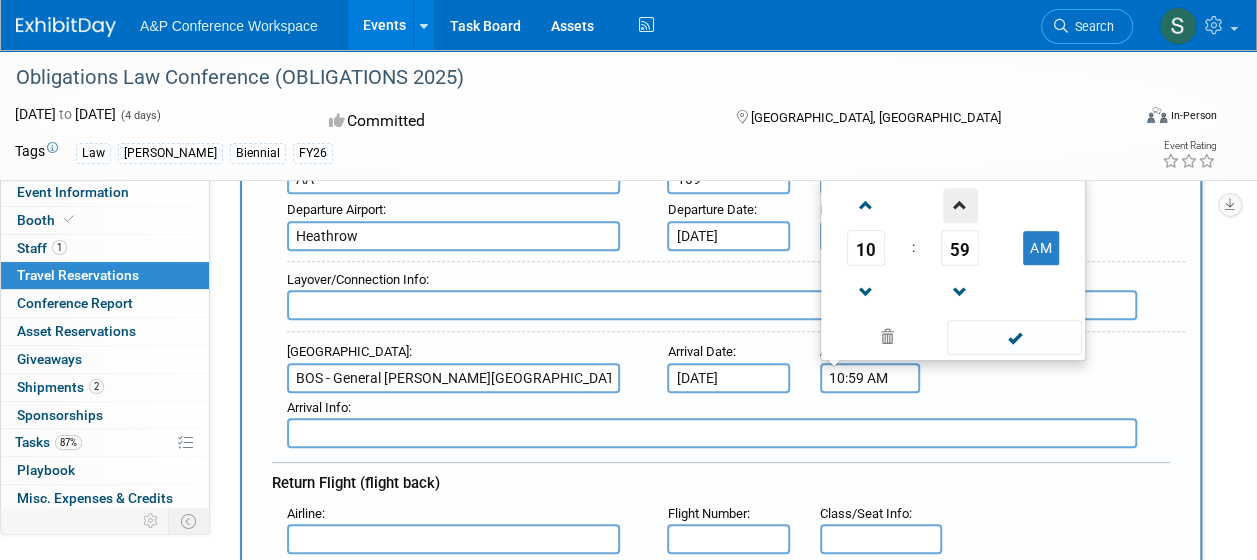 click at bounding box center [960, 205] 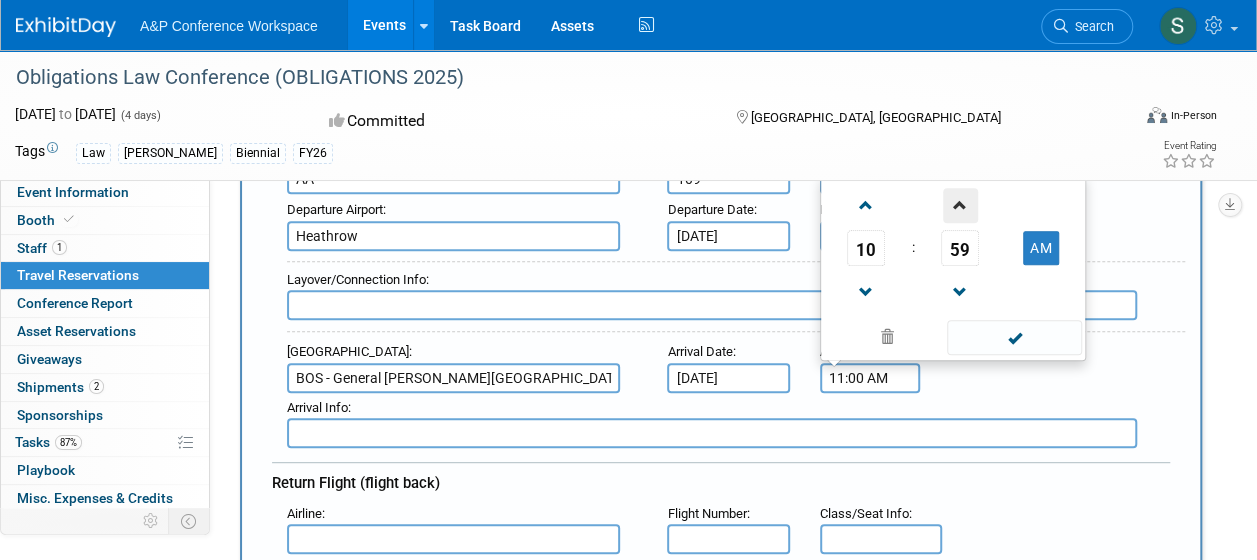 click at bounding box center (960, 205) 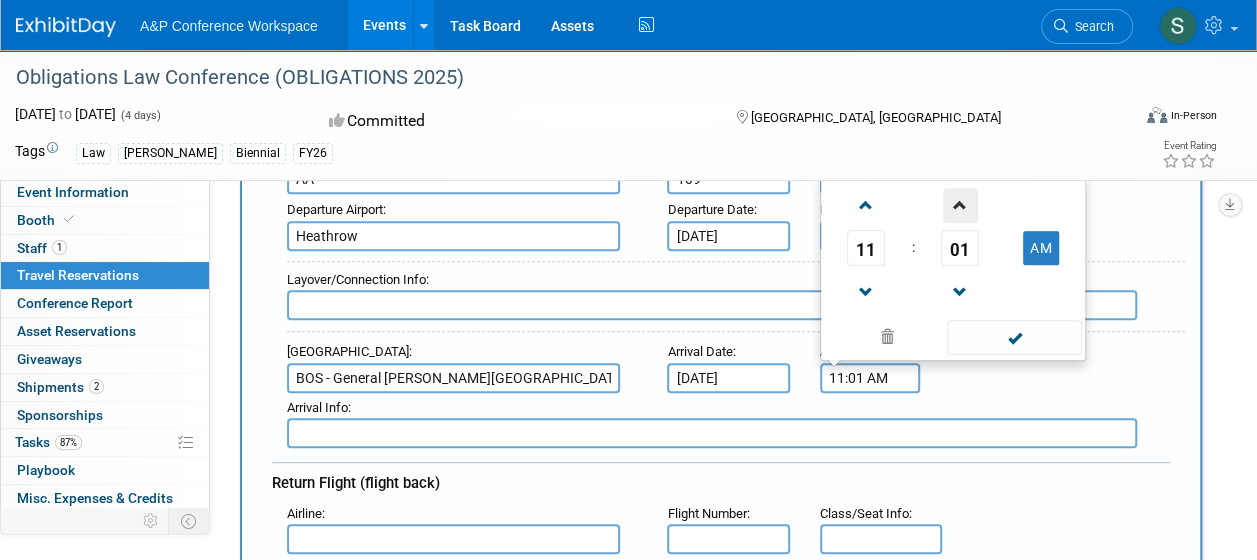 click at bounding box center (960, 205) 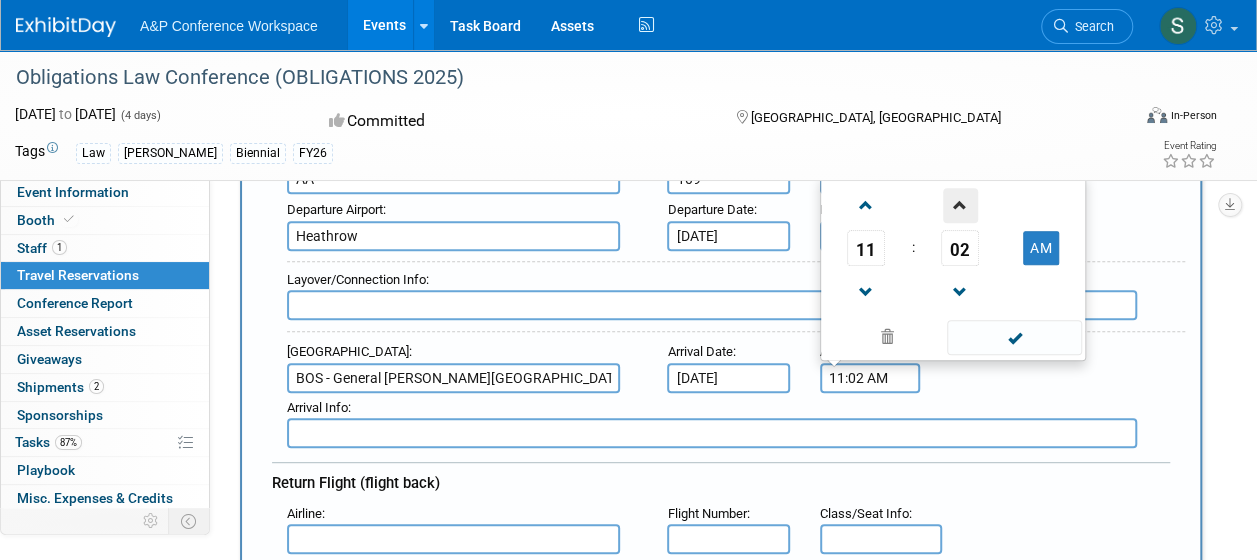 click at bounding box center [960, 205] 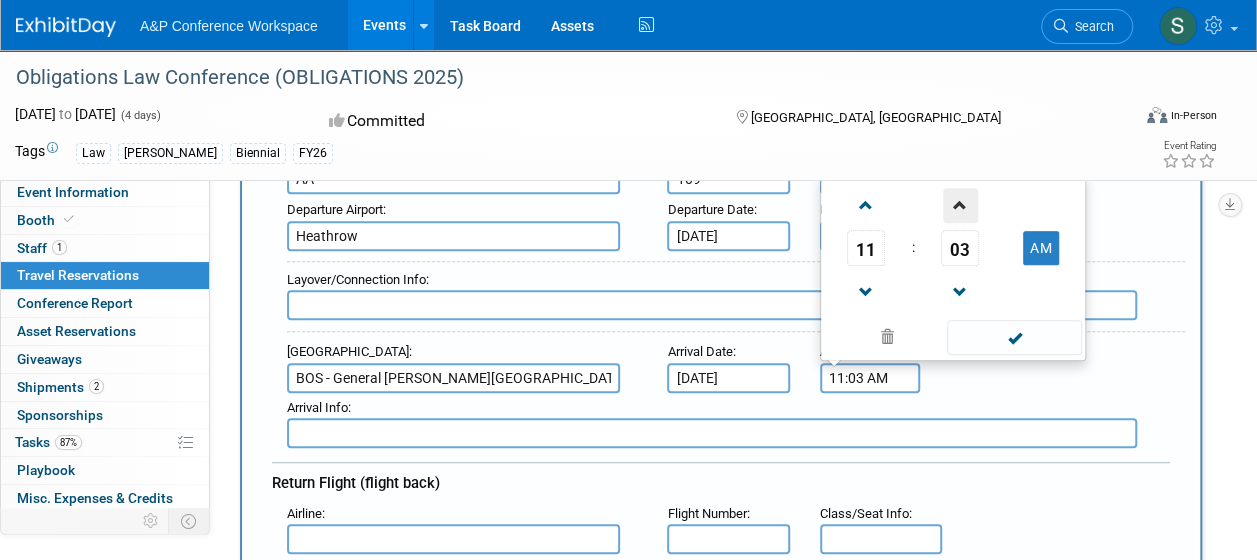 click at bounding box center [960, 205] 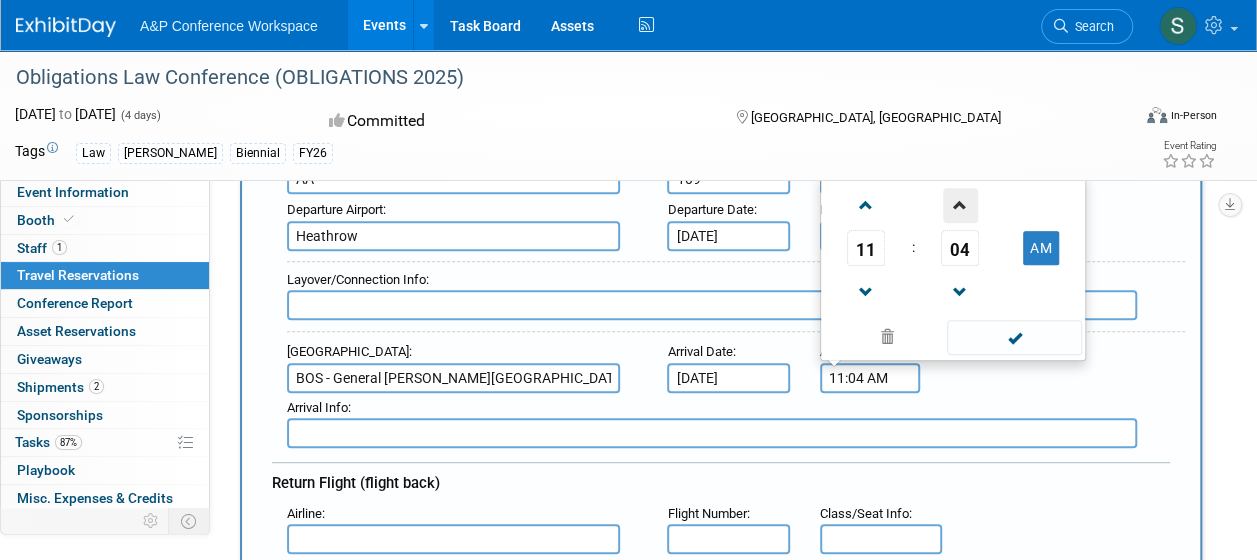 click at bounding box center [960, 205] 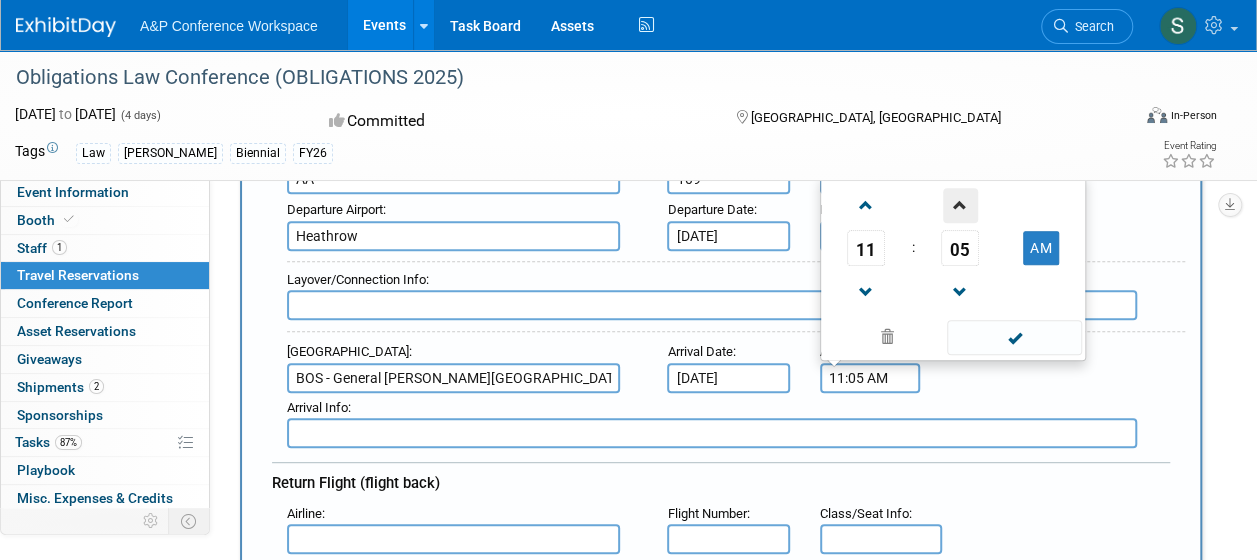 click at bounding box center (960, 205) 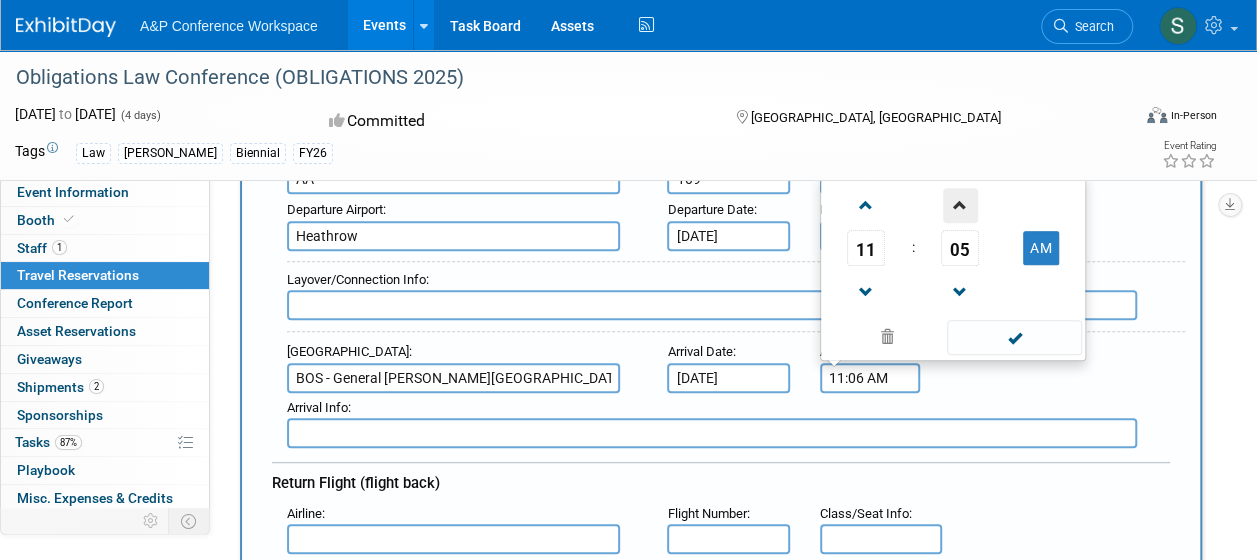 click at bounding box center (960, 205) 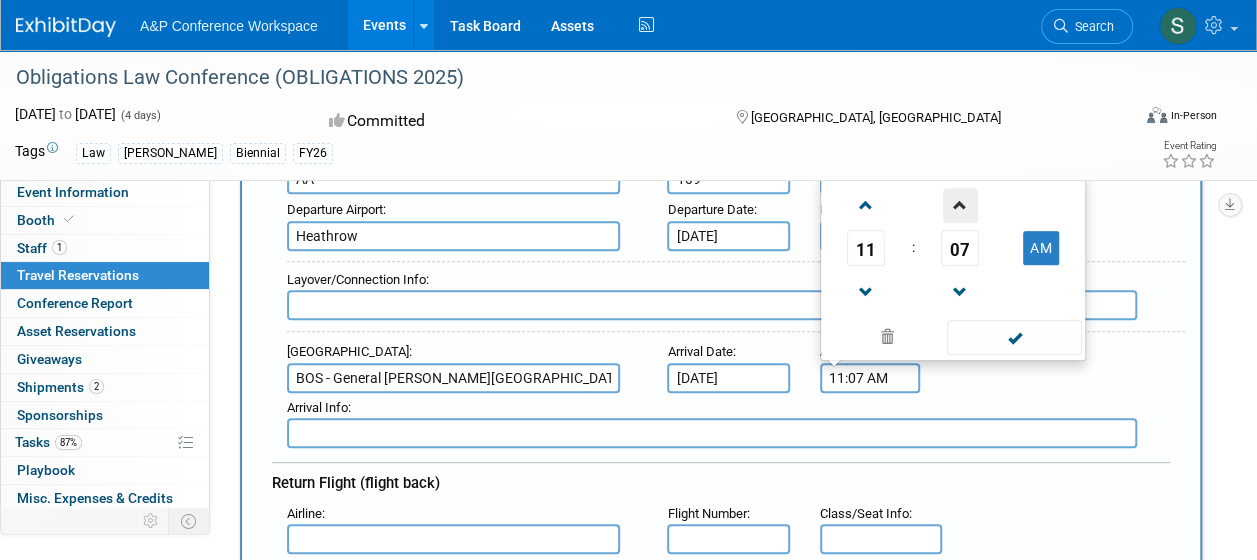 click at bounding box center [960, 205] 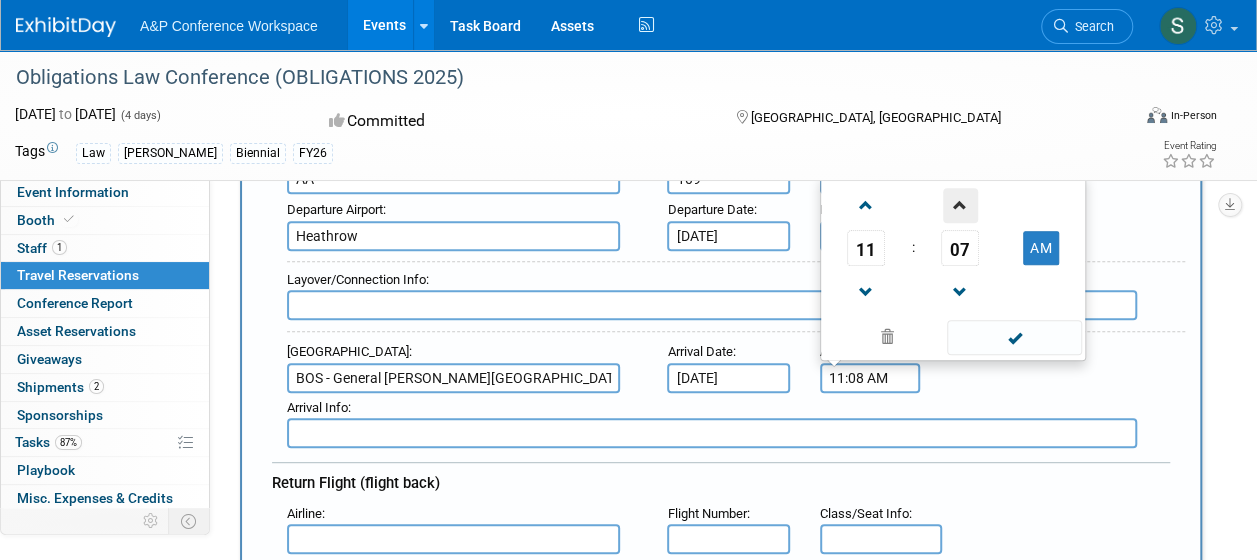 click at bounding box center [960, 205] 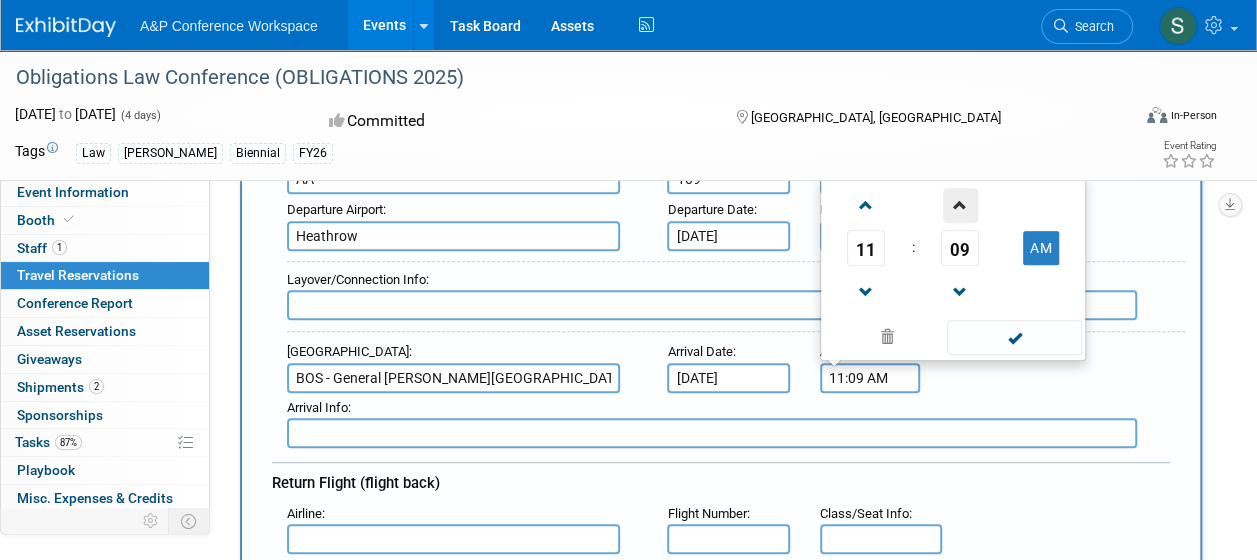 click at bounding box center [960, 205] 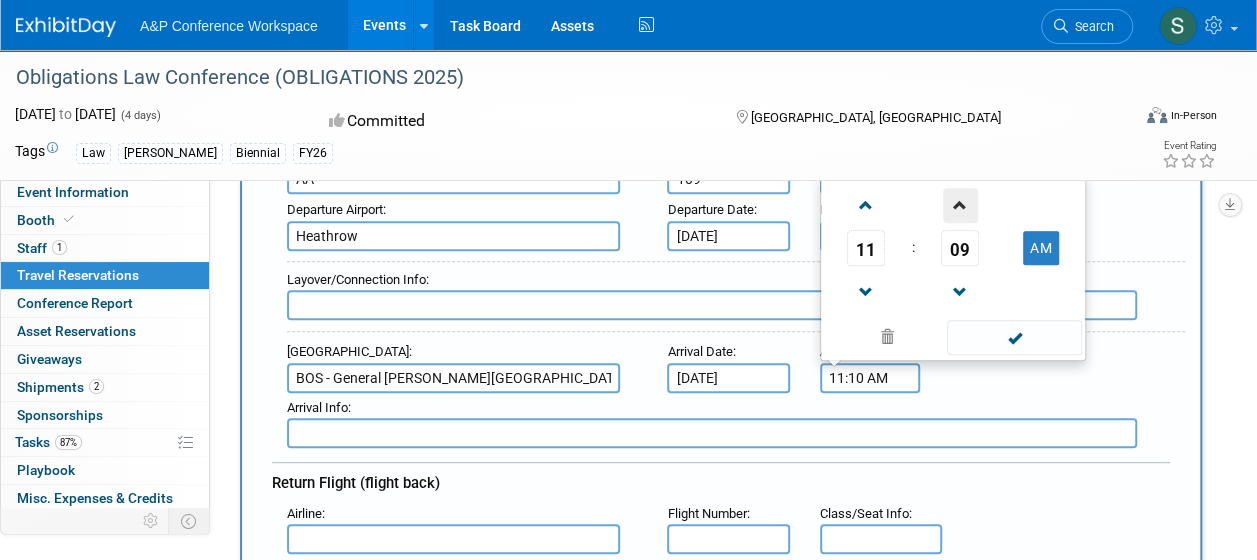 click at bounding box center [960, 205] 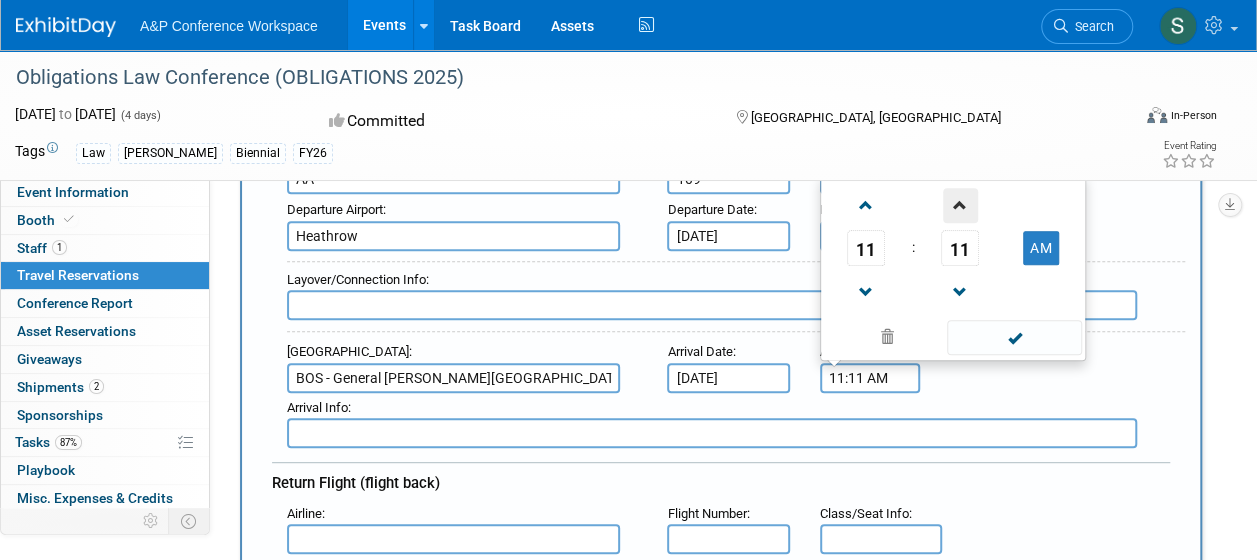 click at bounding box center [960, 205] 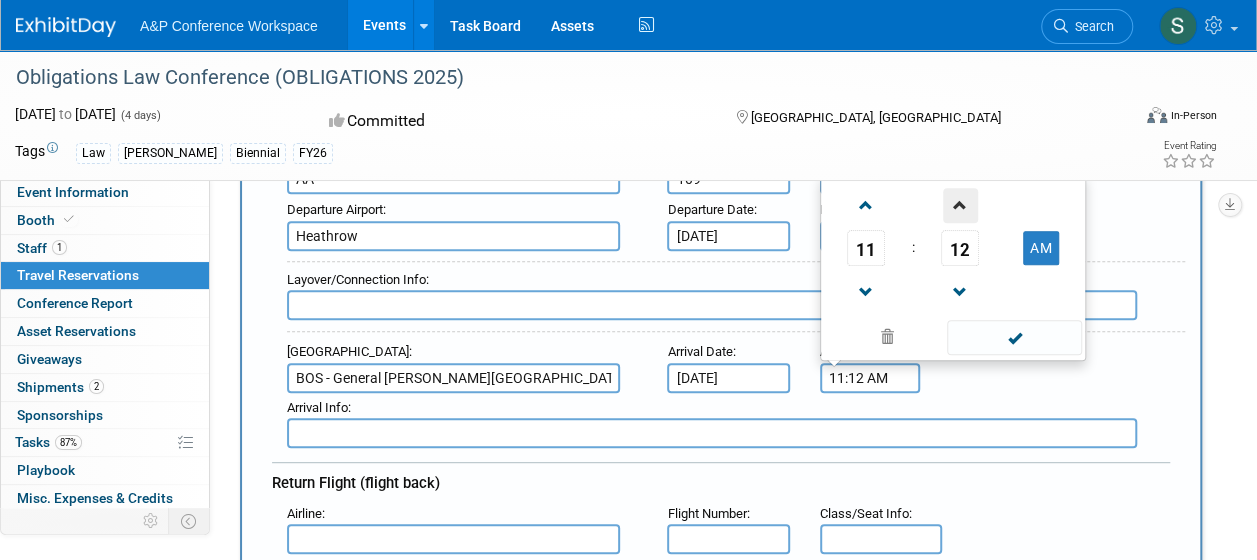 click at bounding box center (960, 205) 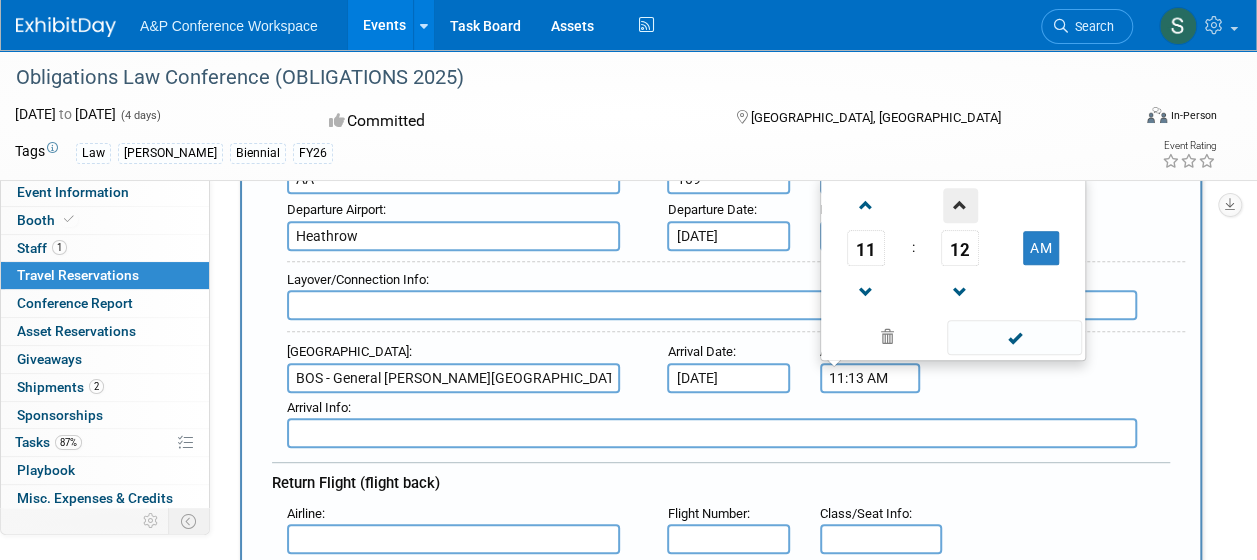 click at bounding box center (960, 205) 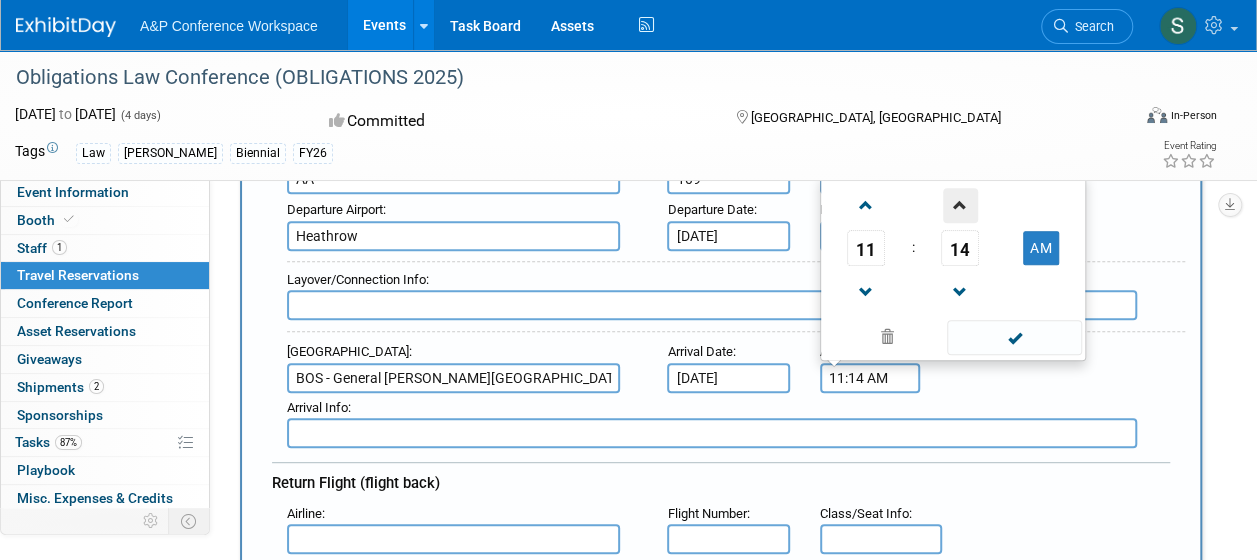 click at bounding box center (960, 205) 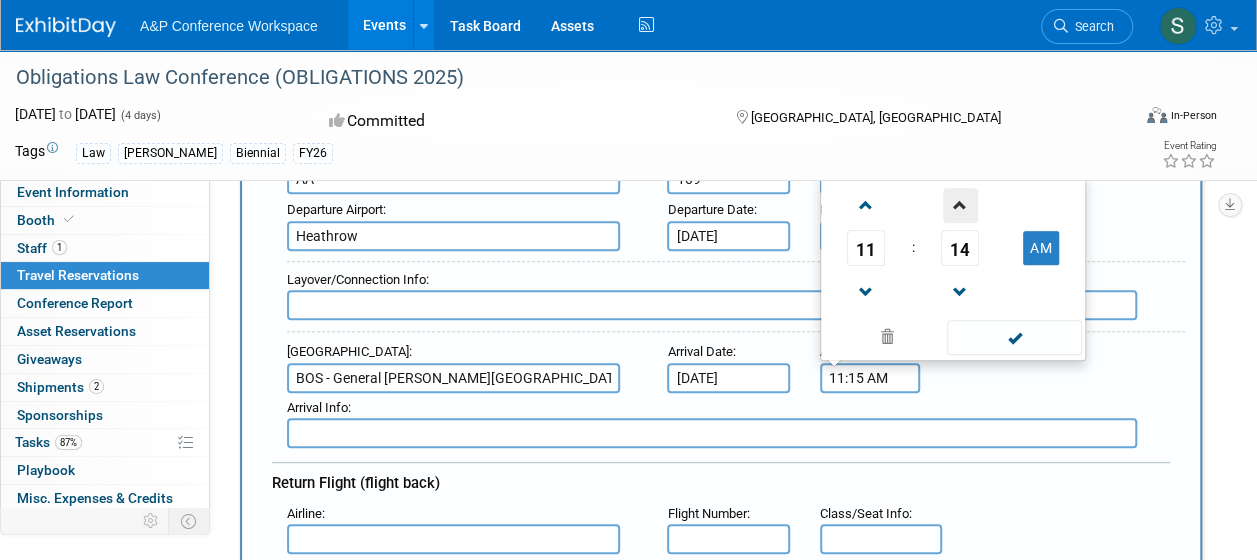 click at bounding box center [960, 205] 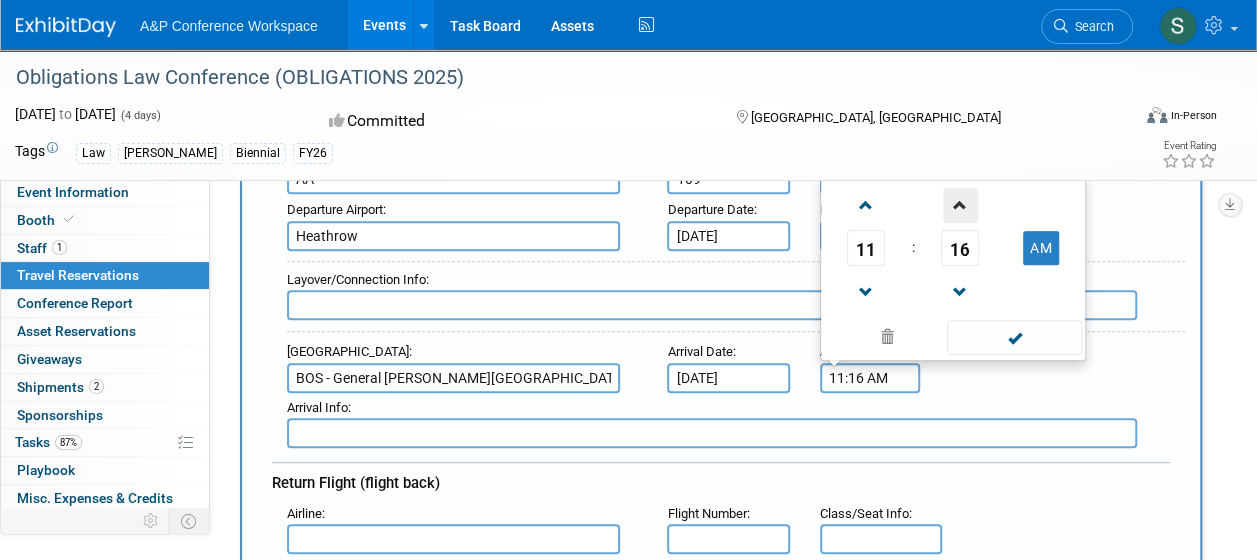 click at bounding box center (960, 205) 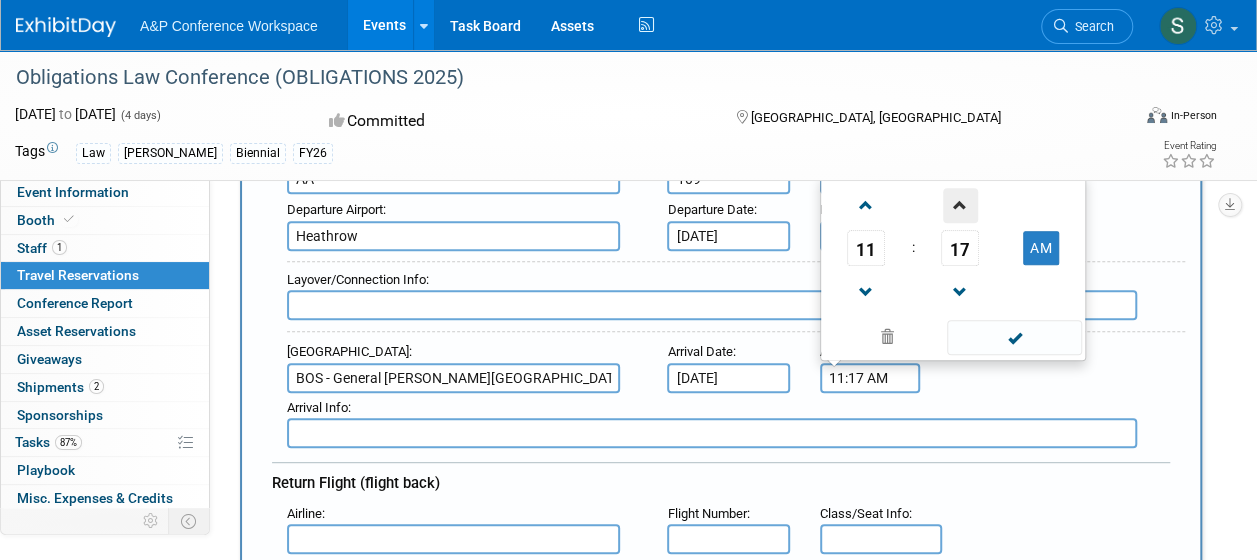 click at bounding box center (960, 205) 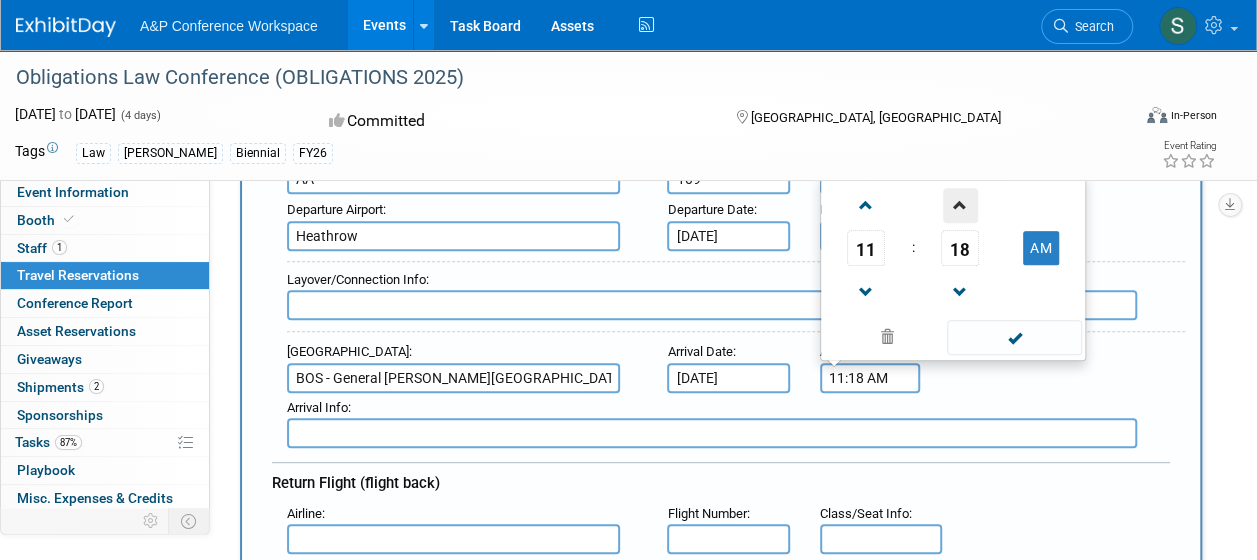 click at bounding box center [960, 205] 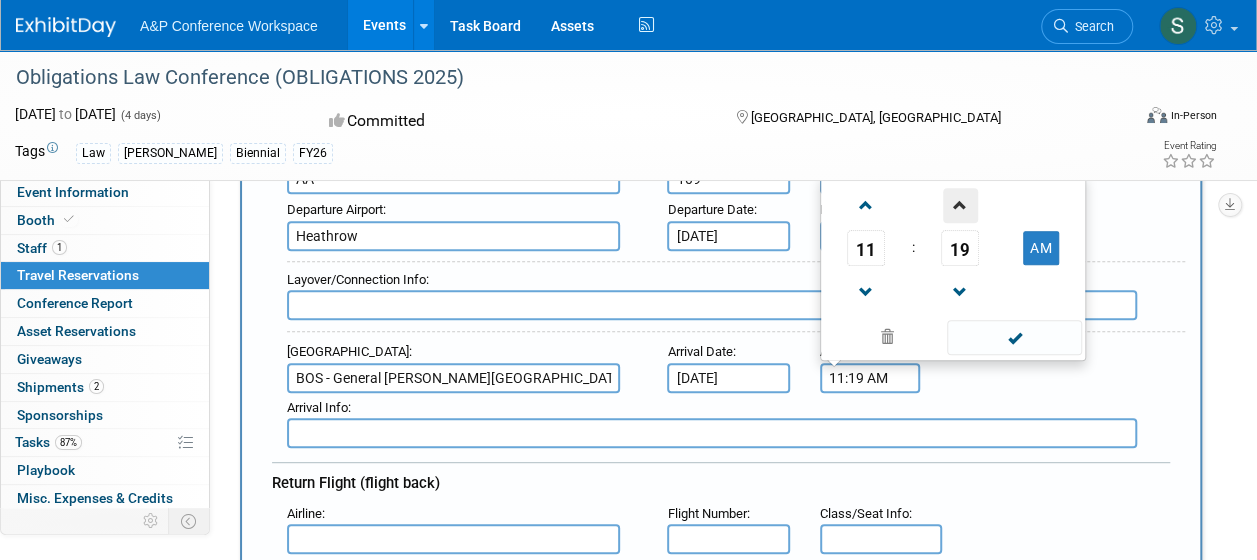 click at bounding box center (960, 205) 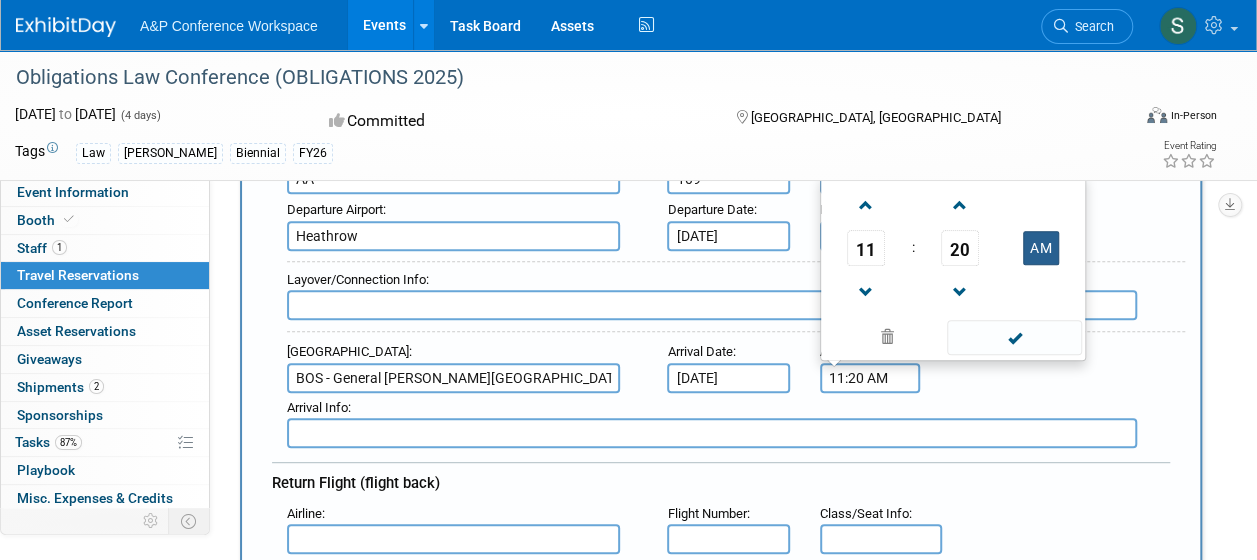 click on "AM" at bounding box center (1041, 248) 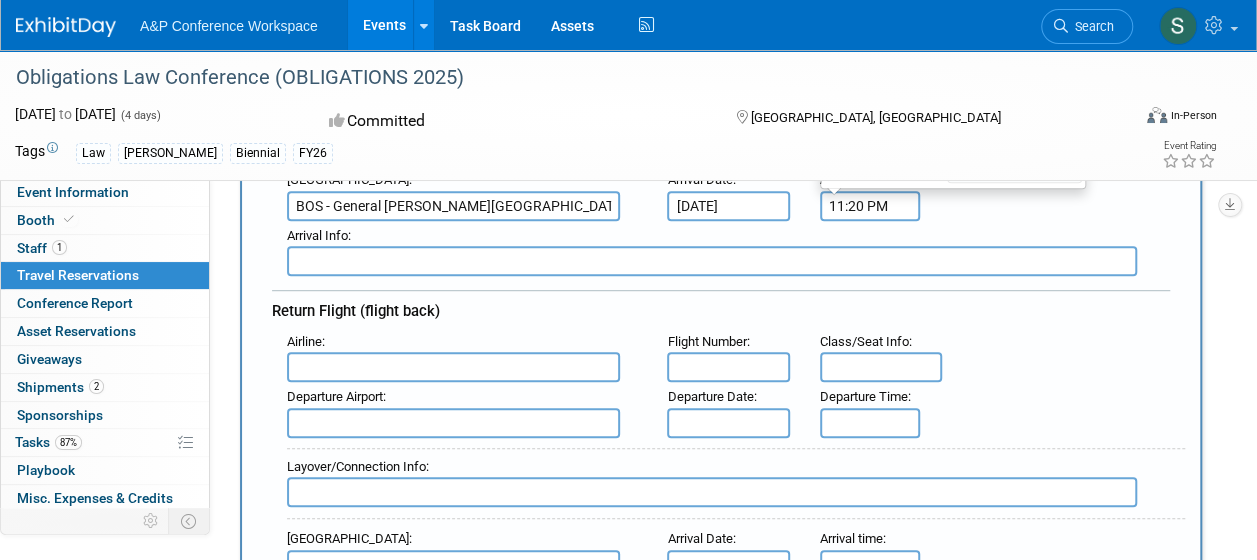scroll, scrollTop: 500, scrollLeft: 0, axis: vertical 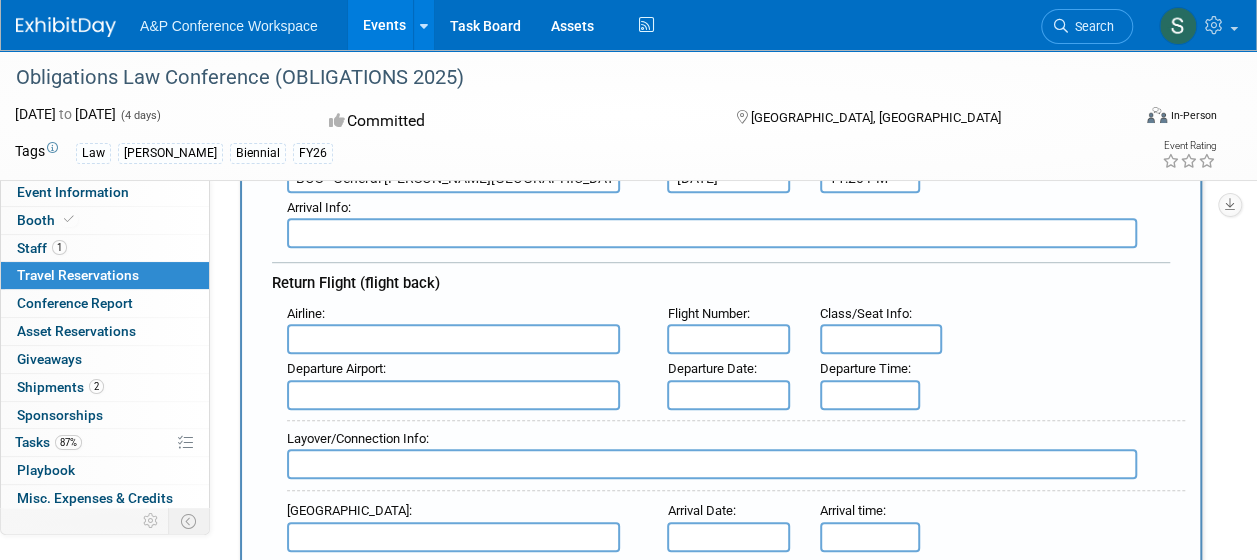 click at bounding box center [453, 339] 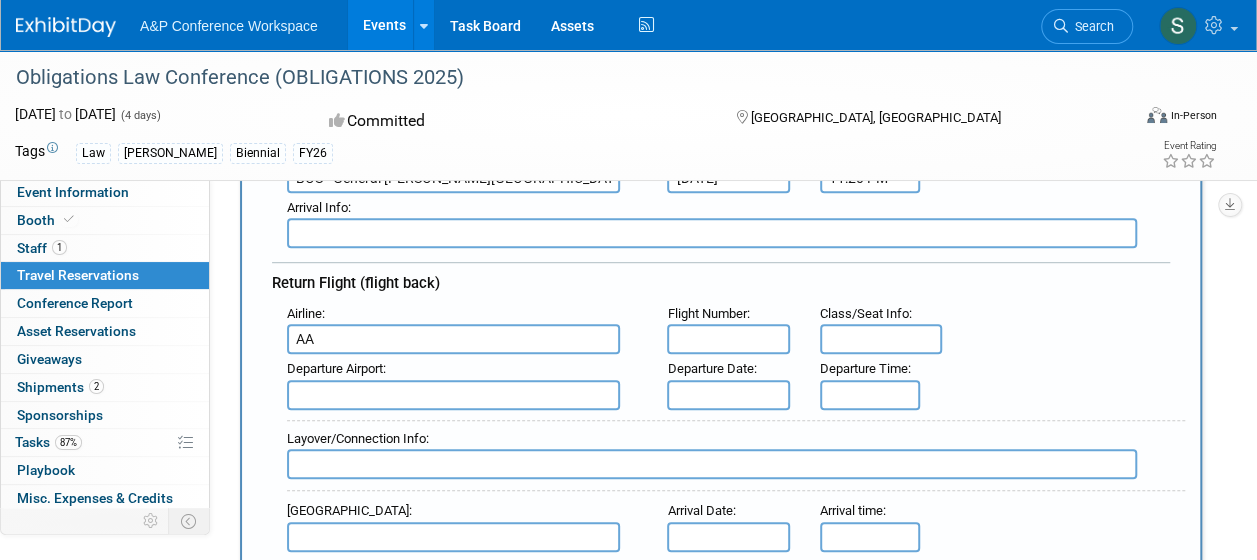 type on "AA" 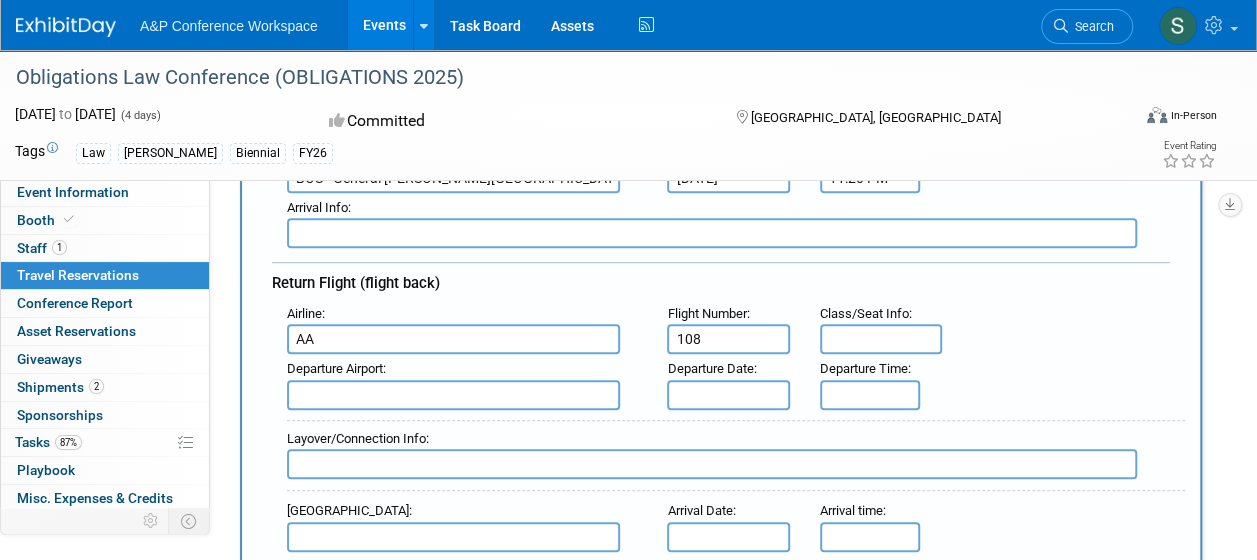 type on "108" 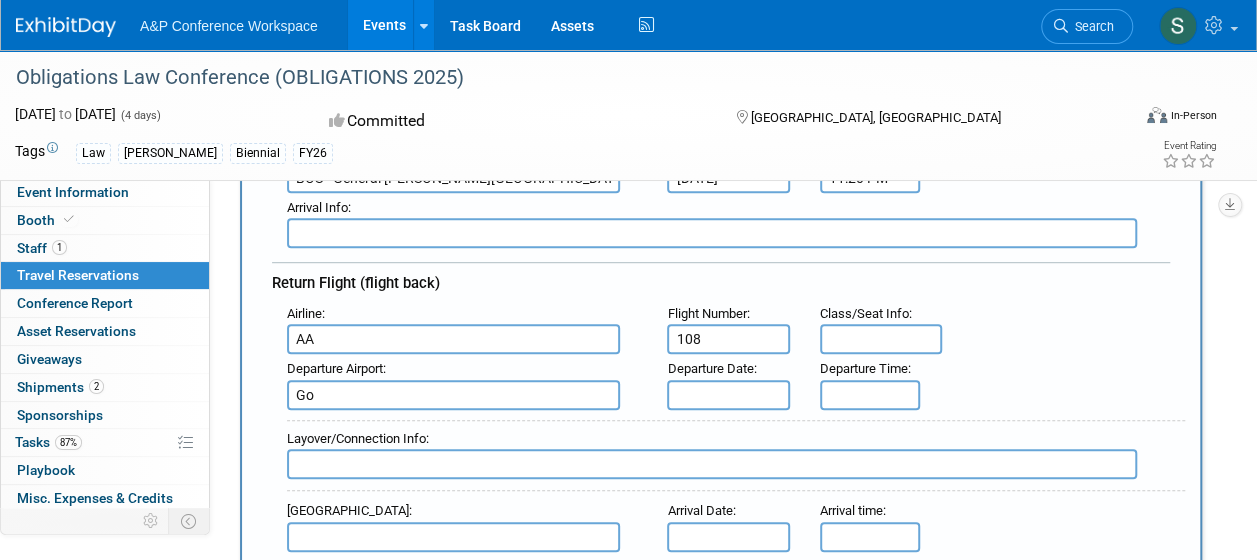 type on "G" 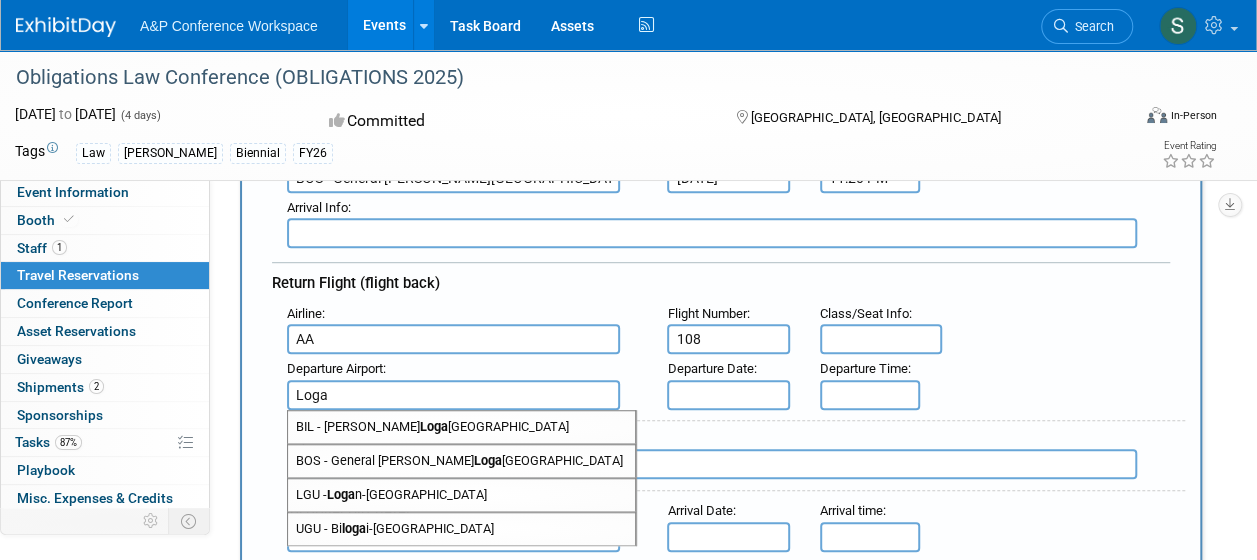 click on "BOS - General [PERSON_NAME] [GEOGRAPHIC_DATA]" at bounding box center [461, 461] 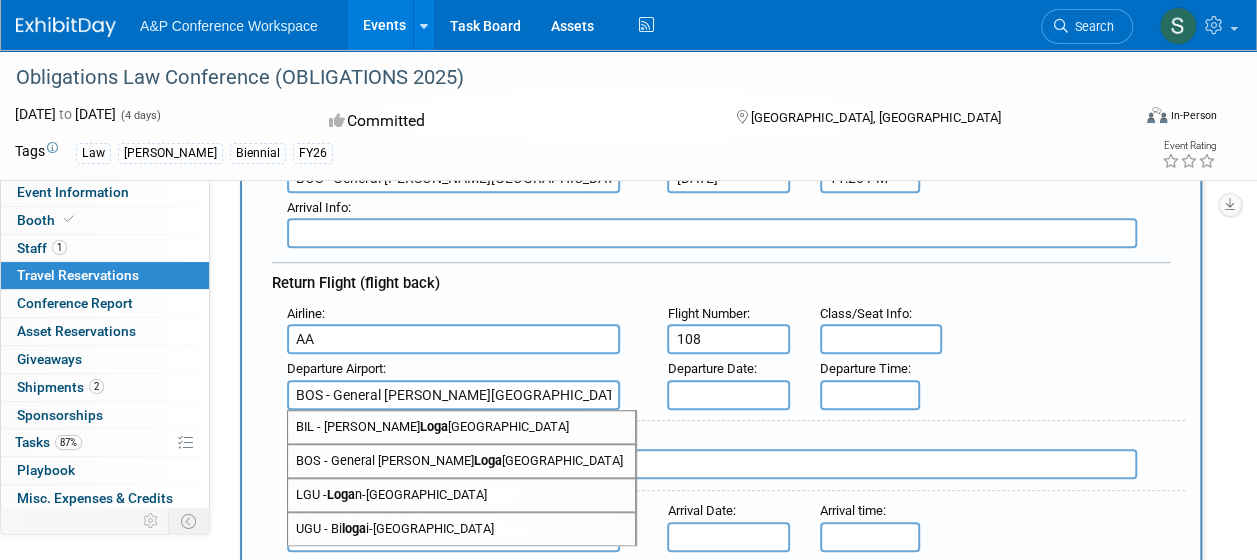 scroll, scrollTop: 0, scrollLeft: 54, axis: horizontal 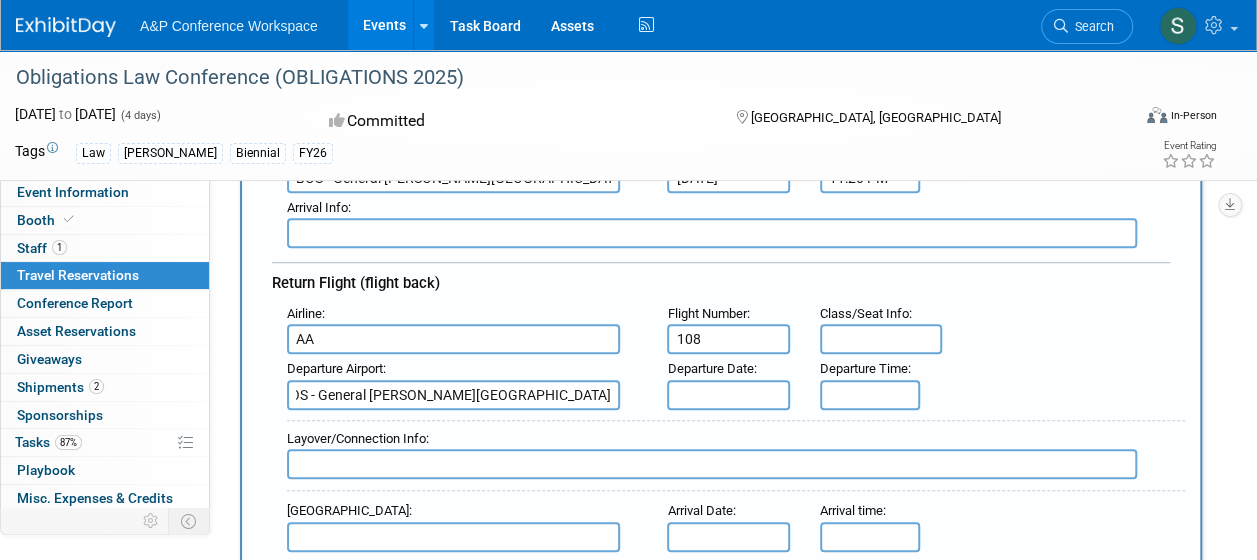 click at bounding box center [728, 395] 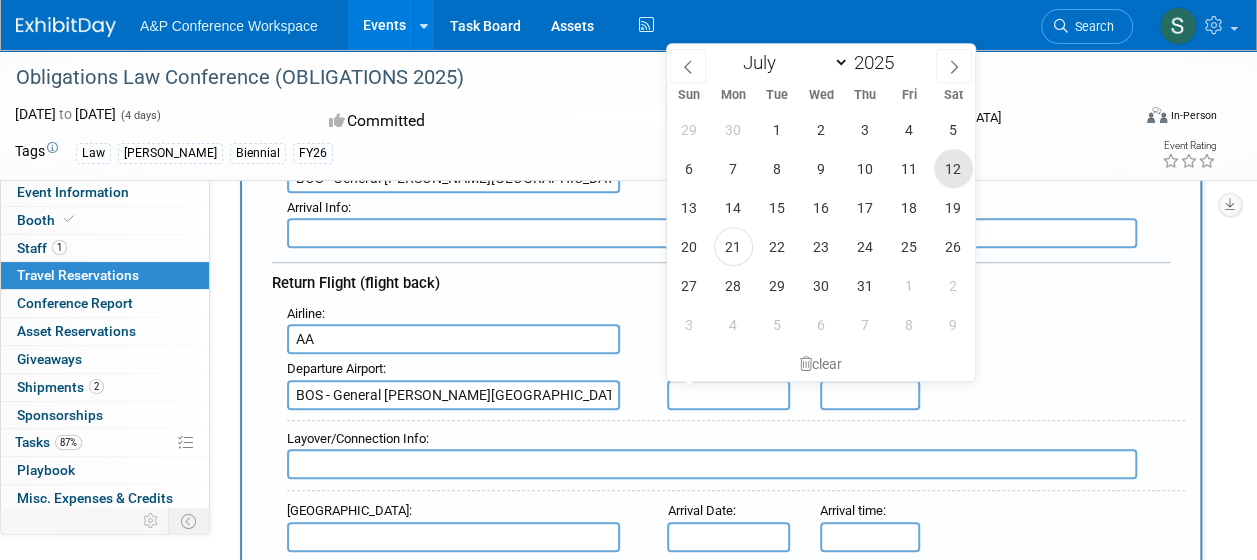 click on "12" at bounding box center (953, 168) 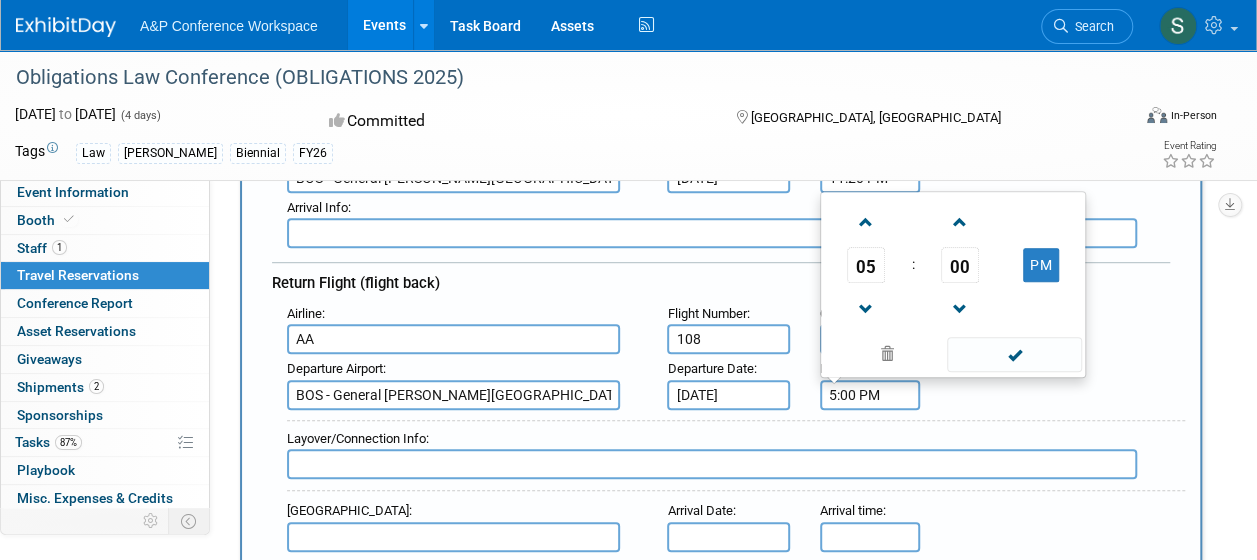 click on "5:00 PM" at bounding box center (870, 395) 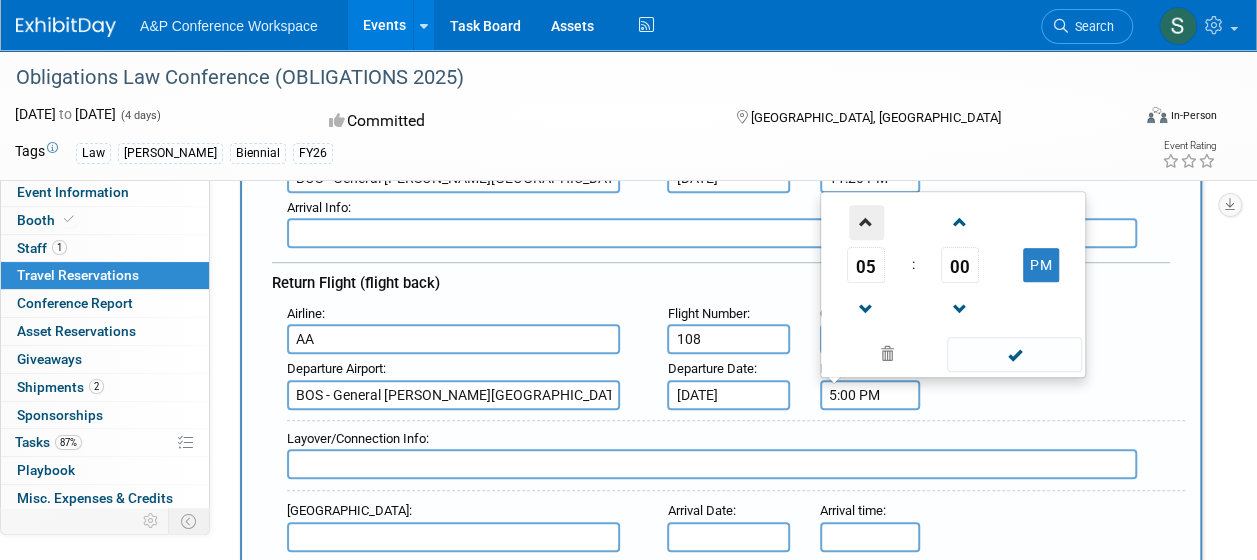 click at bounding box center (866, 222) 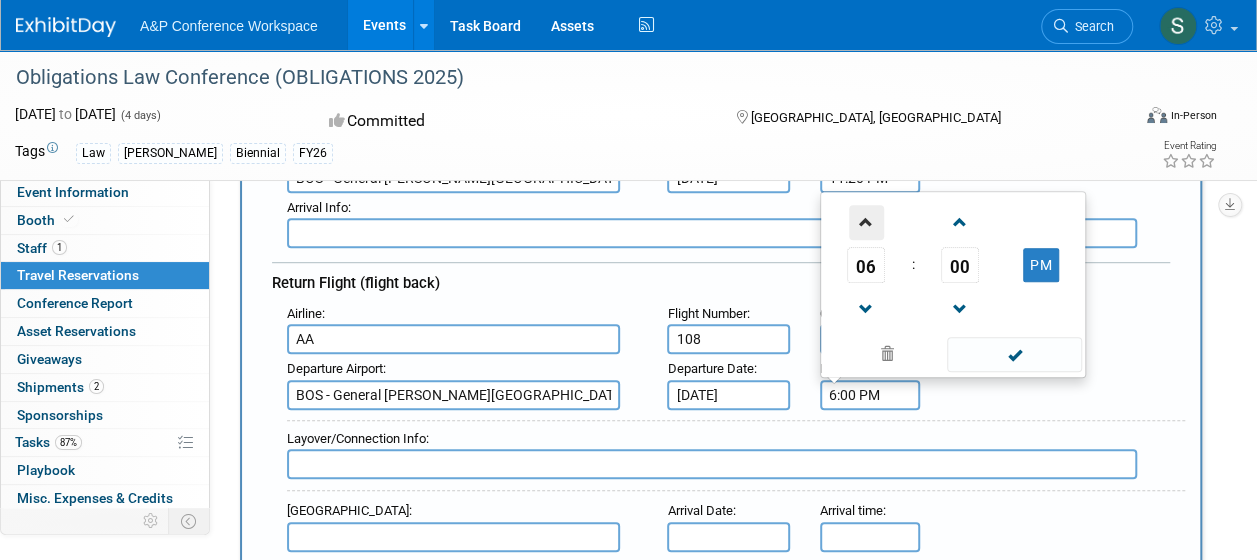 click at bounding box center (866, 222) 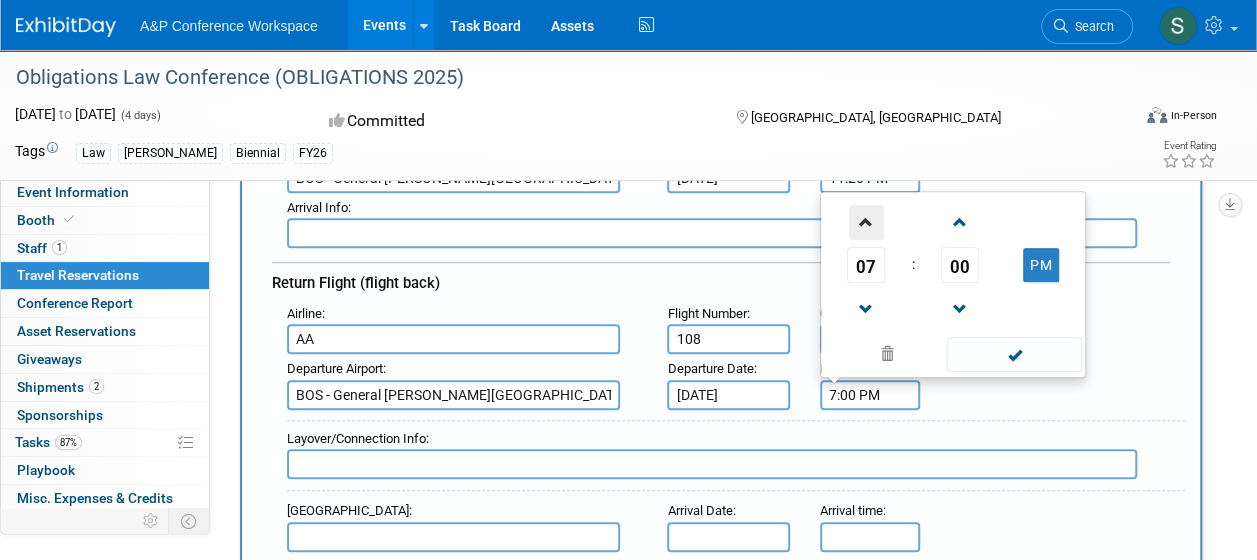 click at bounding box center [866, 222] 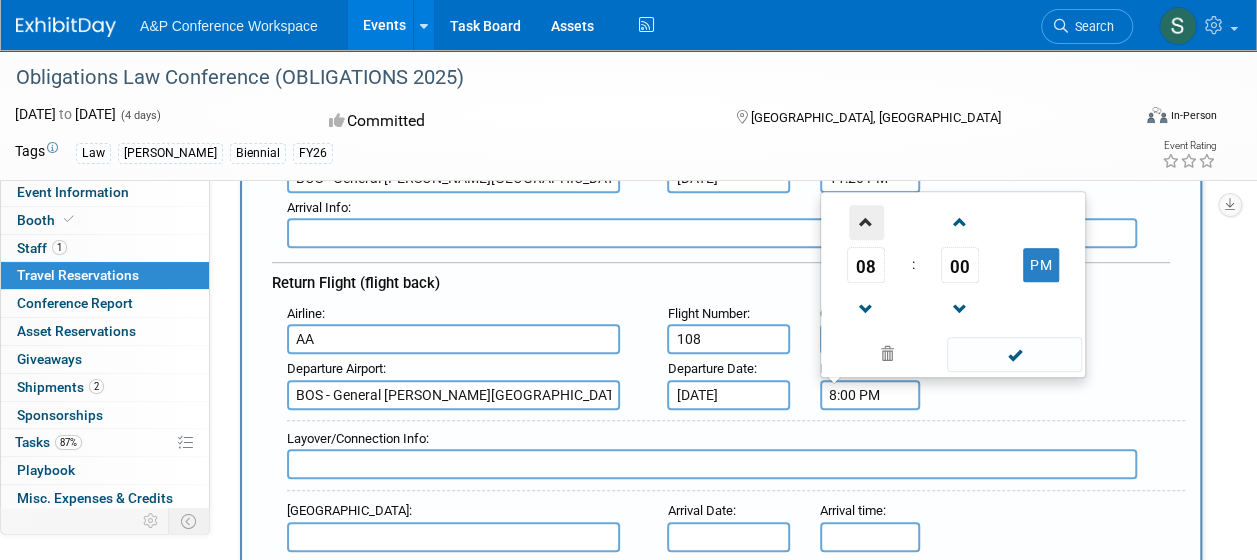 click at bounding box center (866, 222) 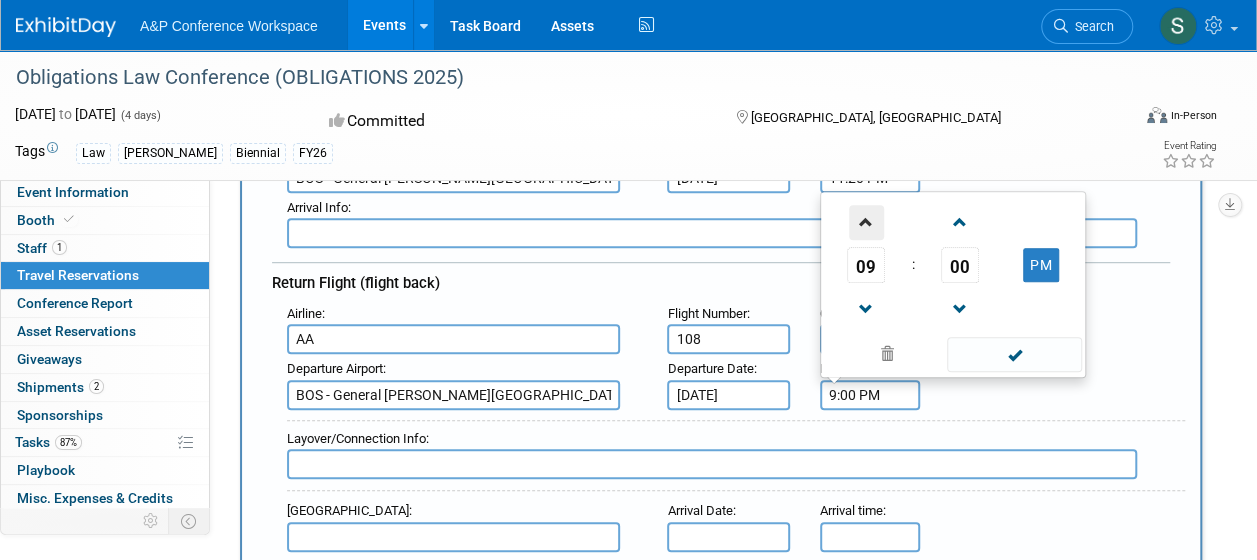 click at bounding box center [866, 222] 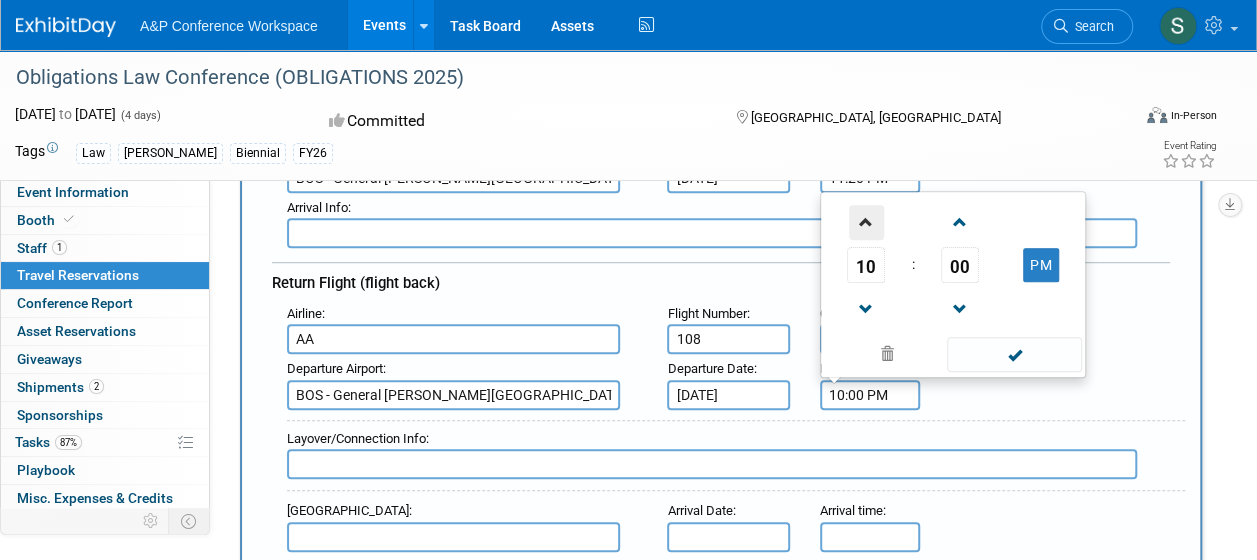 click at bounding box center [866, 222] 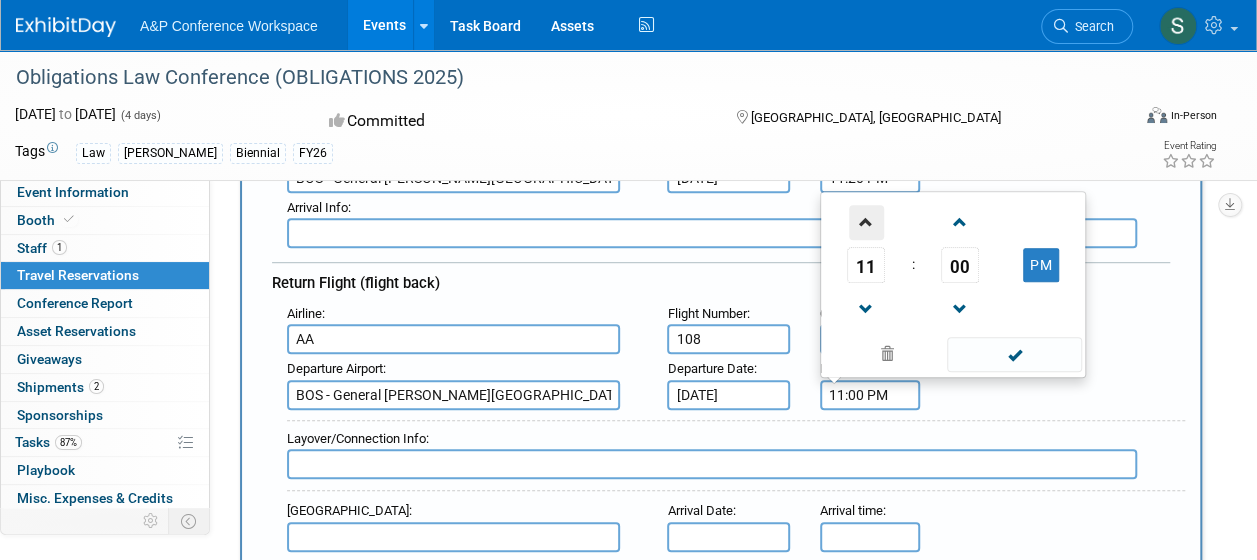 click at bounding box center (866, 222) 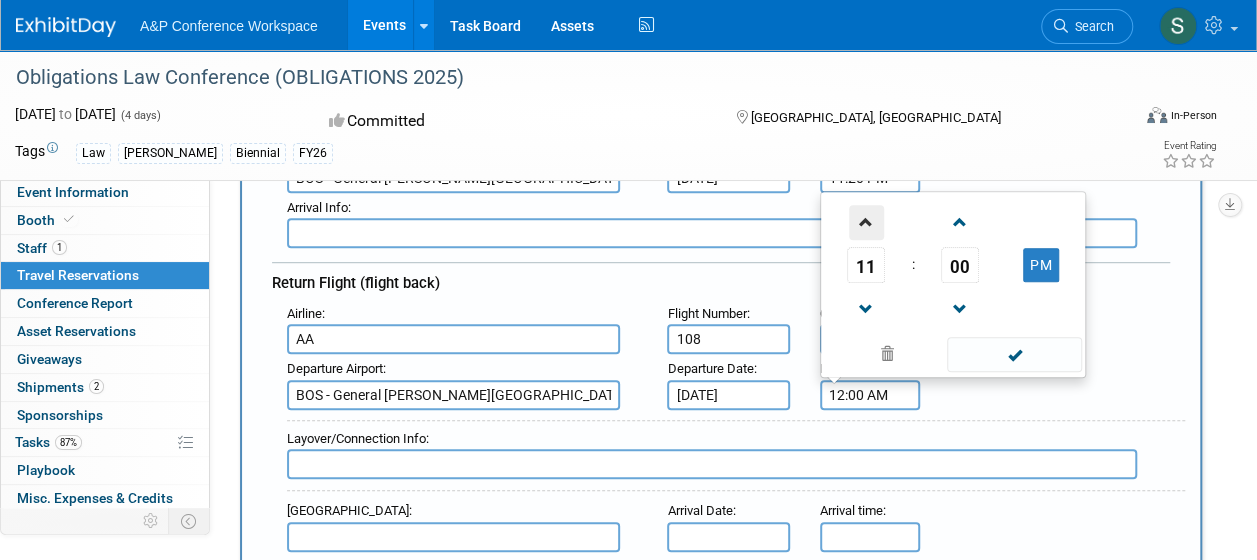click at bounding box center (866, 222) 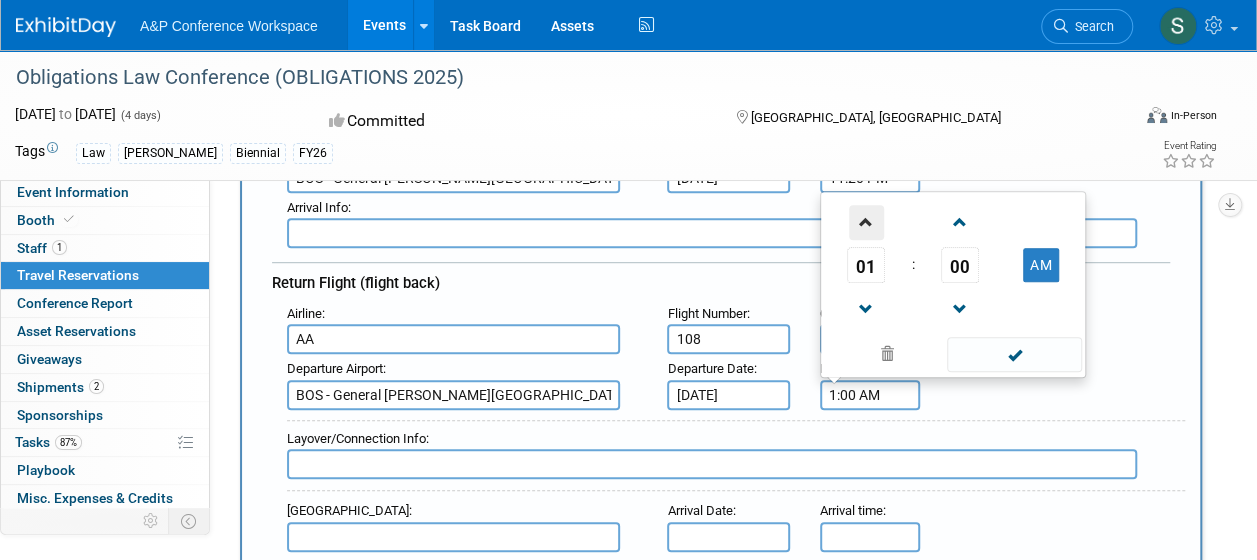 click at bounding box center (866, 222) 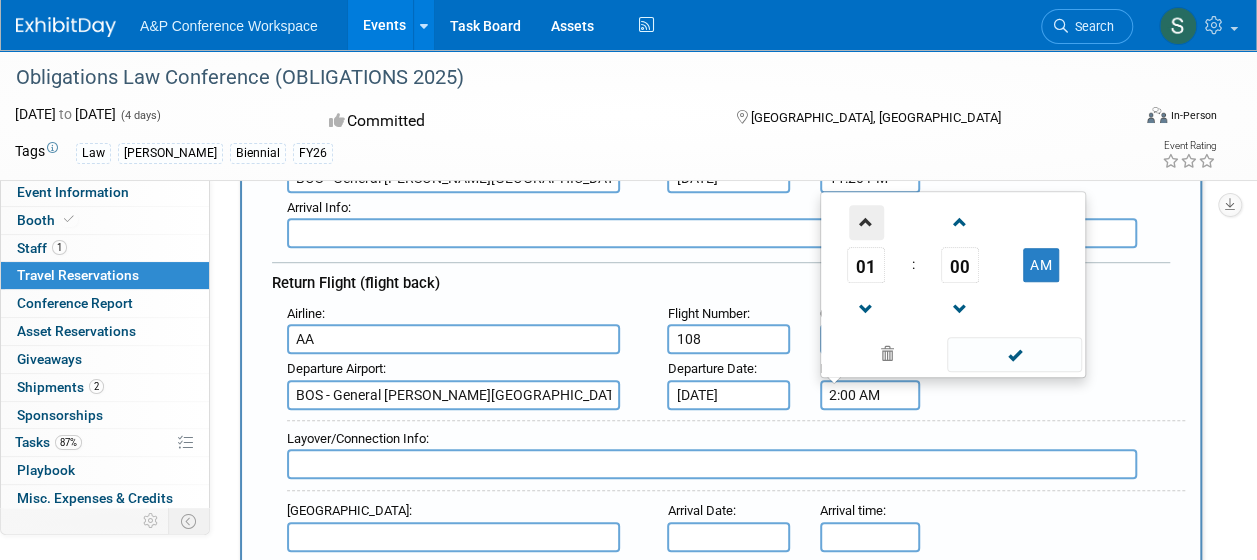 click at bounding box center (866, 222) 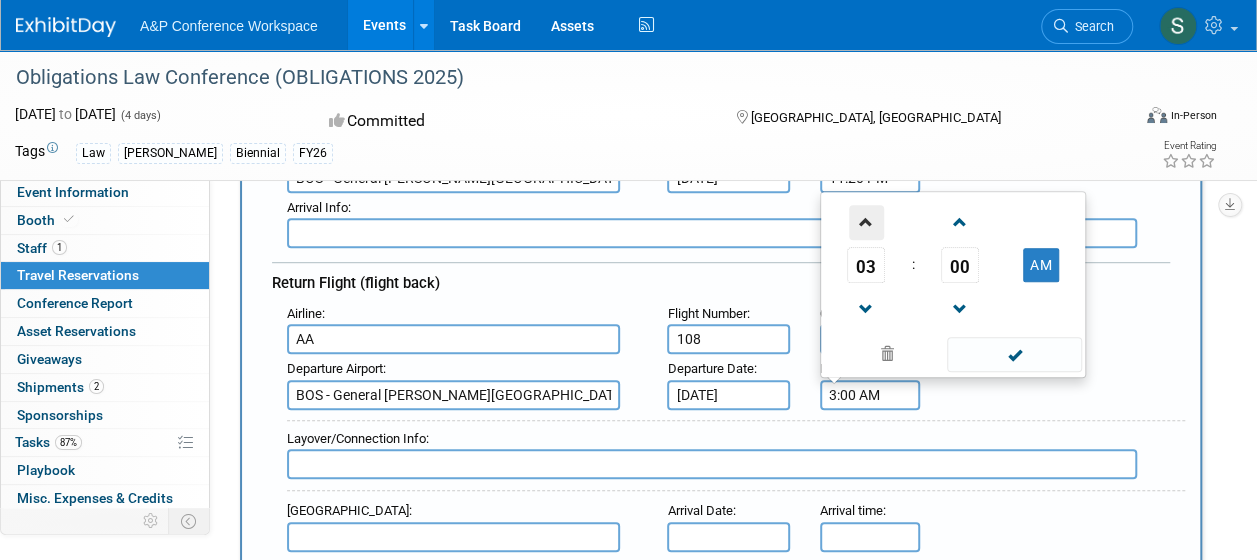 click at bounding box center (866, 222) 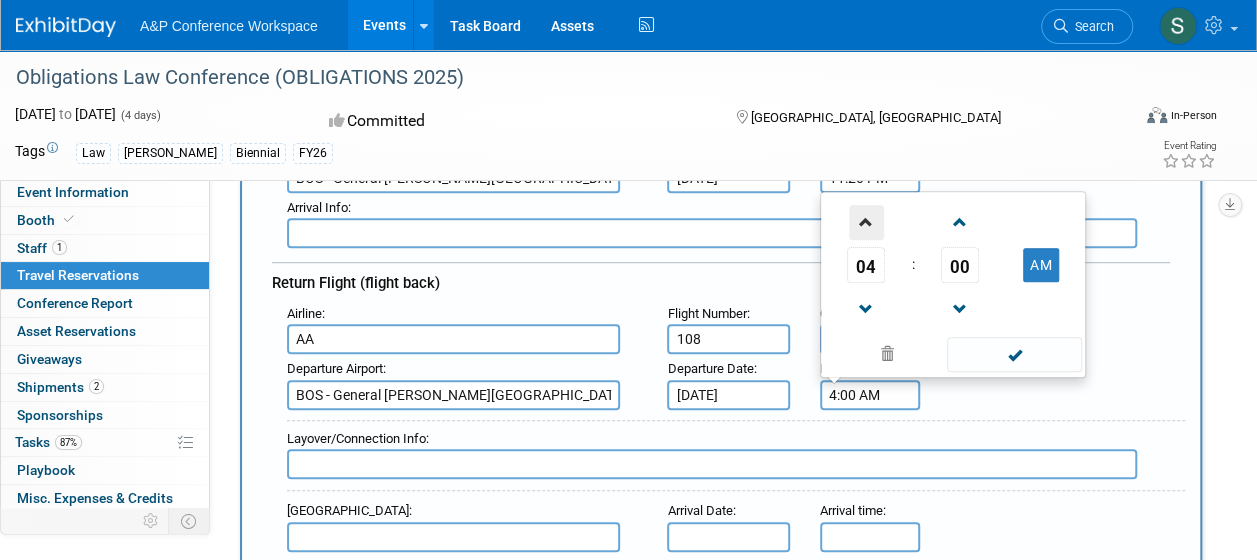 click at bounding box center (866, 222) 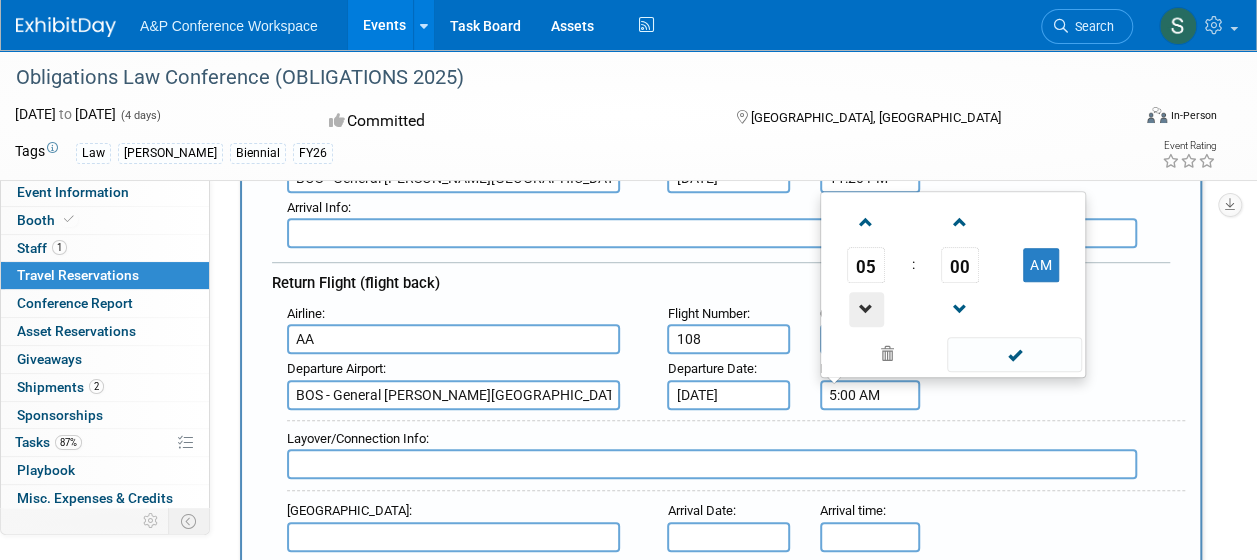 click at bounding box center [866, 309] 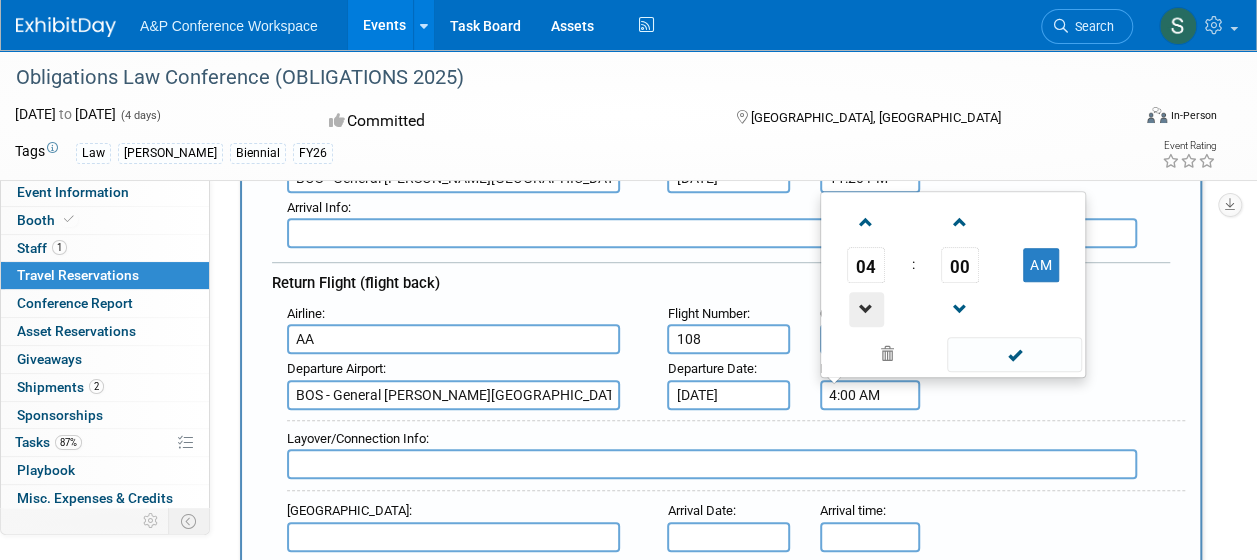 click at bounding box center (866, 309) 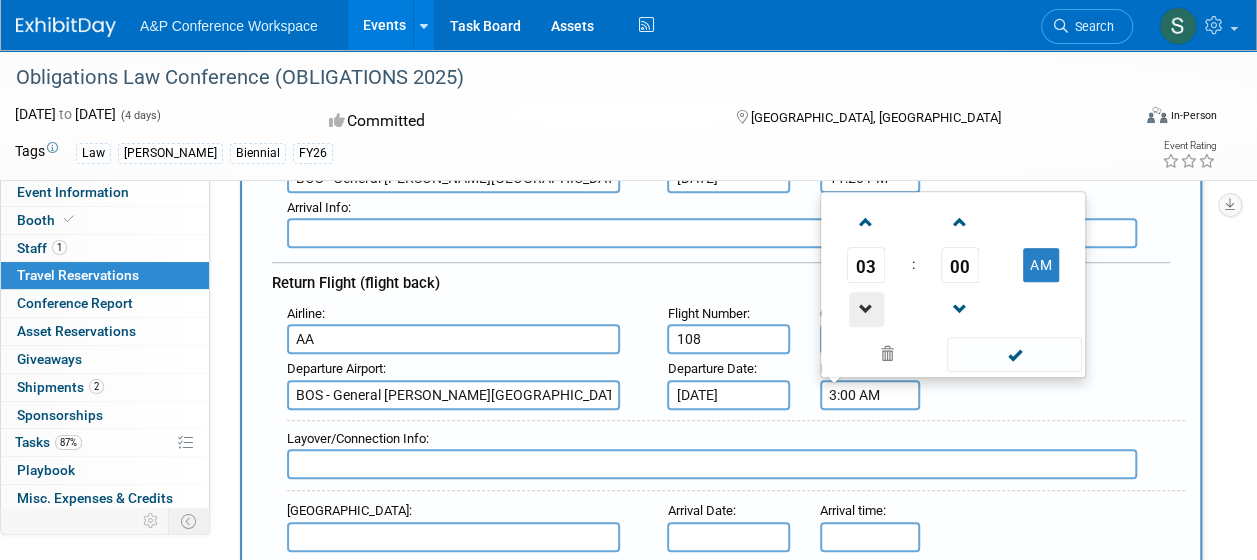 click at bounding box center [866, 309] 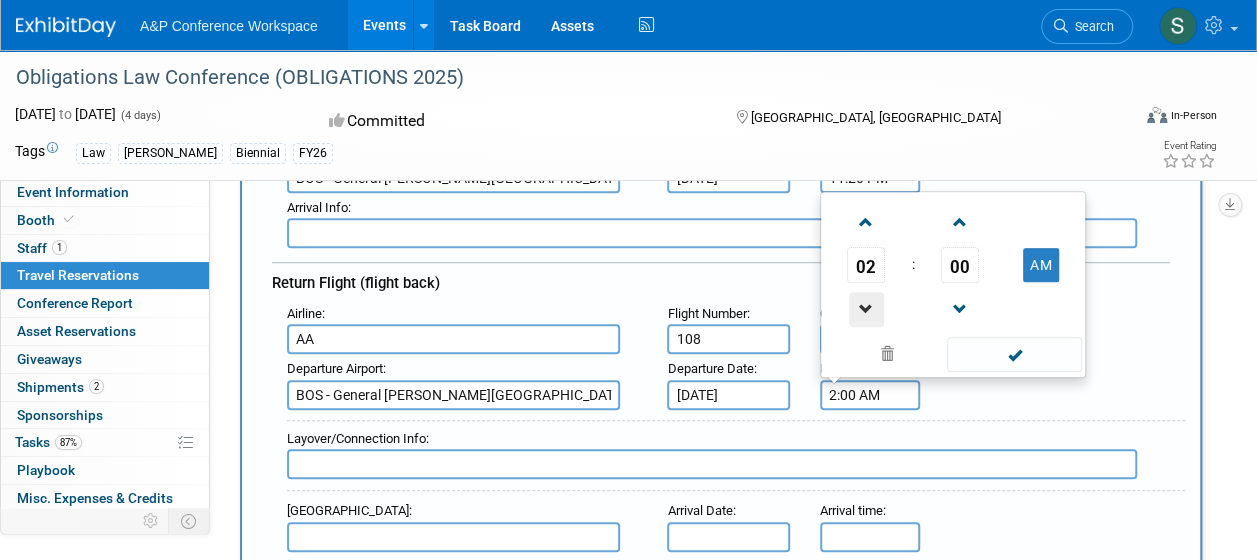click at bounding box center [866, 309] 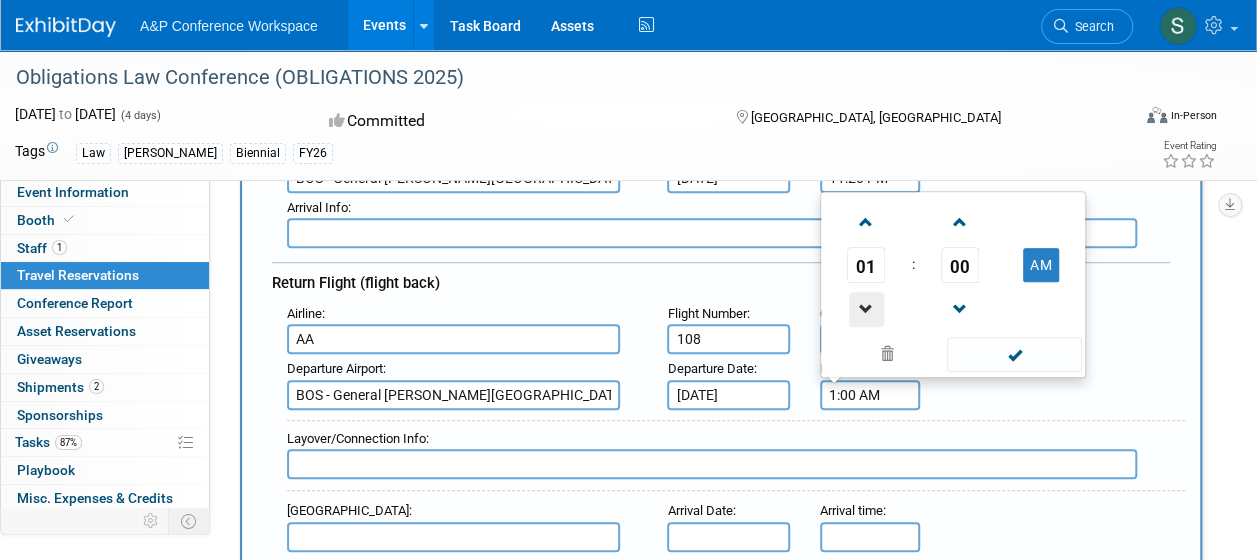 click at bounding box center (866, 309) 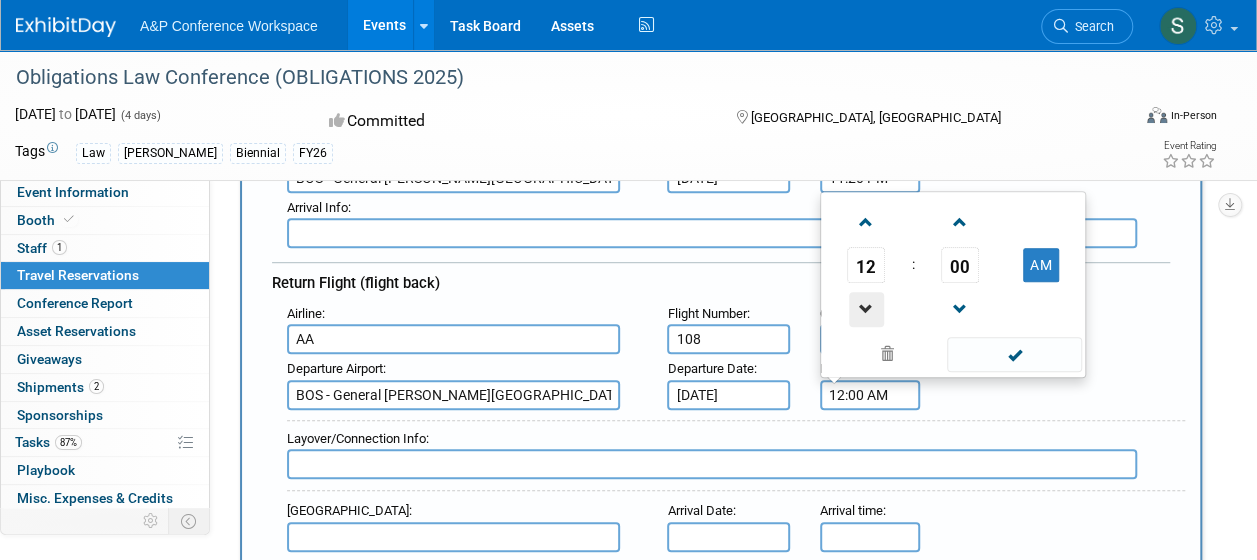 click at bounding box center [866, 309] 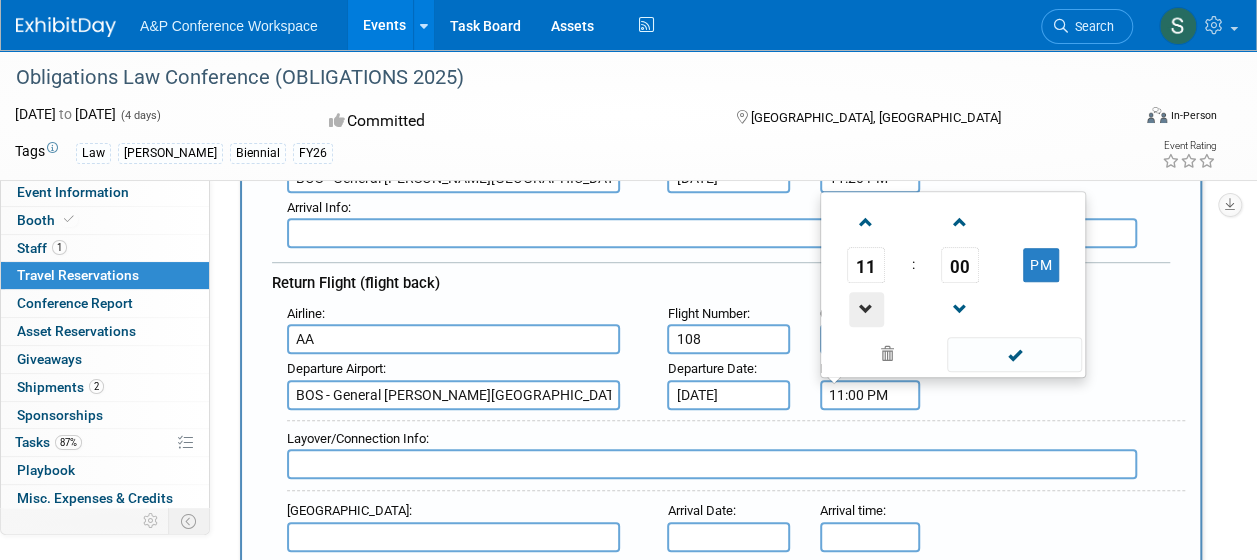 click at bounding box center (866, 309) 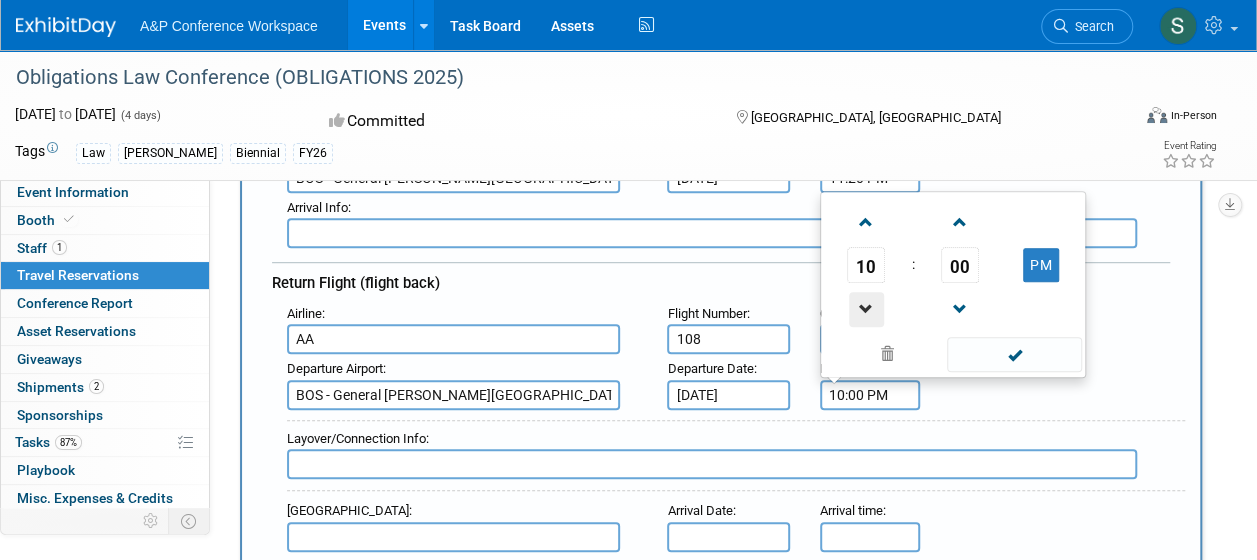 click at bounding box center [866, 309] 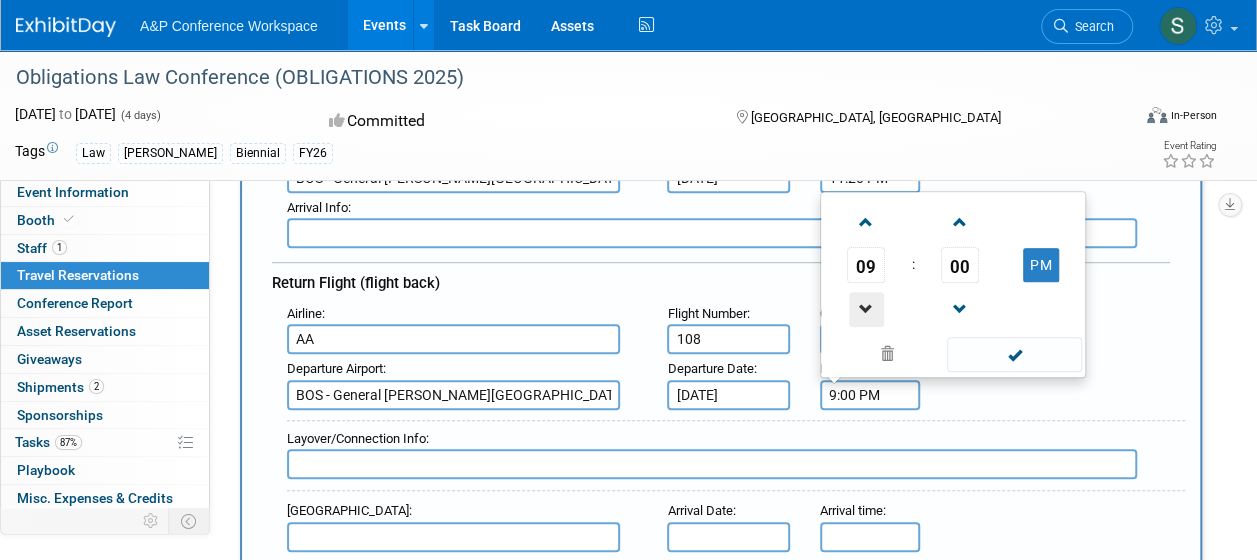 click at bounding box center [866, 309] 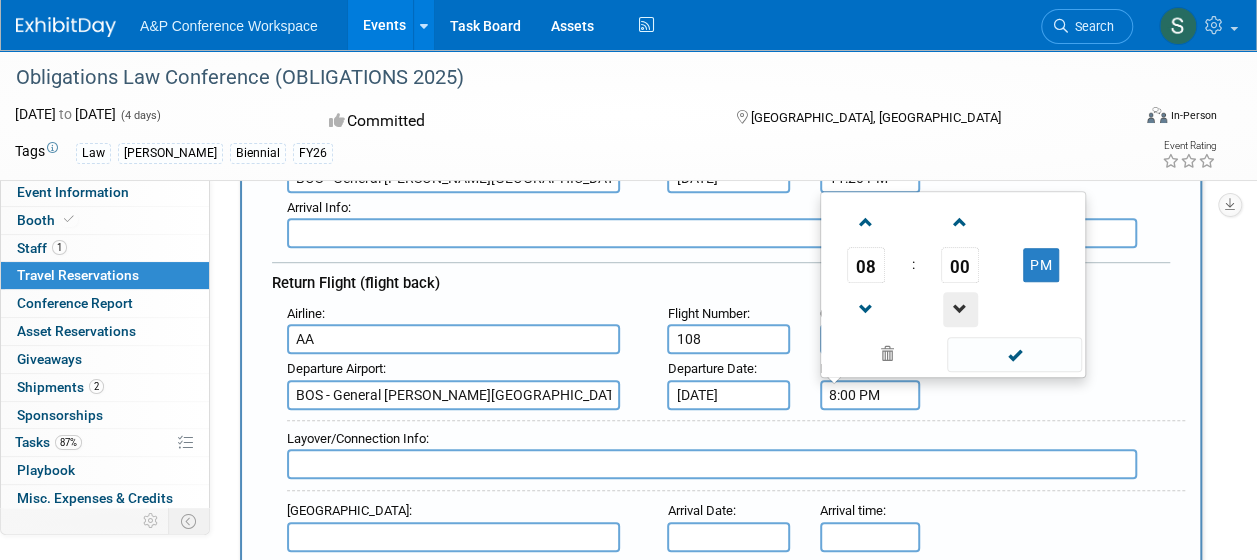 click at bounding box center [960, 309] 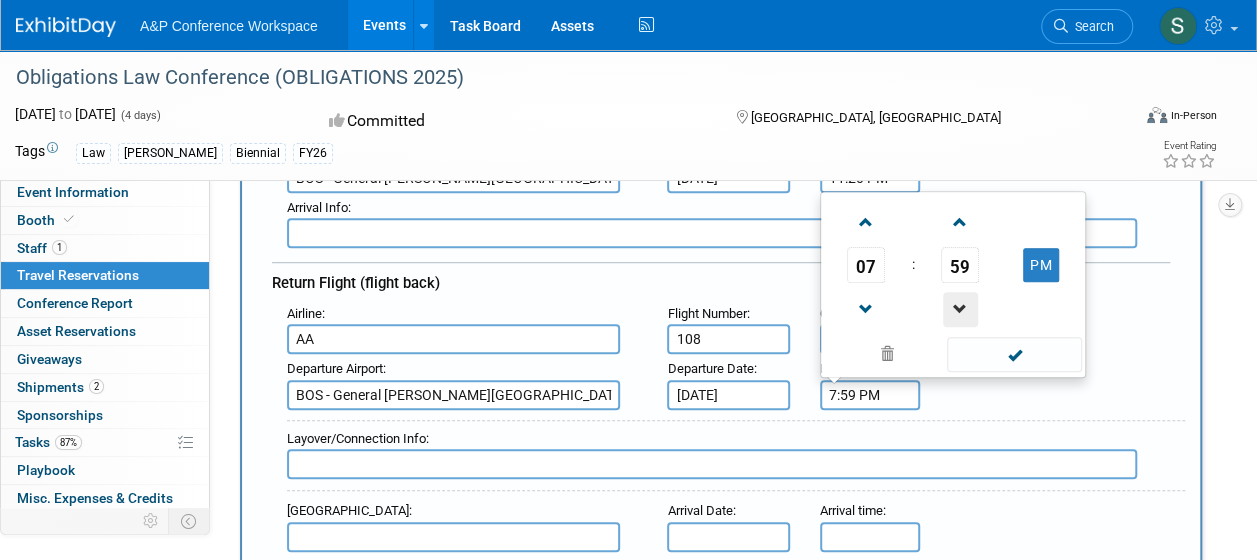 click at bounding box center [960, 309] 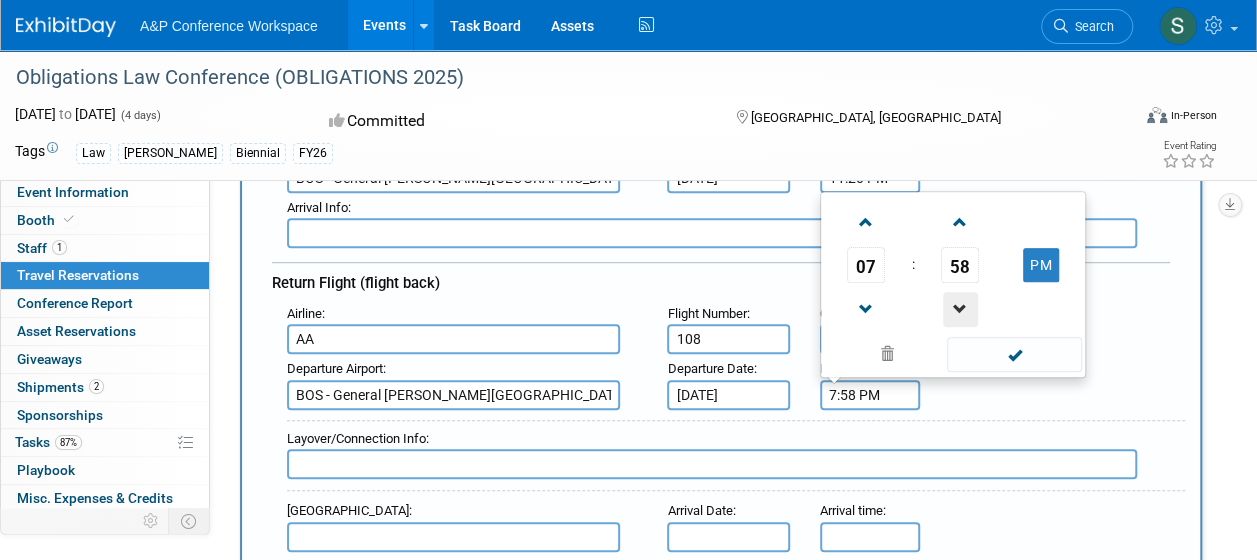 click at bounding box center [960, 309] 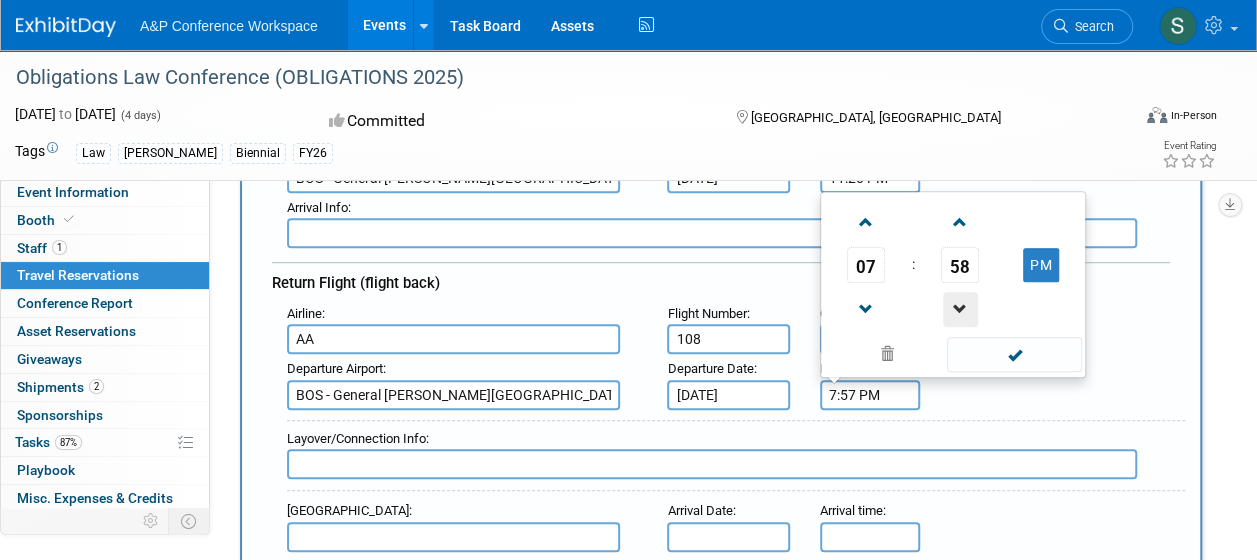 click at bounding box center [960, 309] 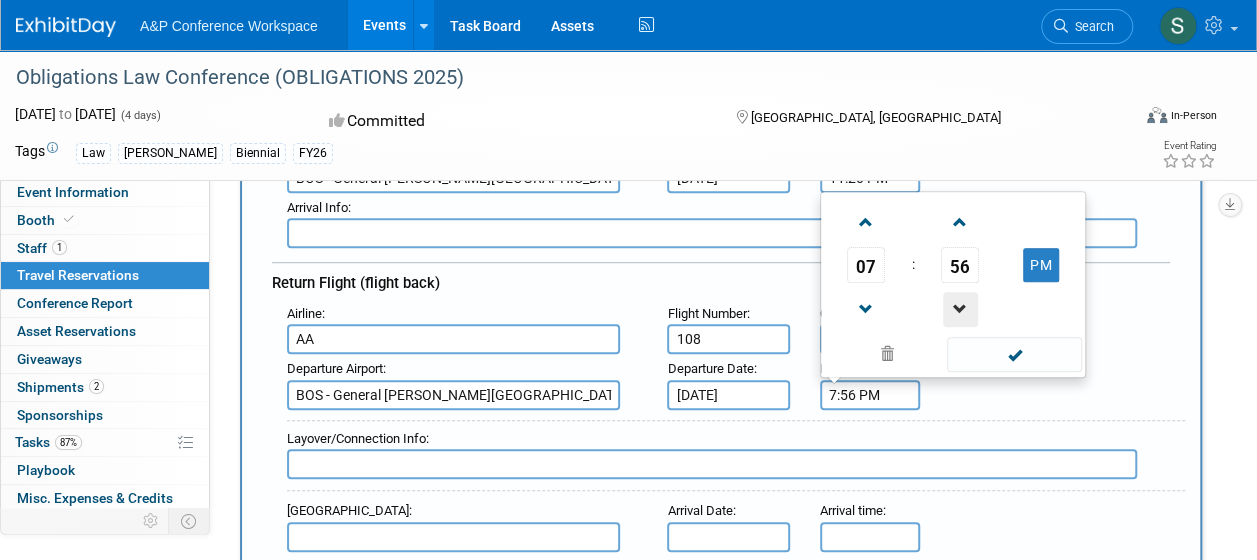 click at bounding box center [960, 309] 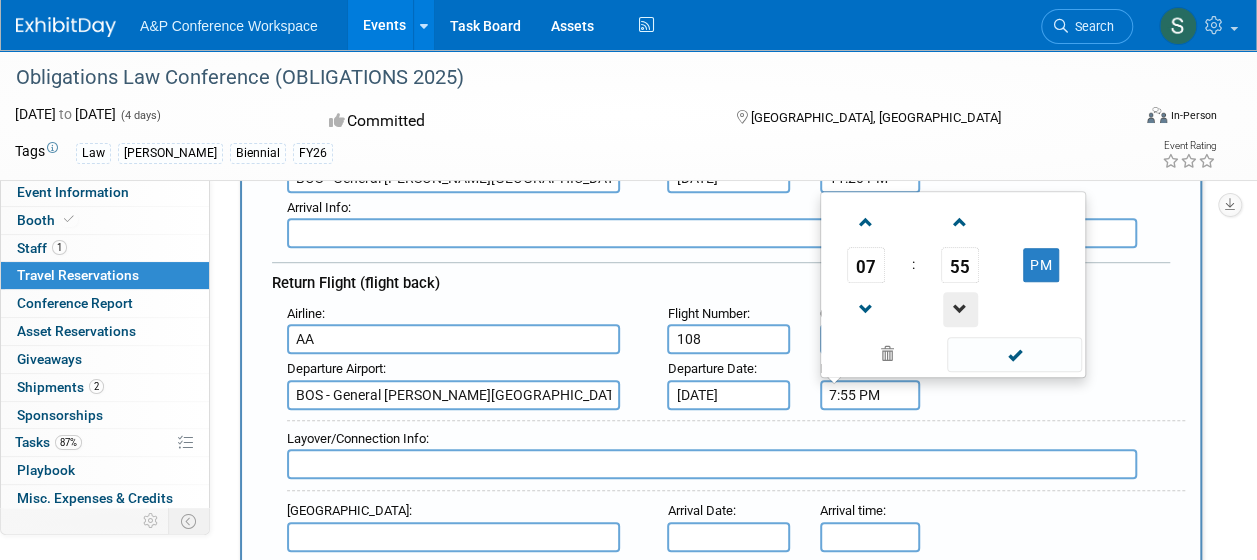 click at bounding box center [960, 309] 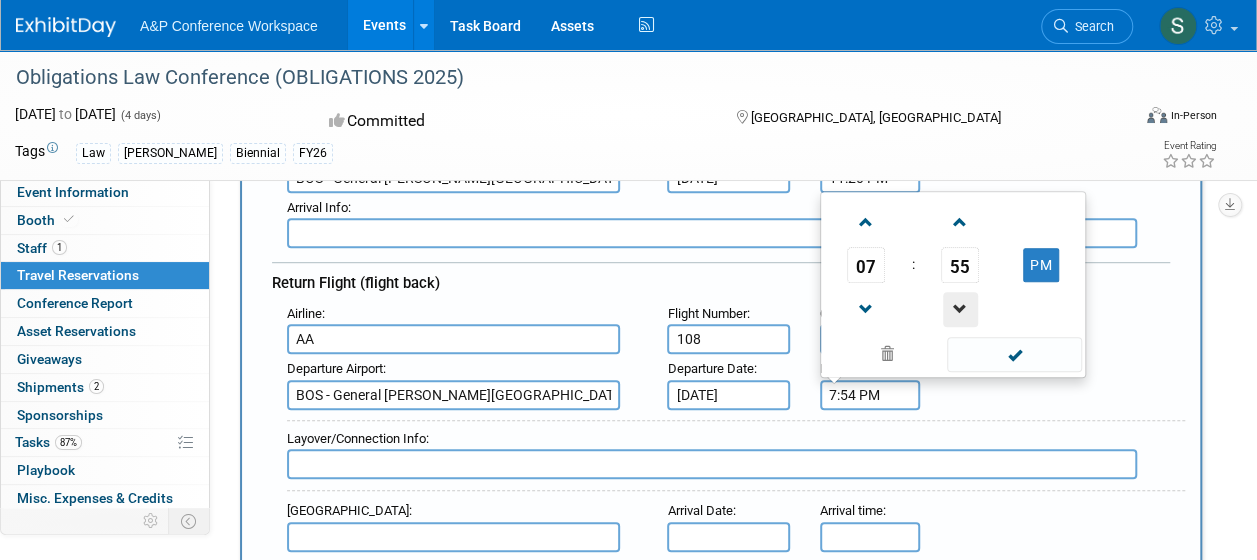 click at bounding box center [960, 309] 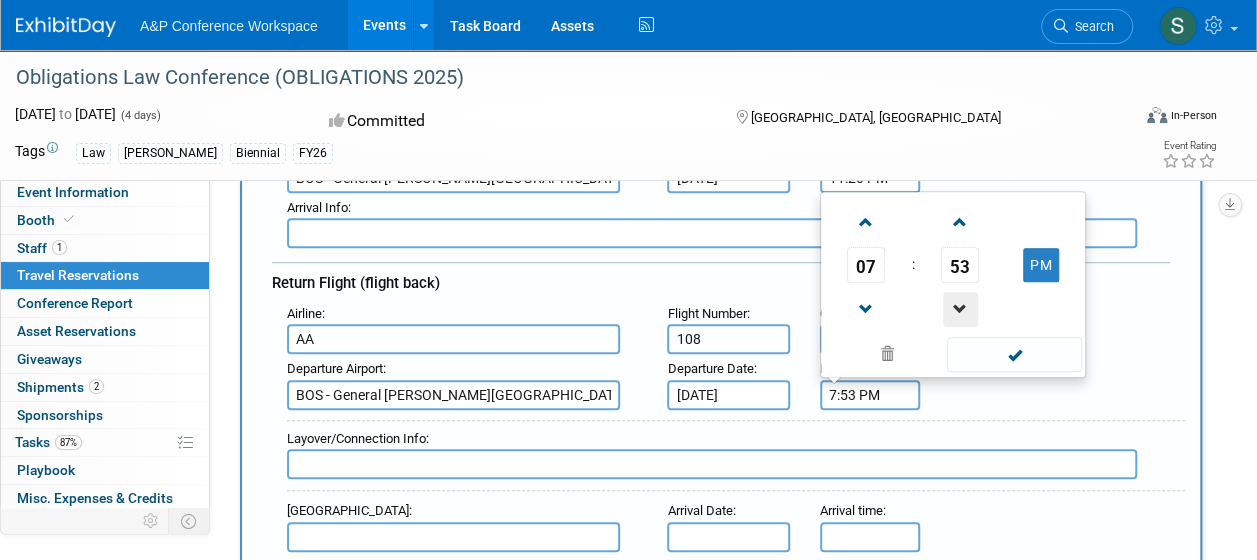 click at bounding box center [960, 309] 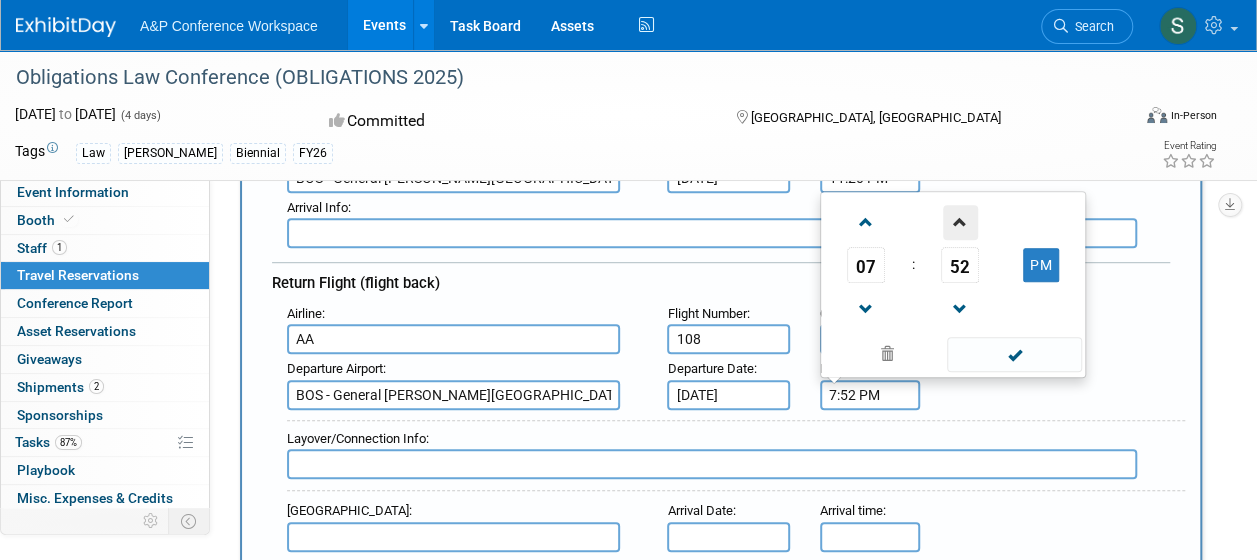 click at bounding box center (960, 222) 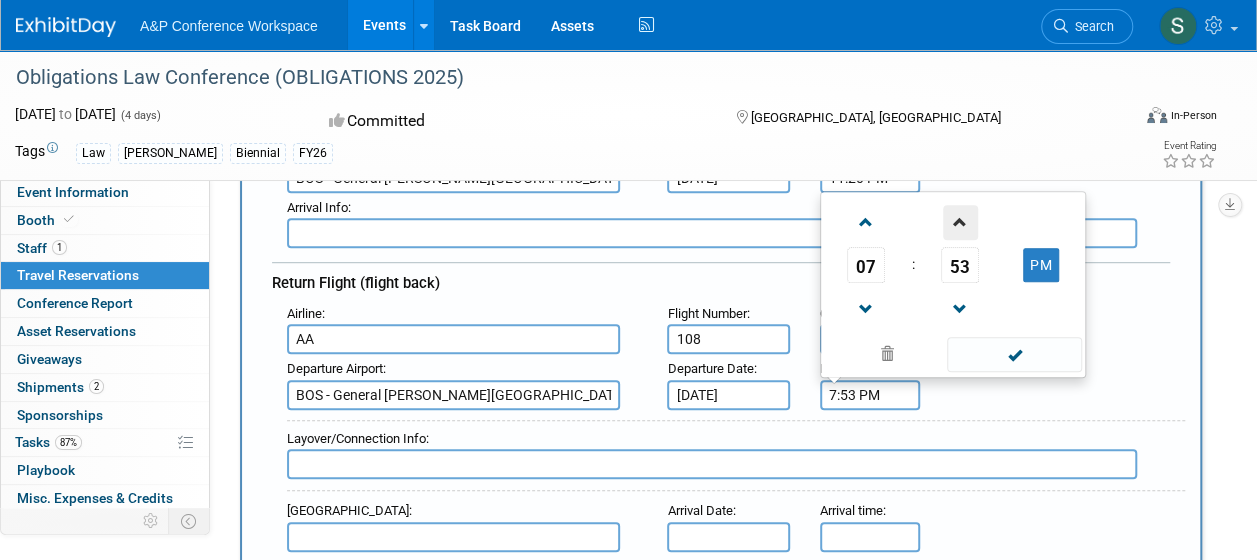 click at bounding box center (960, 222) 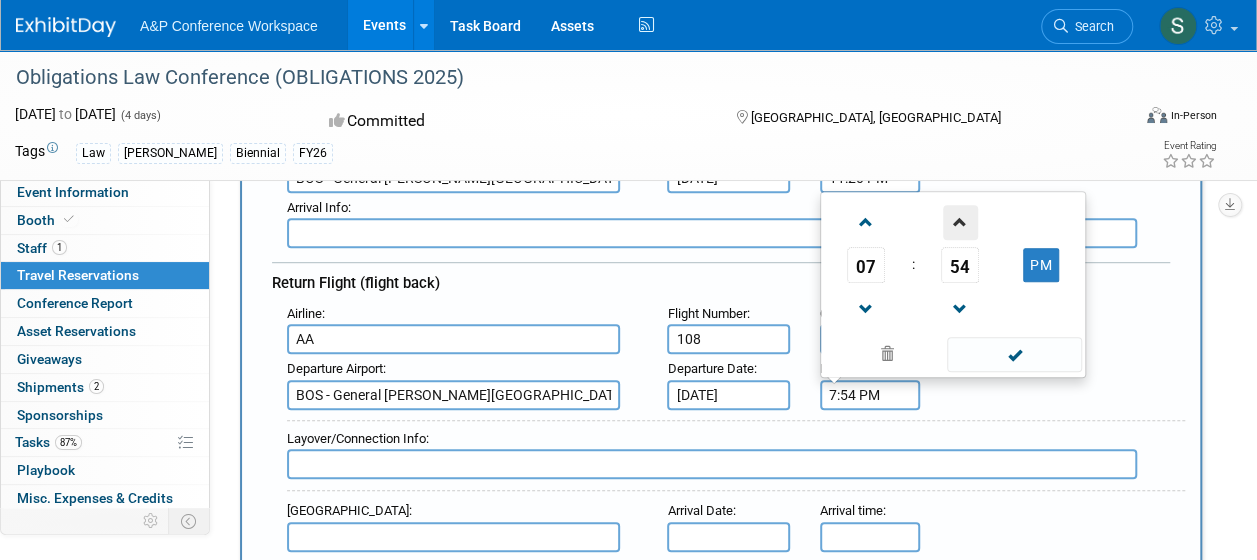 click at bounding box center [960, 222] 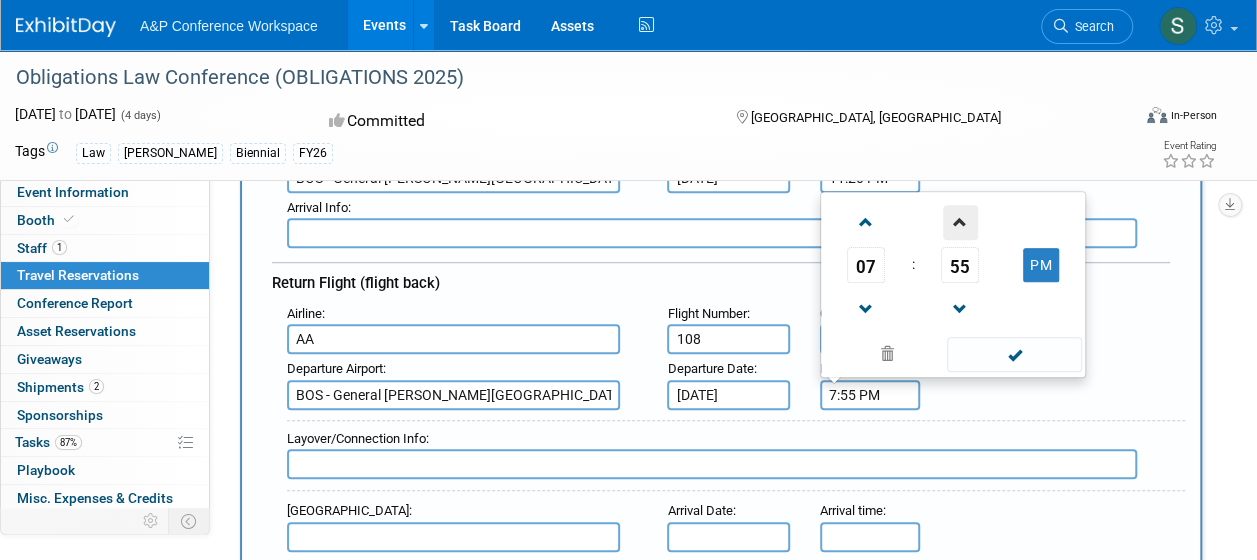 click at bounding box center (960, 222) 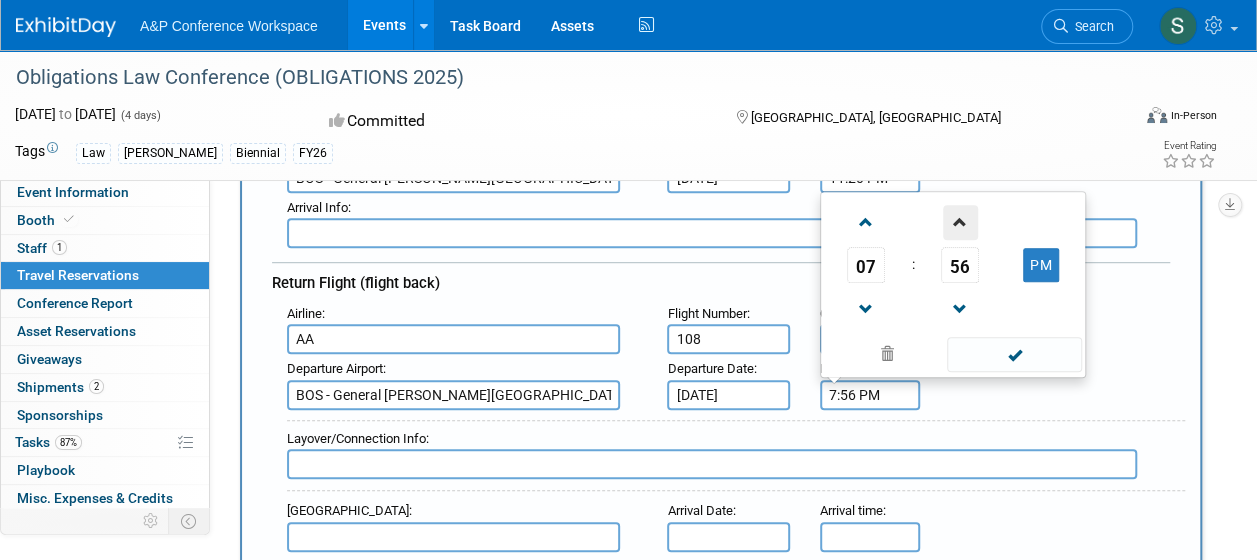 click at bounding box center [960, 222] 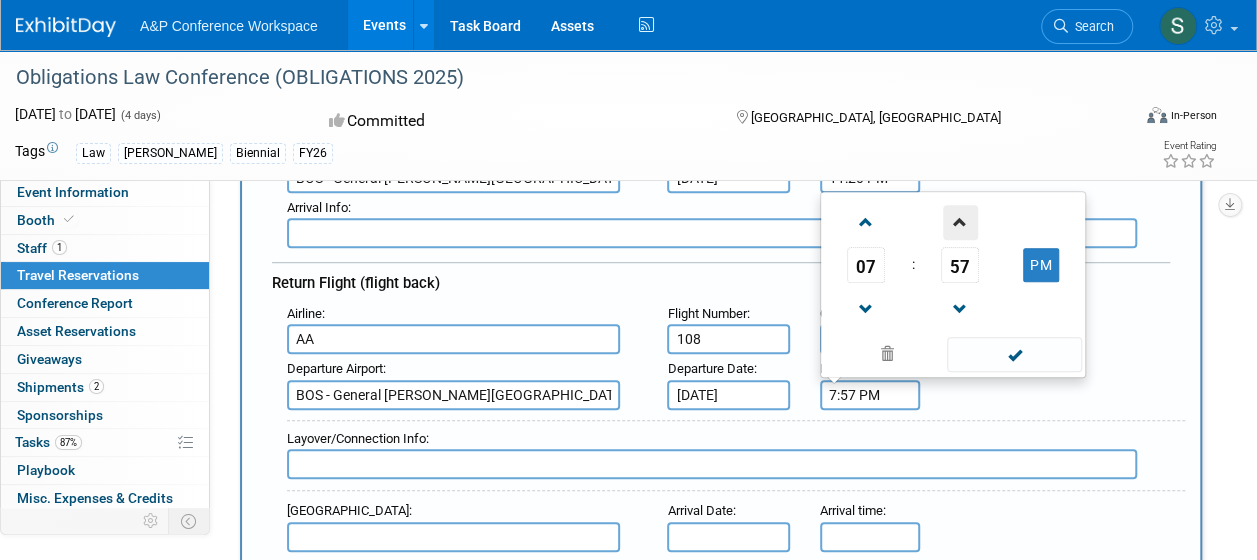 click at bounding box center [960, 222] 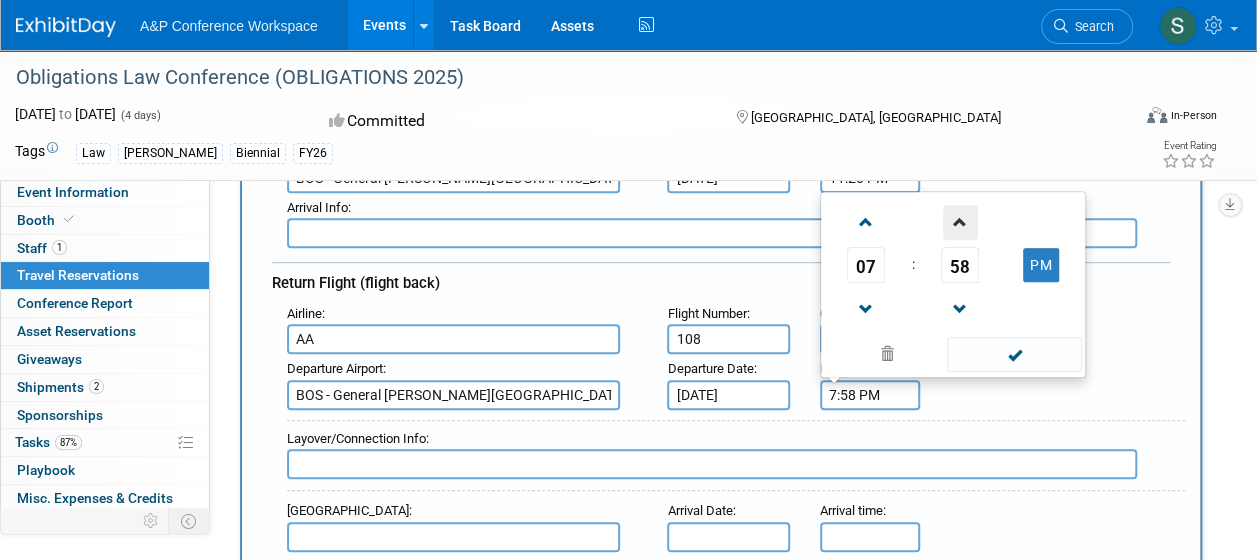 click at bounding box center (960, 222) 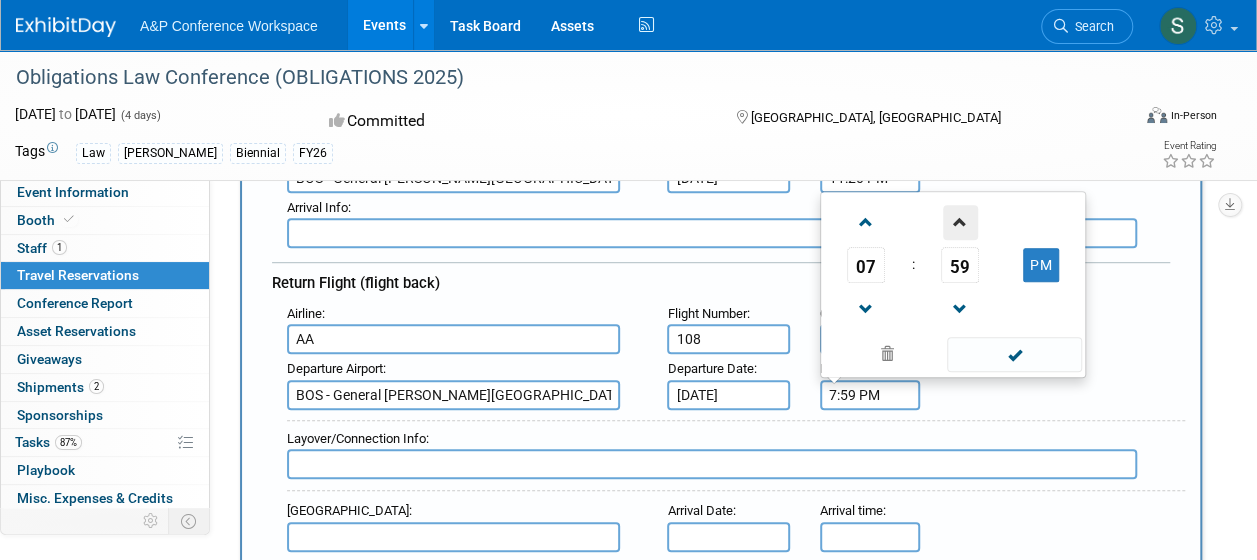 click at bounding box center (960, 222) 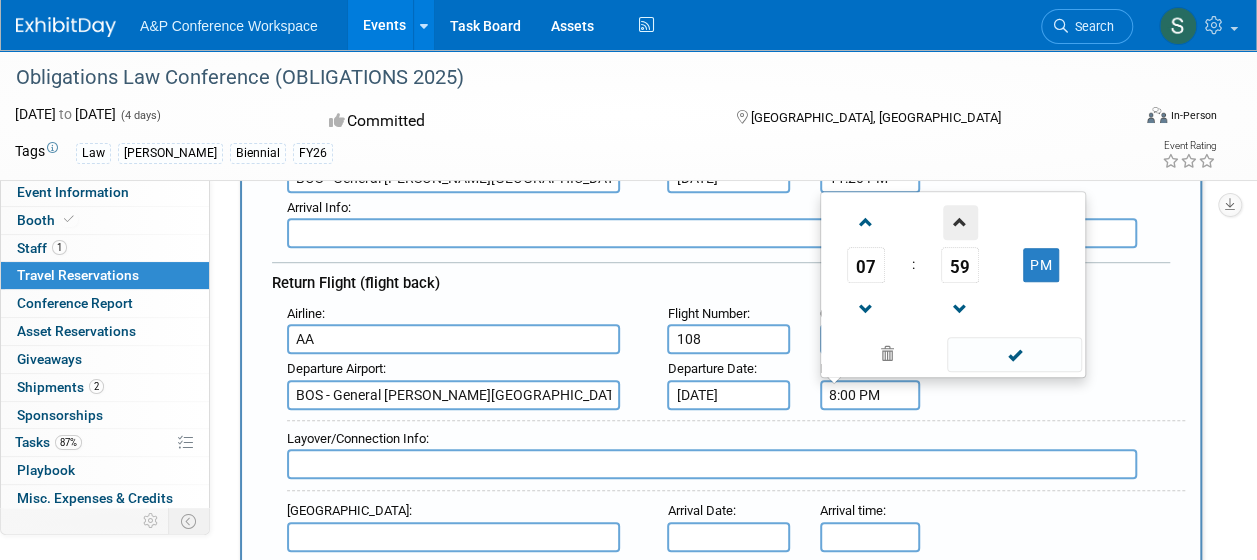 click at bounding box center [960, 222] 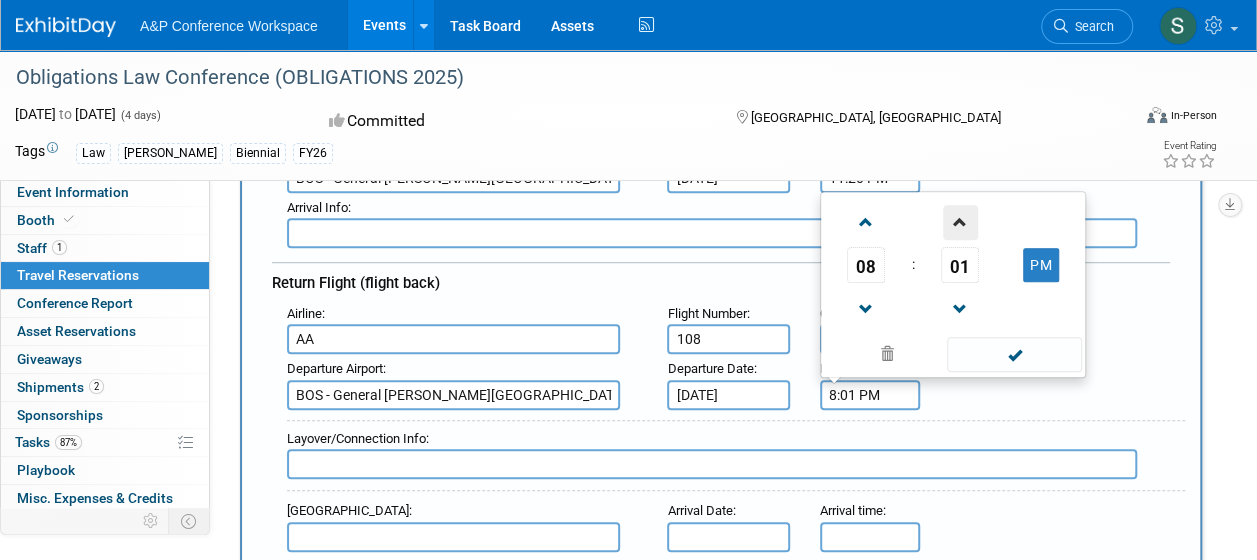 click at bounding box center [960, 222] 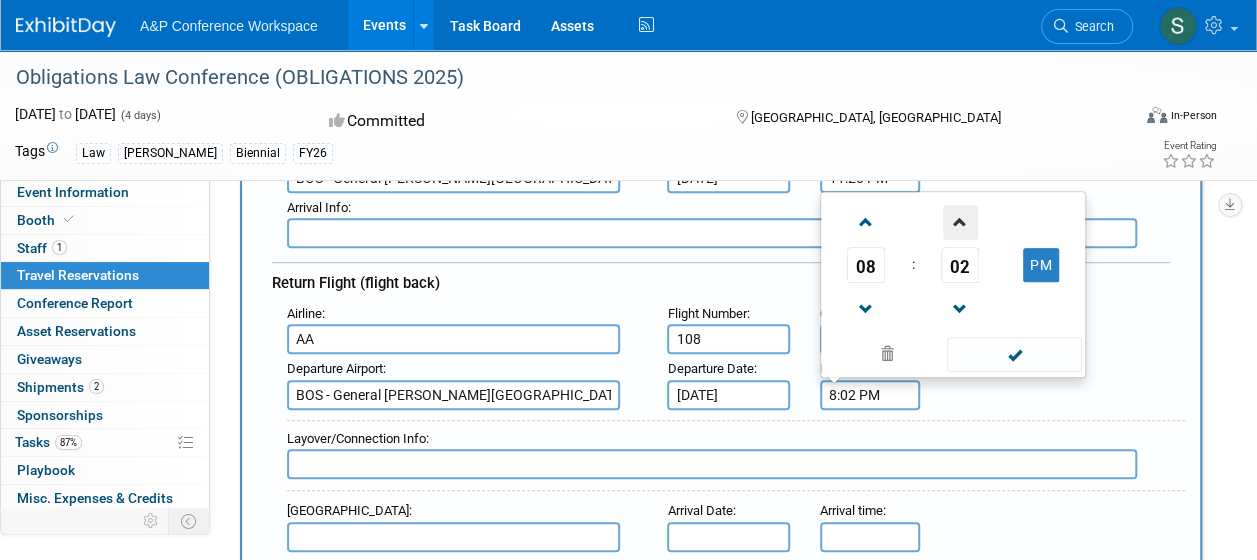 click at bounding box center (960, 222) 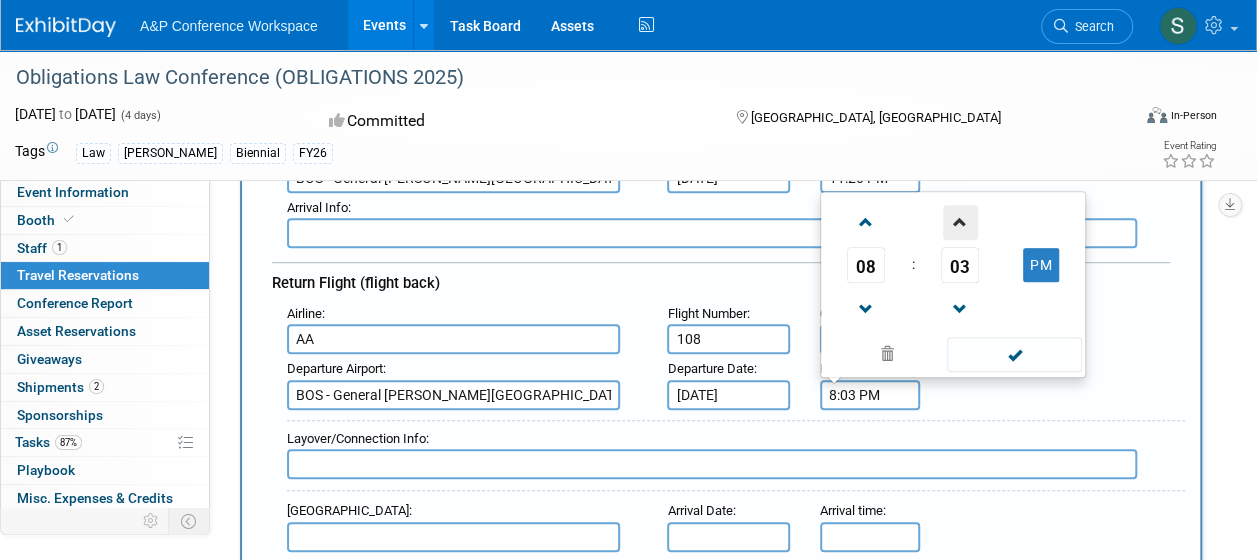click at bounding box center [960, 222] 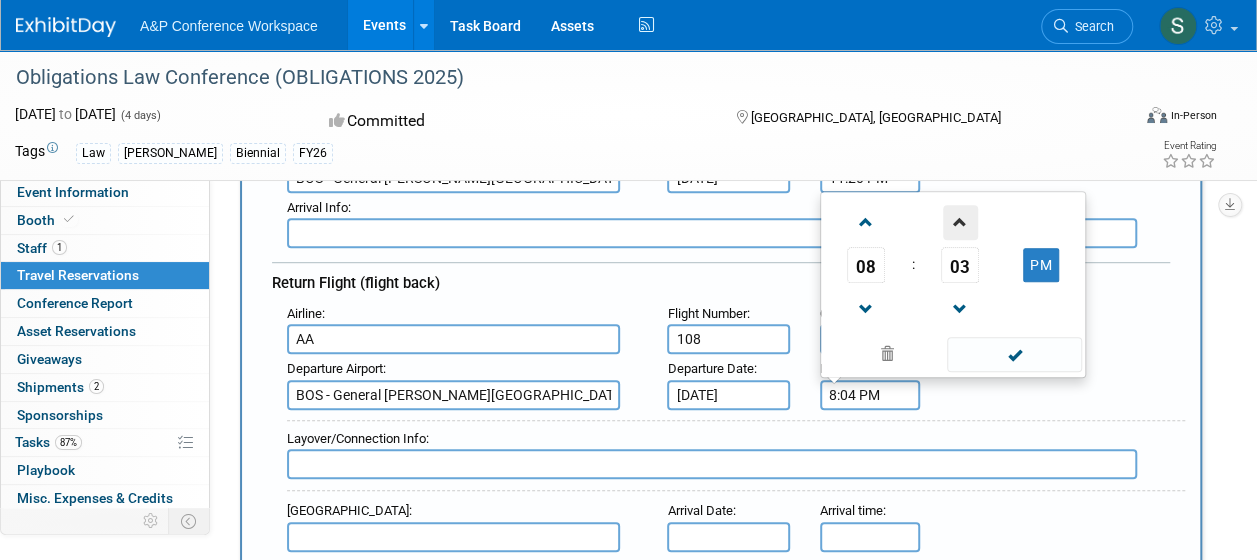click at bounding box center [960, 222] 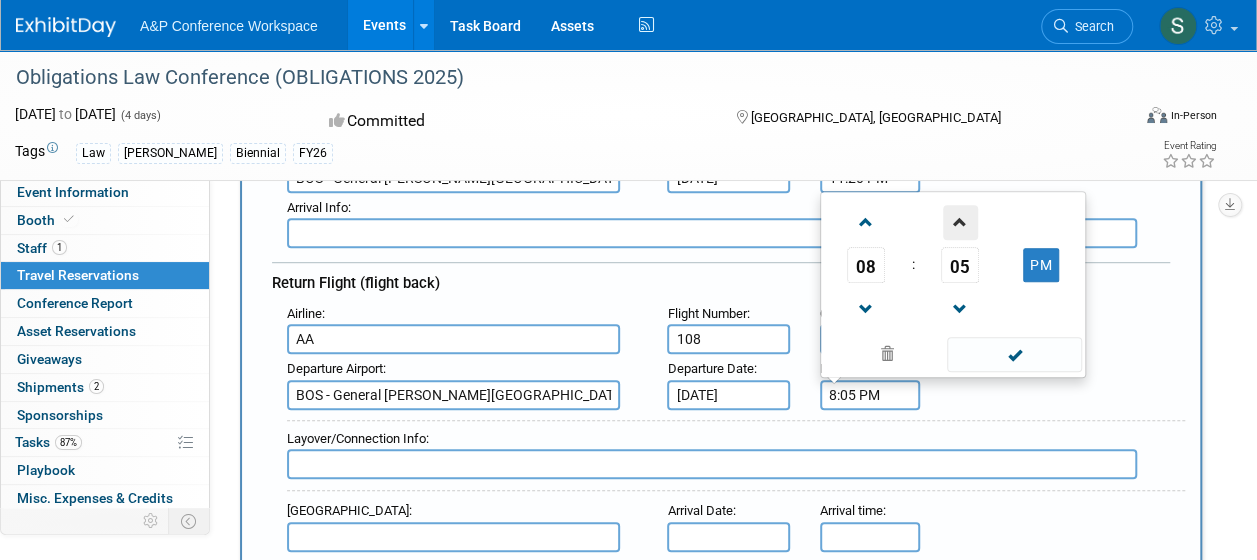 click at bounding box center [960, 222] 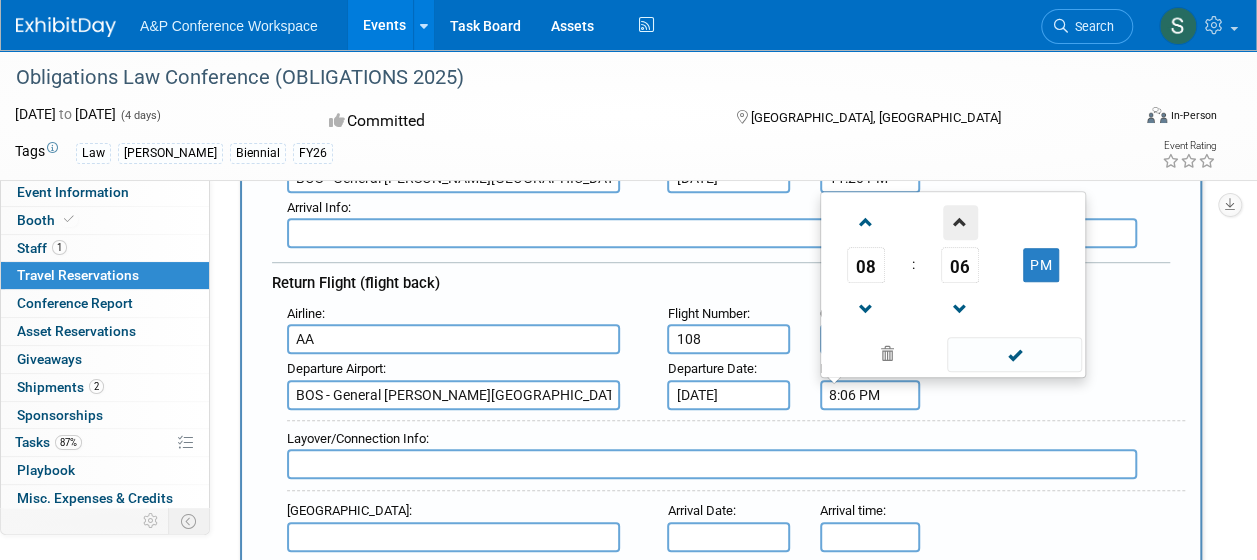 click at bounding box center (960, 222) 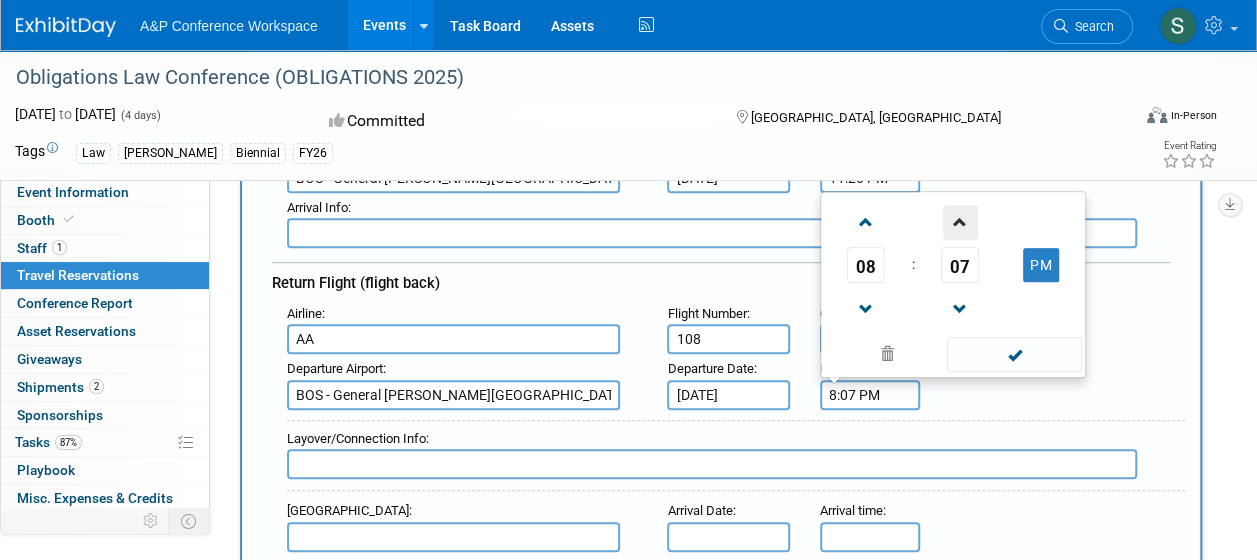 click at bounding box center (960, 222) 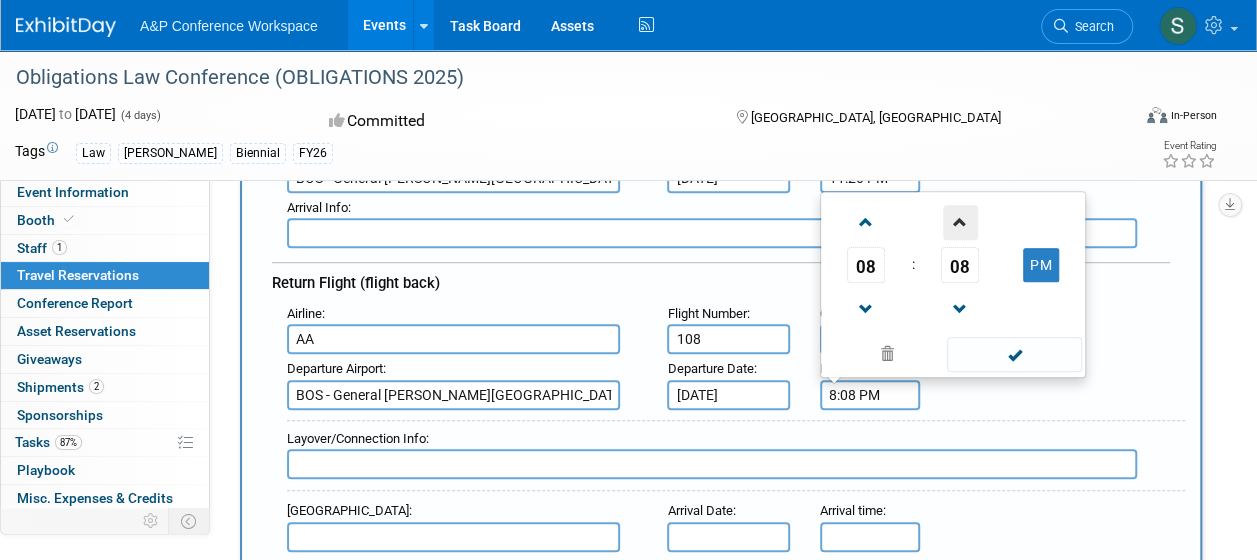 click at bounding box center [960, 222] 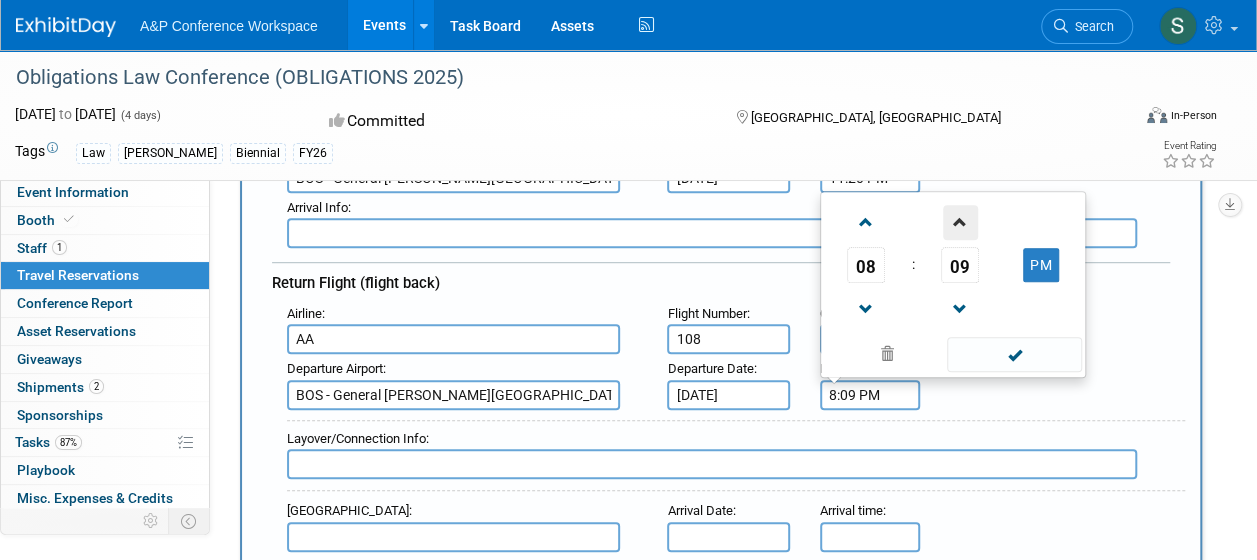 click at bounding box center [960, 222] 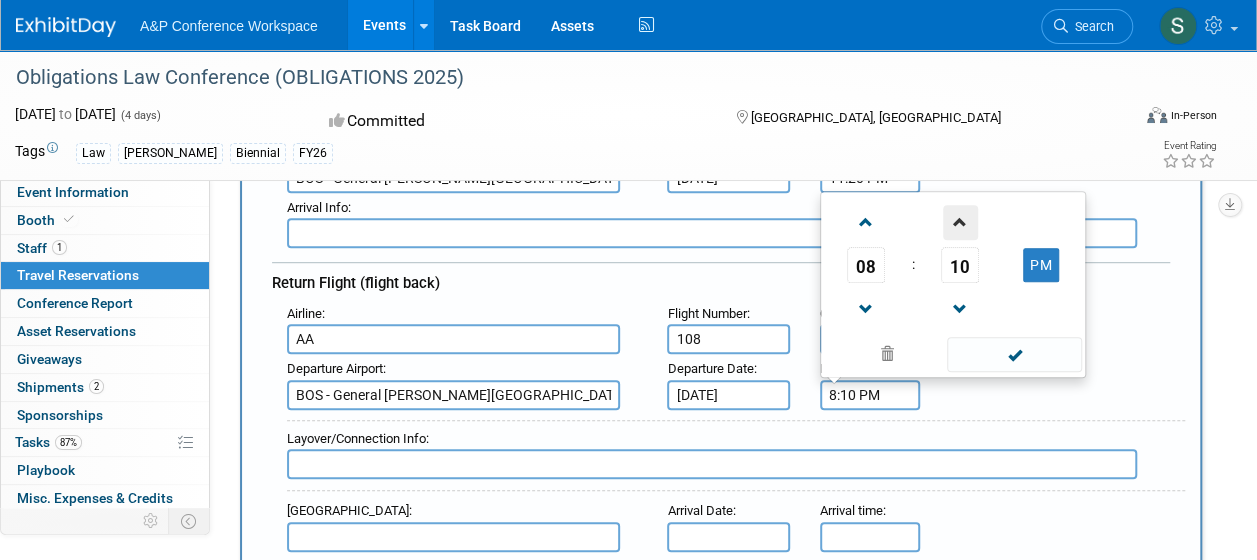 click at bounding box center (960, 222) 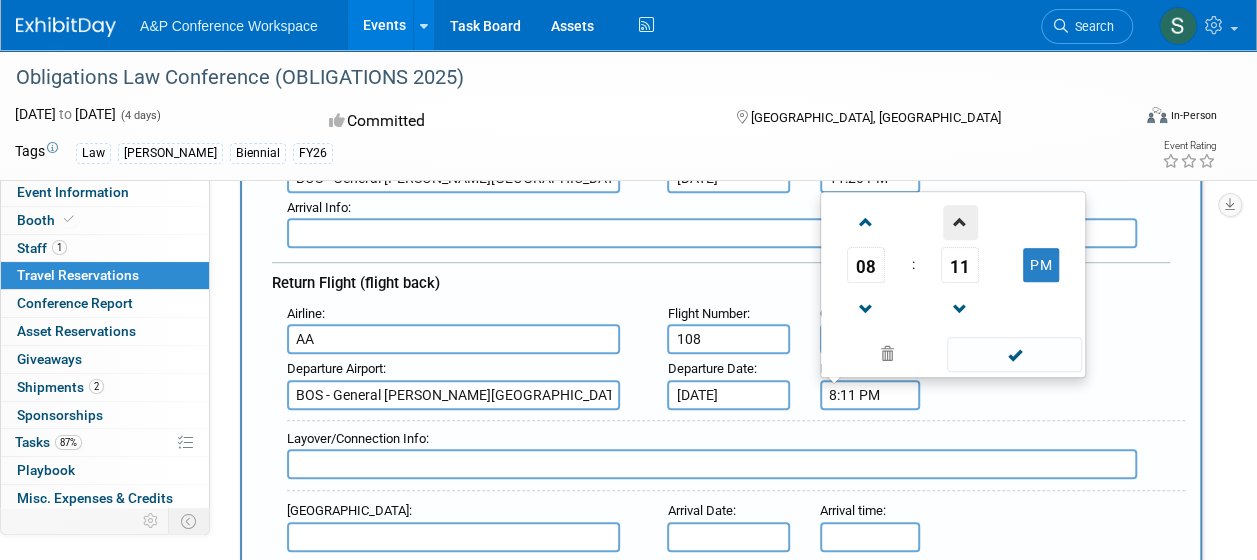 click at bounding box center [960, 222] 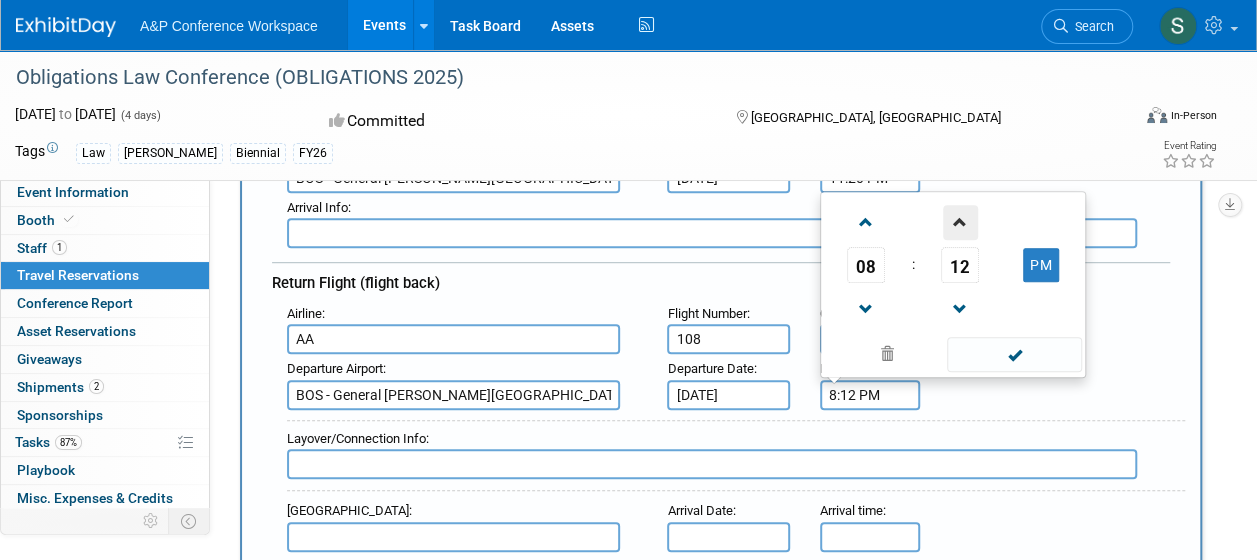 click at bounding box center [960, 222] 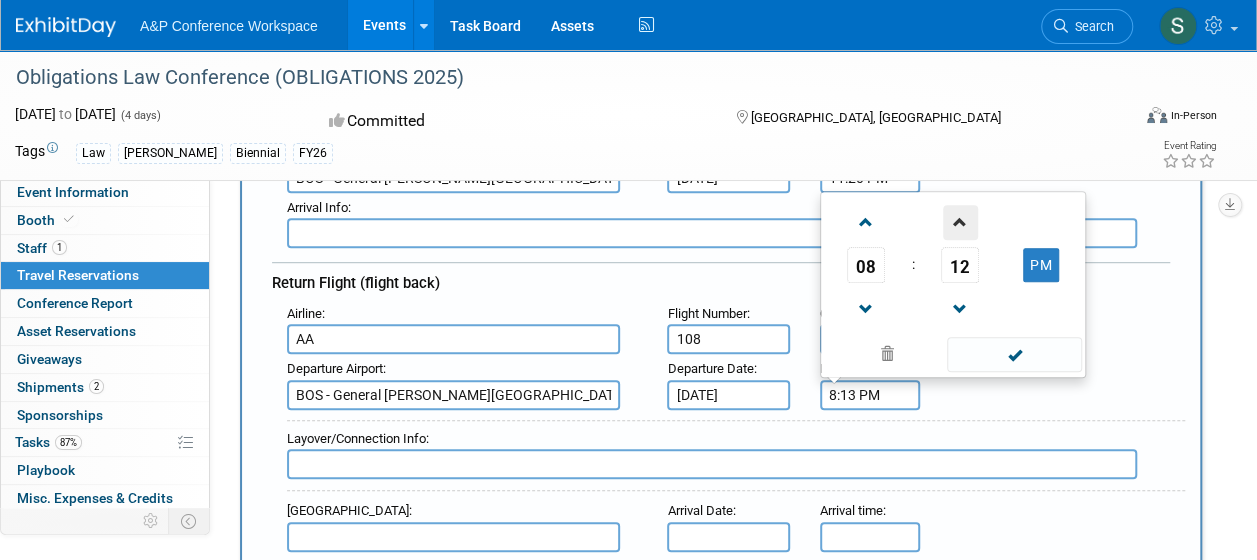 click at bounding box center (960, 222) 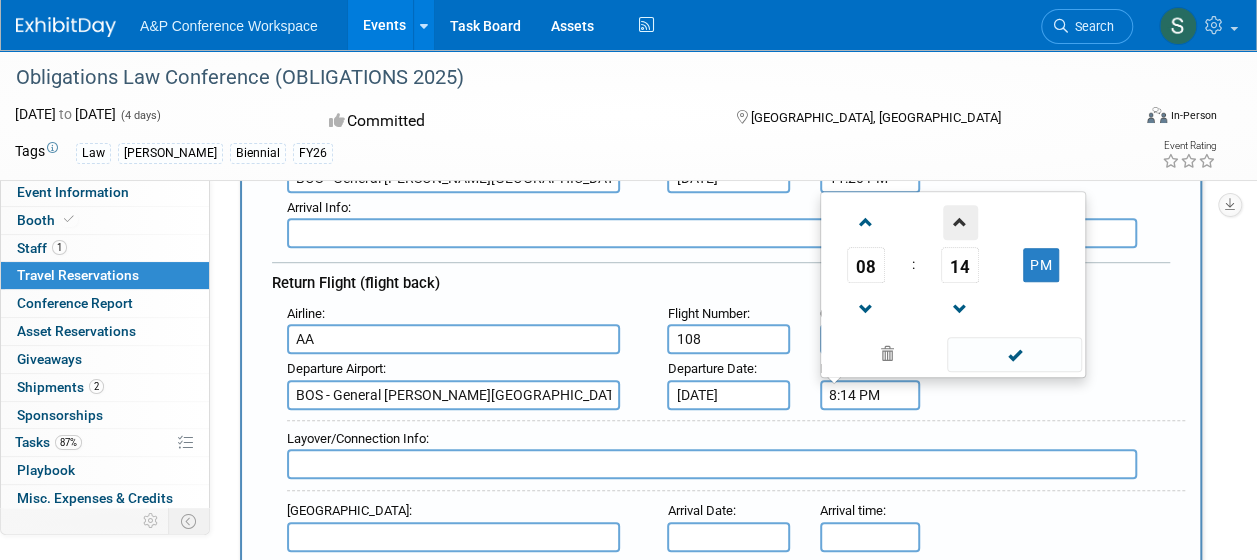 click at bounding box center [960, 222] 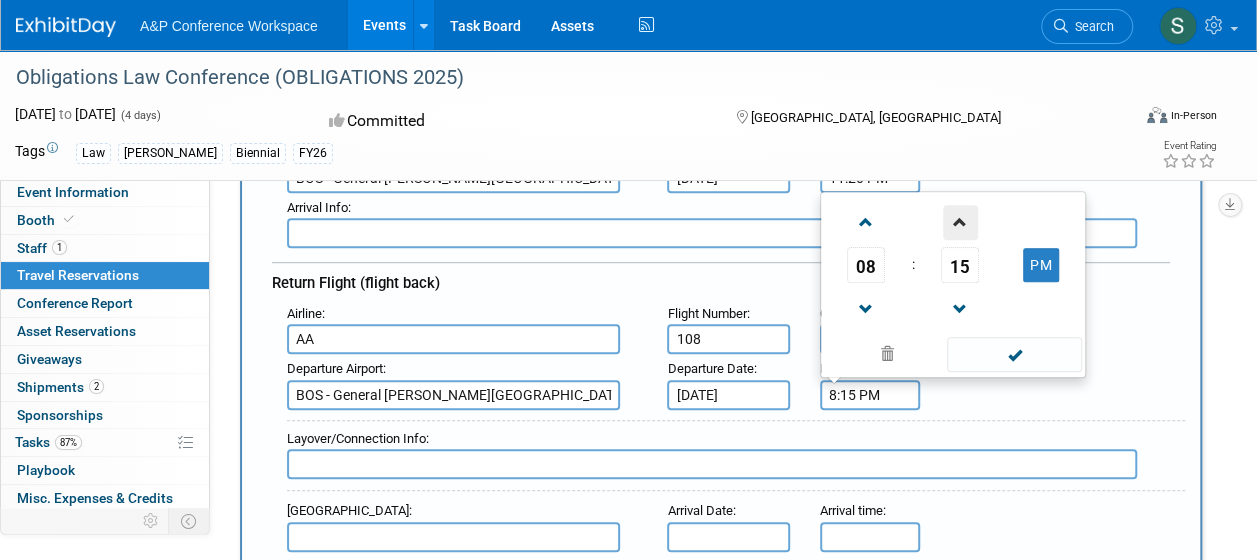 click at bounding box center [960, 222] 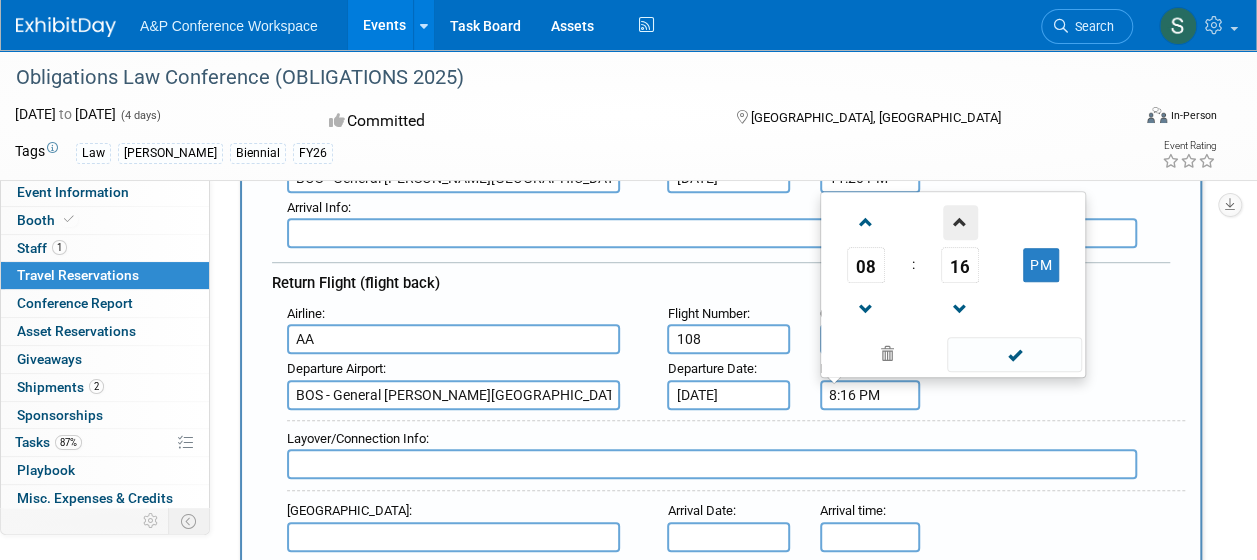 click at bounding box center (960, 222) 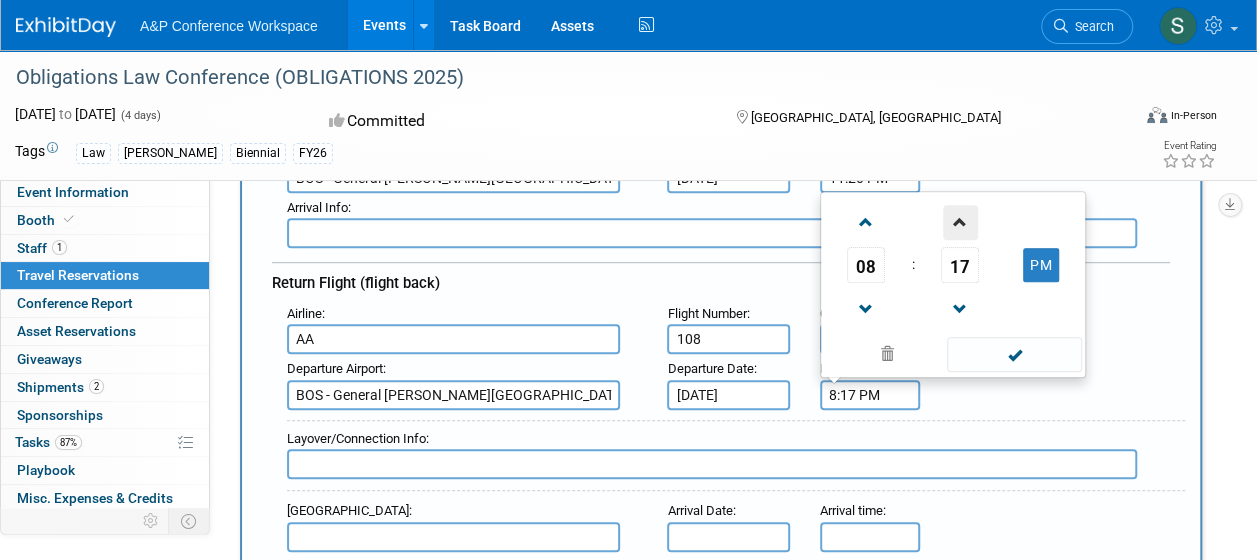 click at bounding box center (960, 222) 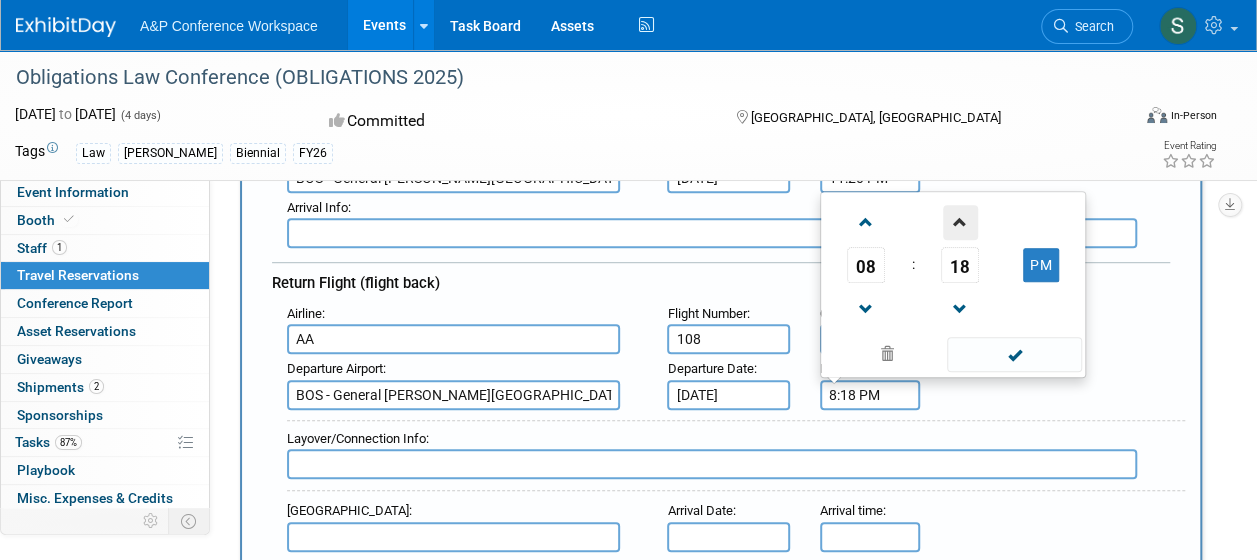 click at bounding box center (960, 222) 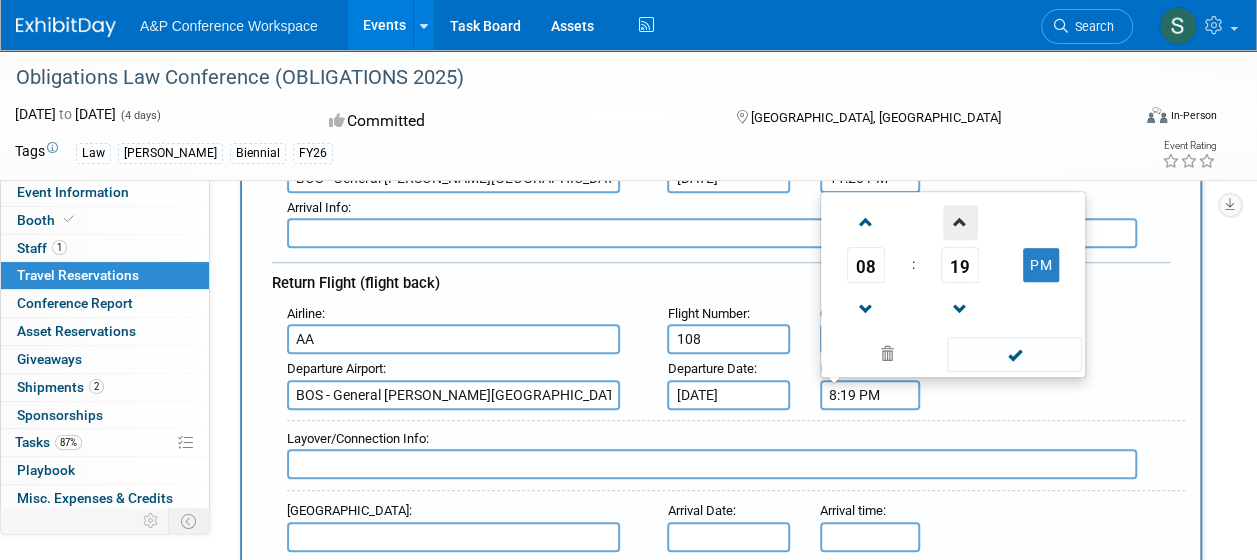 click at bounding box center (960, 222) 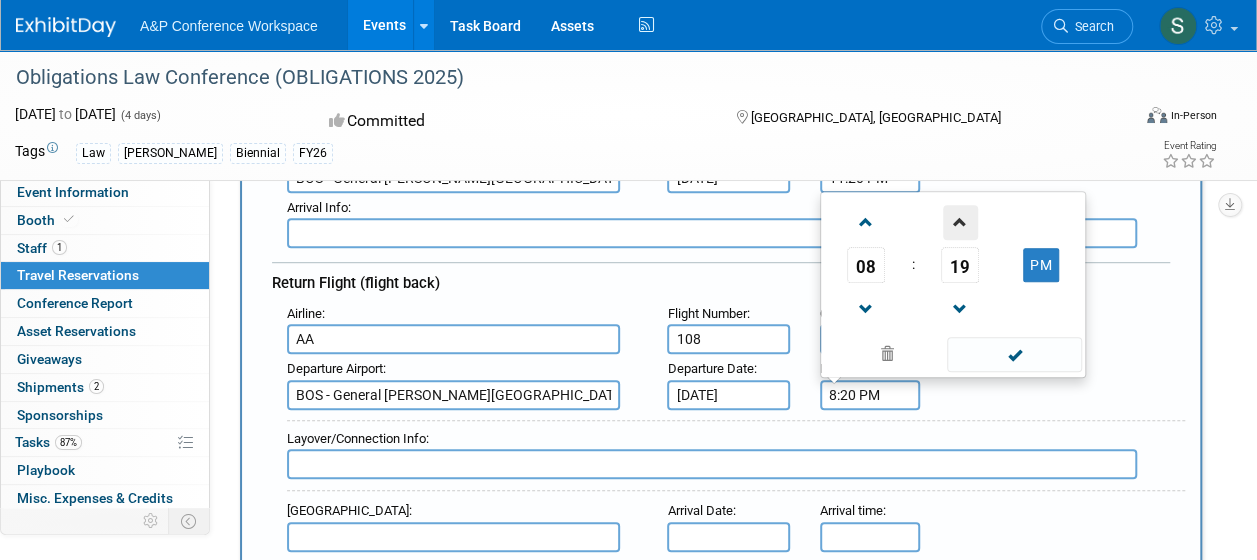 click at bounding box center (960, 222) 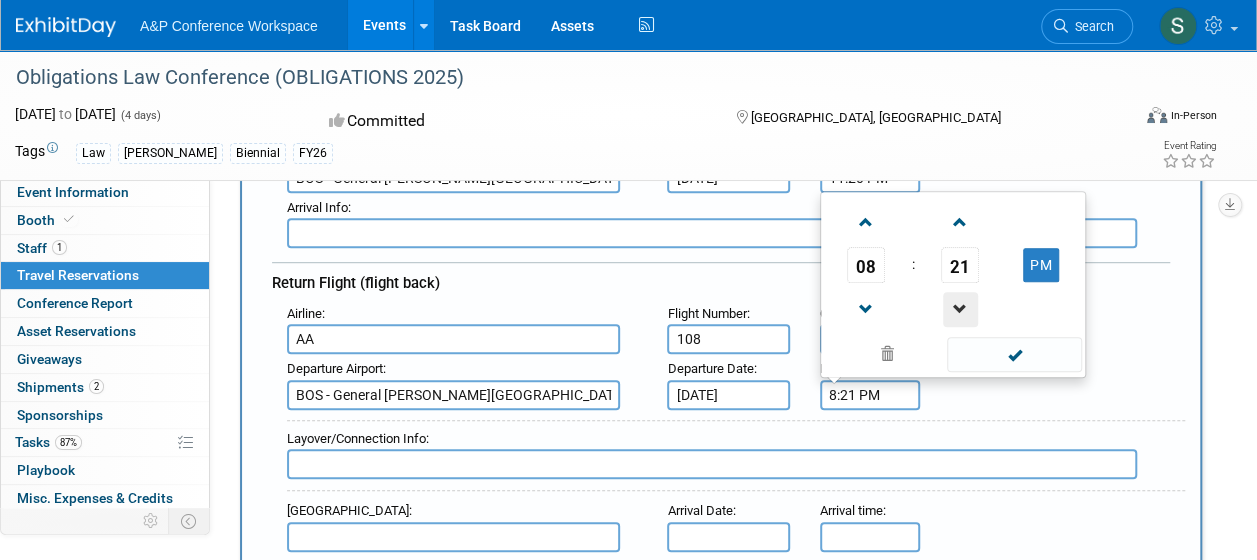 click at bounding box center (960, 309) 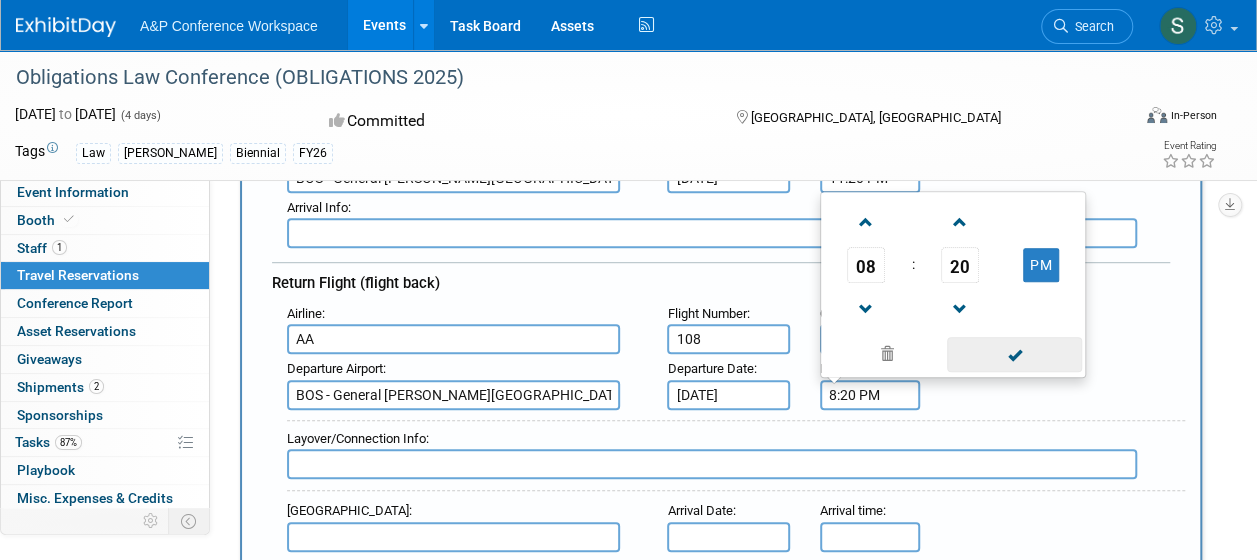 drag, startPoint x: 991, startPoint y: 360, endPoint x: 965, endPoint y: 360, distance: 26 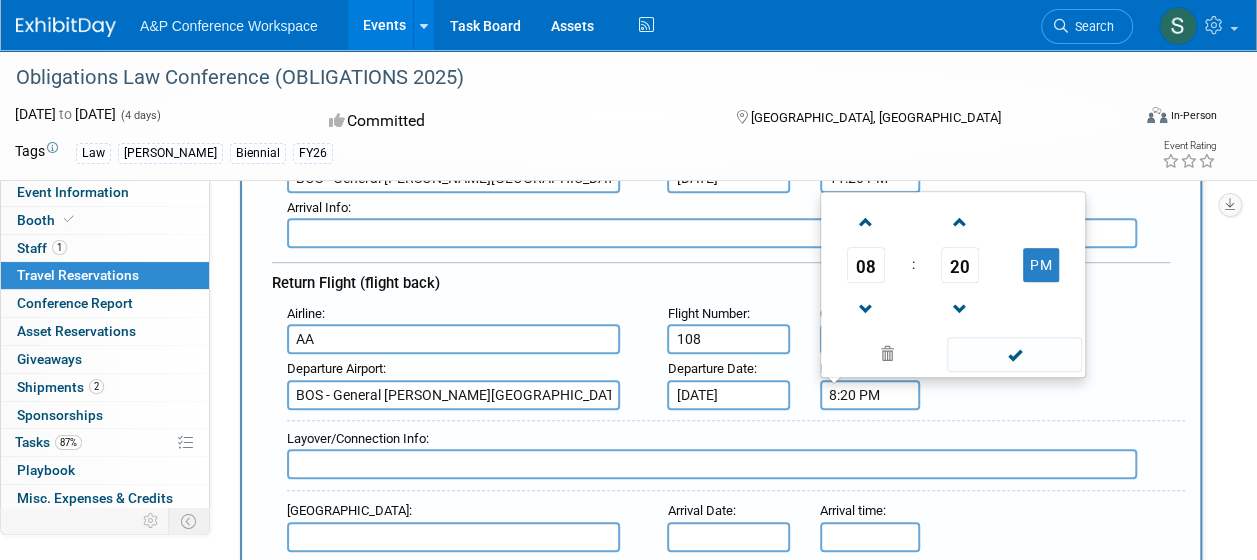 click at bounding box center [1014, 354] 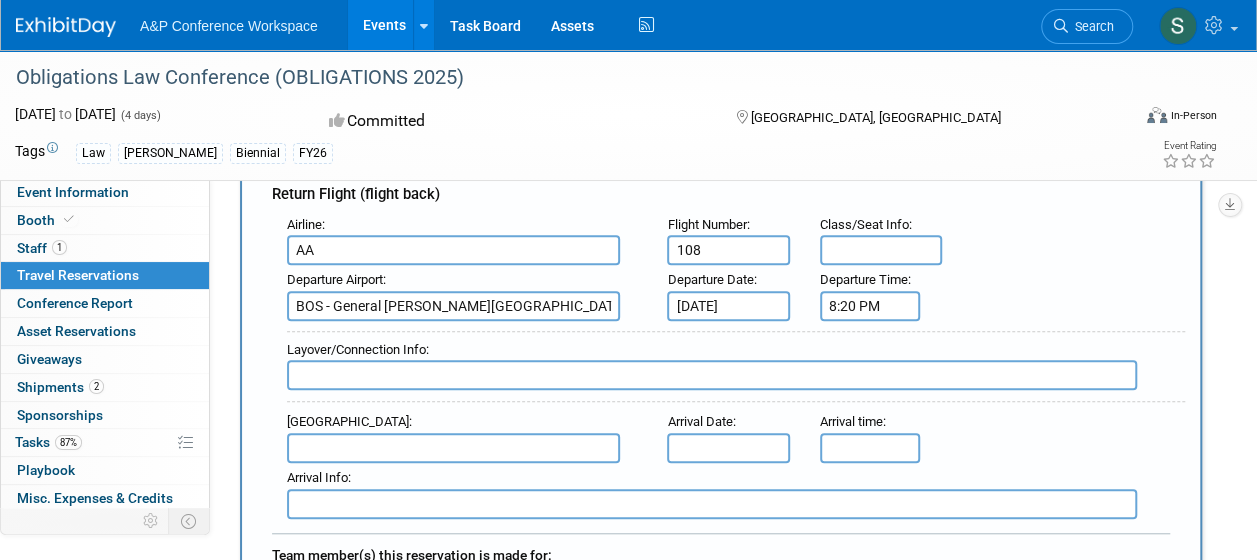 scroll, scrollTop: 700, scrollLeft: 0, axis: vertical 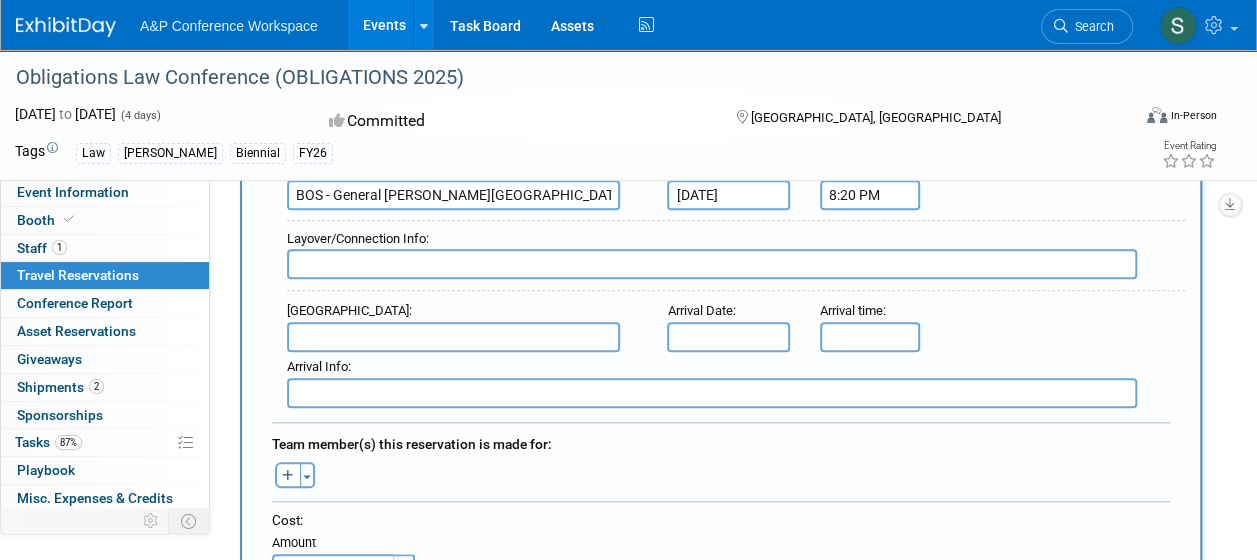 click at bounding box center (453, 337) 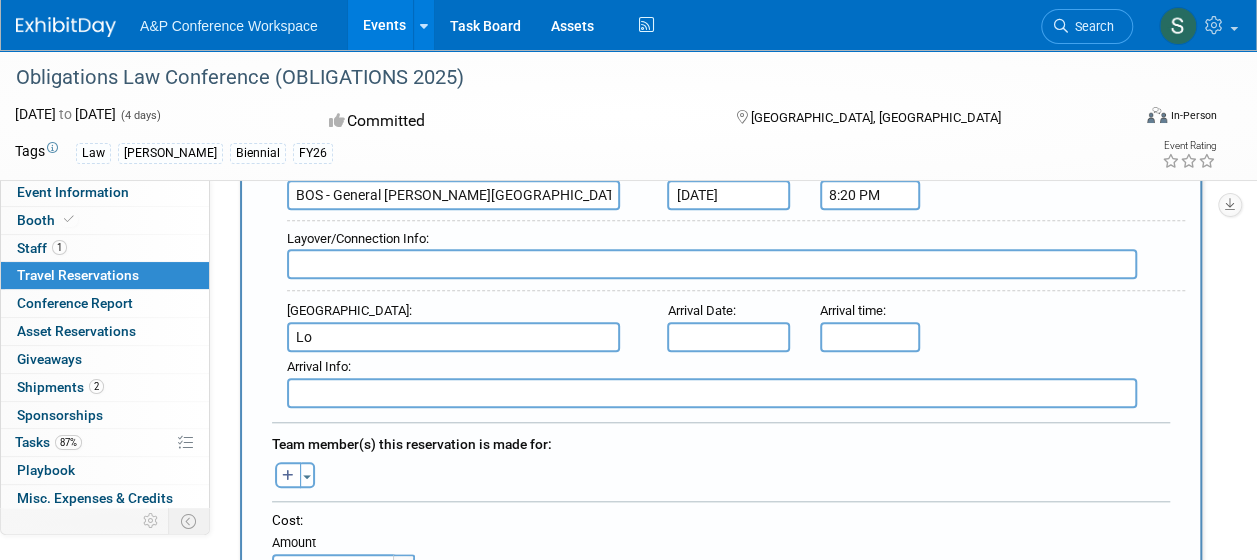 type on "L" 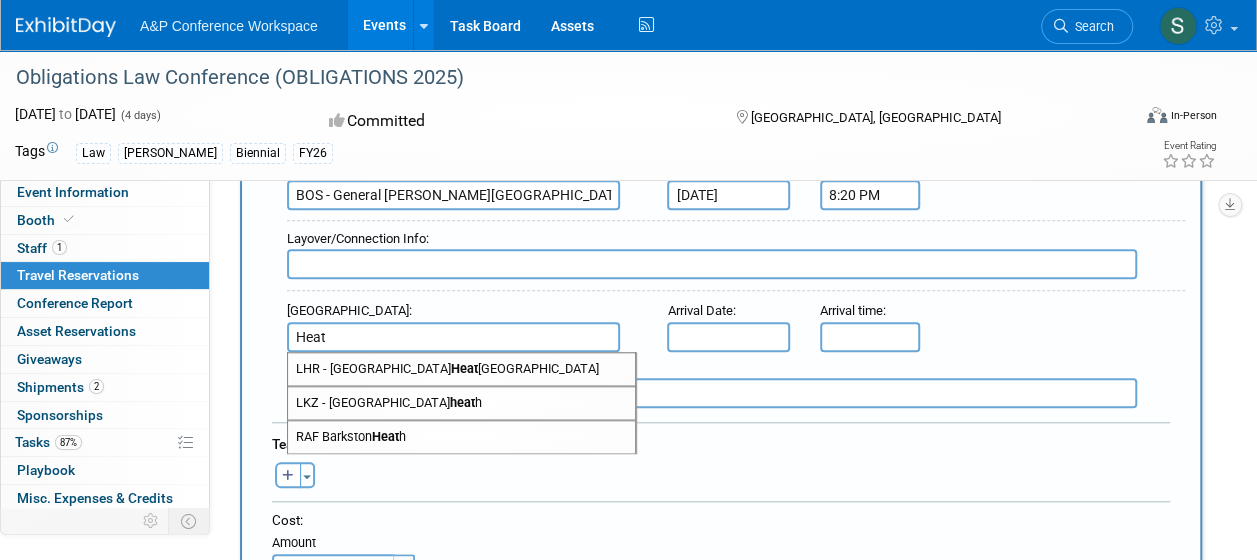 click on "LHR - [GEOGRAPHIC_DATA]" at bounding box center [461, 369] 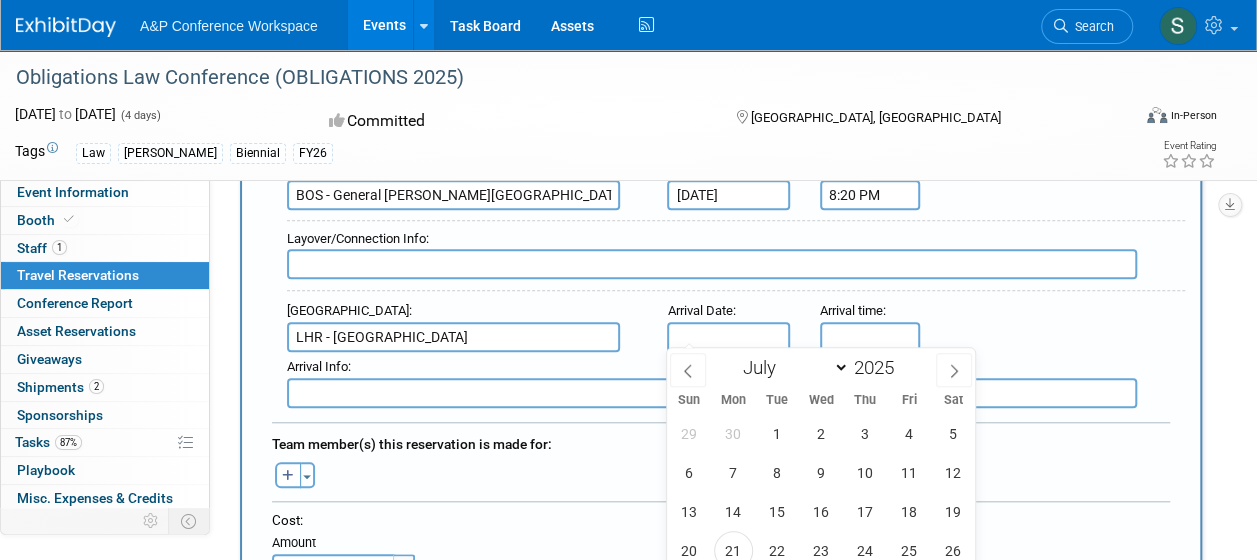 click at bounding box center [728, 337] 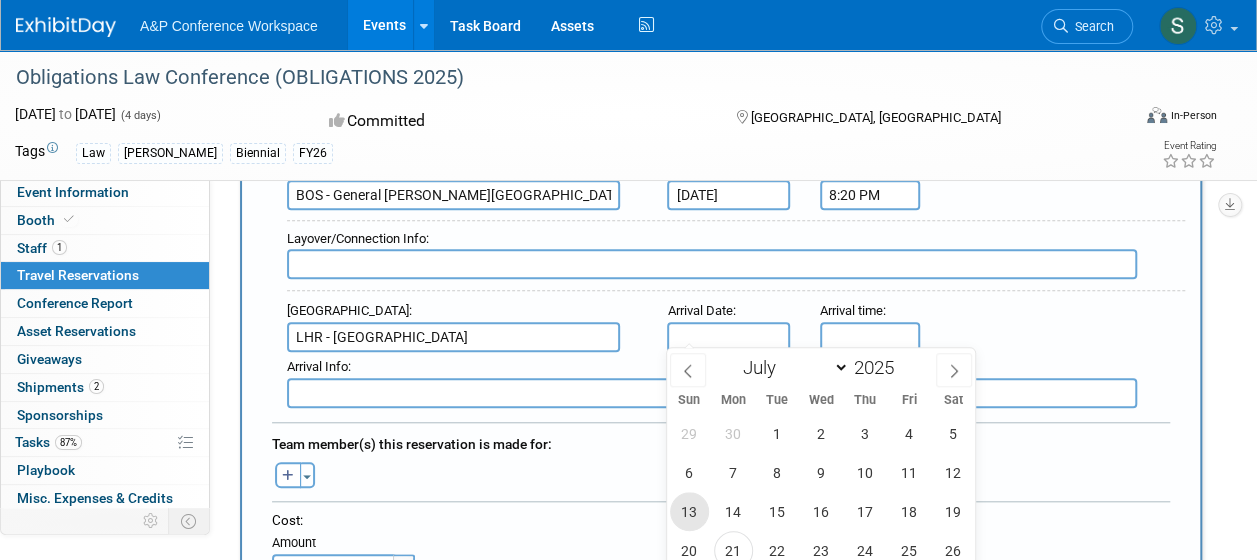 drag, startPoint x: 692, startPoint y: 514, endPoint x: 826, endPoint y: 433, distance: 156.57906 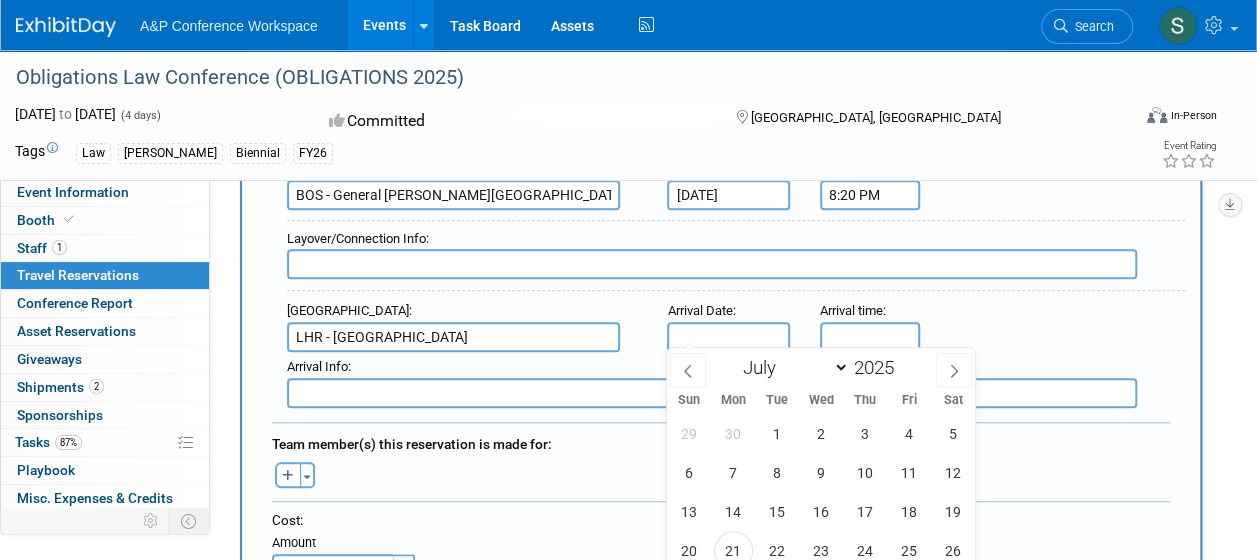 type on "[DATE]" 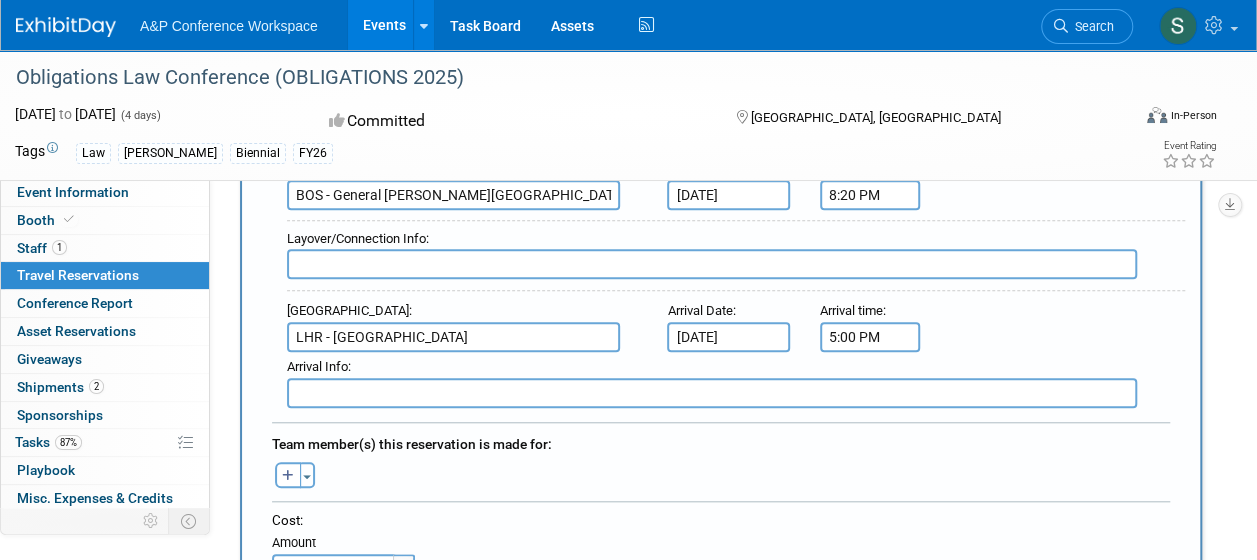 click on "5:00 PM" at bounding box center [870, 337] 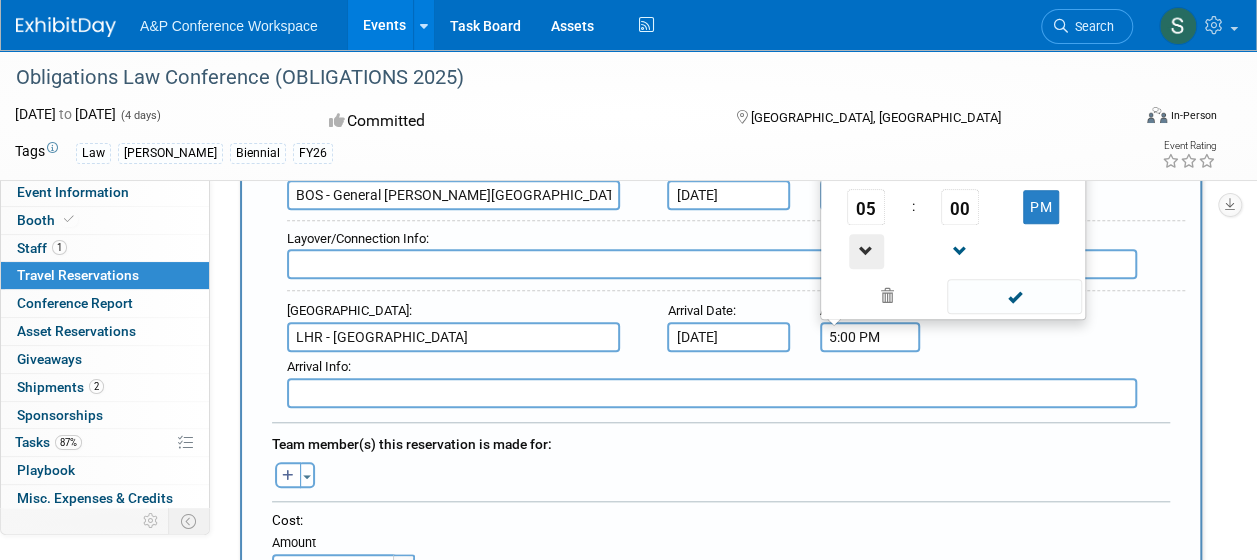 click at bounding box center [866, 251] 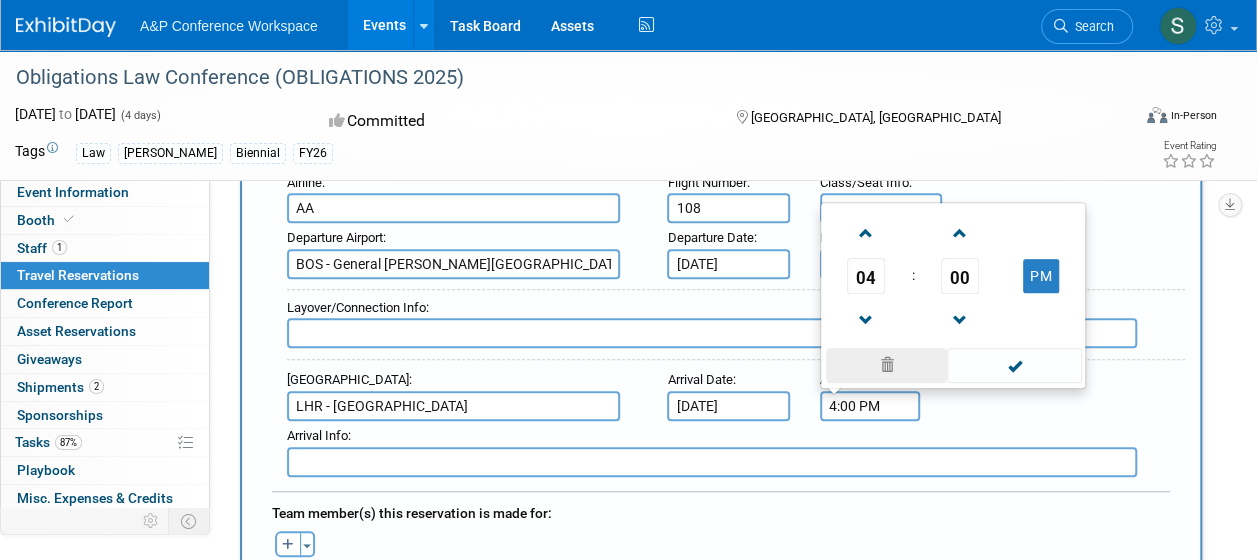 scroll, scrollTop: 600, scrollLeft: 0, axis: vertical 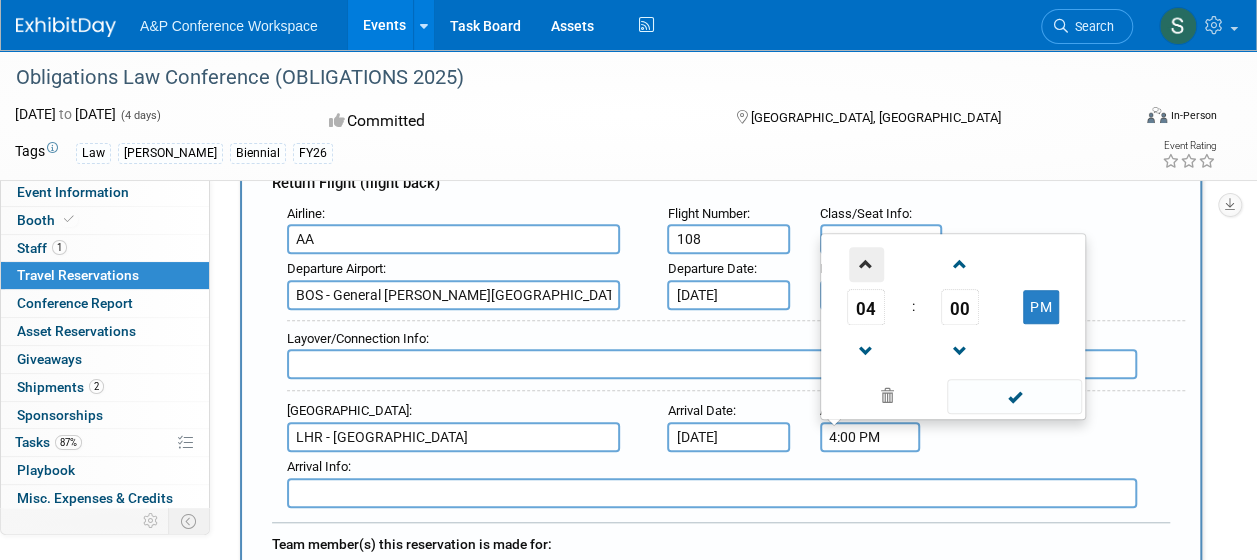 click at bounding box center [866, 264] 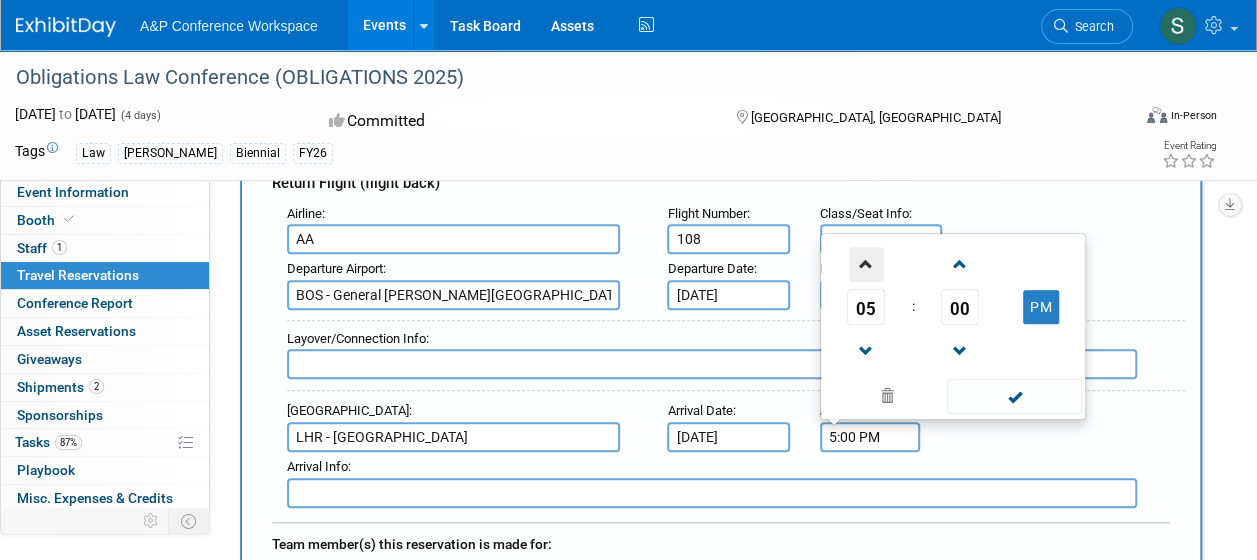 click at bounding box center [866, 264] 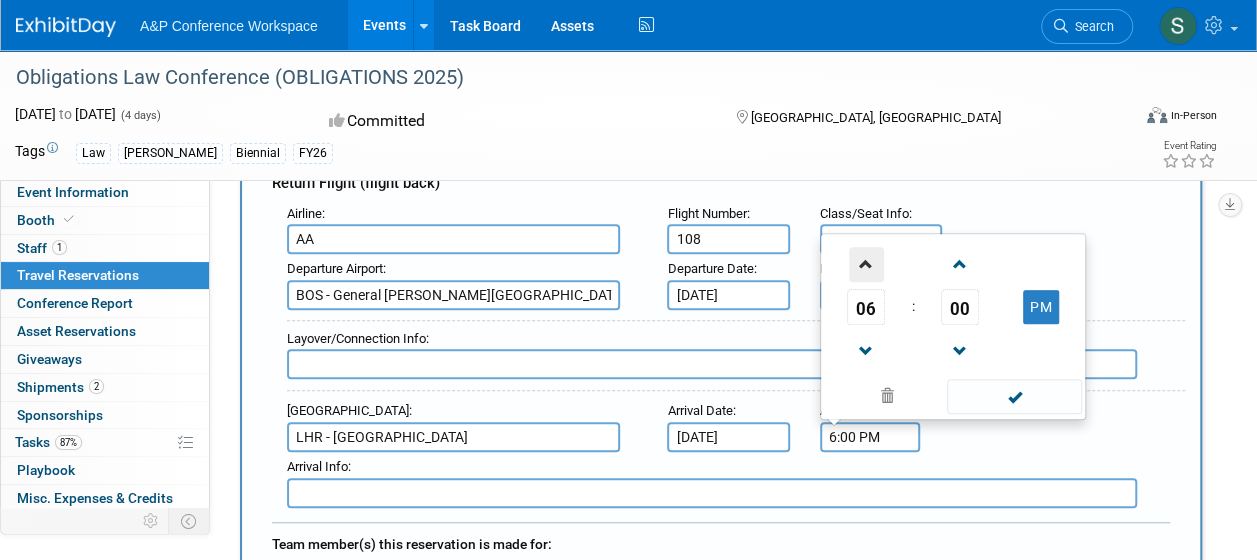 click at bounding box center [866, 264] 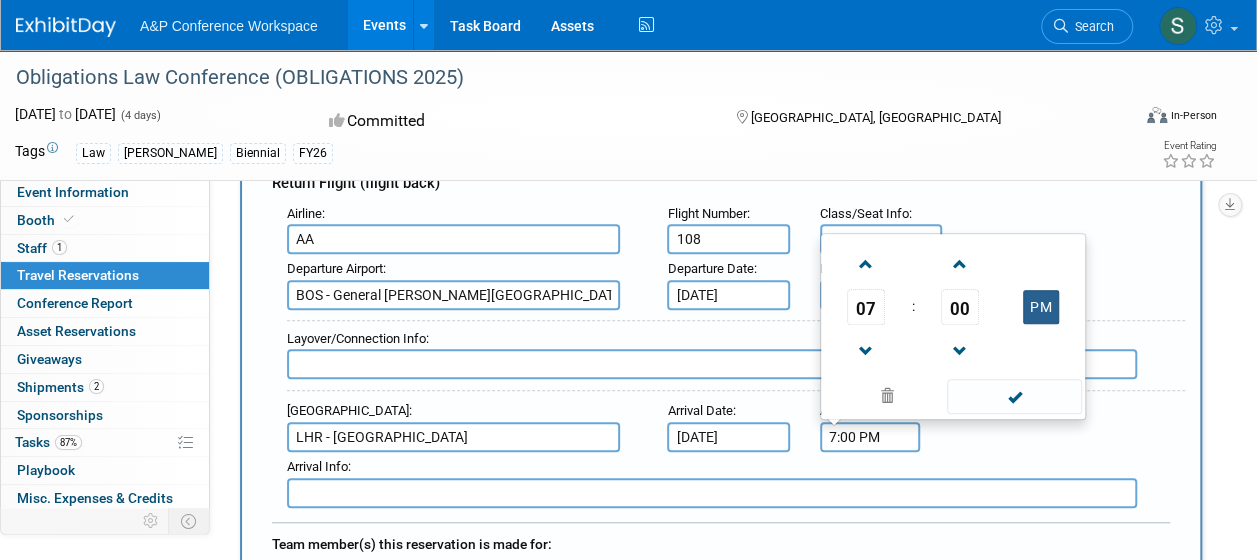 click on "PM" at bounding box center [1041, 307] 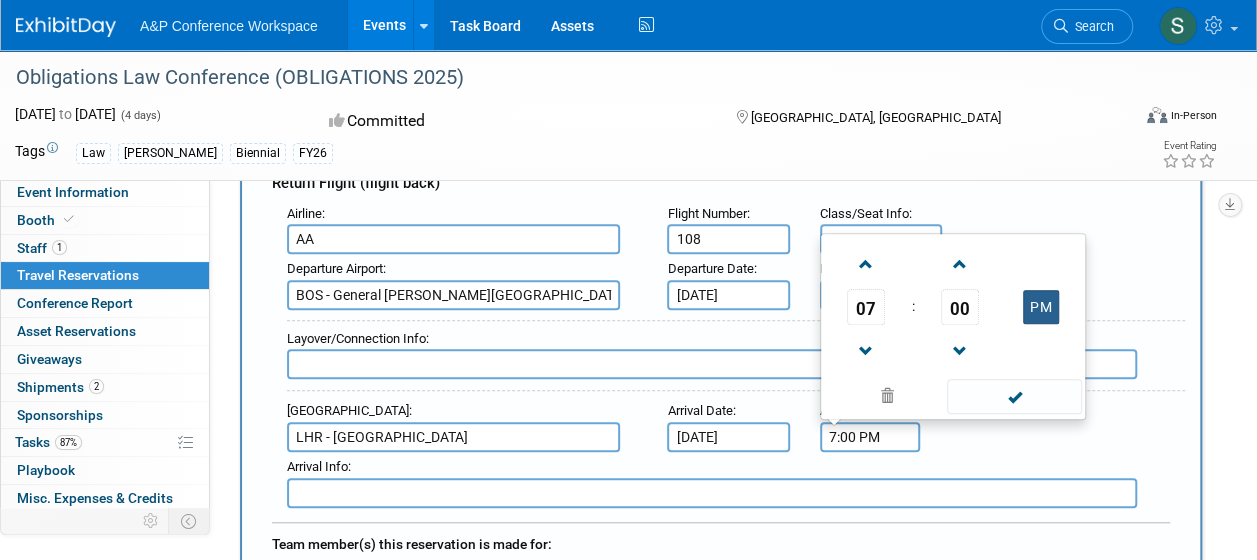 type on "7:00 AM" 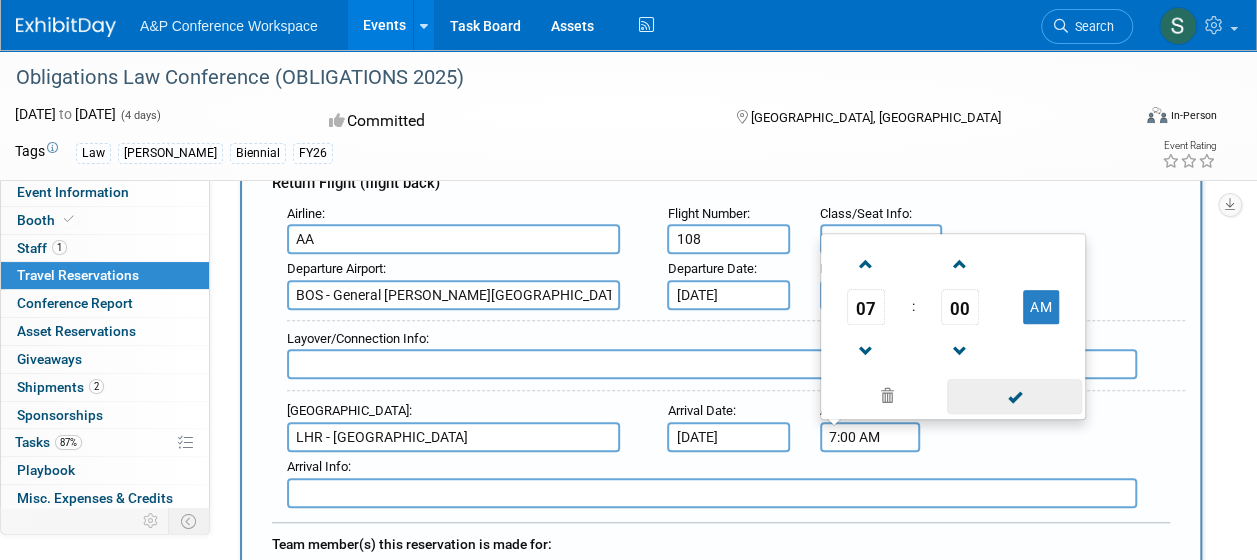 click at bounding box center (1014, 396) 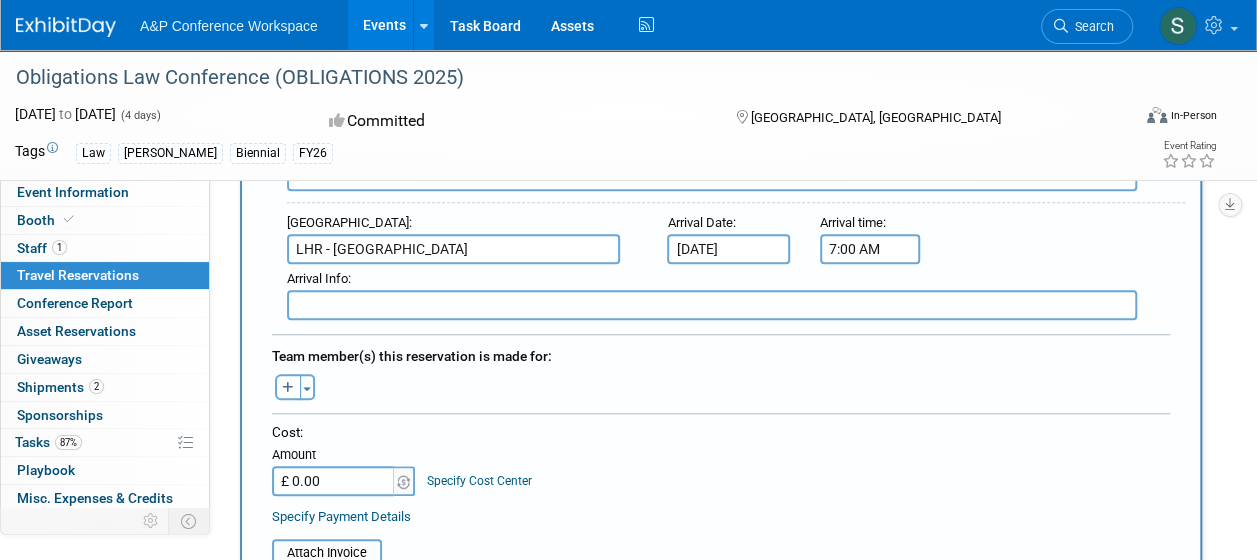 scroll, scrollTop: 900, scrollLeft: 0, axis: vertical 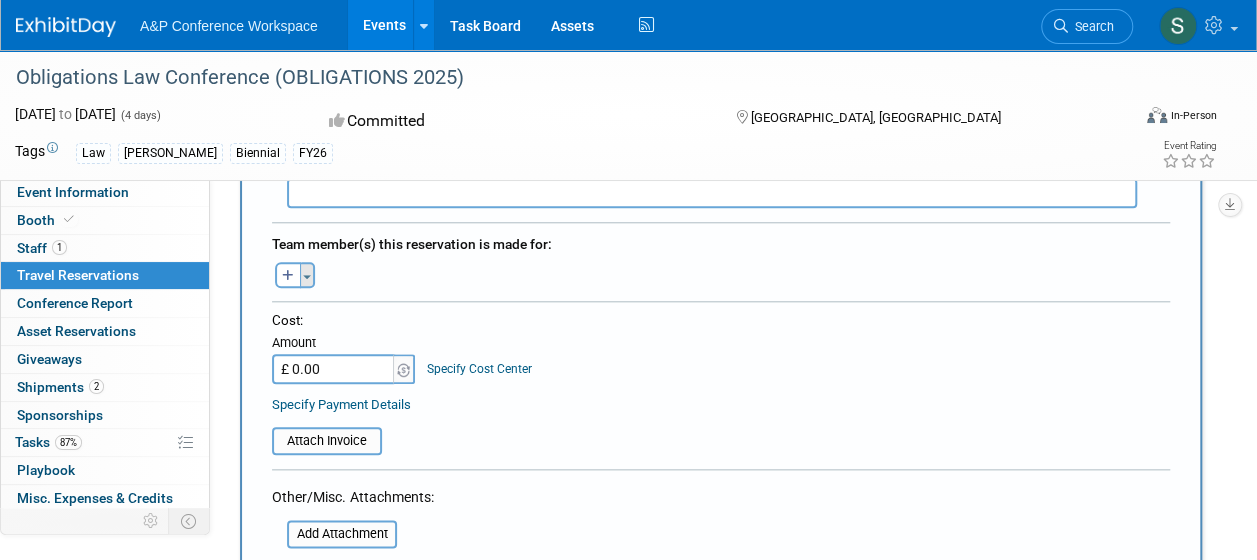 click on "Toggle Dropdown" at bounding box center (307, 275) 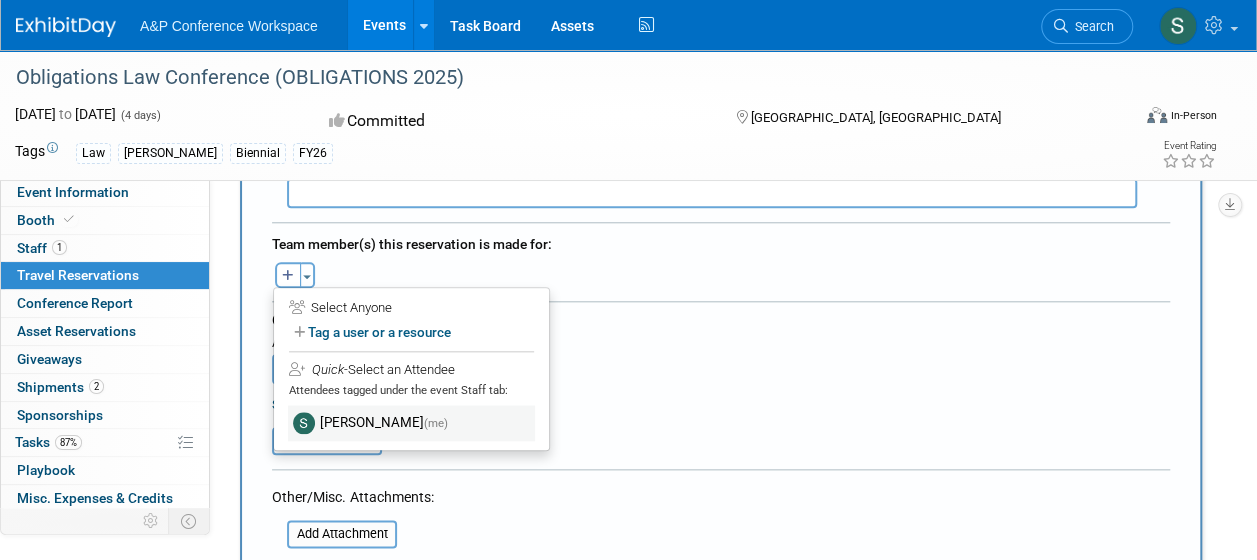 click on "[PERSON_NAME]
(me)" at bounding box center (411, 423) 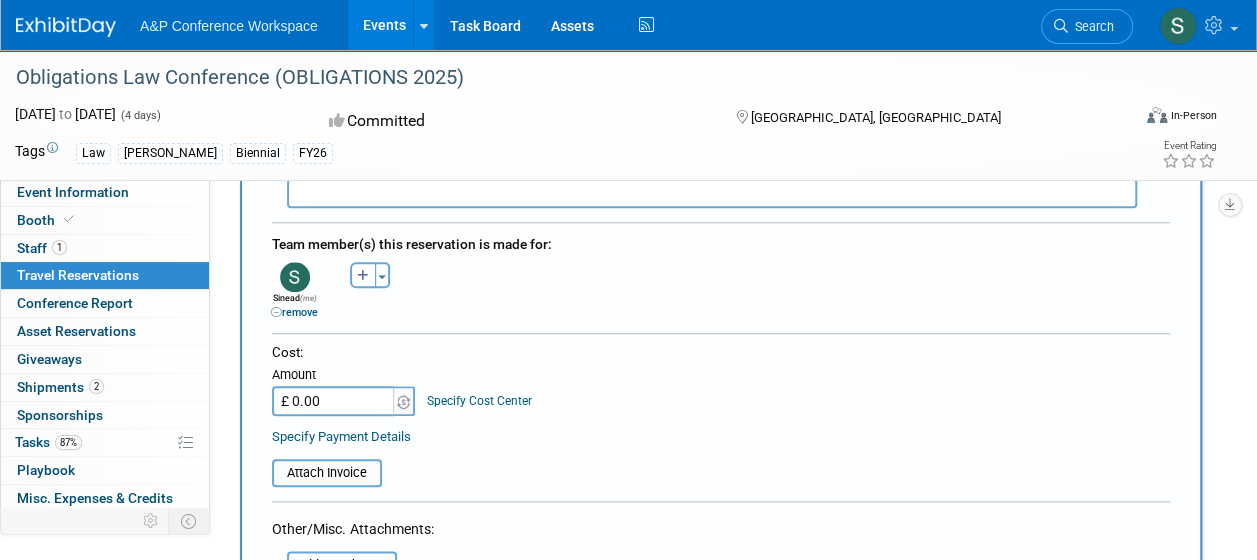 click on "£ 0.00" at bounding box center [334, 401] 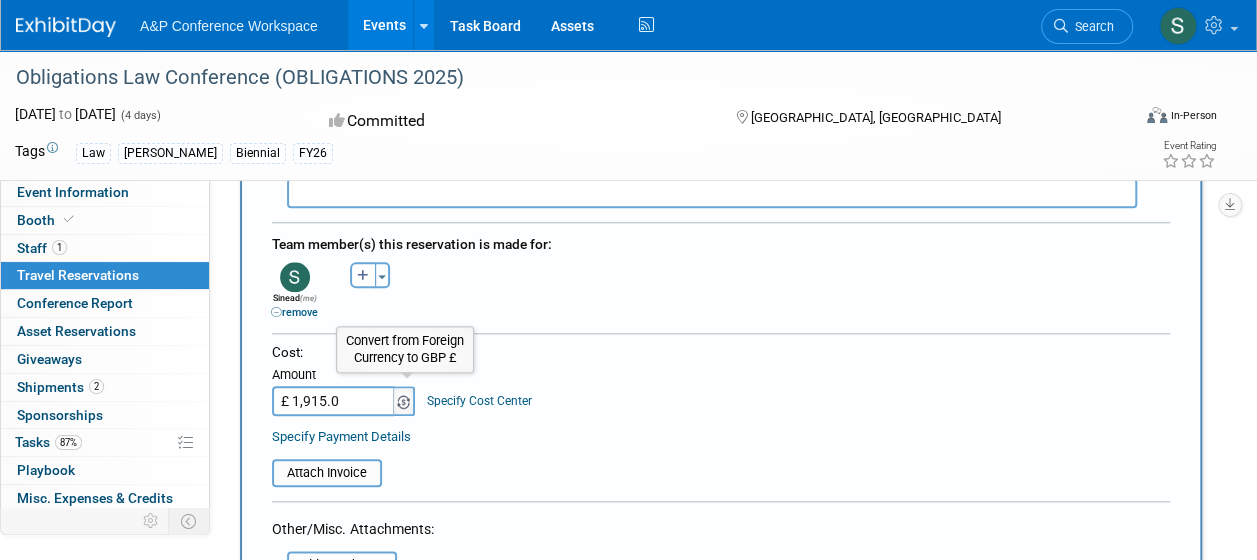 type on "£ 1,915.00" 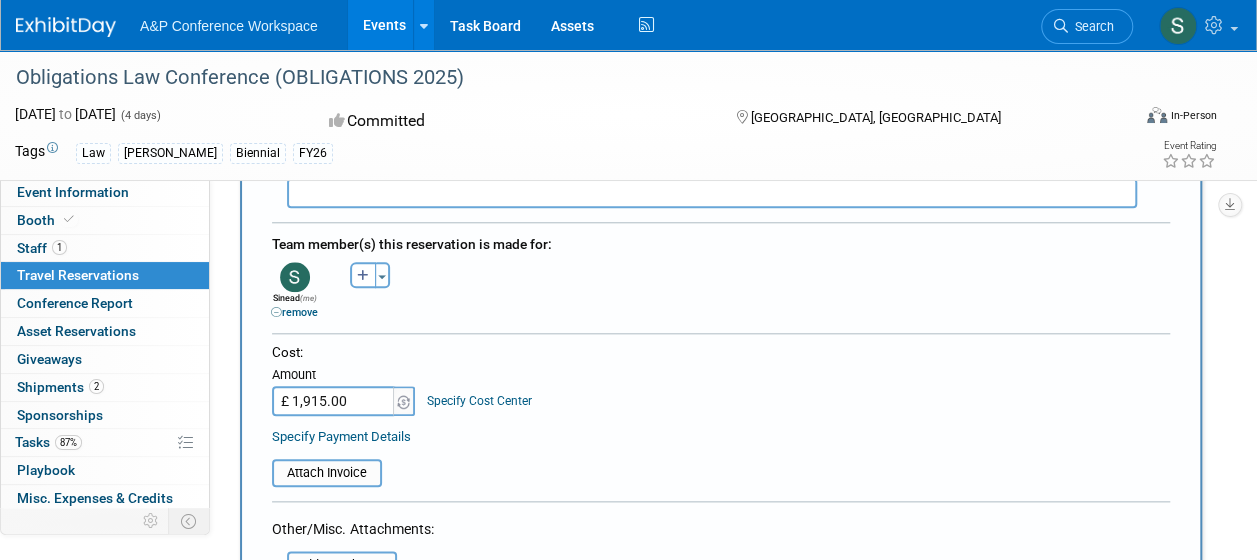 click on "Attach Invoice" at bounding box center [721, 464] 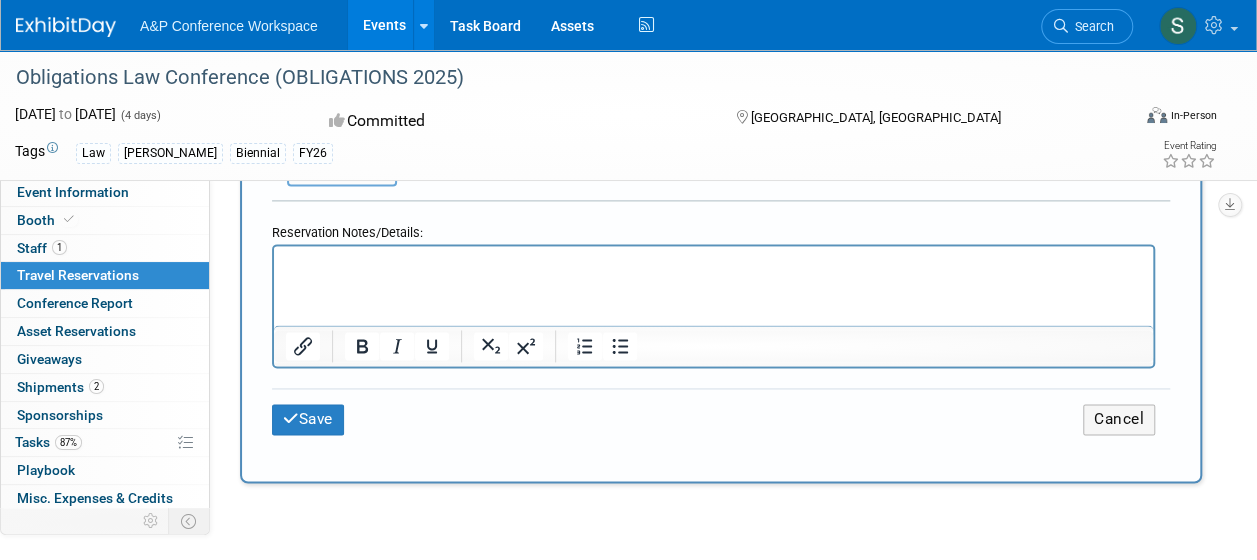 scroll, scrollTop: 1300, scrollLeft: 0, axis: vertical 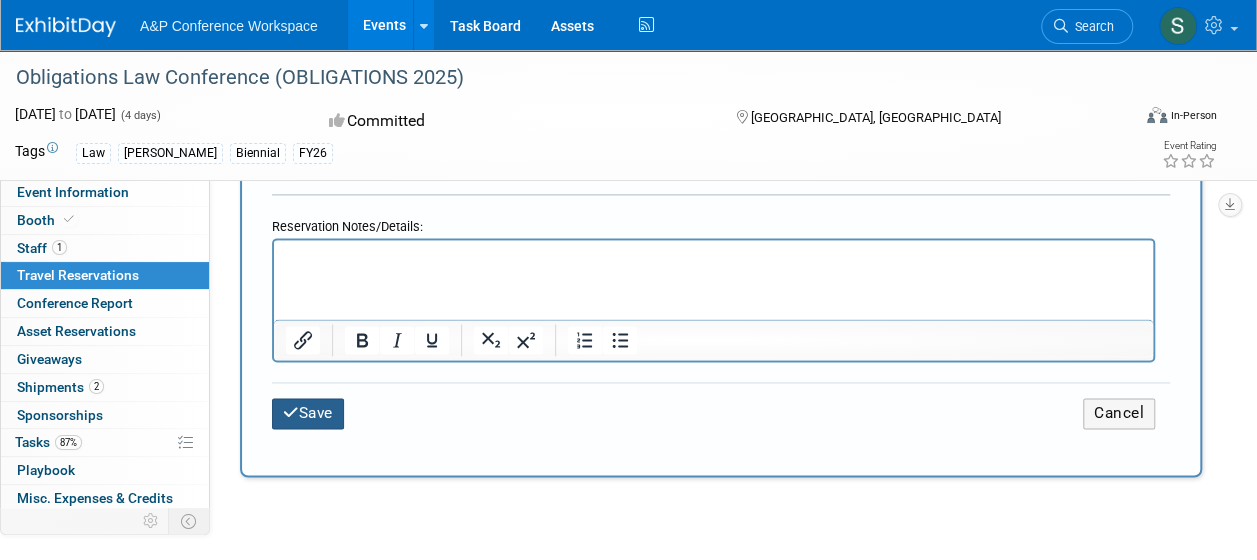 click on "Save" at bounding box center (308, 413) 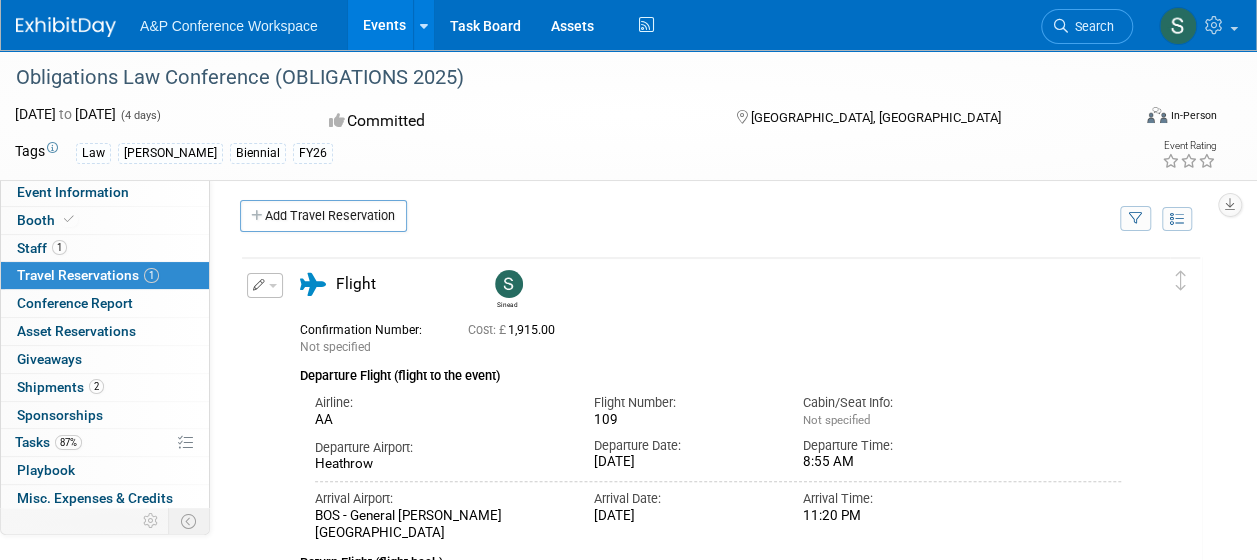 scroll, scrollTop: 0, scrollLeft: 0, axis: both 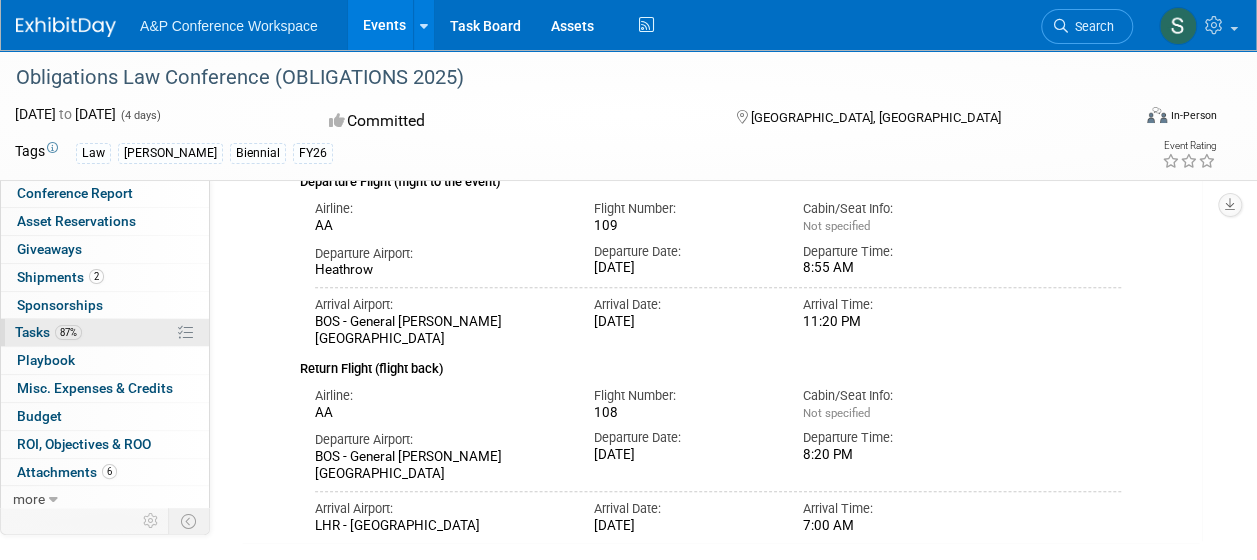 click on "87%
Tasks 87%" at bounding box center [105, 332] 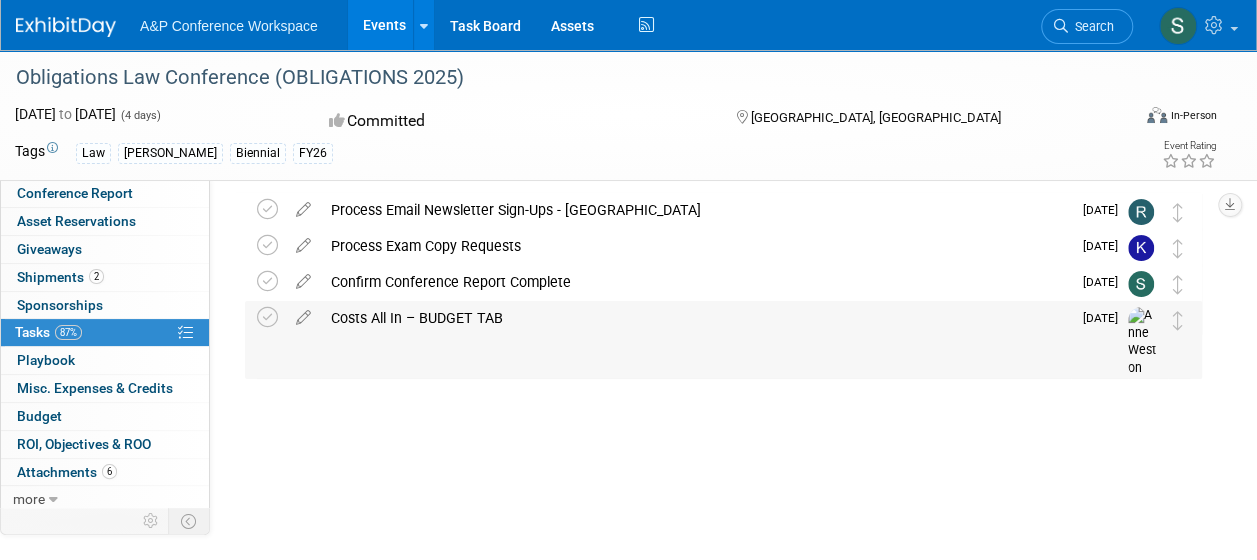 scroll, scrollTop: 99, scrollLeft: 0, axis: vertical 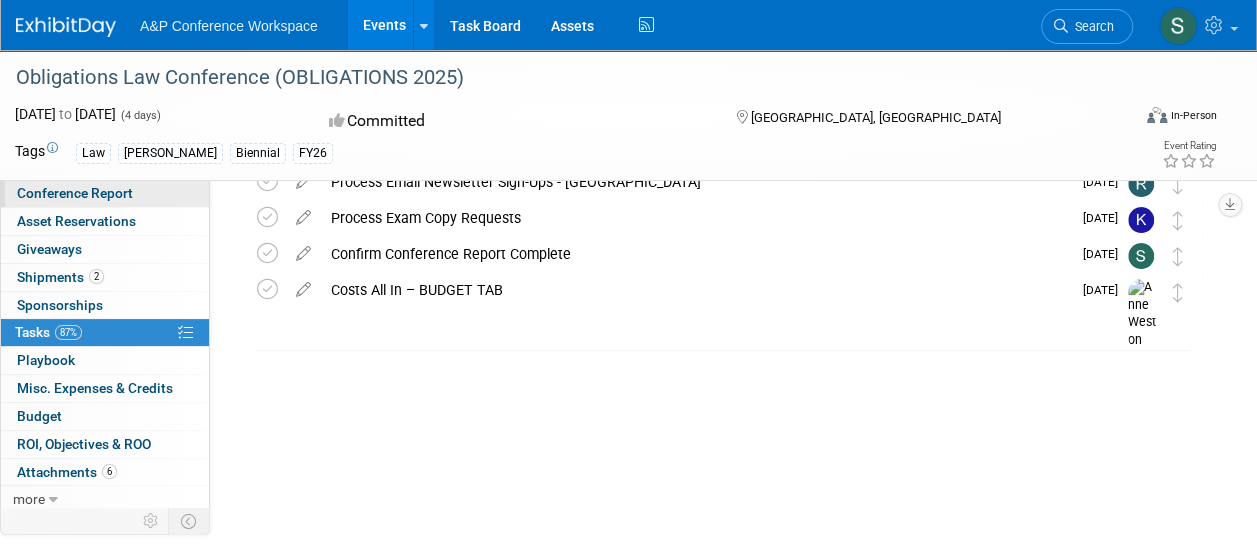 click on "Conference Report" at bounding box center (75, 193) 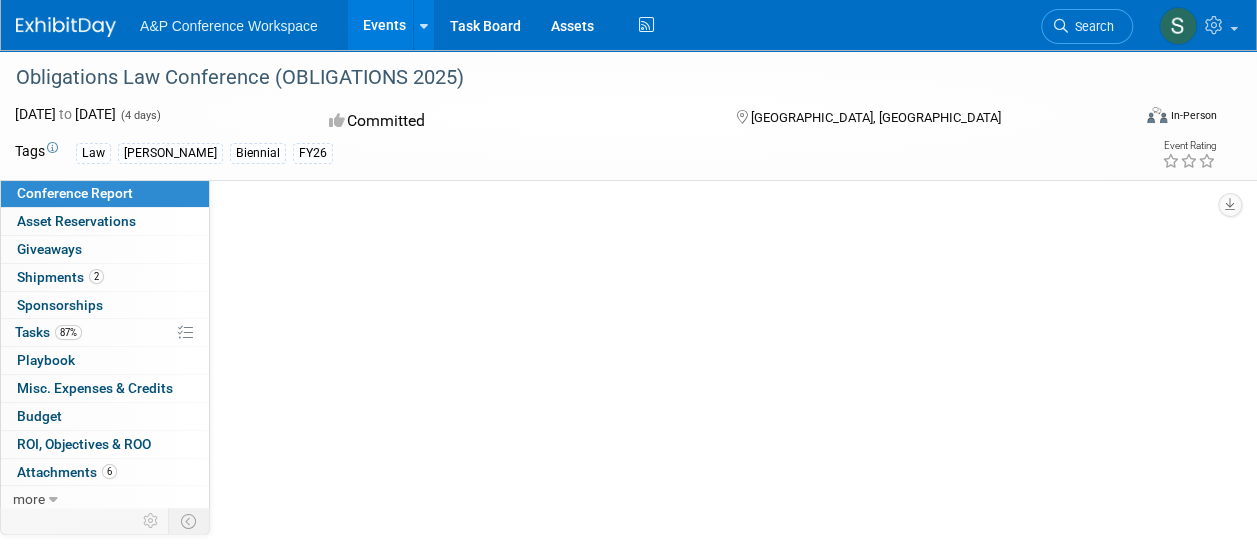 scroll, scrollTop: 0, scrollLeft: 0, axis: both 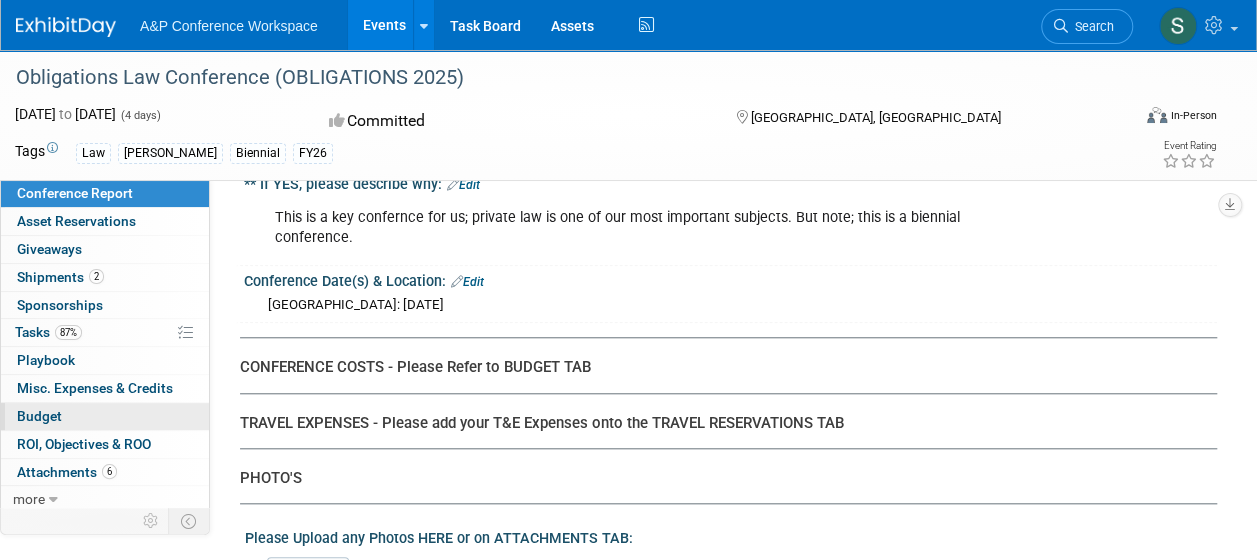 click on "Budget" at bounding box center (105, 416) 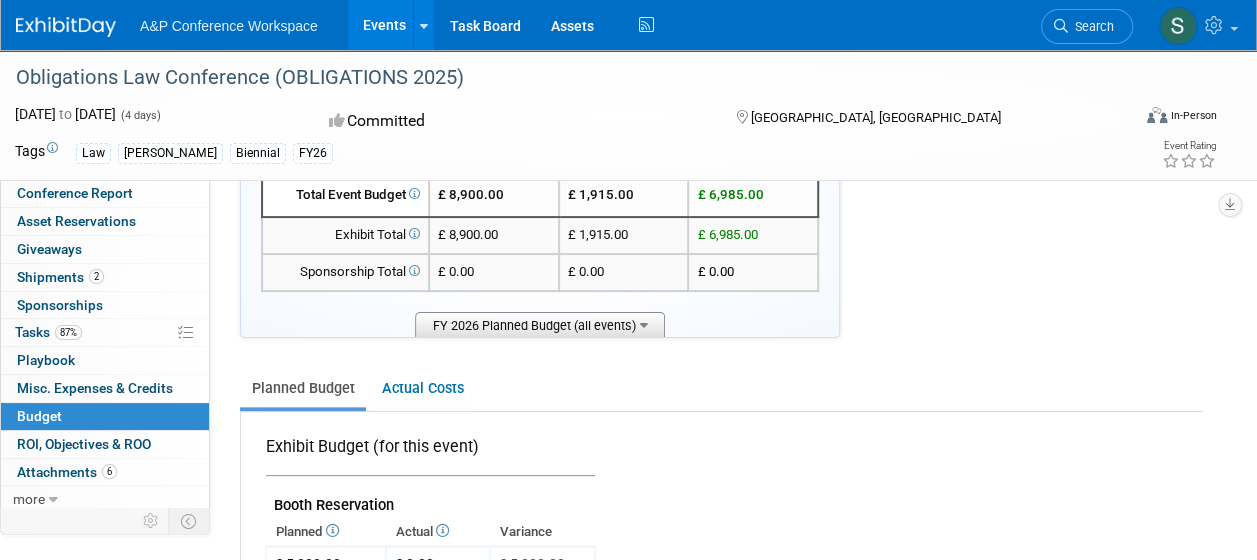 scroll, scrollTop: 0, scrollLeft: 0, axis: both 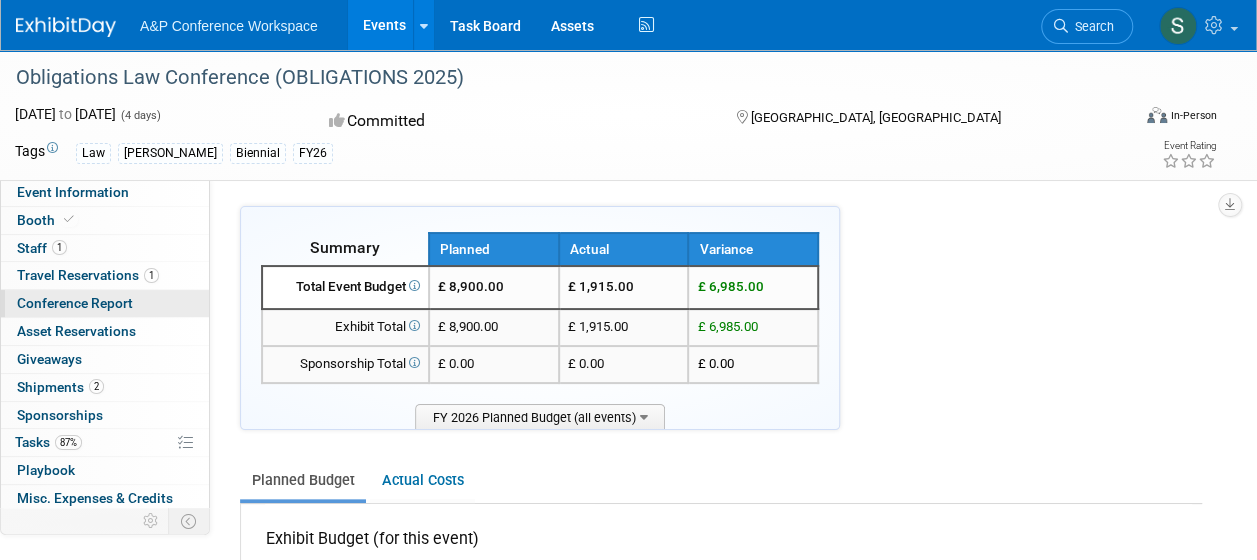 click on "Conference Report" at bounding box center (75, 303) 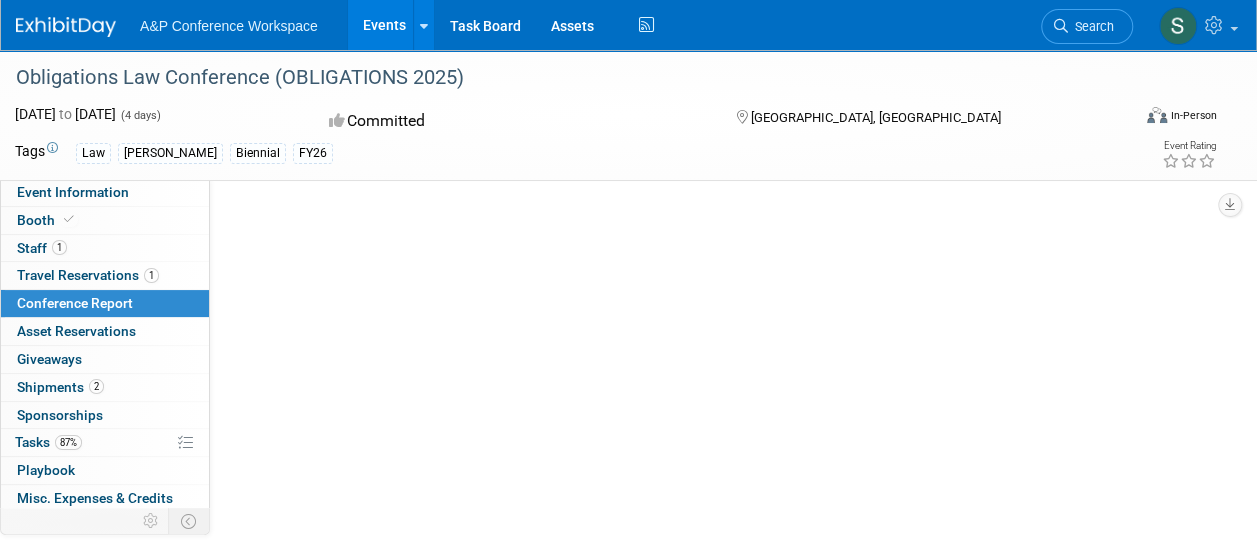 select on "NO" 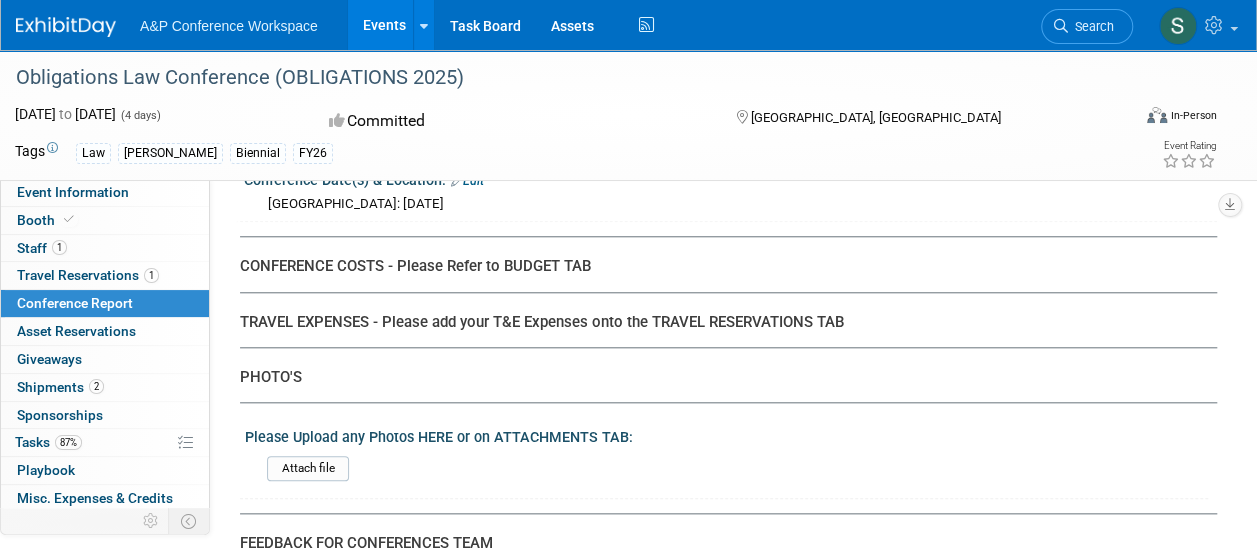 scroll, scrollTop: 4500, scrollLeft: 0, axis: vertical 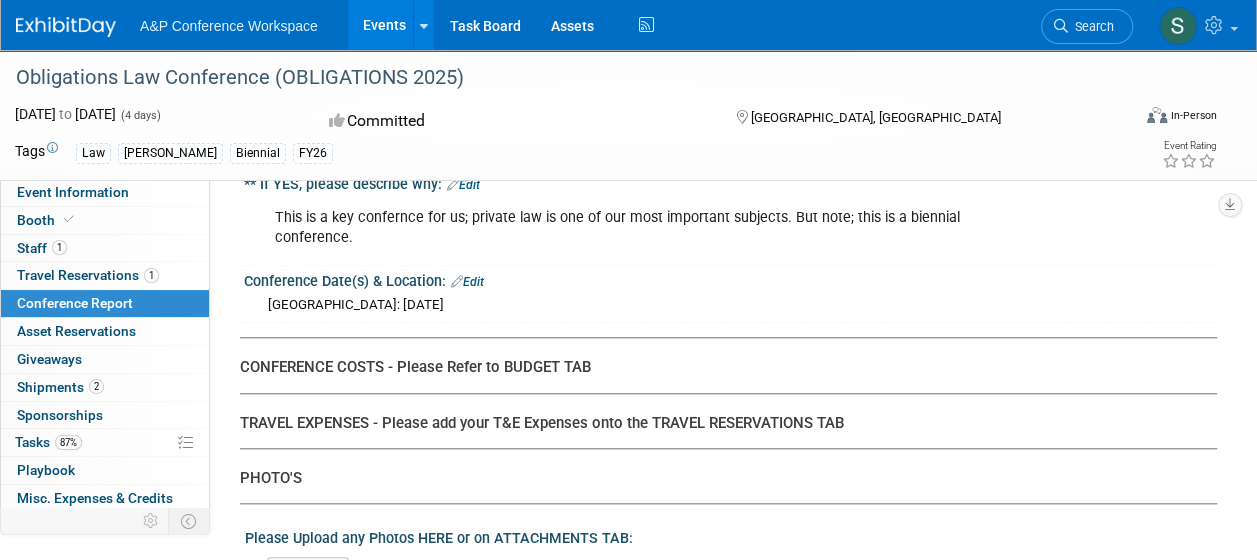 click on "CONFERENCE COSTS - Please Refer to BUDGET TAB" at bounding box center (721, 367) 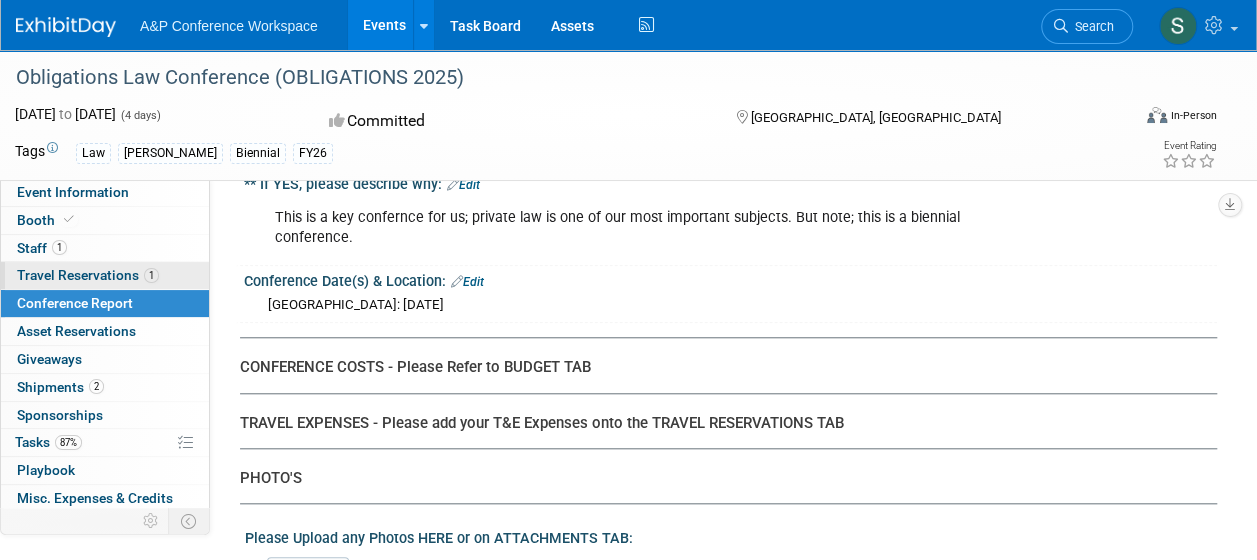 click on "Travel Reservations 1" at bounding box center (88, 275) 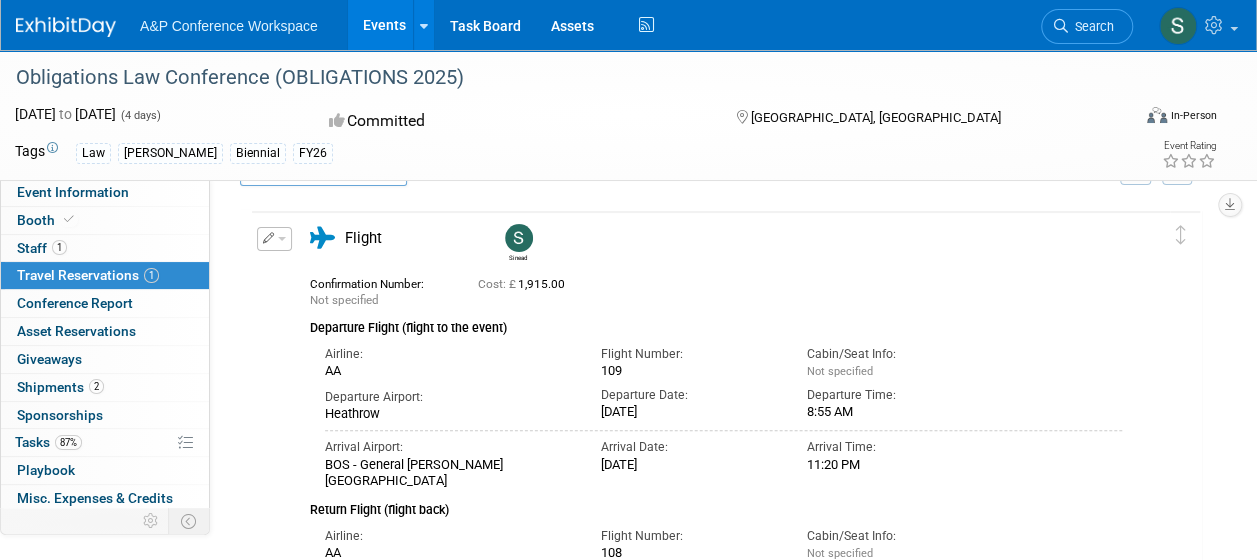 scroll, scrollTop: 0, scrollLeft: 0, axis: both 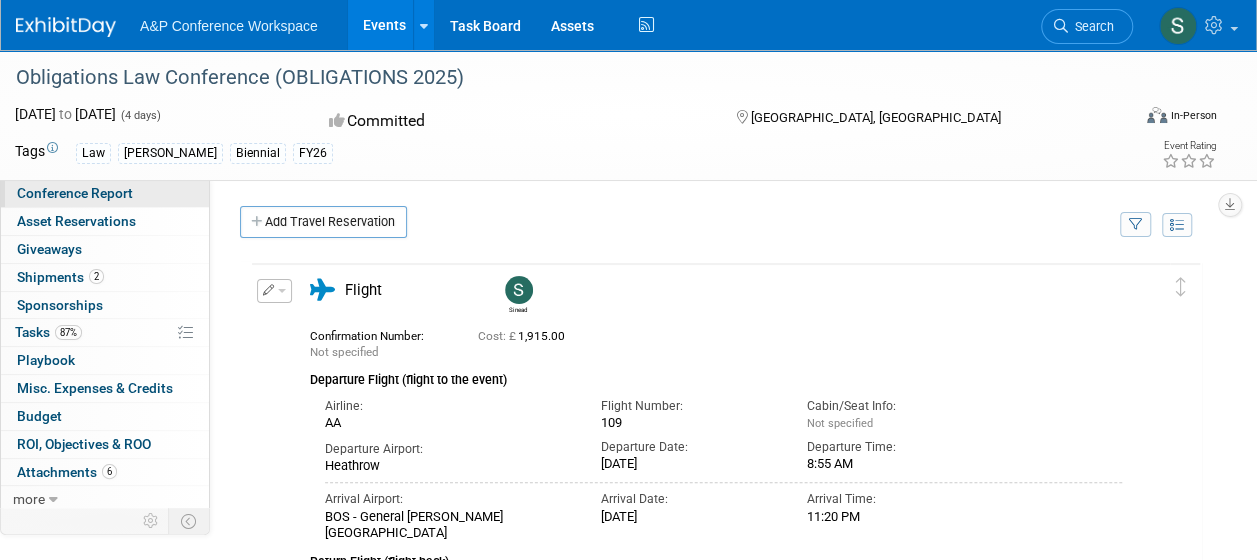 click on "Conference Report" at bounding box center (105, 193) 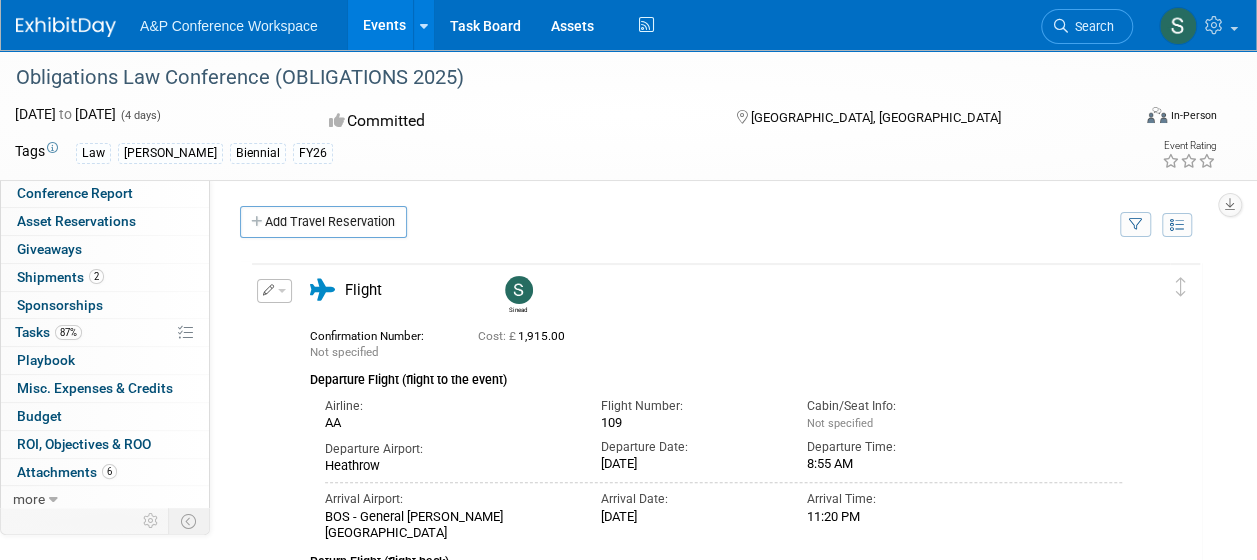select on "NO" 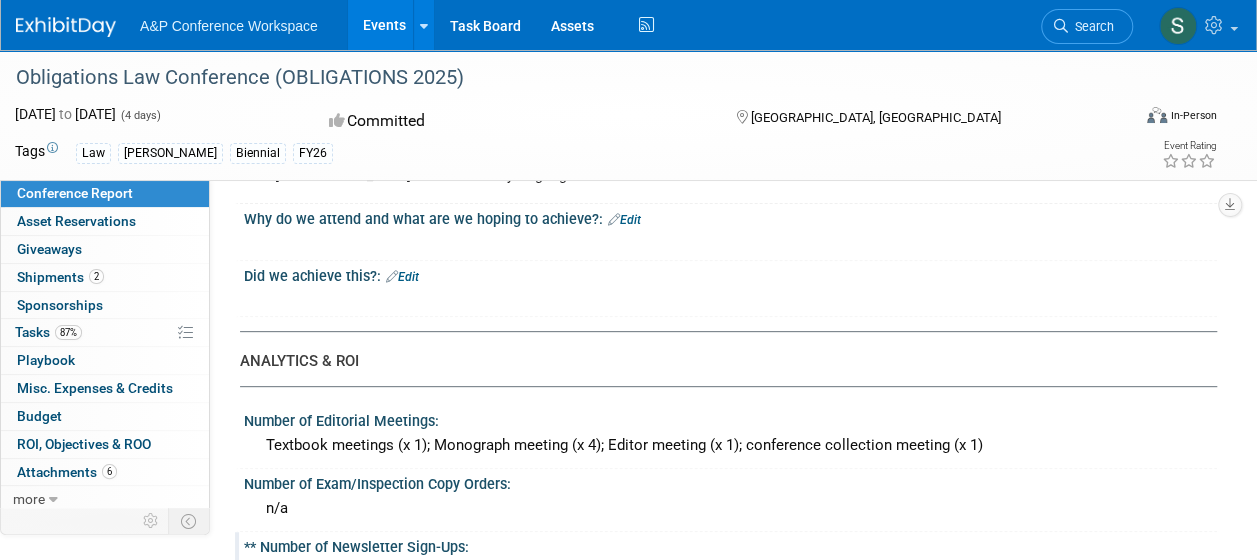 scroll, scrollTop: 400, scrollLeft: 0, axis: vertical 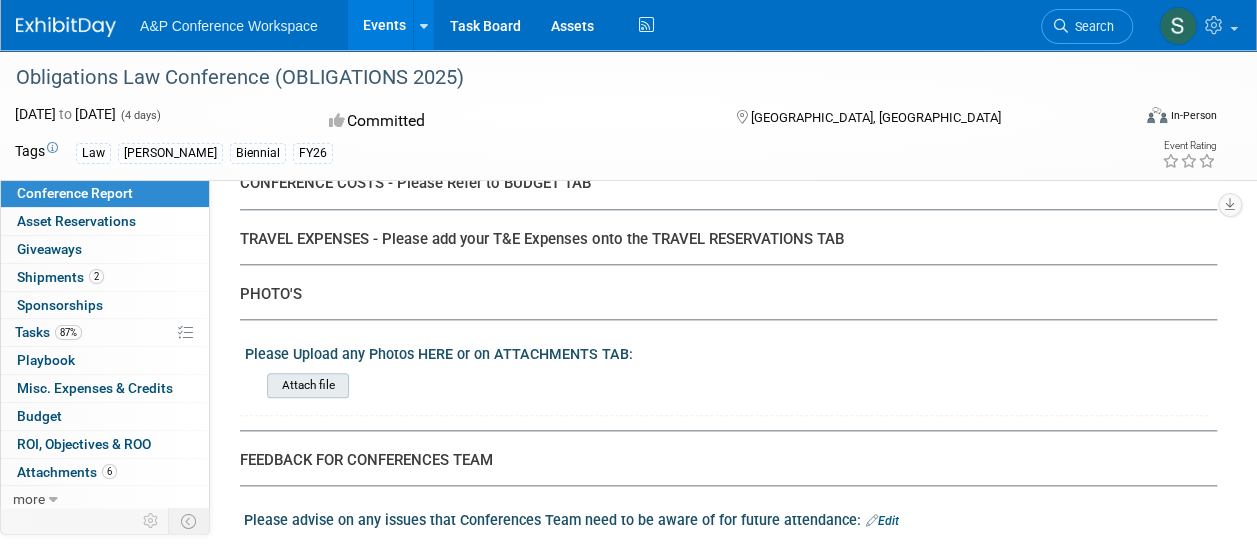 click at bounding box center (212, 385) 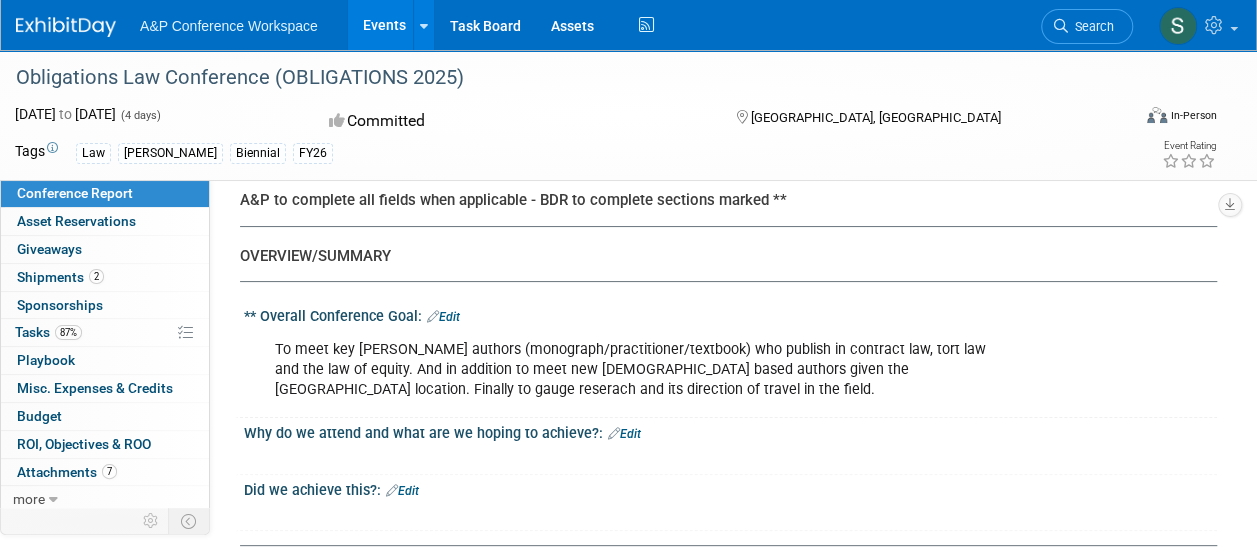 scroll, scrollTop: 0, scrollLeft: 0, axis: both 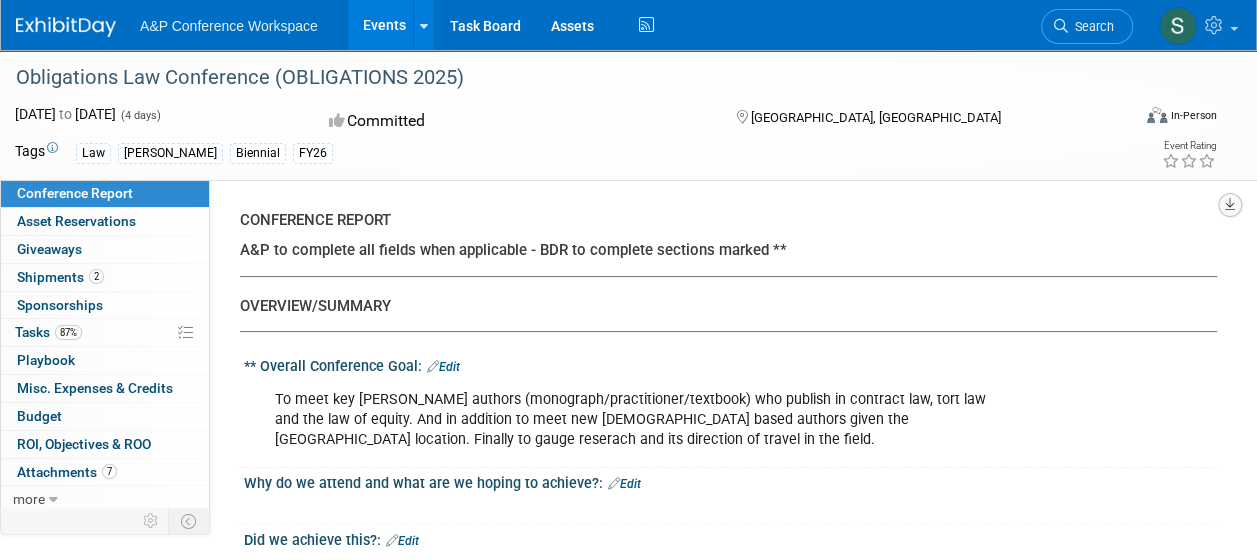 click at bounding box center (1230, 204) 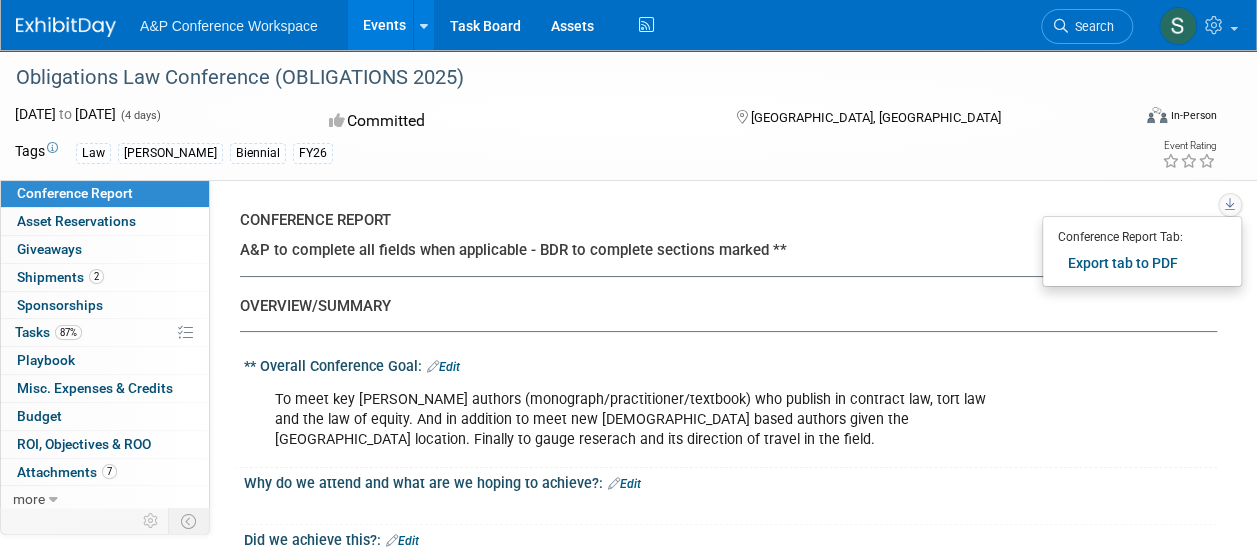 type 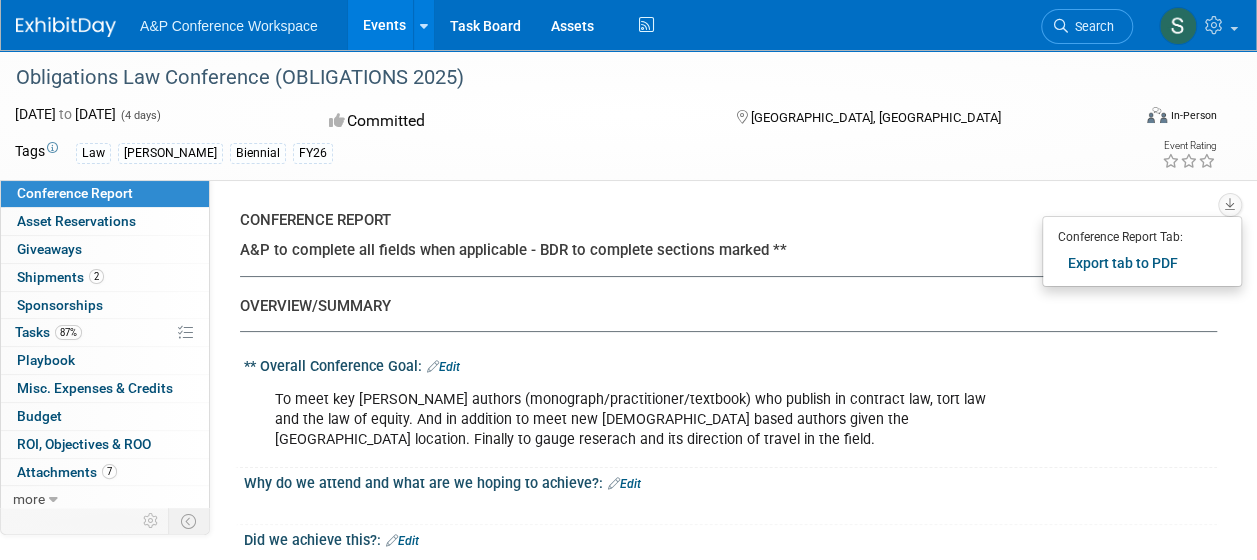 click on "Tags" at bounding box center (36, 152) 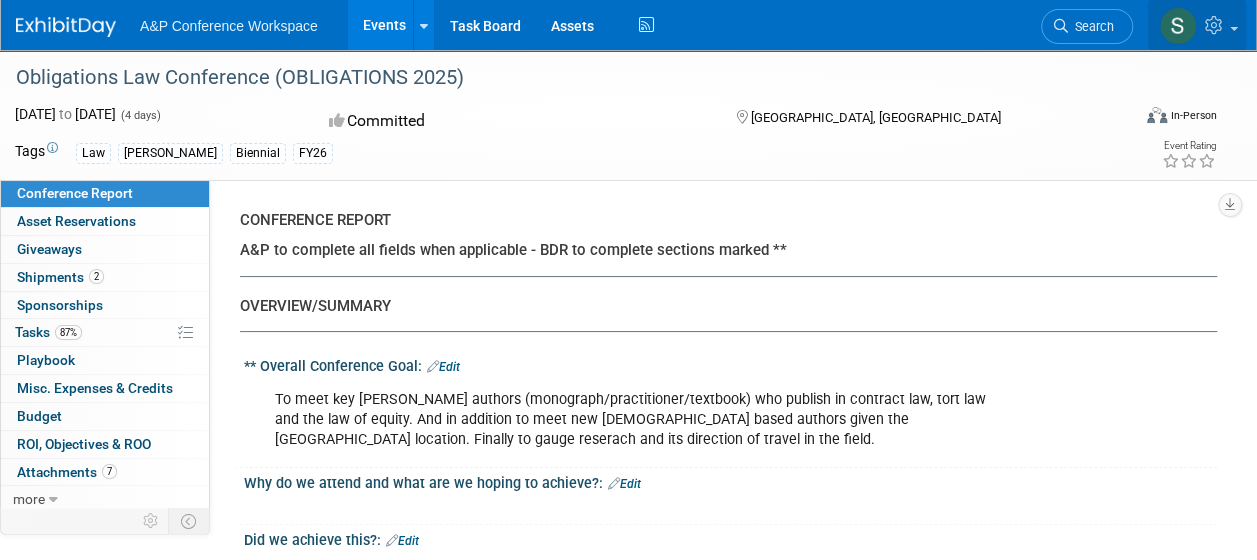 click at bounding box center [1178, 26] 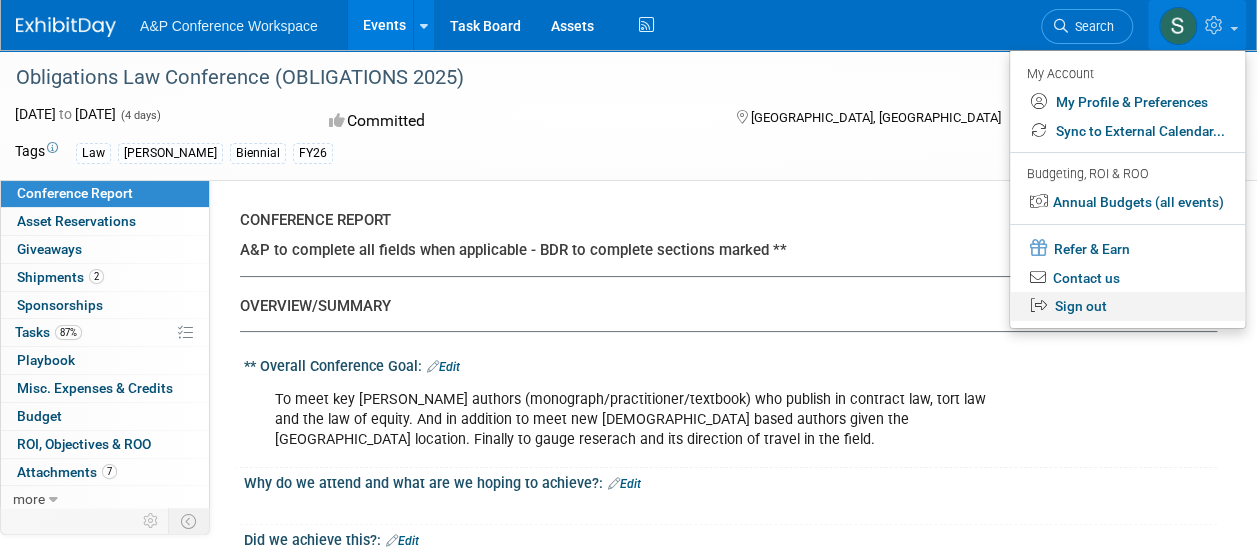 click on "Sign out" at bounding box center [1127, 306] 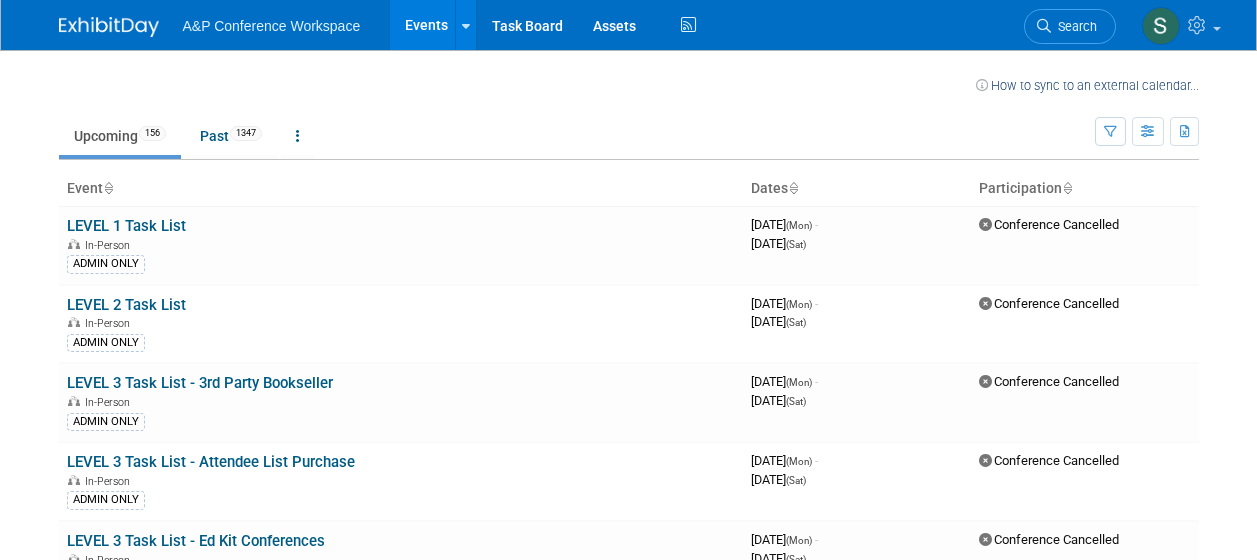 scroll, scrollTop: 0, scrollLeft: 0, axis: both 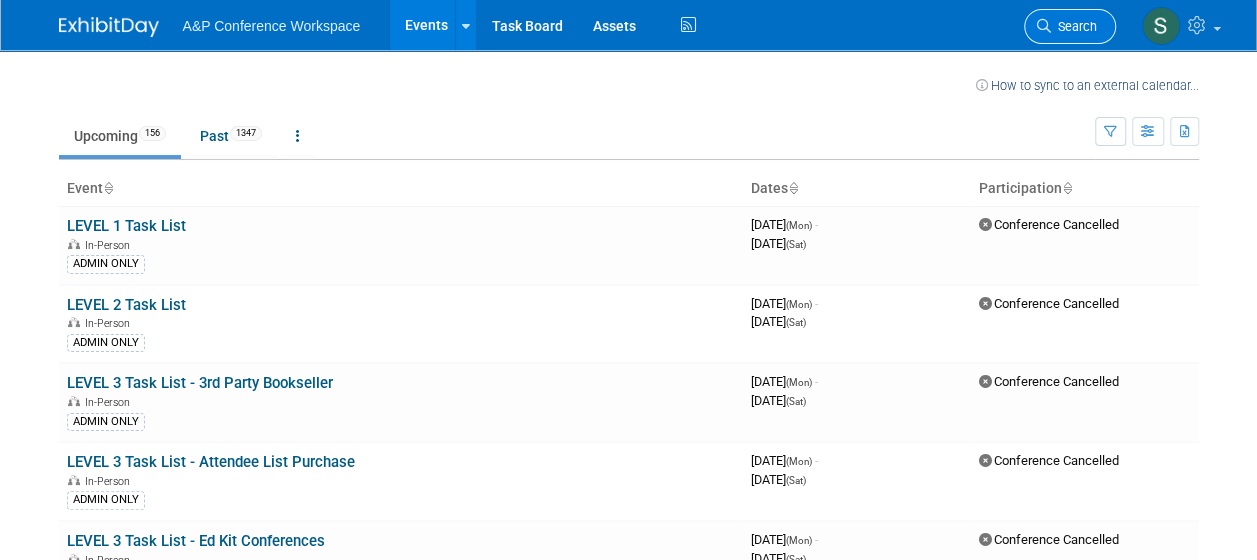 click on "Search" at bounding box center (1074, 26) 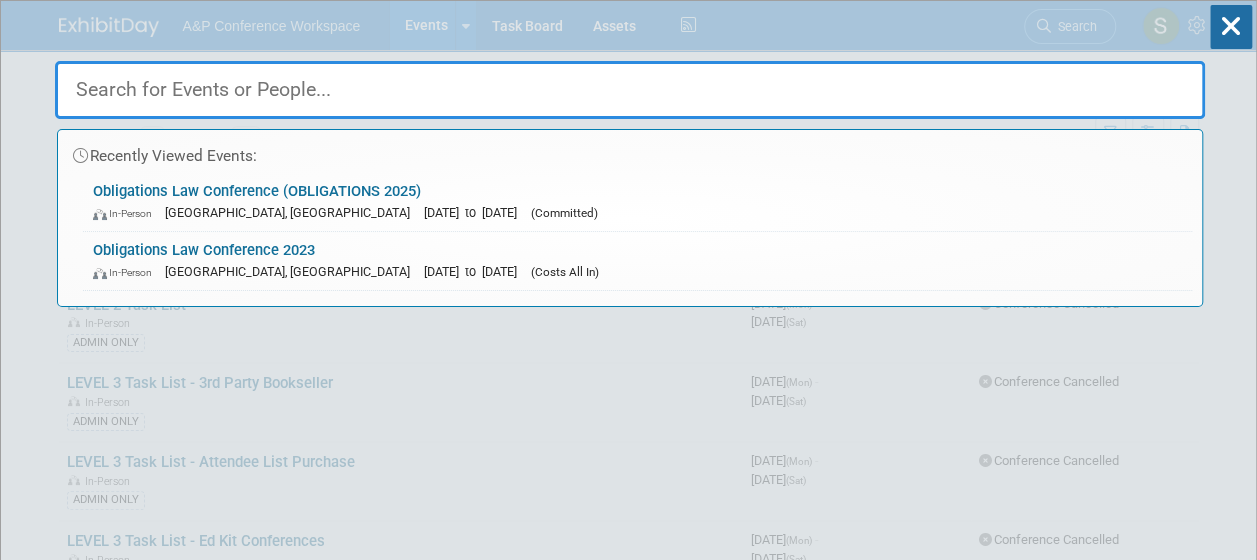 drag, startPoint x: 359, startPoint y: 180, endPoint x: 372, endPoint y: 180, distance: 13 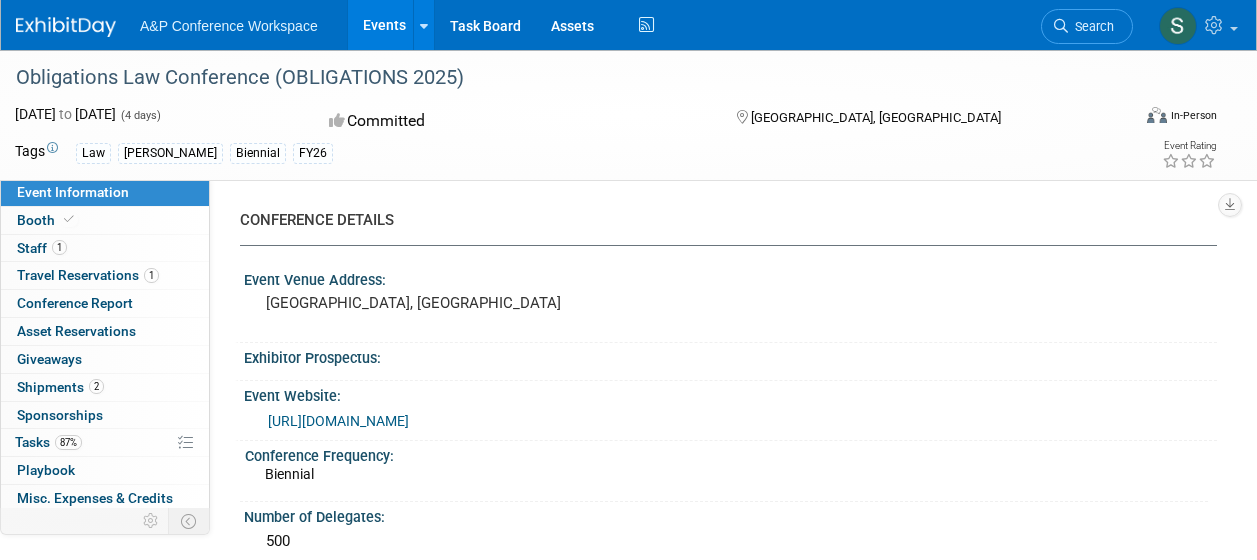 scroll, scrollTop: 0, scrollLeft: 0, axis: both 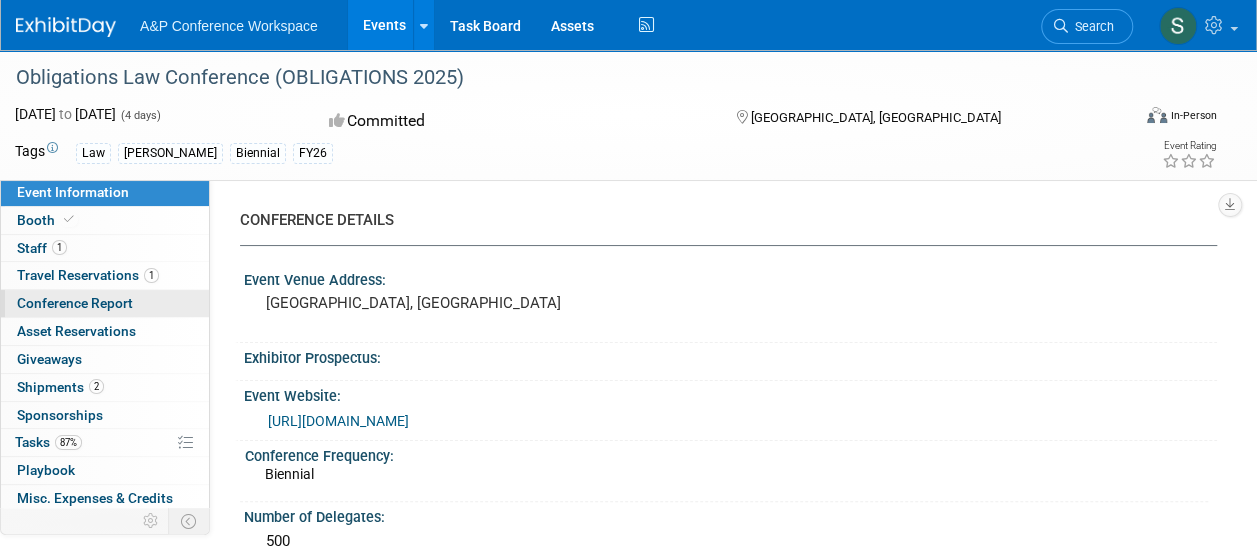click on "Conference Report" at bounding box center (75, 303) 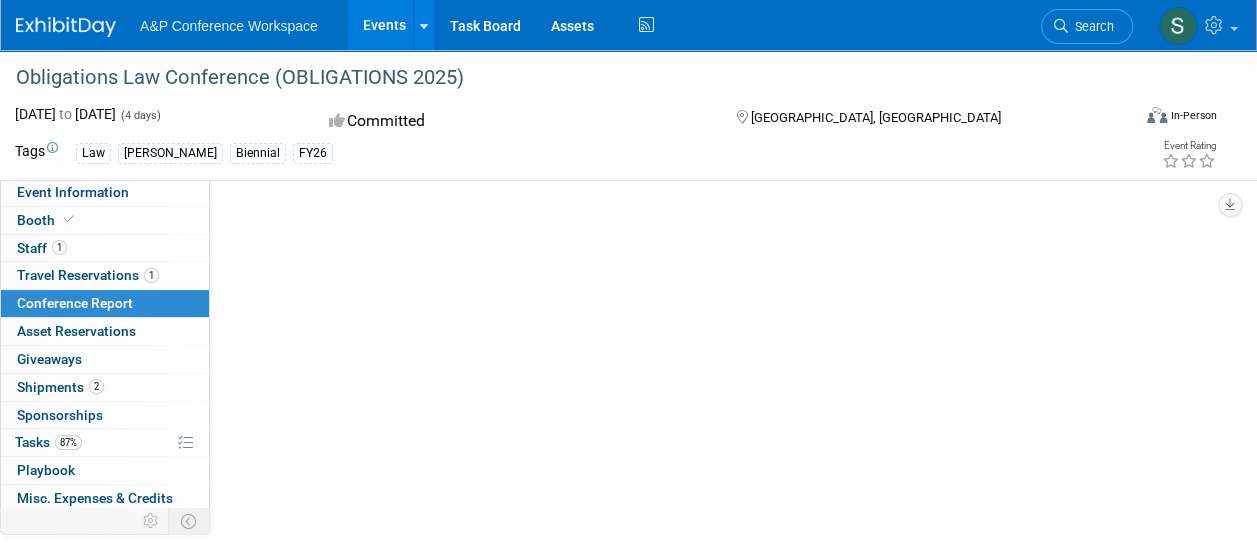 select on "NO" 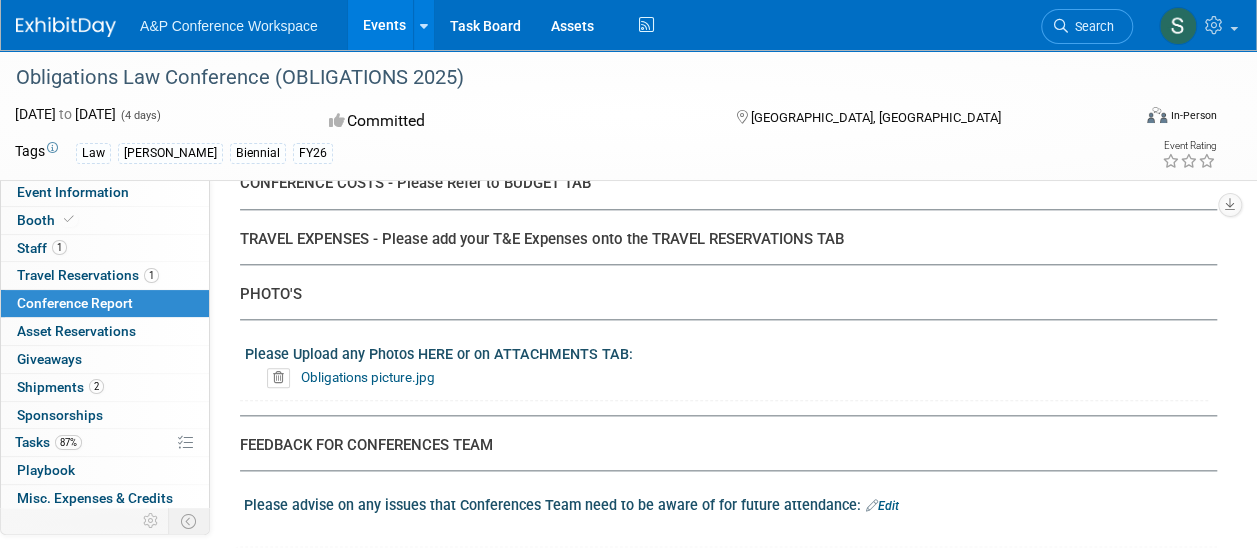 scroll, scrollTop: 4700, scrollLeft: 0, axis: vertical 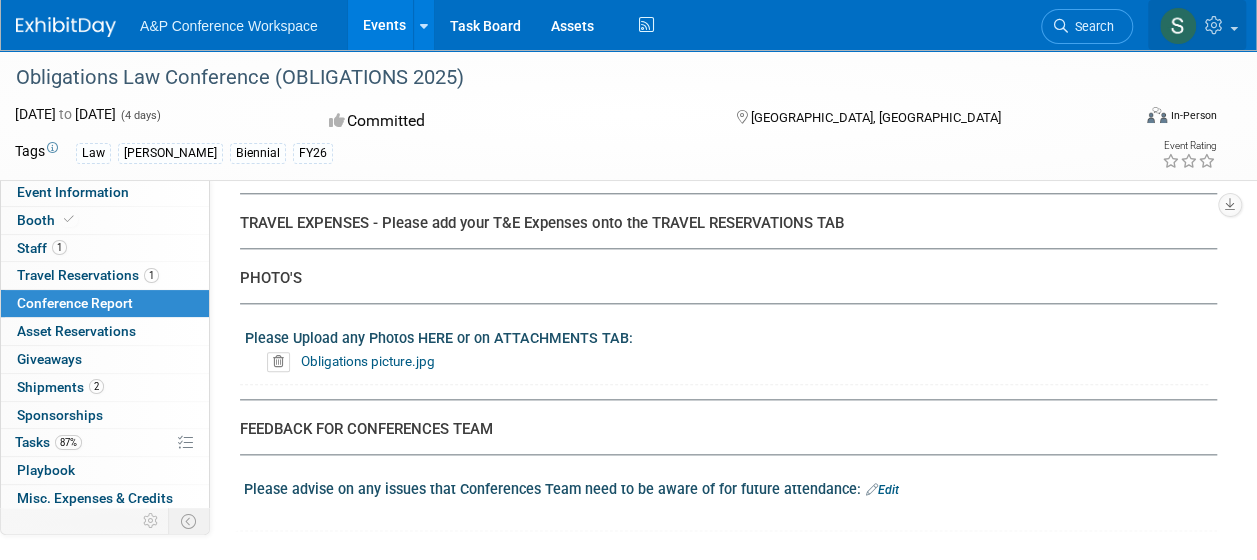 click at bounding box center (1178, 26) 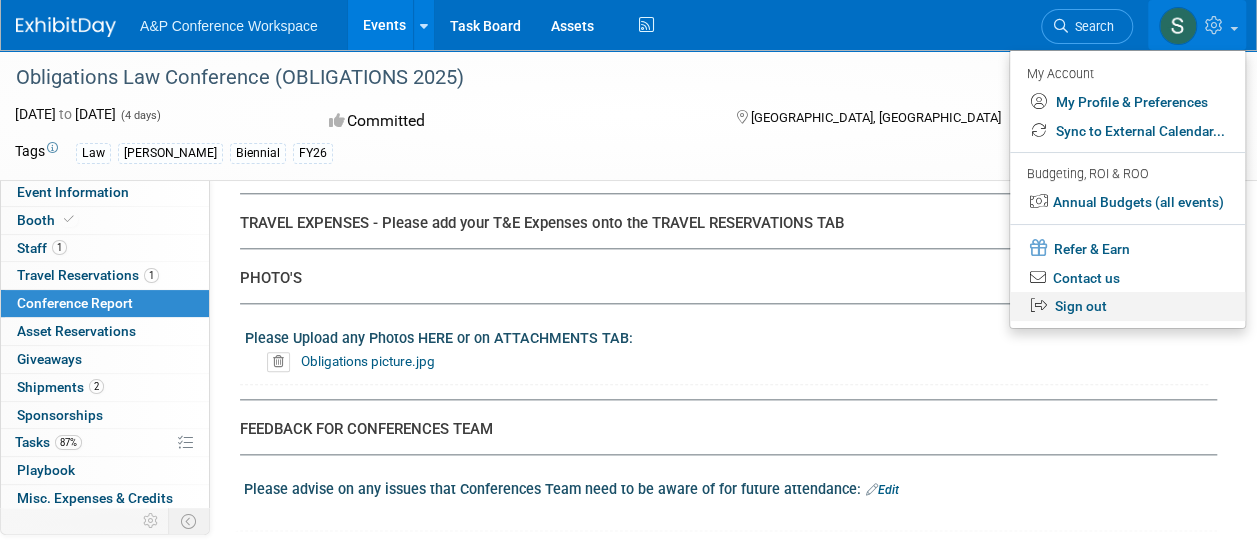 click on "Sign out" at bounding box center (1127, 306) 